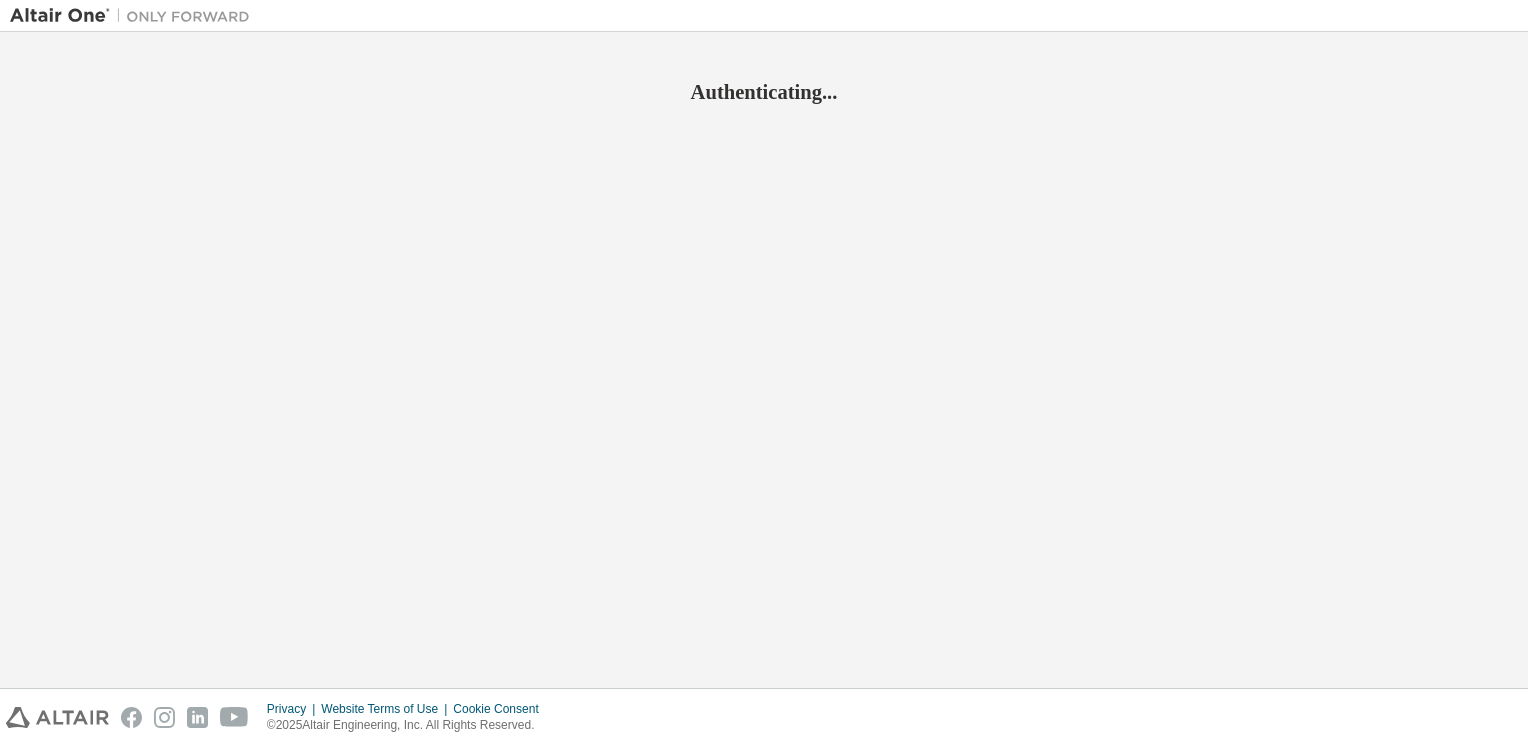 scroll, scrollTop: 0, scrollLeft: 0, axis: both 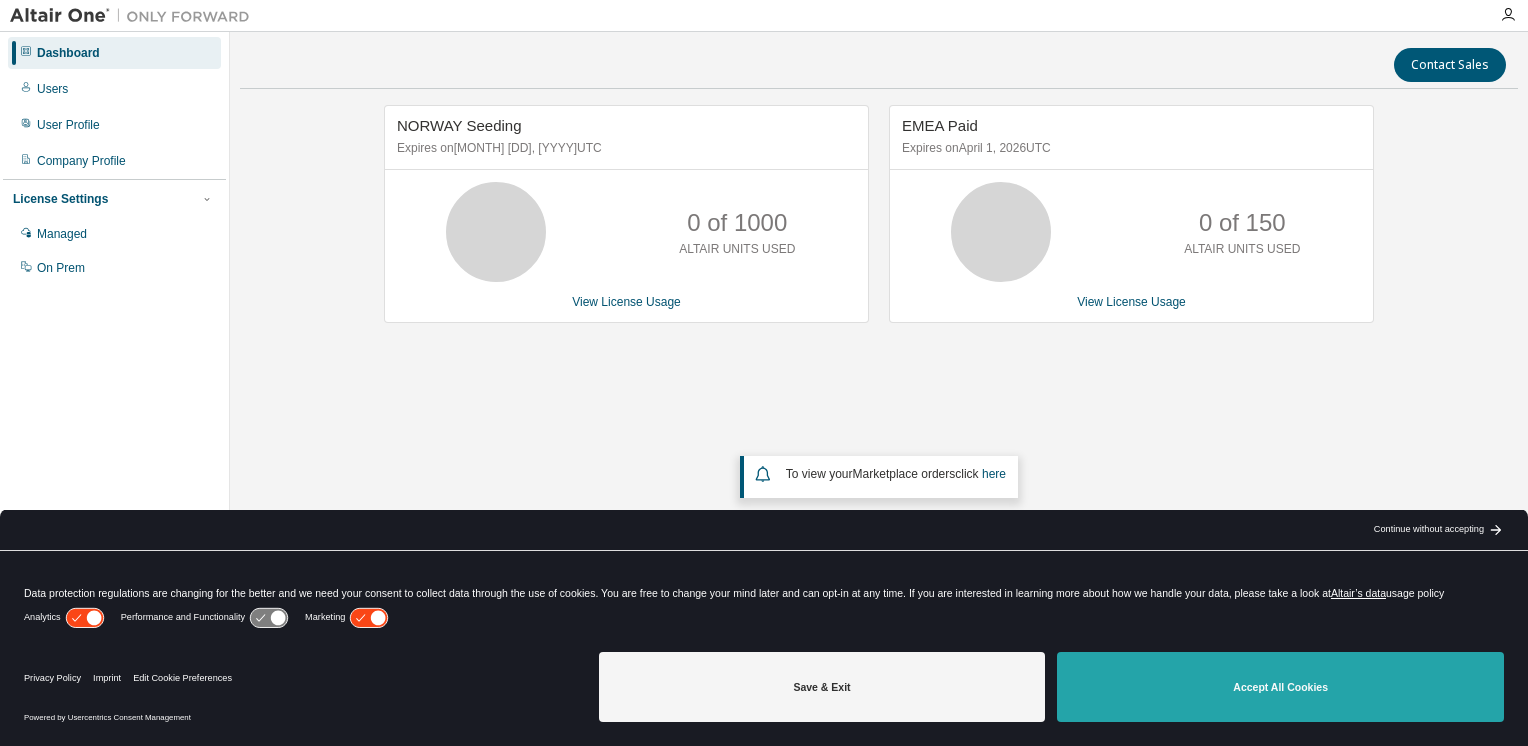 click on "Accept All Cookies" at bounding box center (1280, 687) 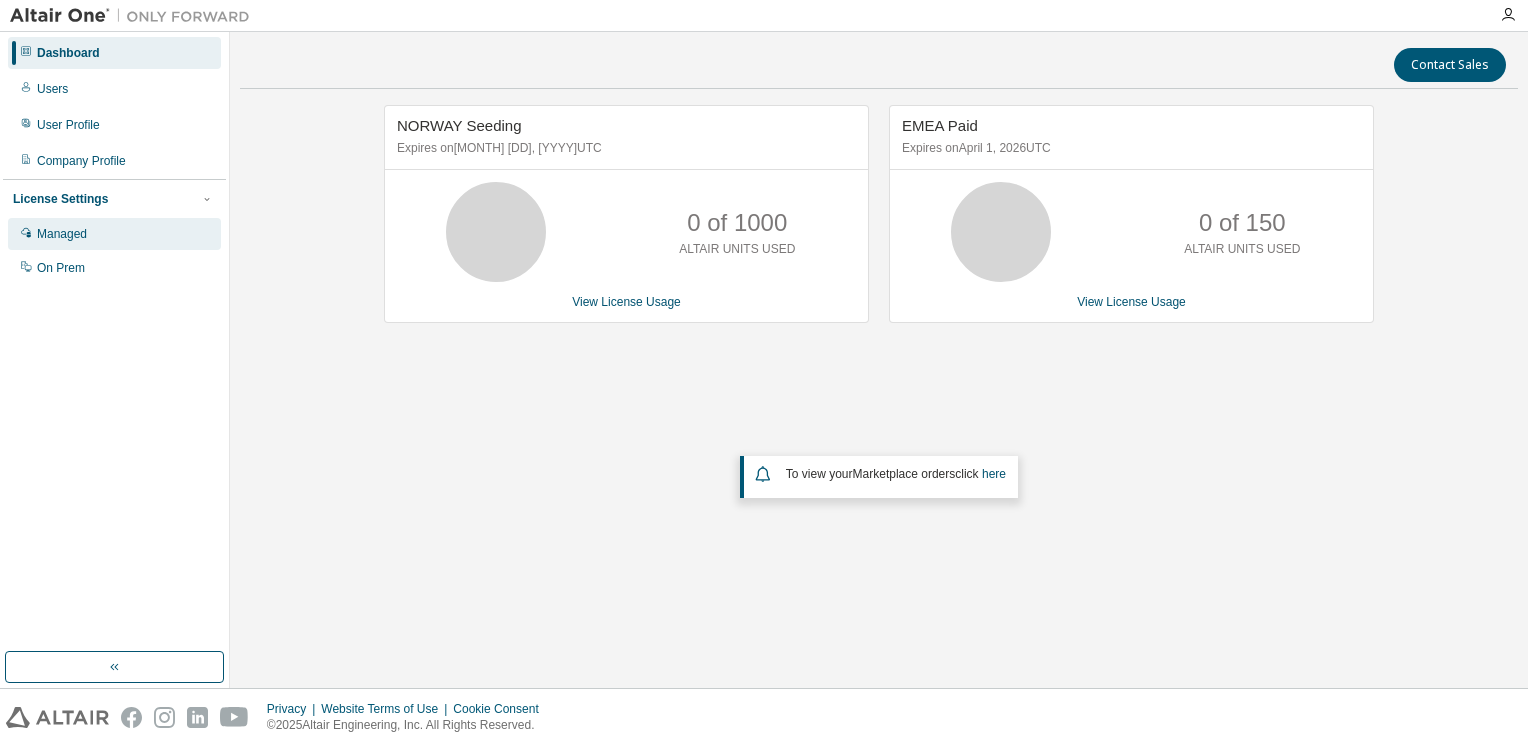 click on "Managed" at bounding box center (114, 234) 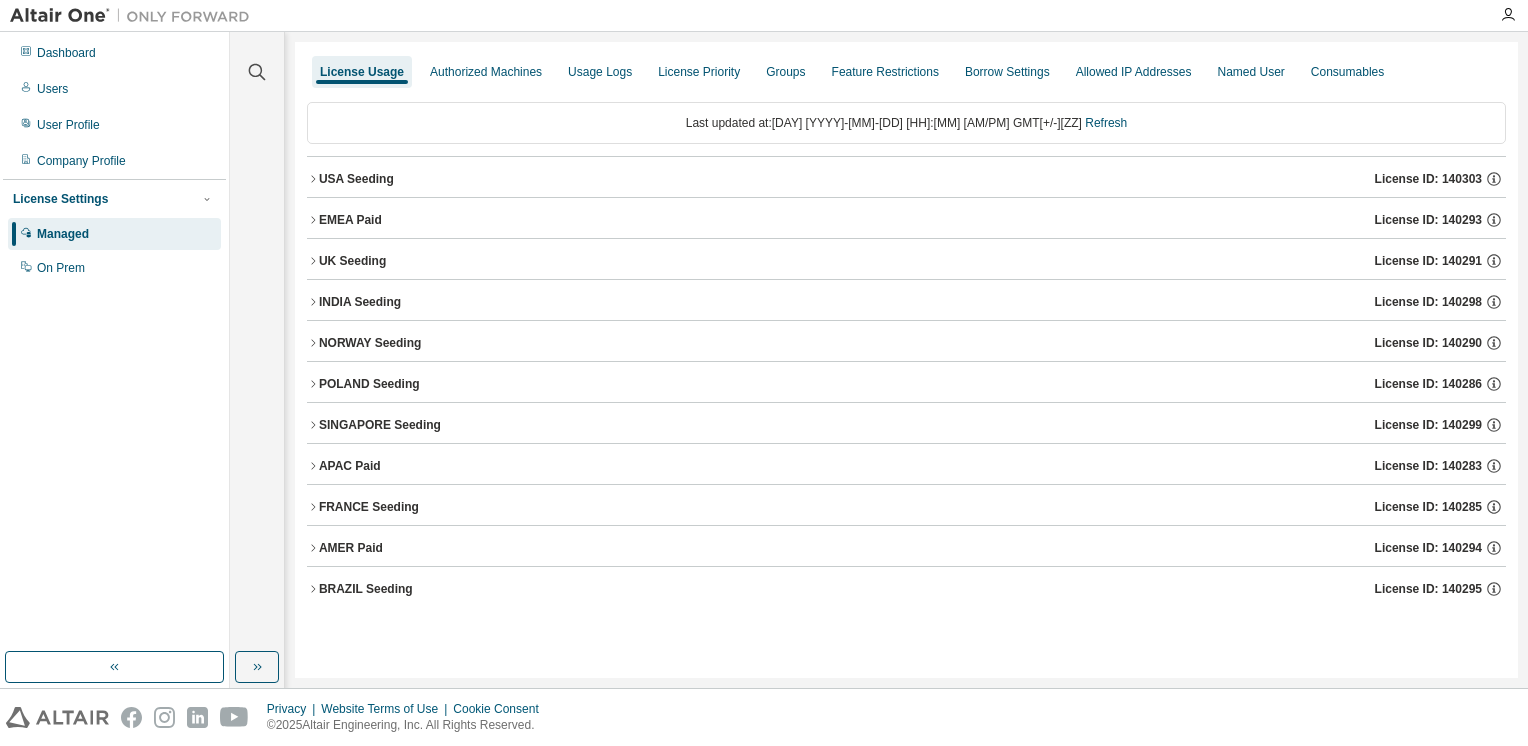 click 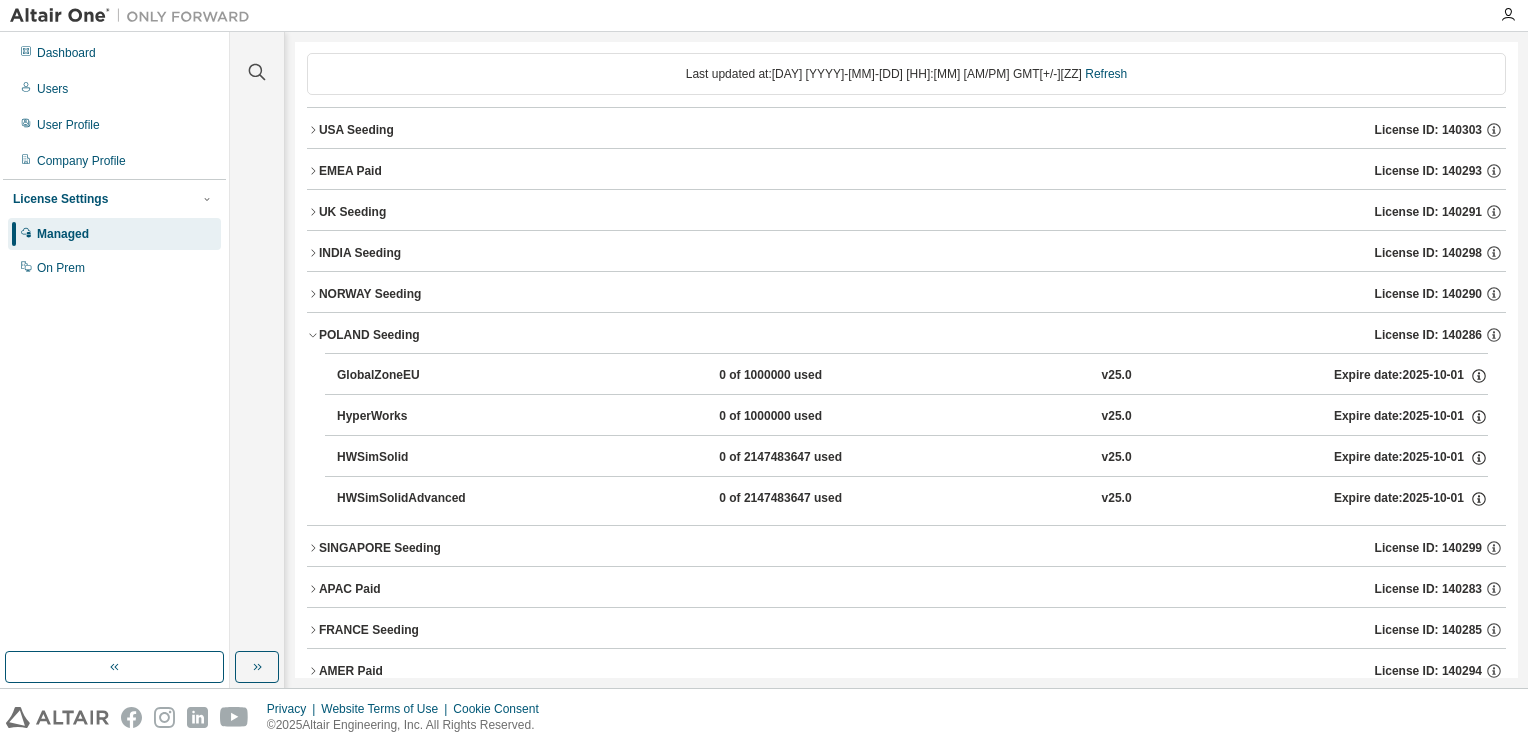 scroll, scrollTop: 0, scrollLeft: 0, axis: both 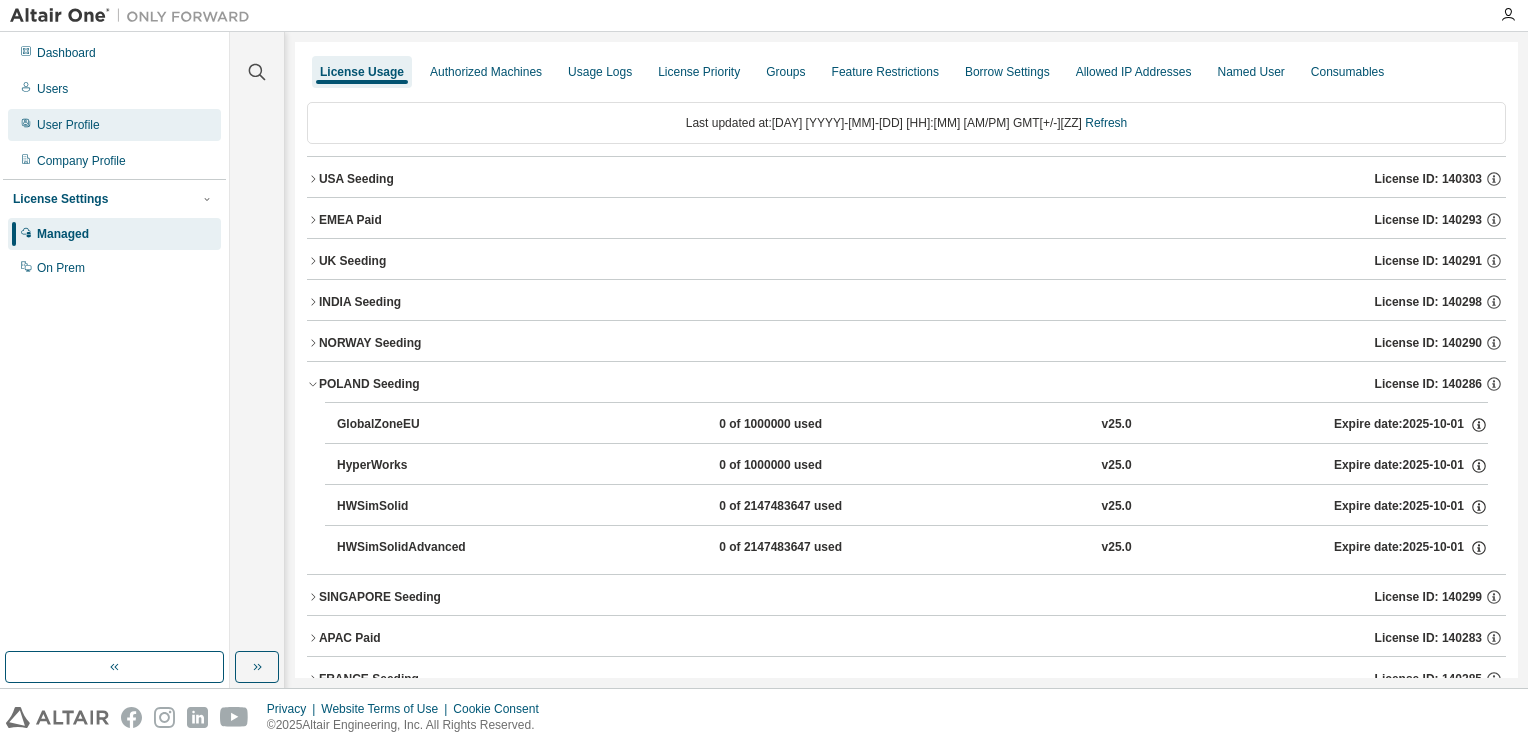 click on "User Profile" at bounding box center (68, 125) 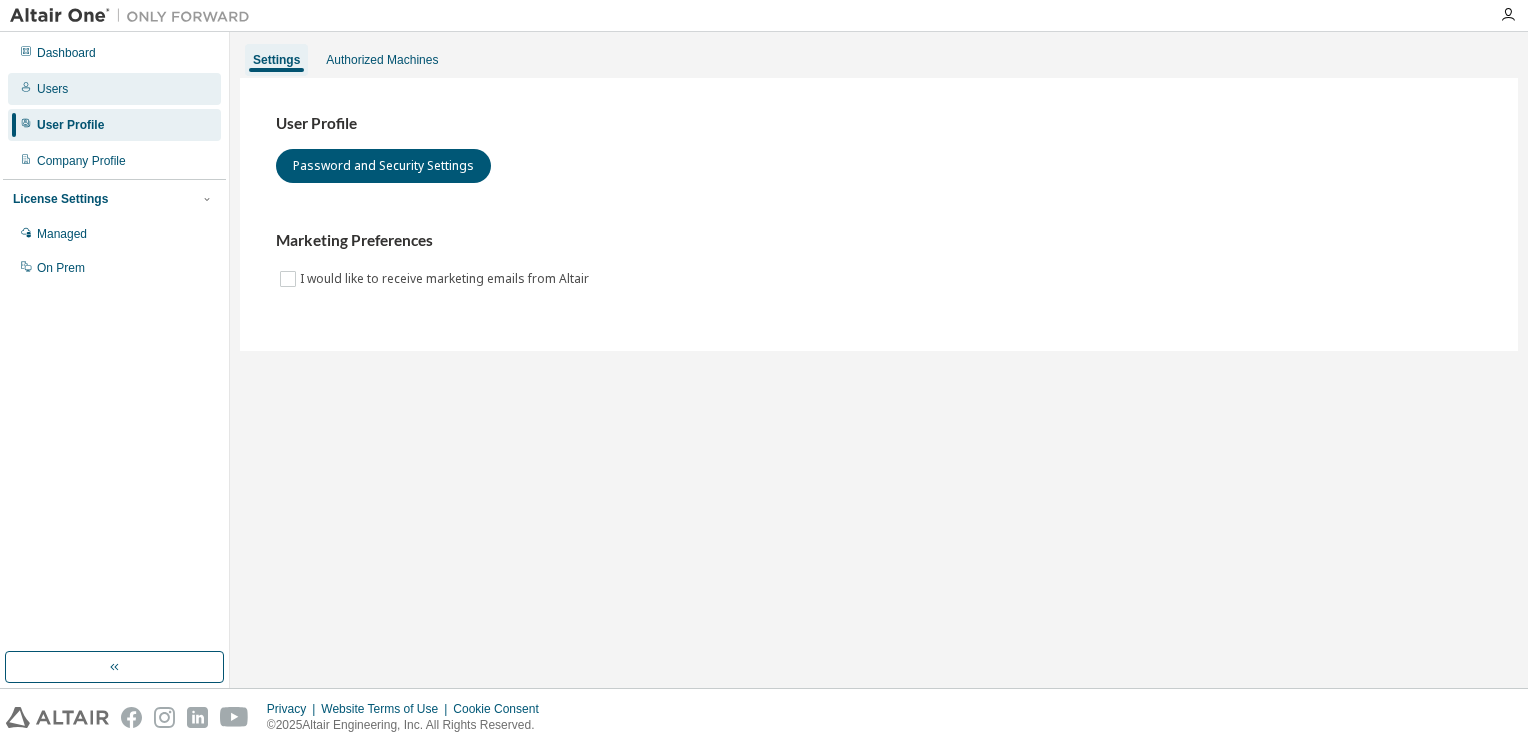 click on "Users" at bounding box center (114, 89) 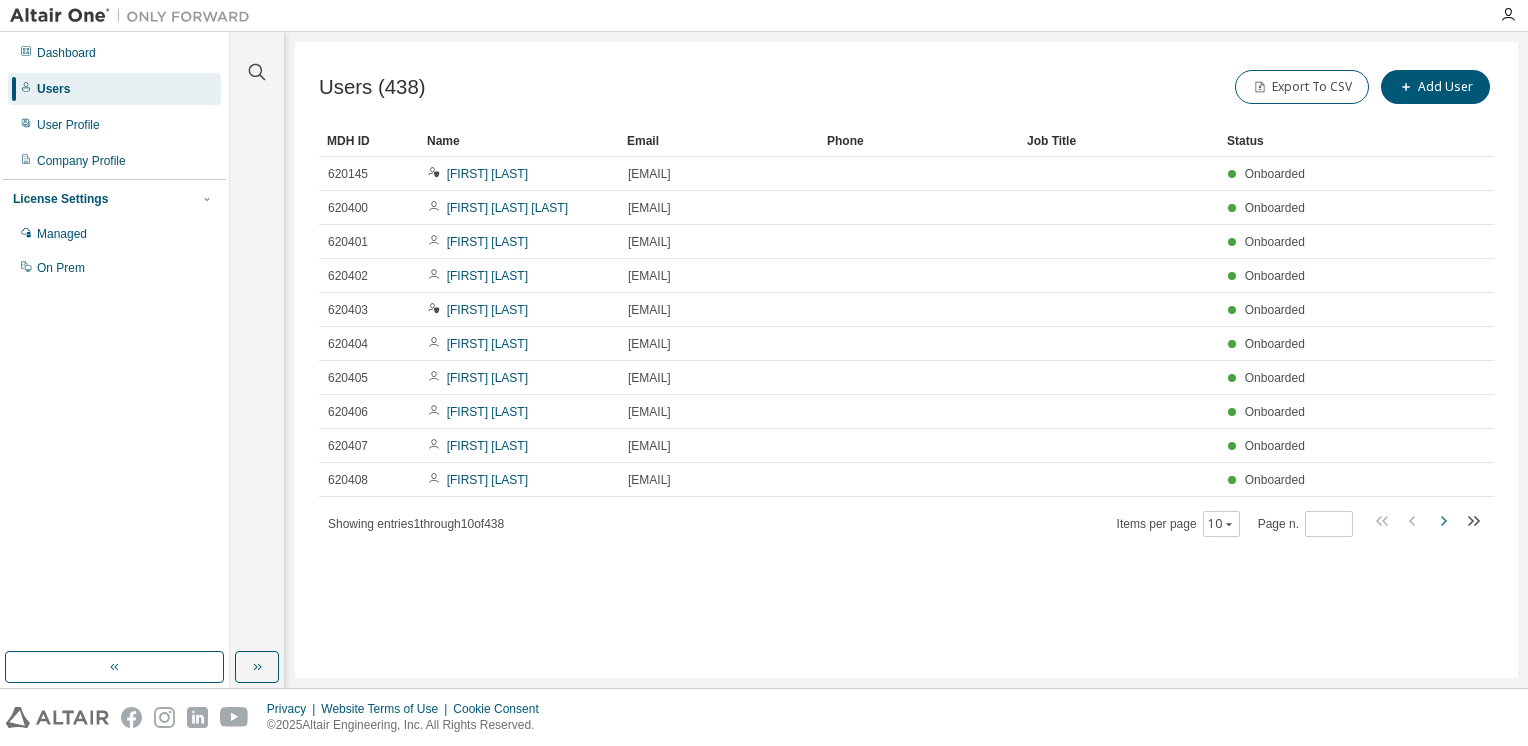 click 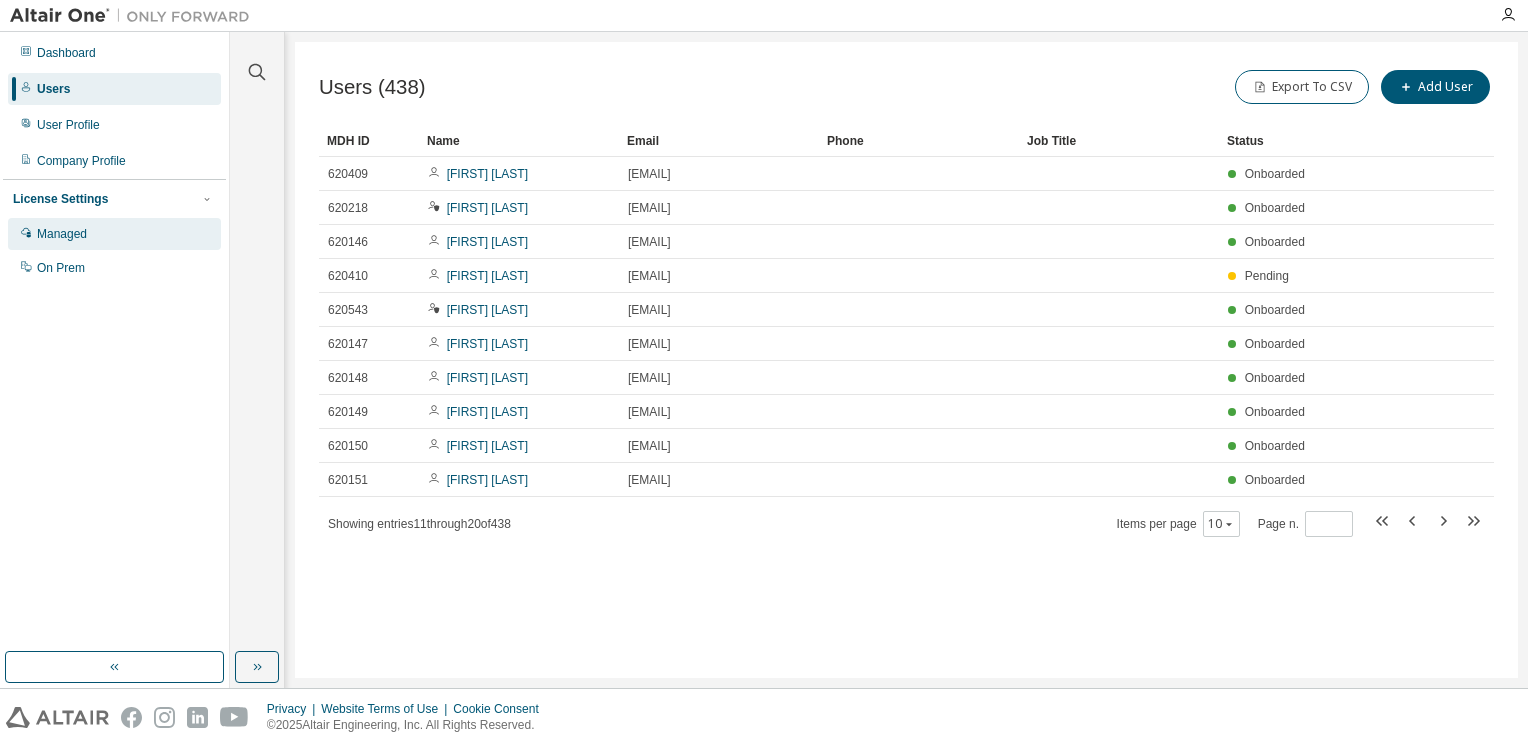 click on "Managed" at bounding box center (62, 234) 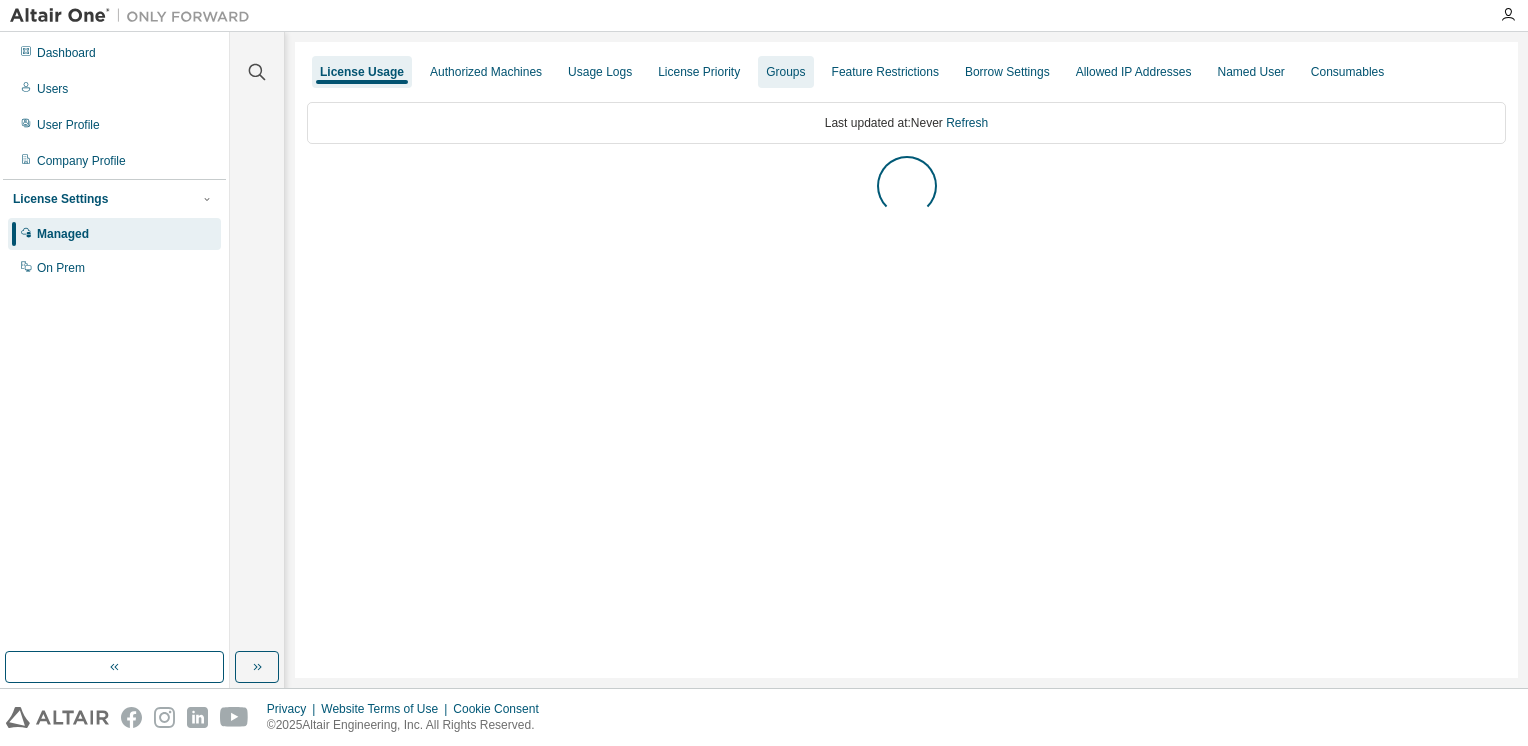click on "Groups" at bounding box center [785, 72] 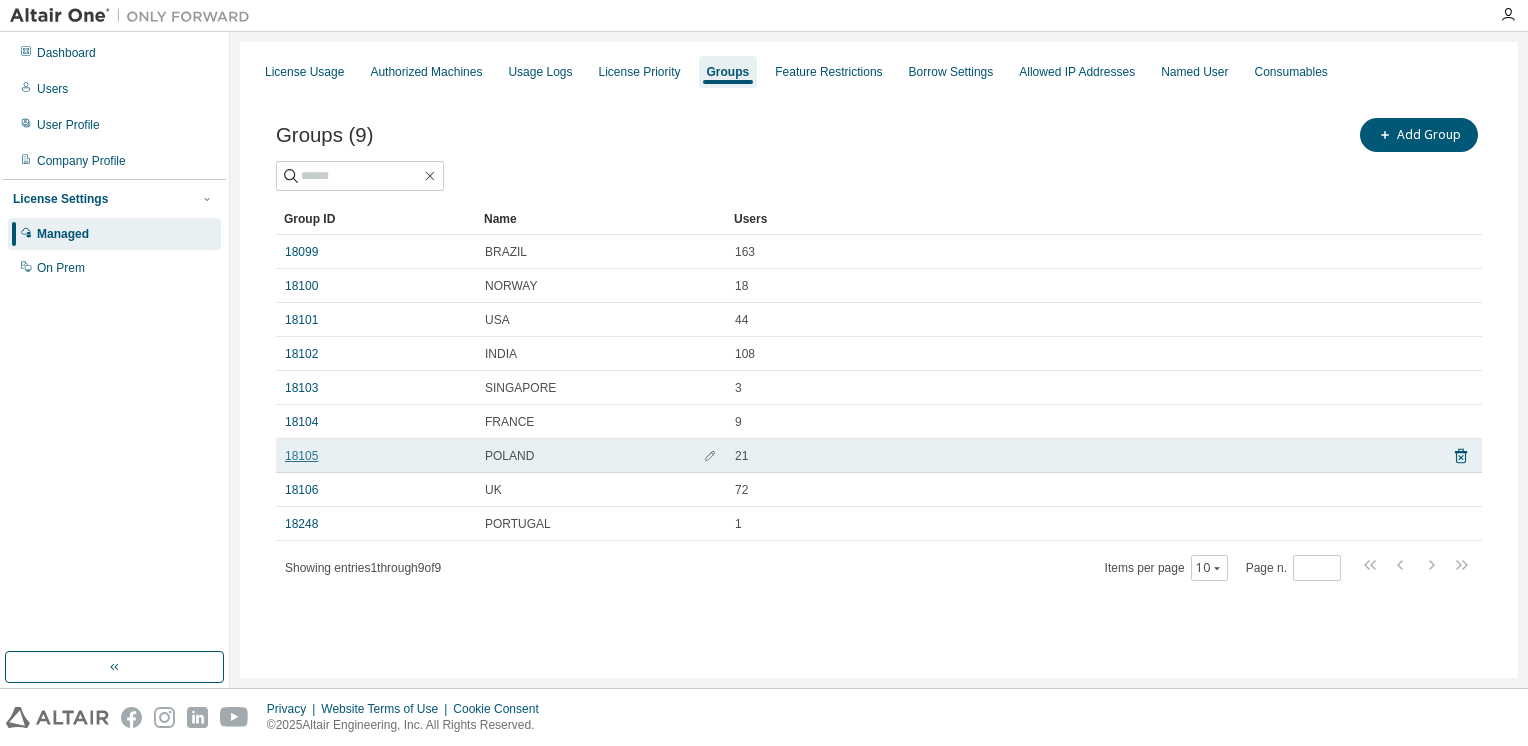 click on "18105" at bounding box center [301, 456] 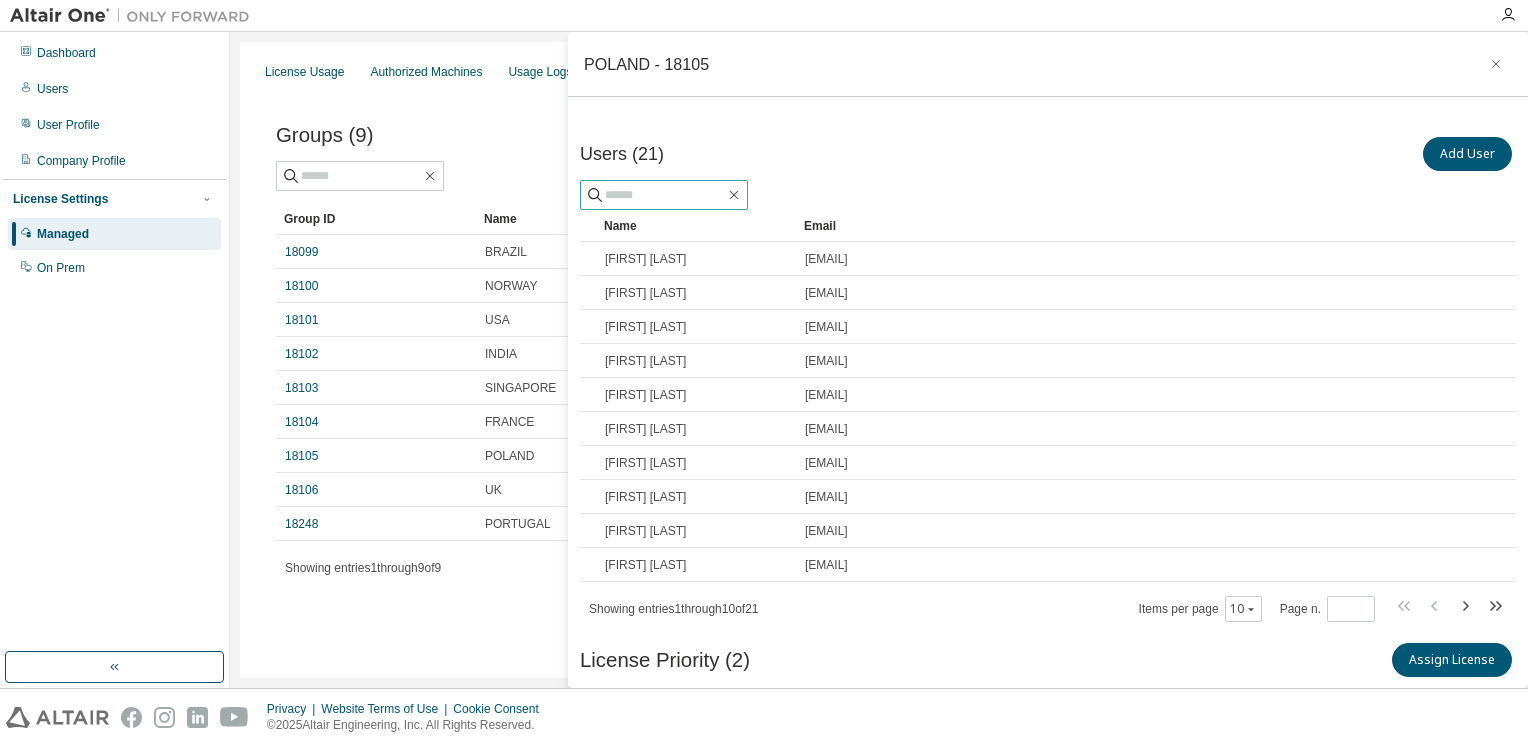 click at bounding box center [665, 195] 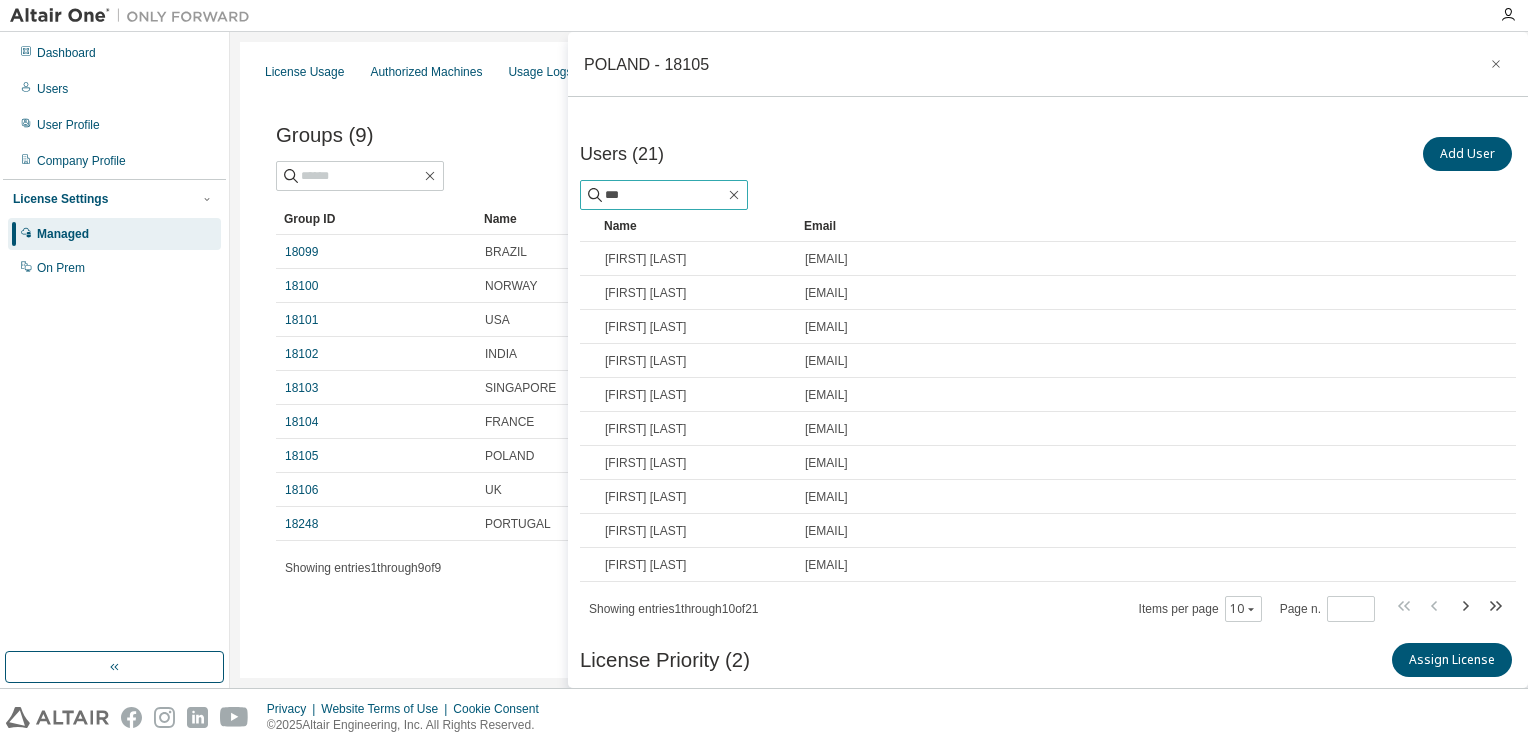 type on "***" 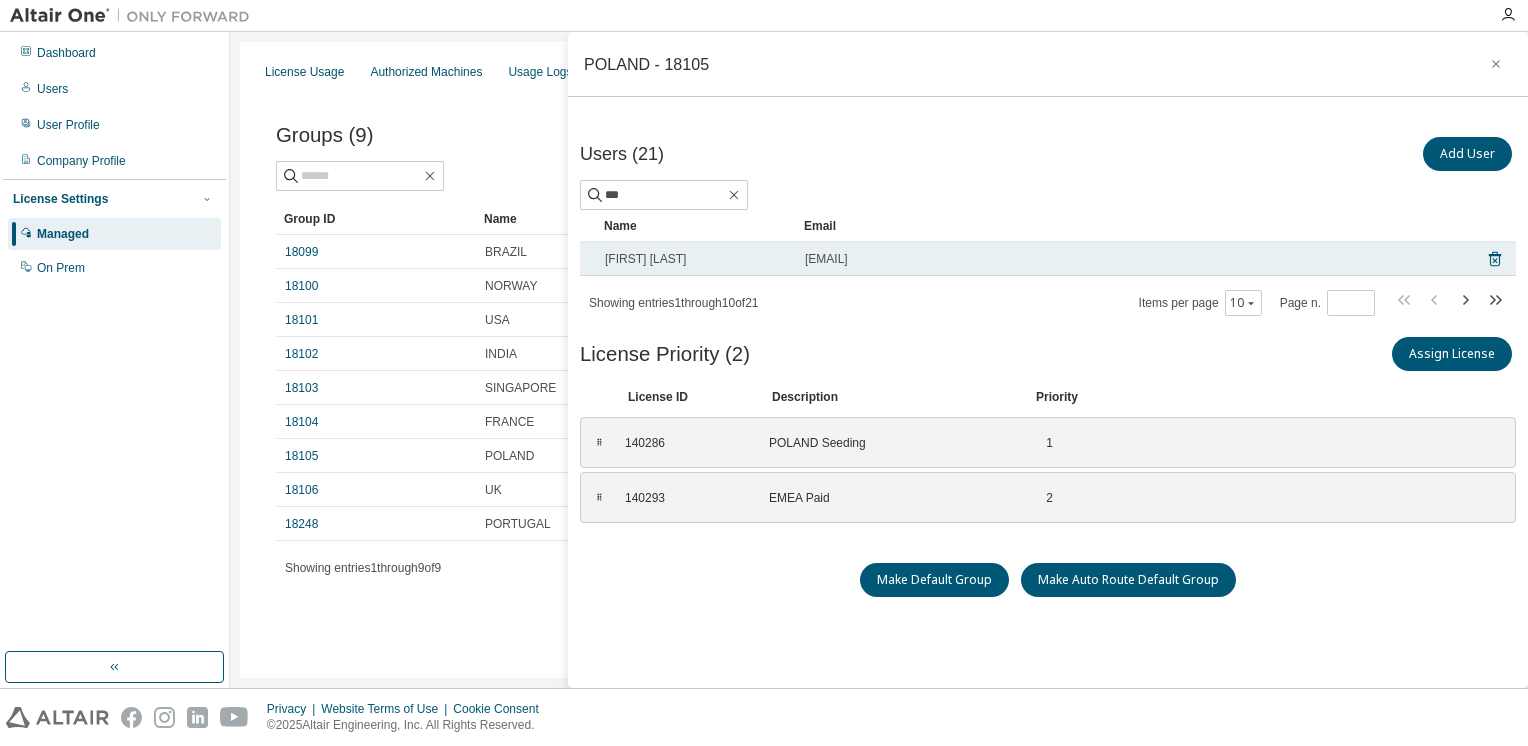 click on "[FIRST] [LAST]" at bounding box center (696, 259) 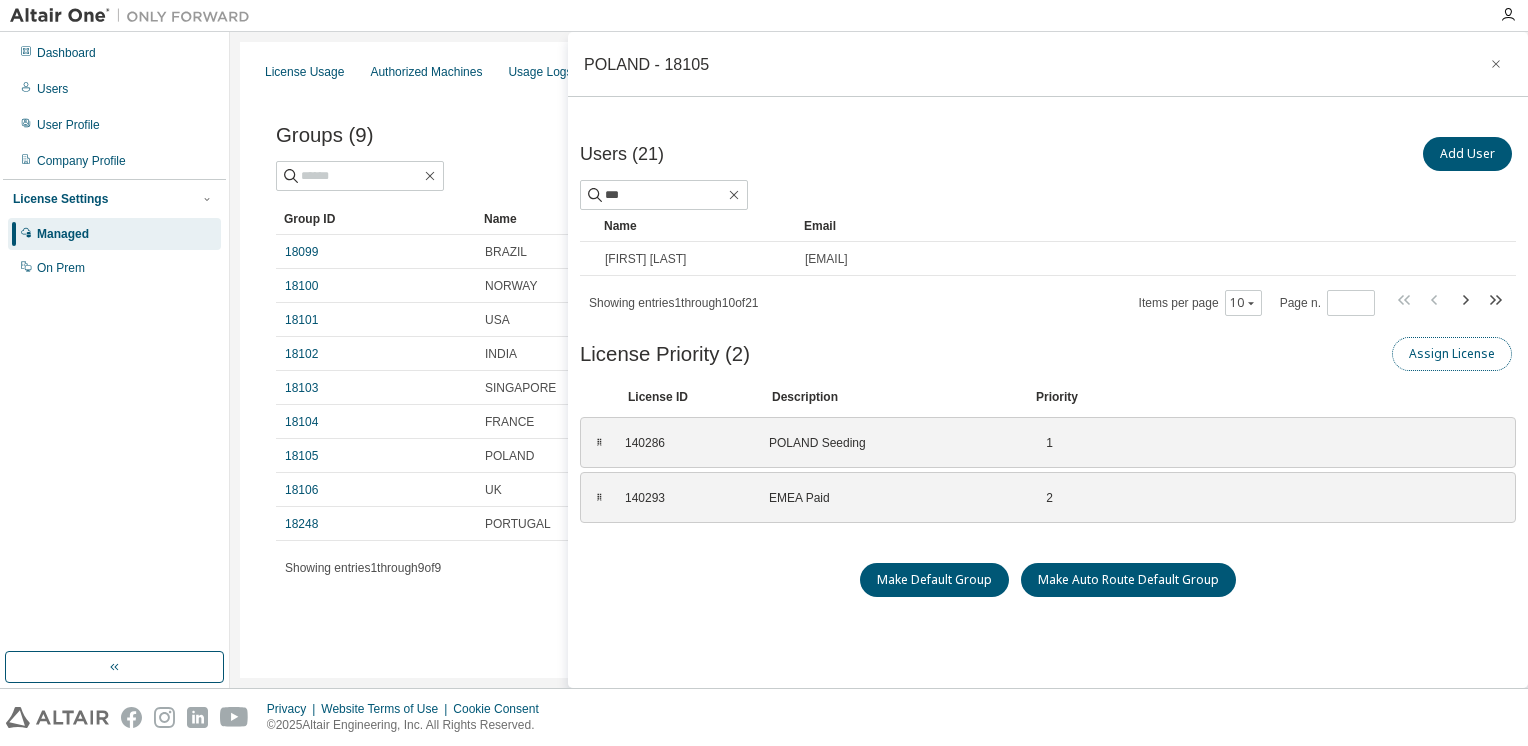 click on "Assign License" at bounding box center (1452, 354) 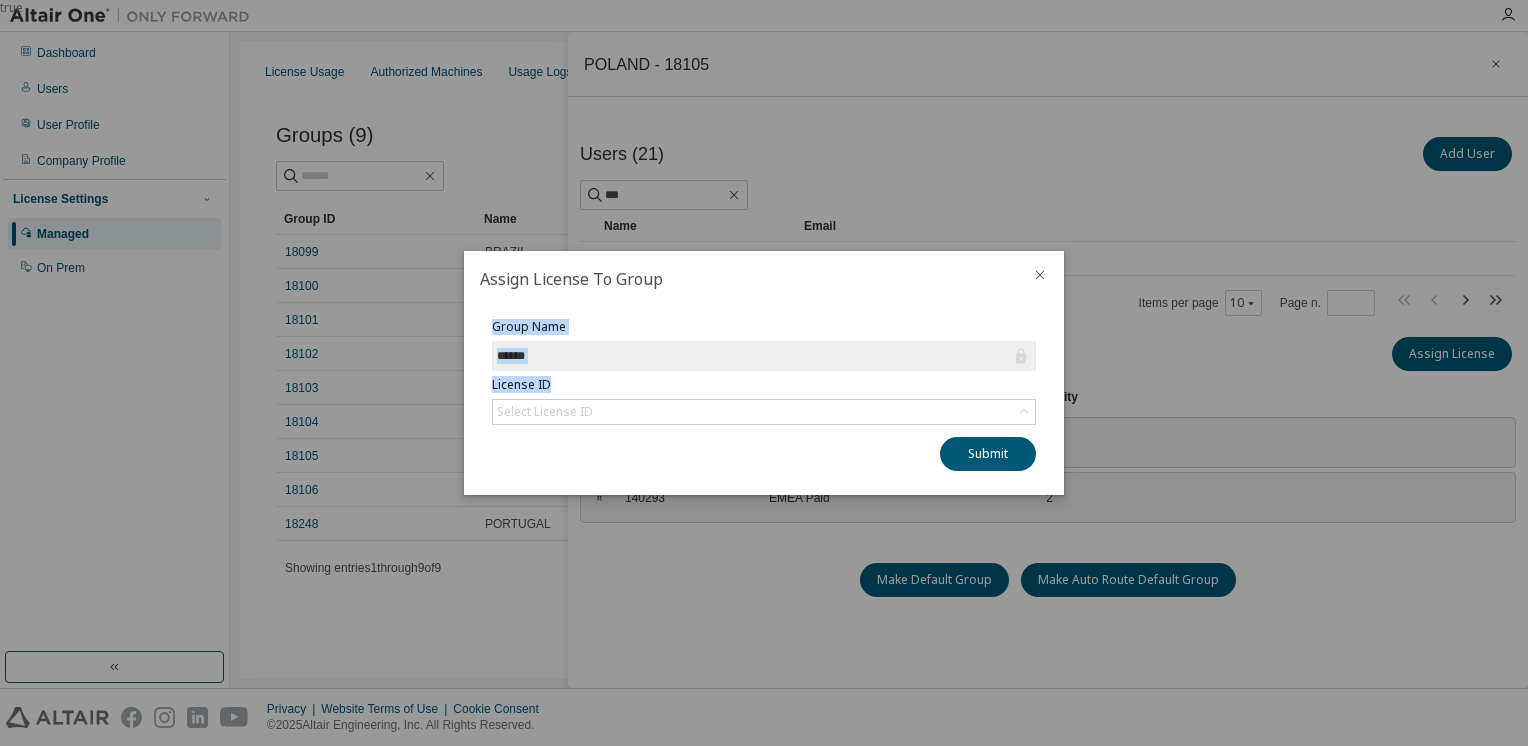 drag, startPoint x: 848, startPoint y: 270, endPoint x: 712, endPoint y: 389, distance: 180.71248 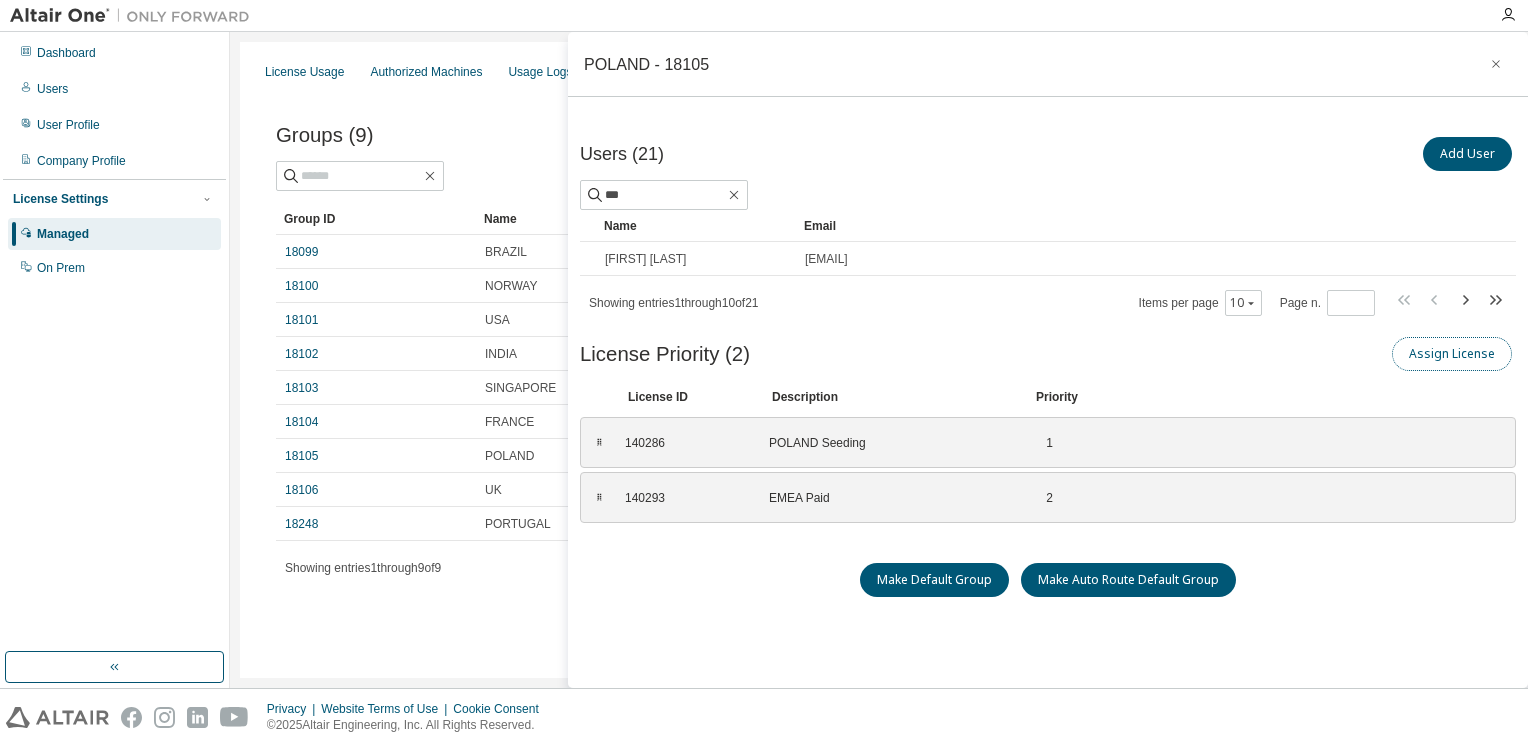 click on "Assign License" at bounding box center (1452, 354) 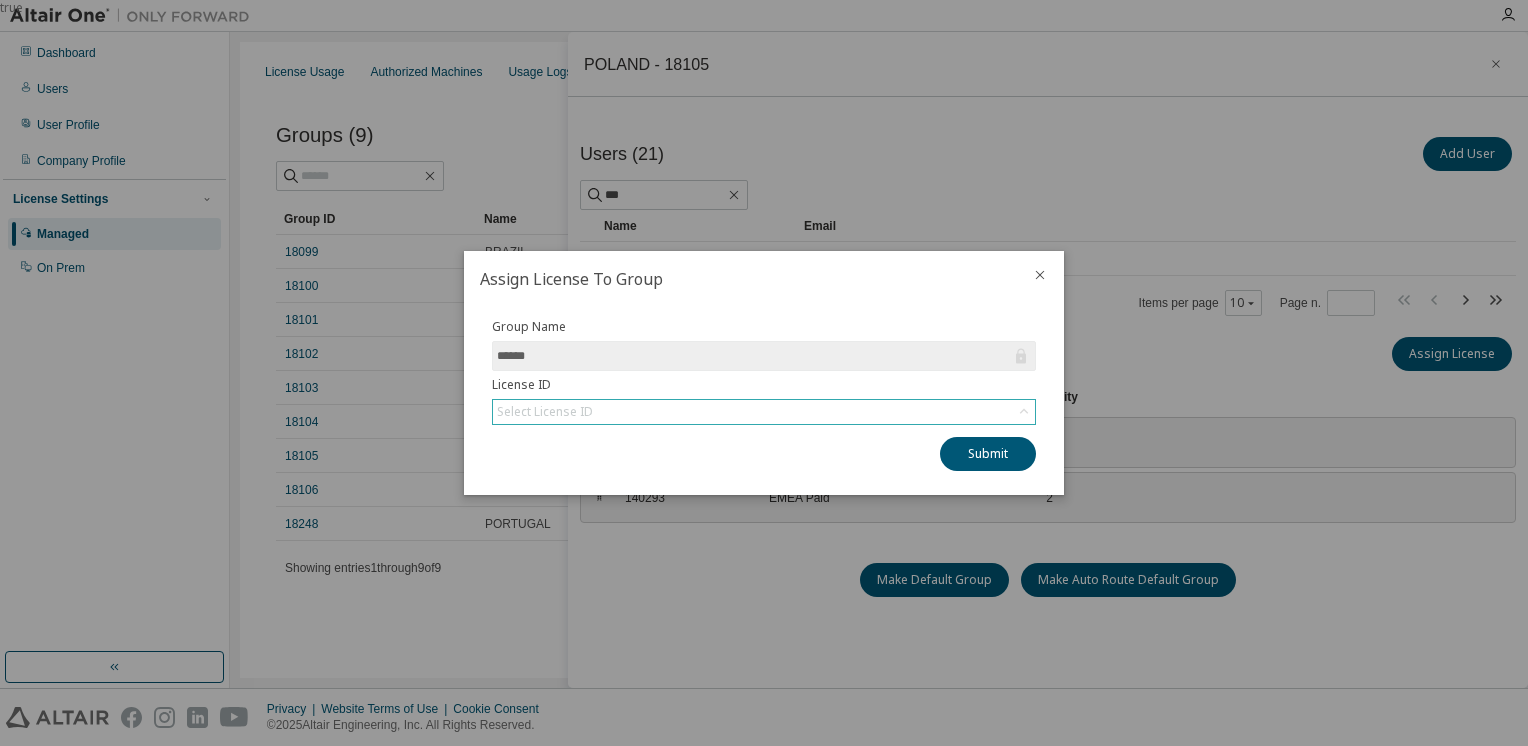 click on "Select License ID" at bounding box center (764, 412) 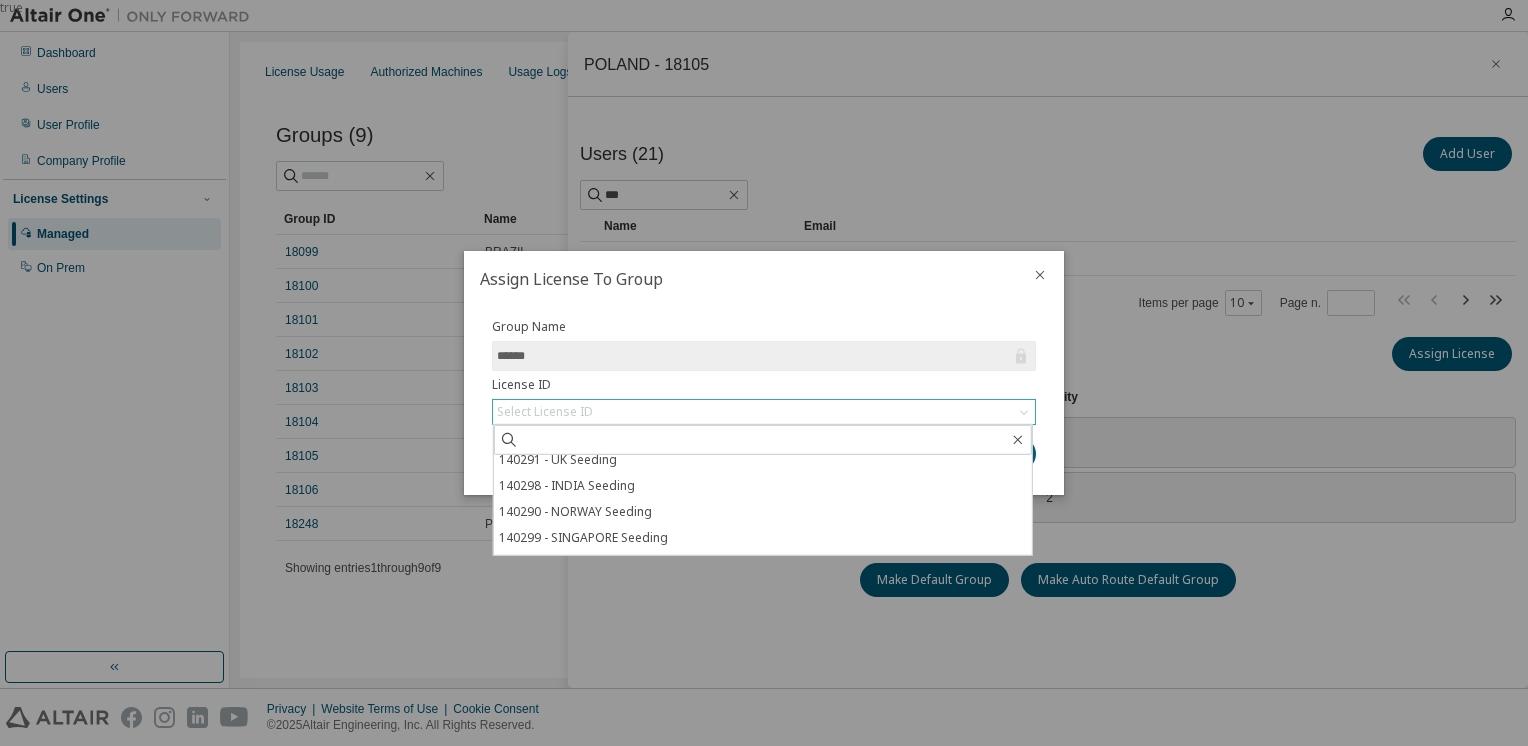 scroll, scrollTop: 0, scrollLeft: 0, axis: both 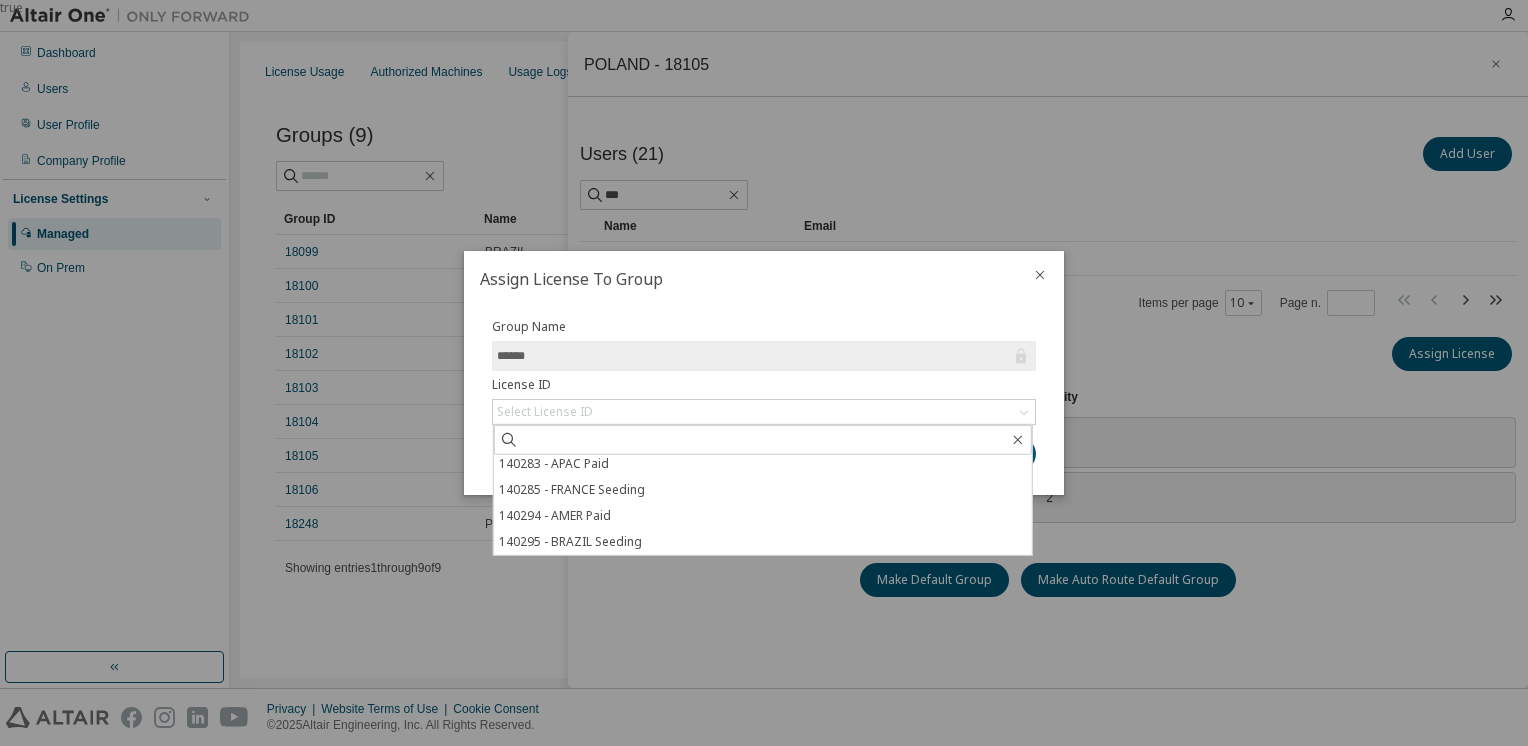 click at bounding box center (1040, 277) 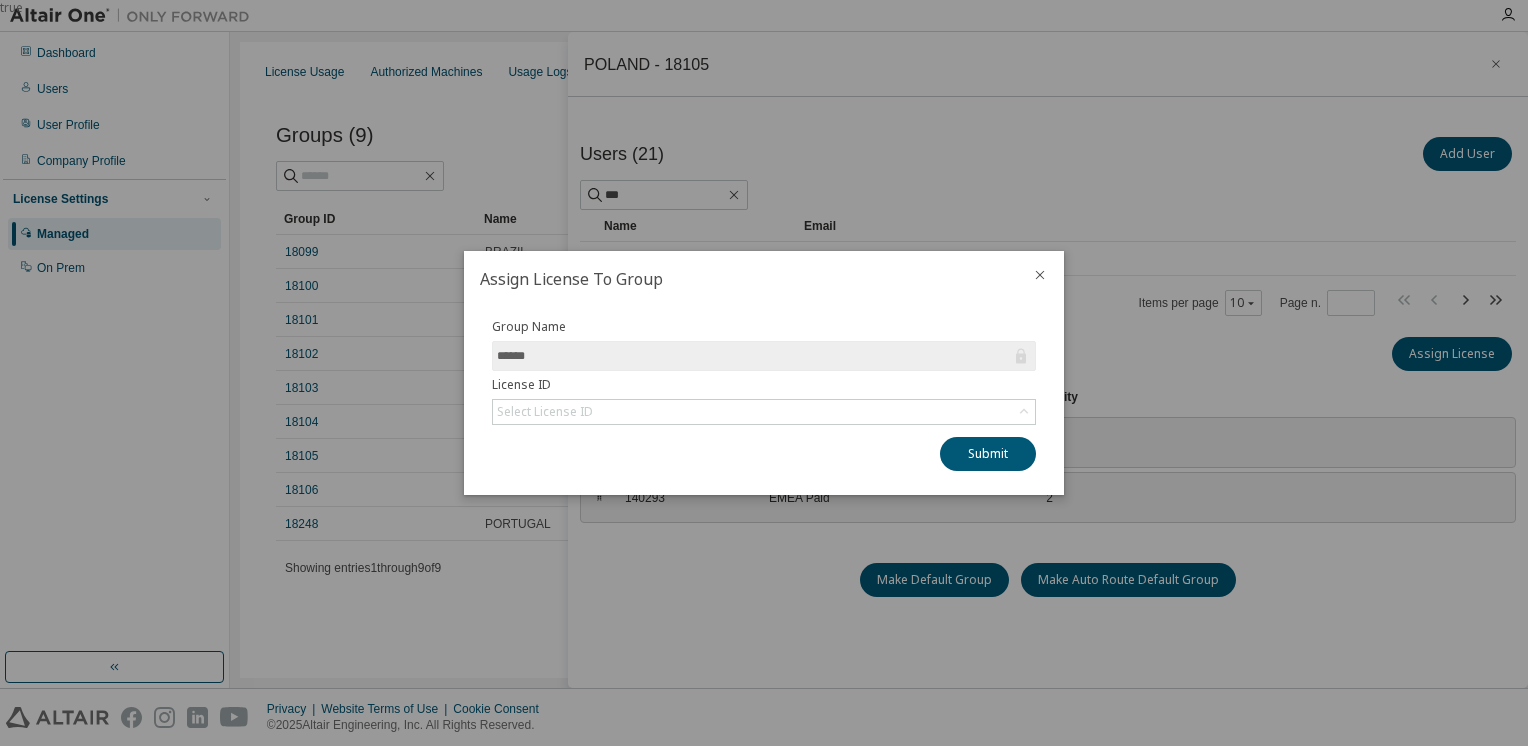 click 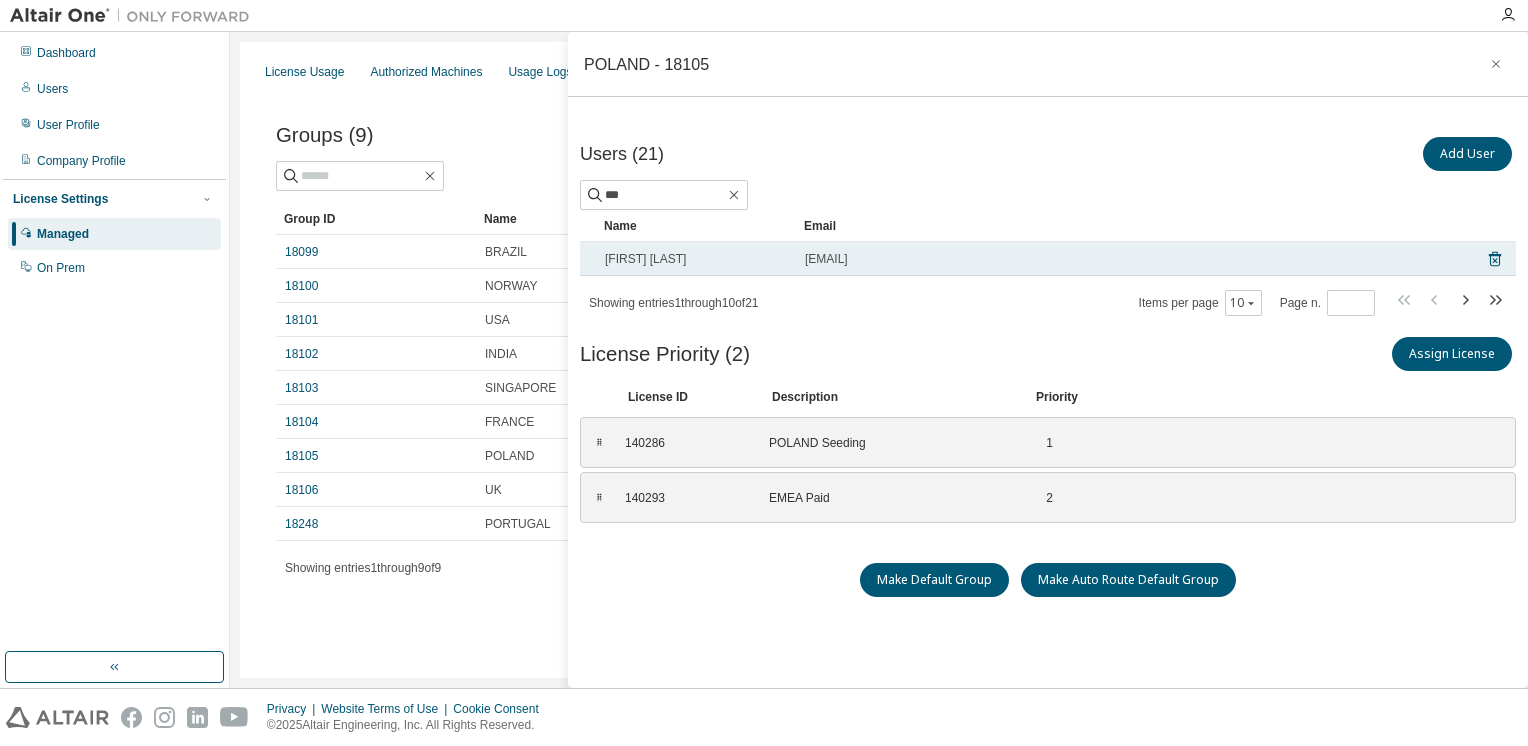 click on "[FIRST] [LAST]" at bounding box center [696, 259] 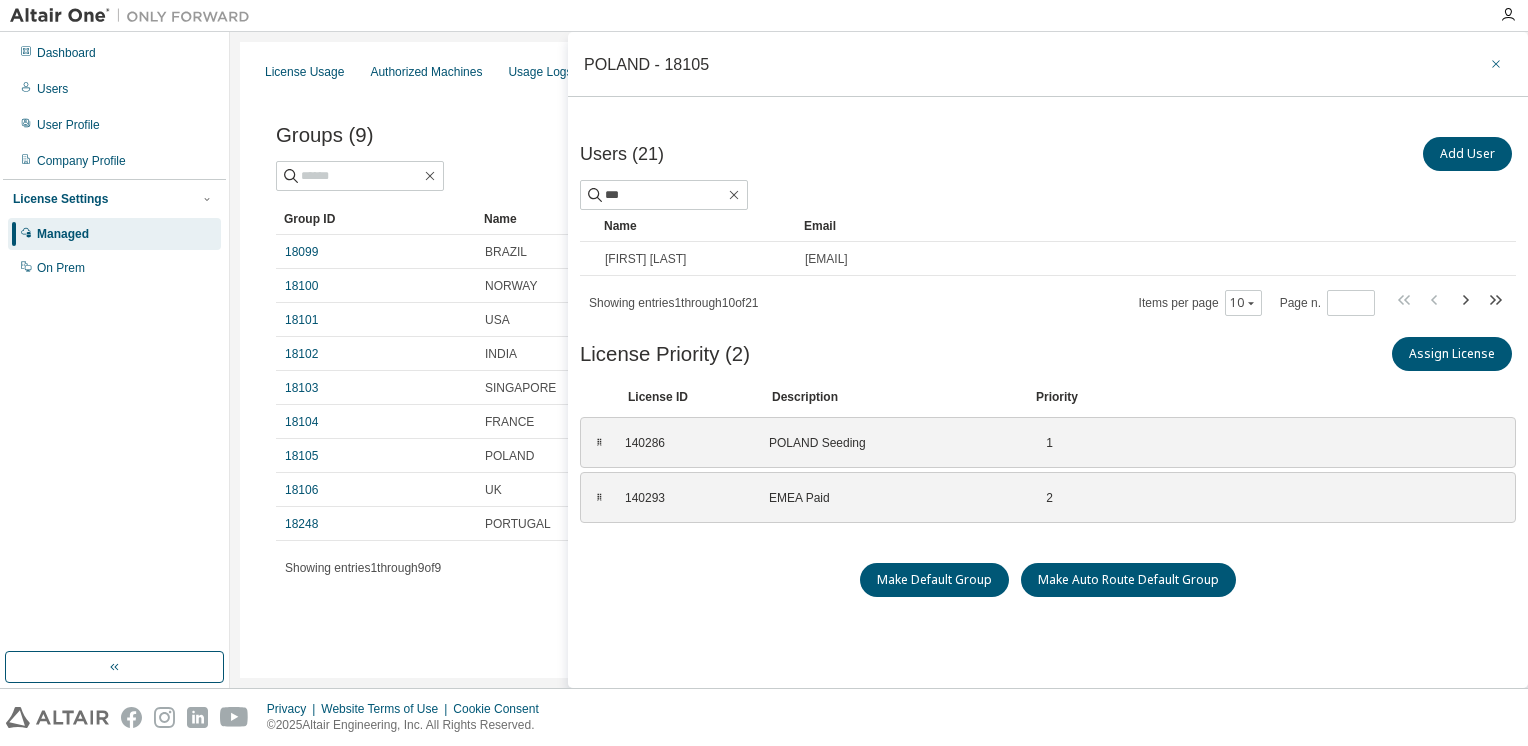 click at bounding box center (1496, 64) 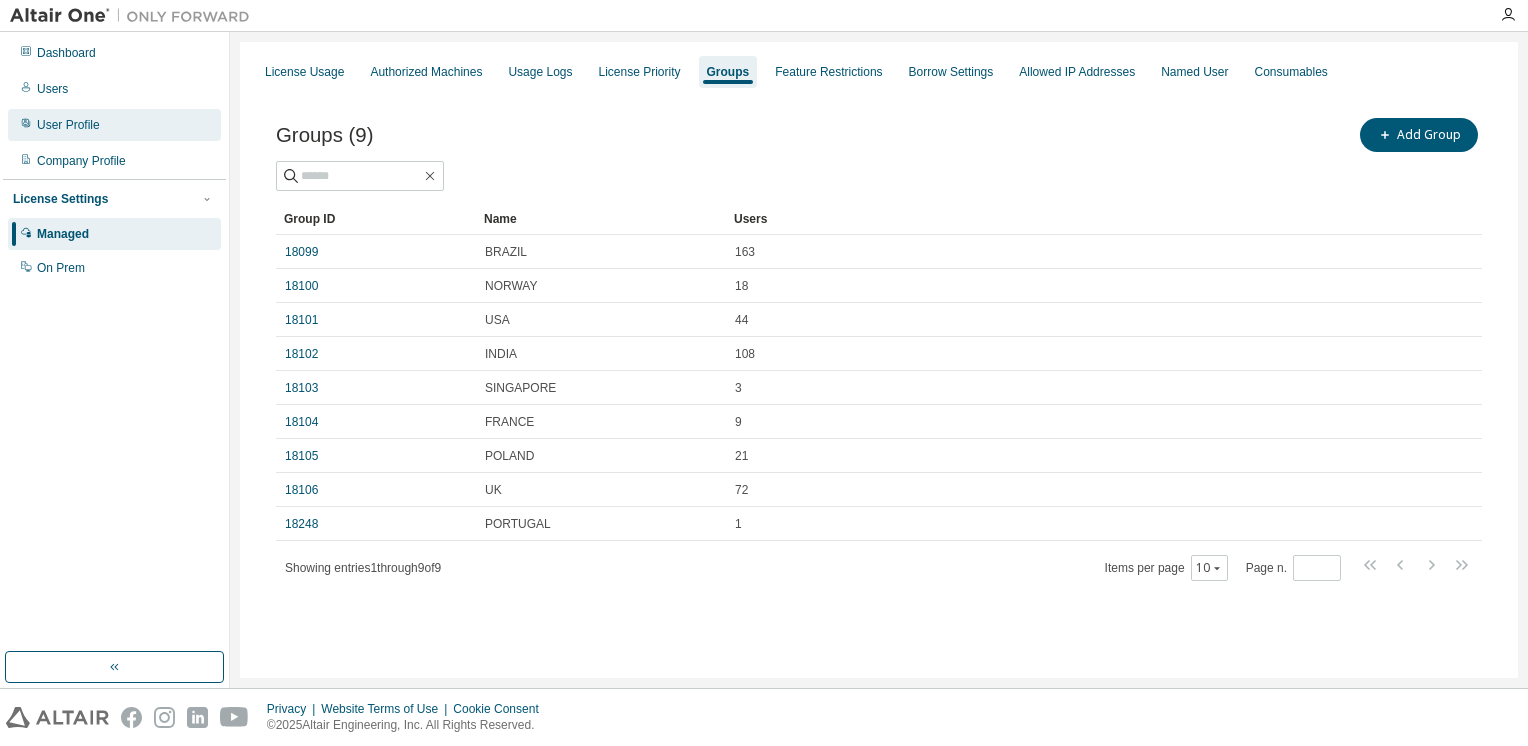 click on "User Profile" at bounding box center [68, 125] 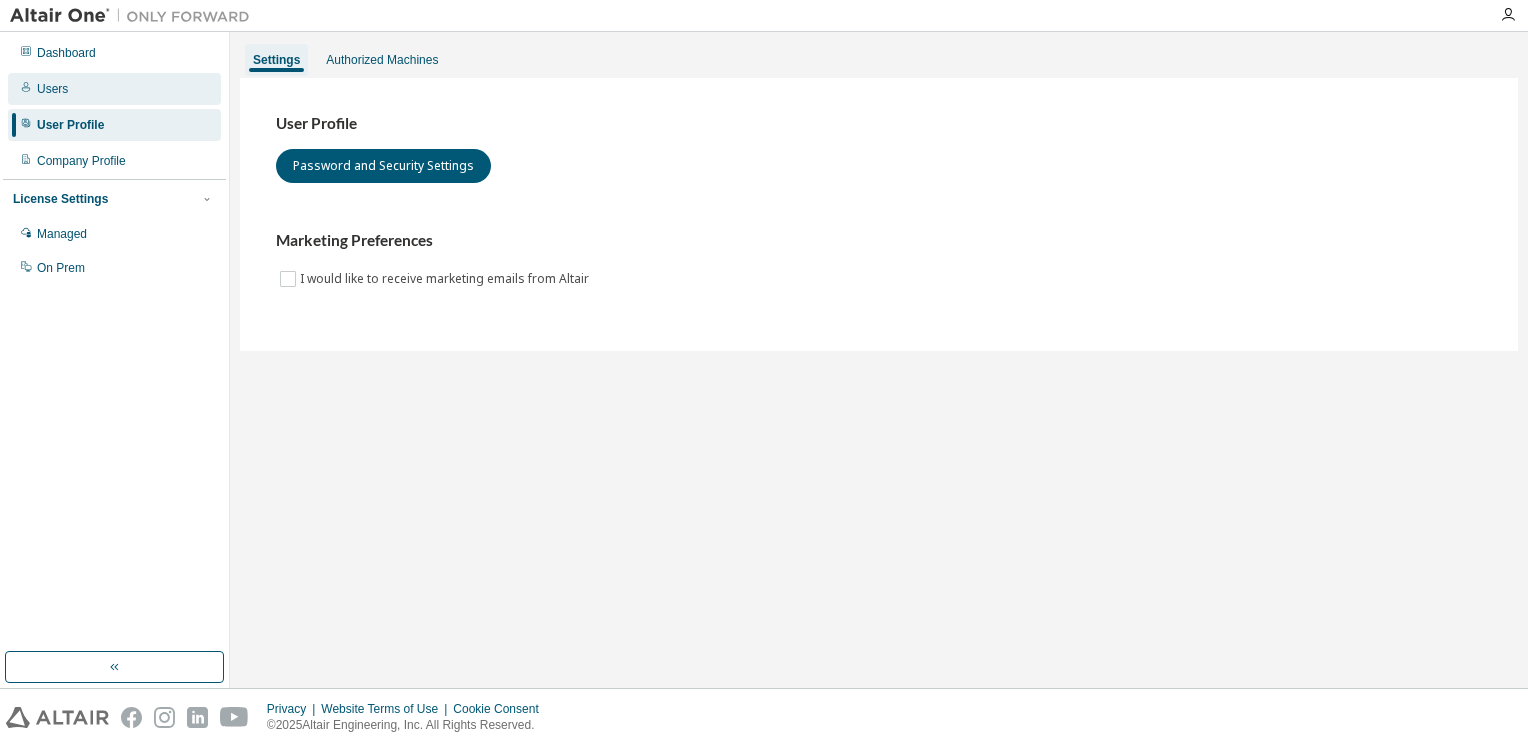 click on "Users" at bounding box center [114, 89] 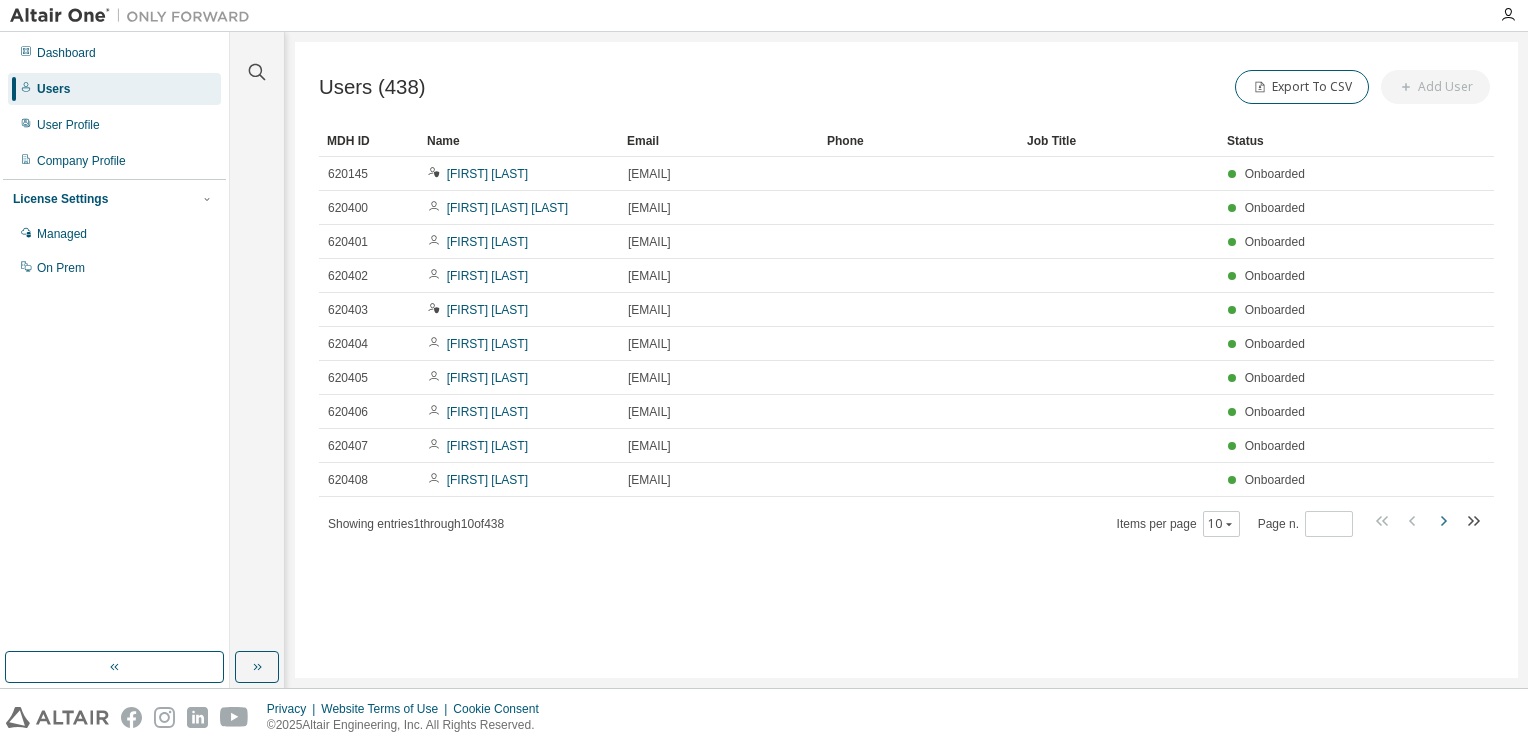 click 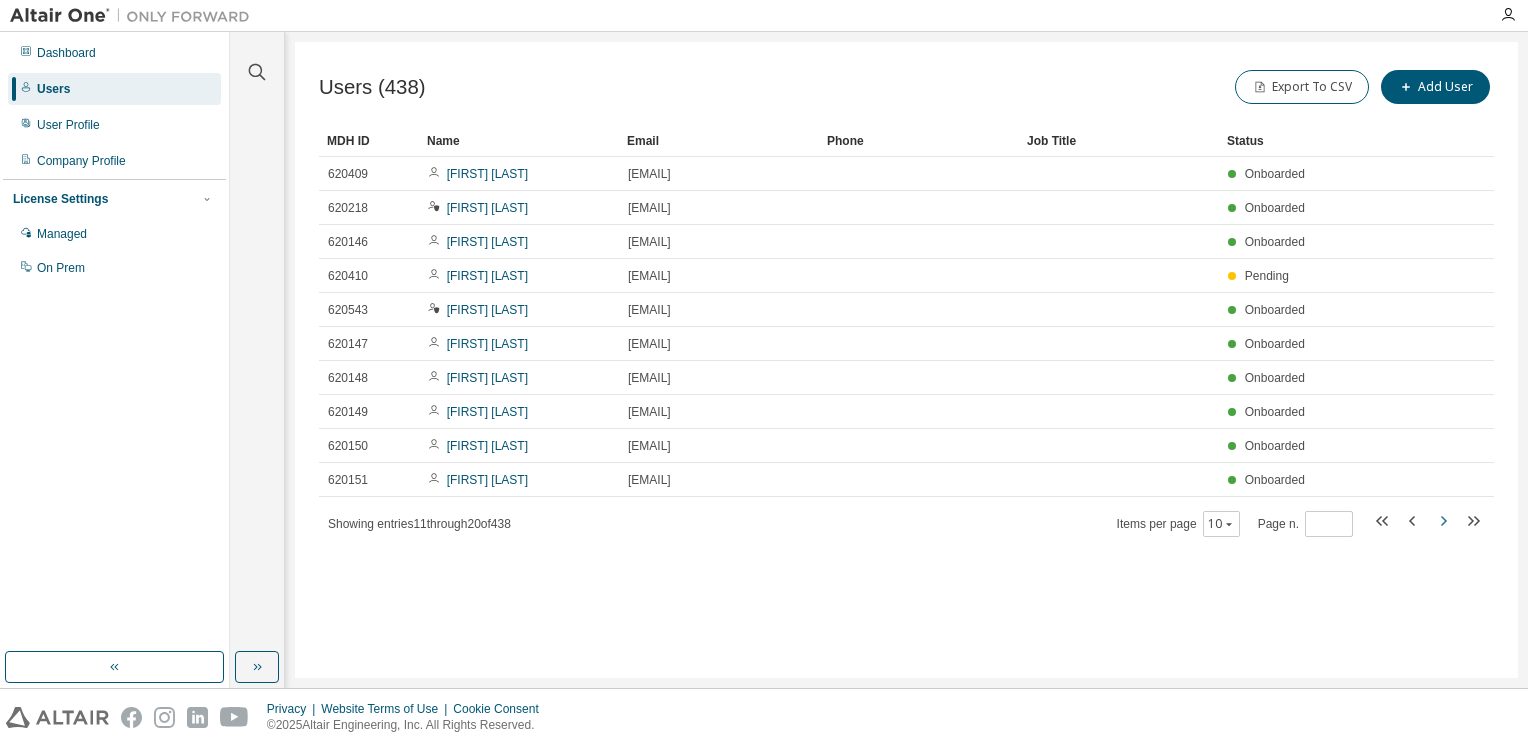 click 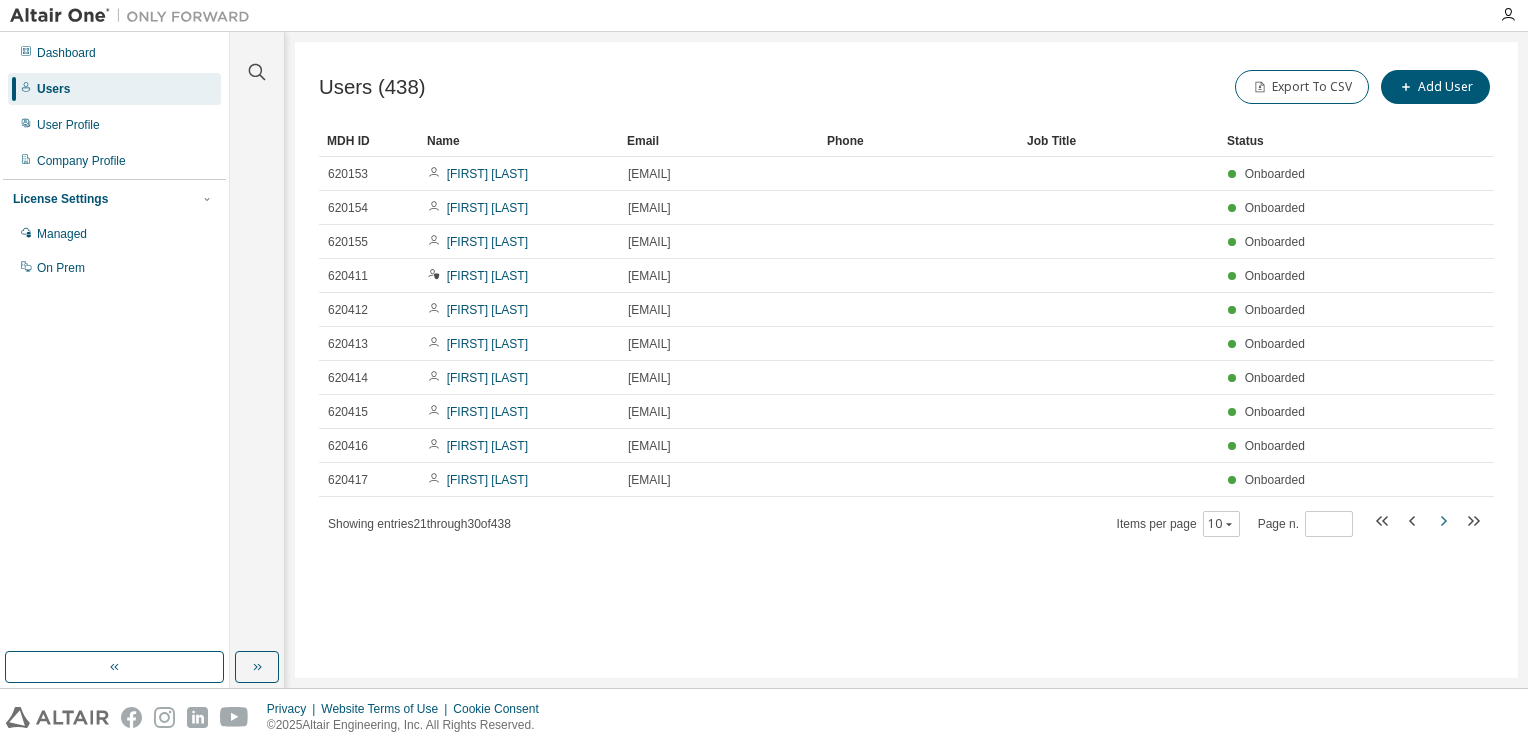 click 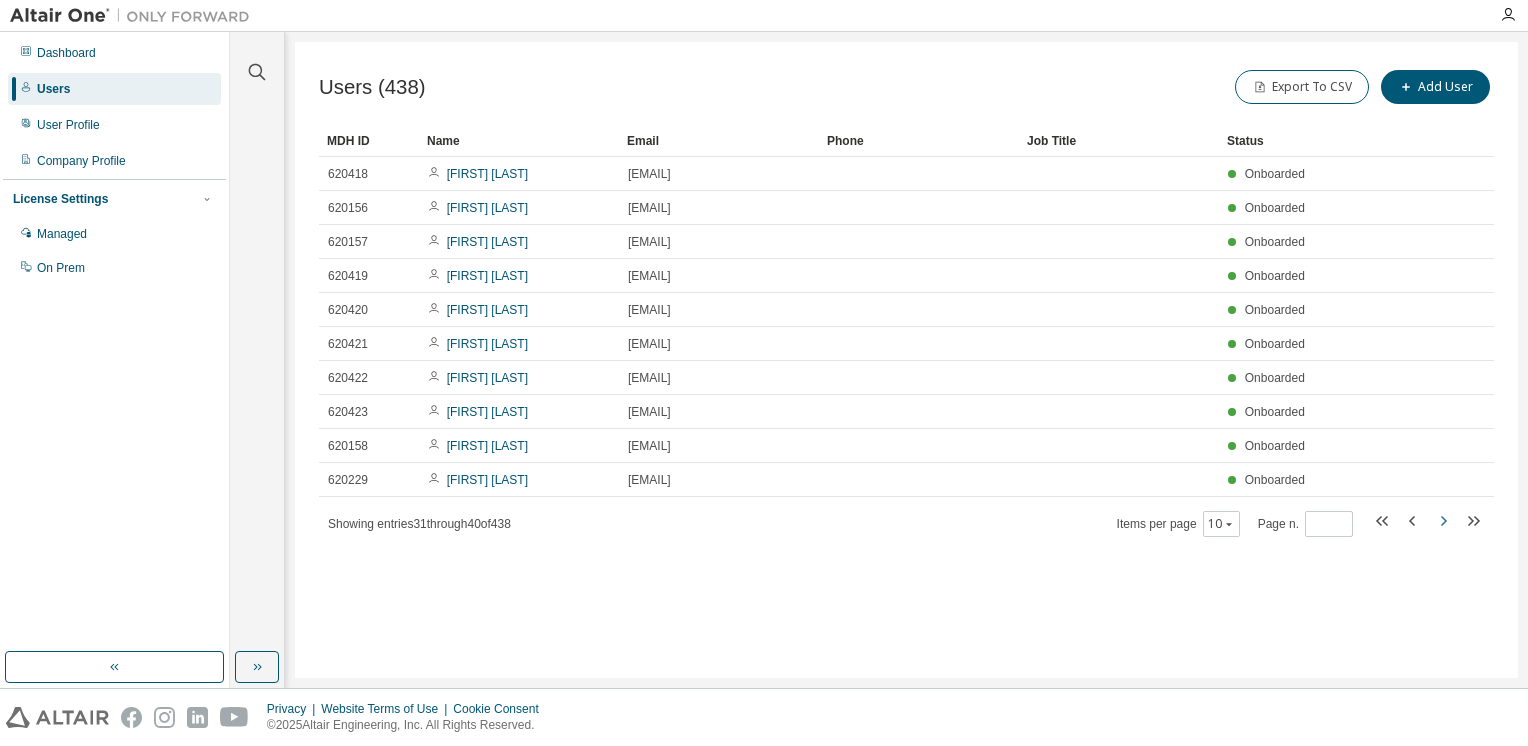 click 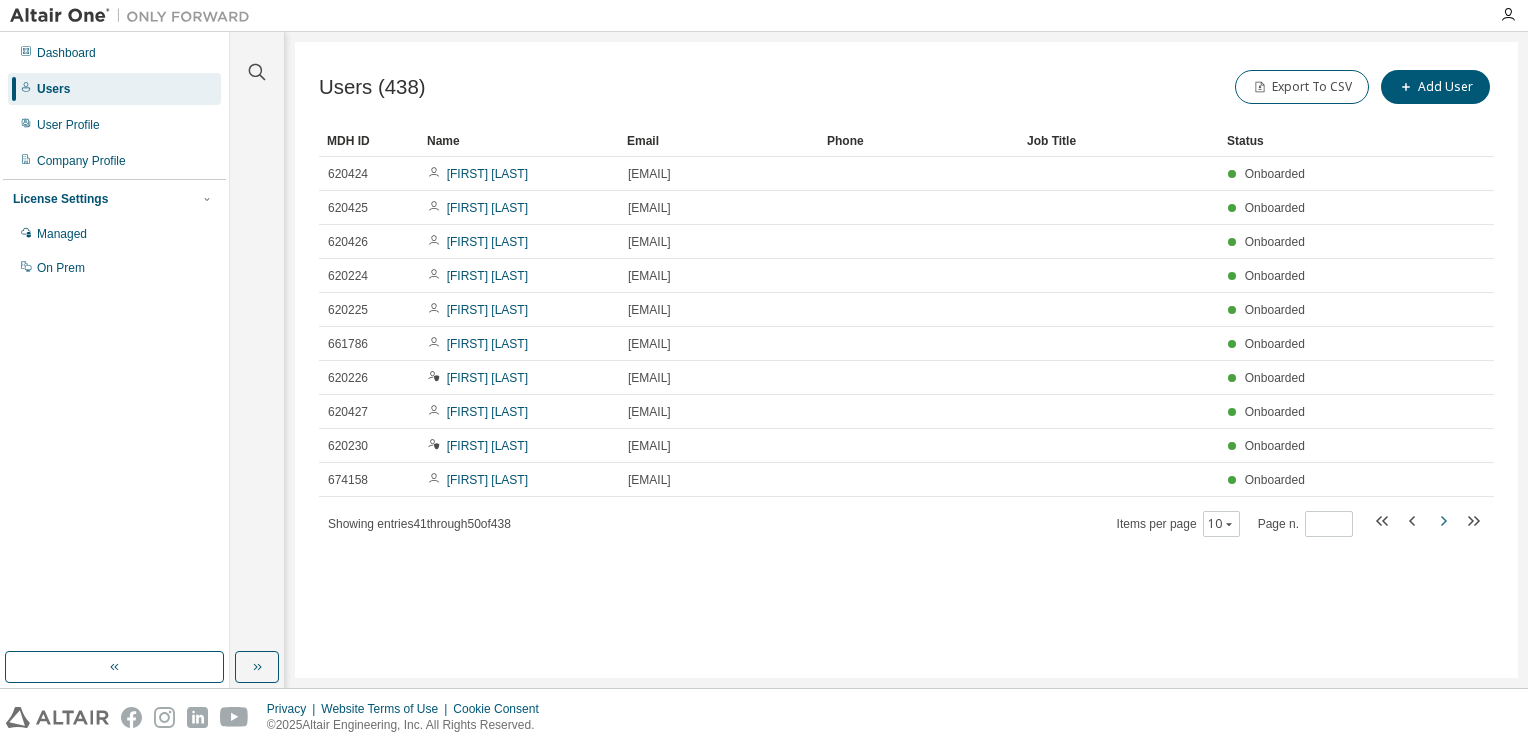 click 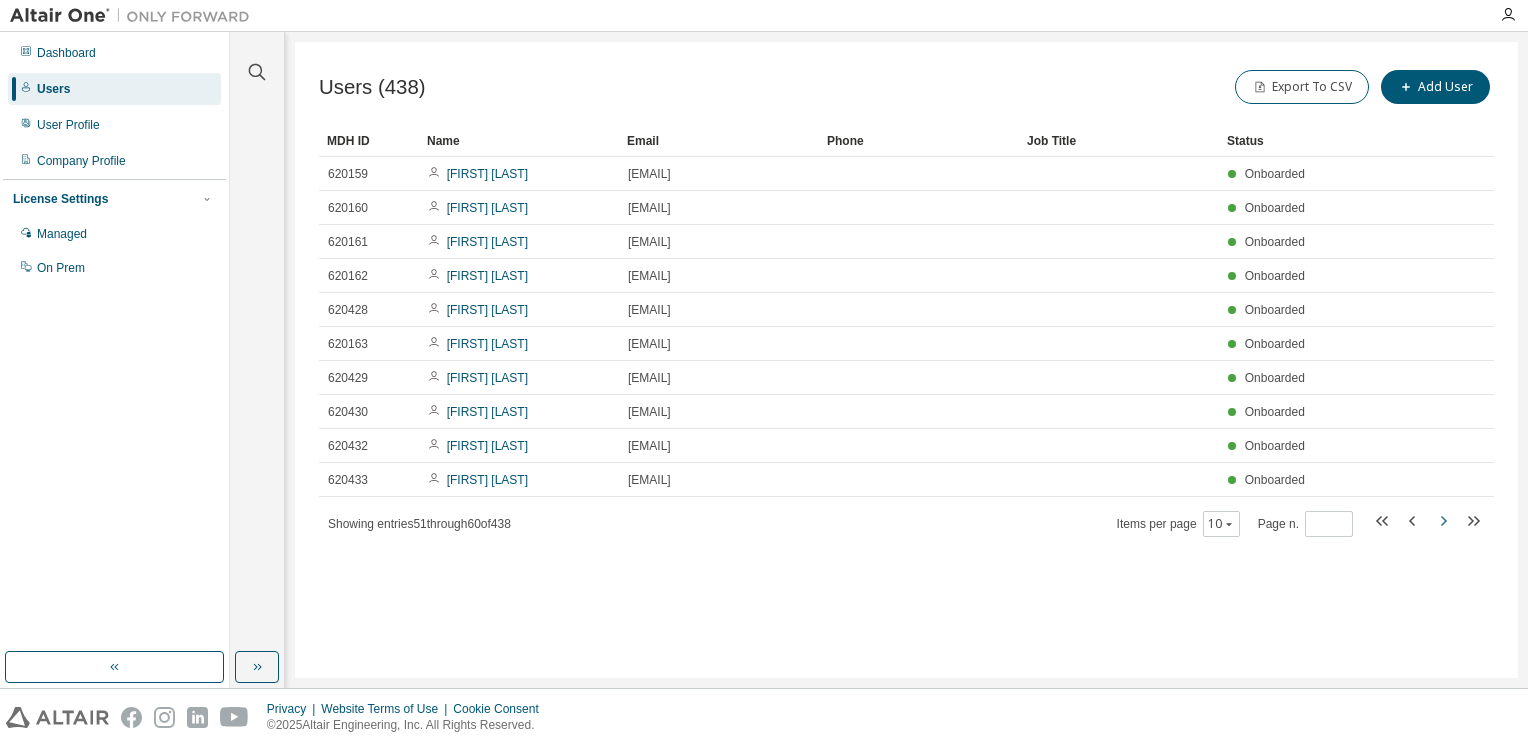 click 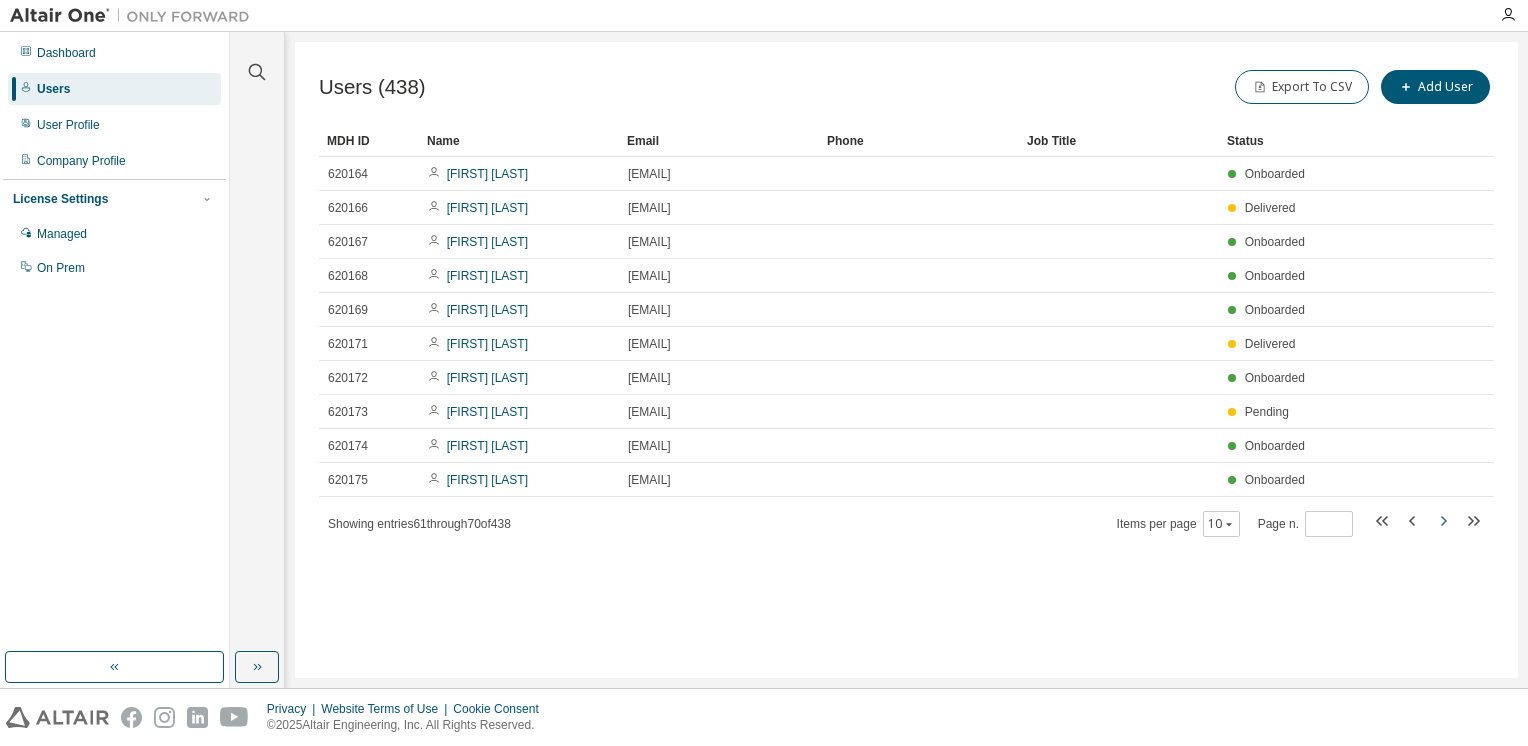 click 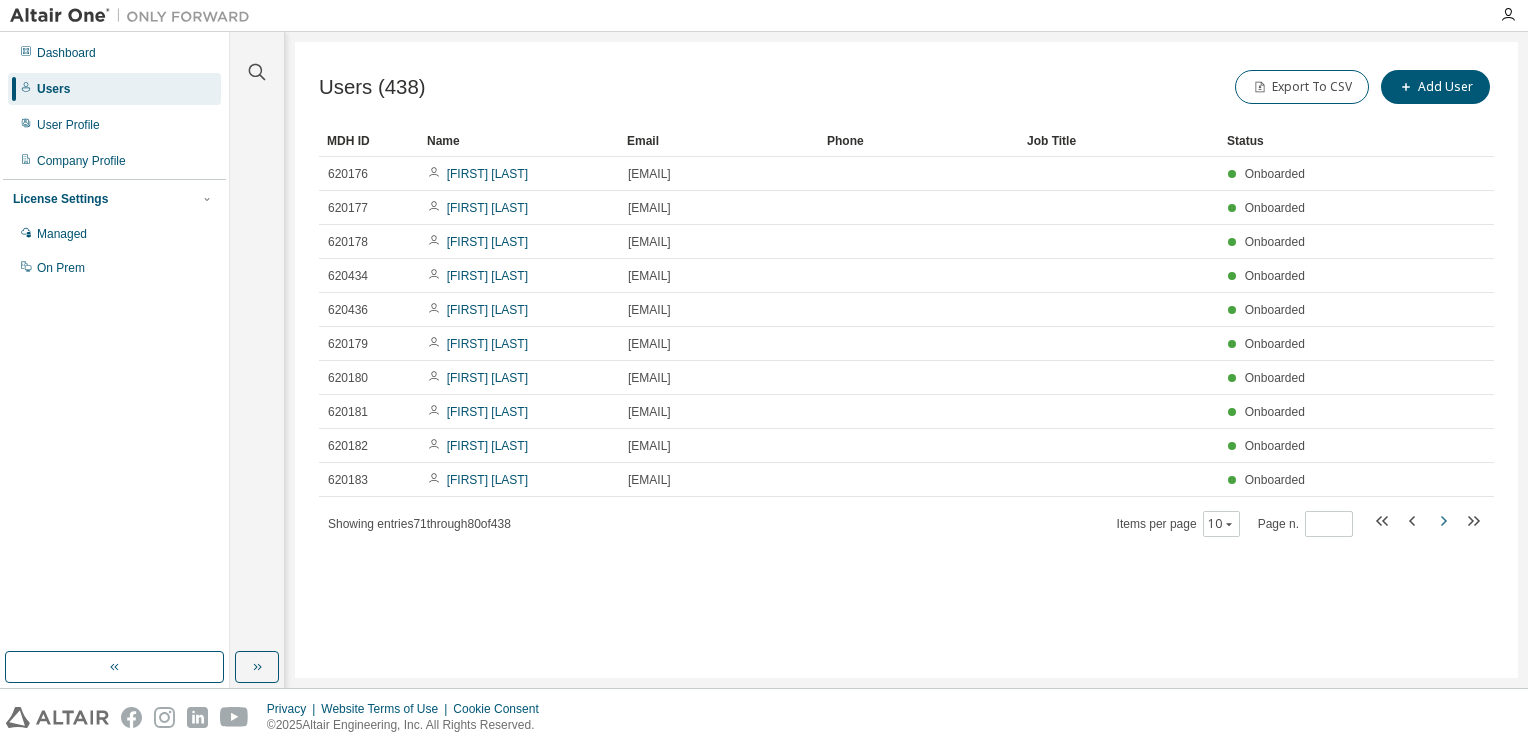 click 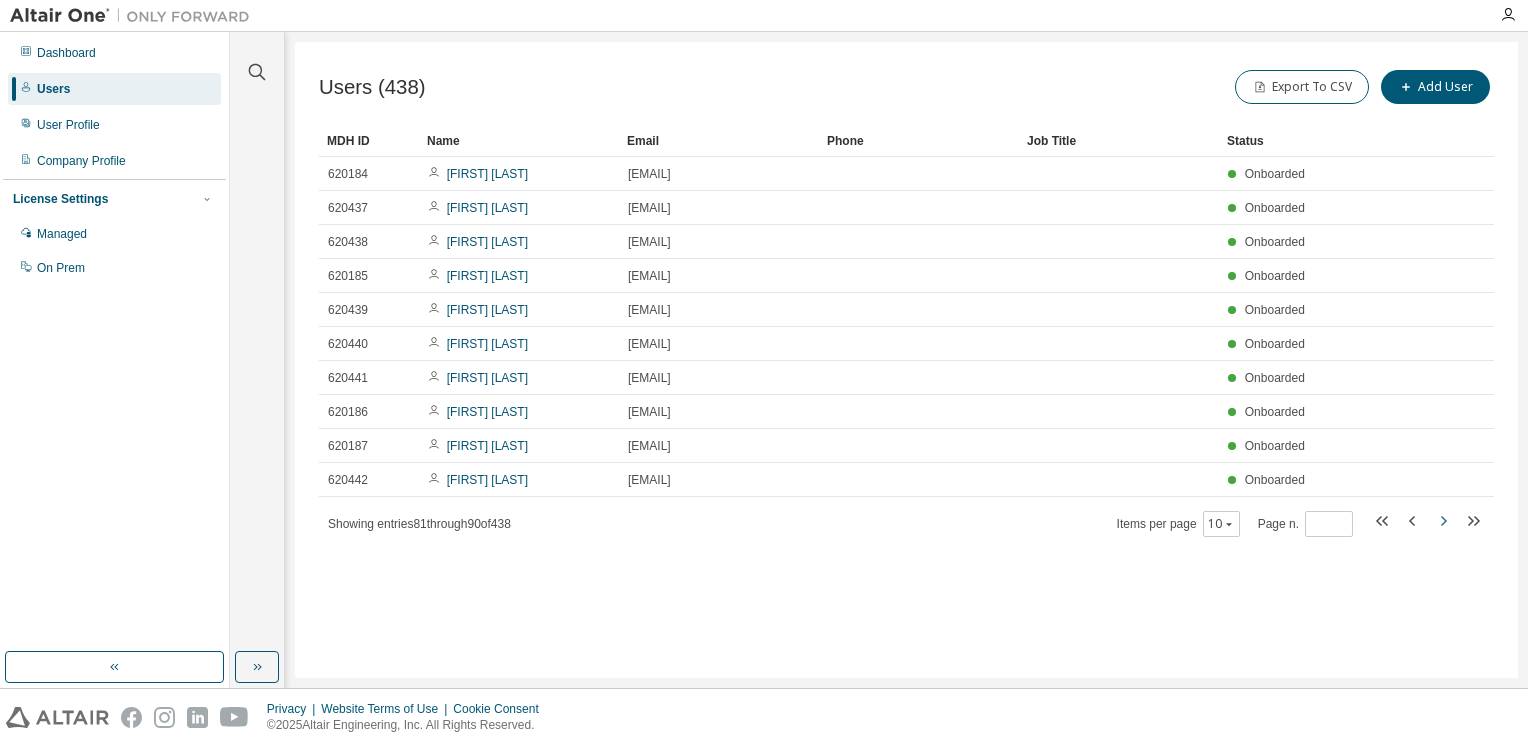 click 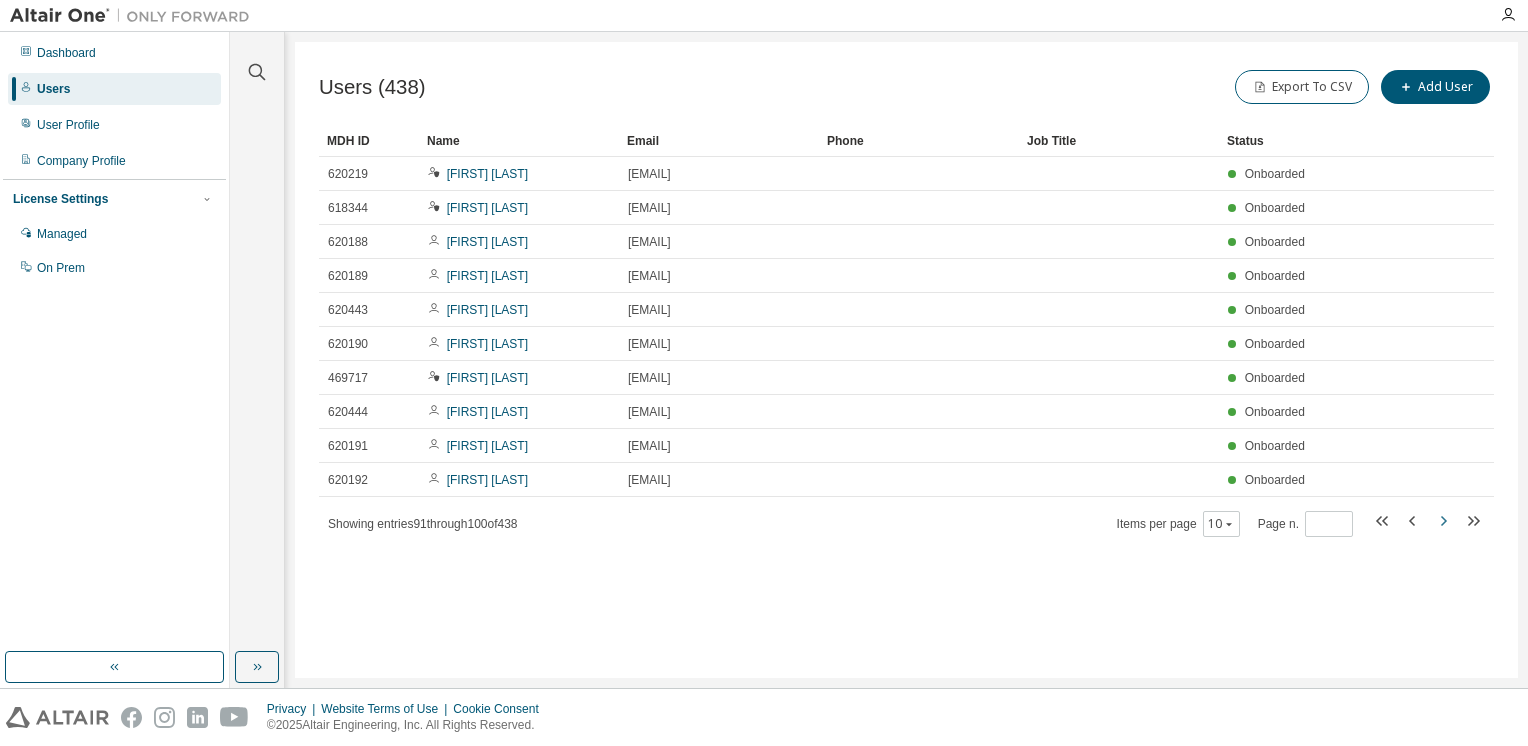 click 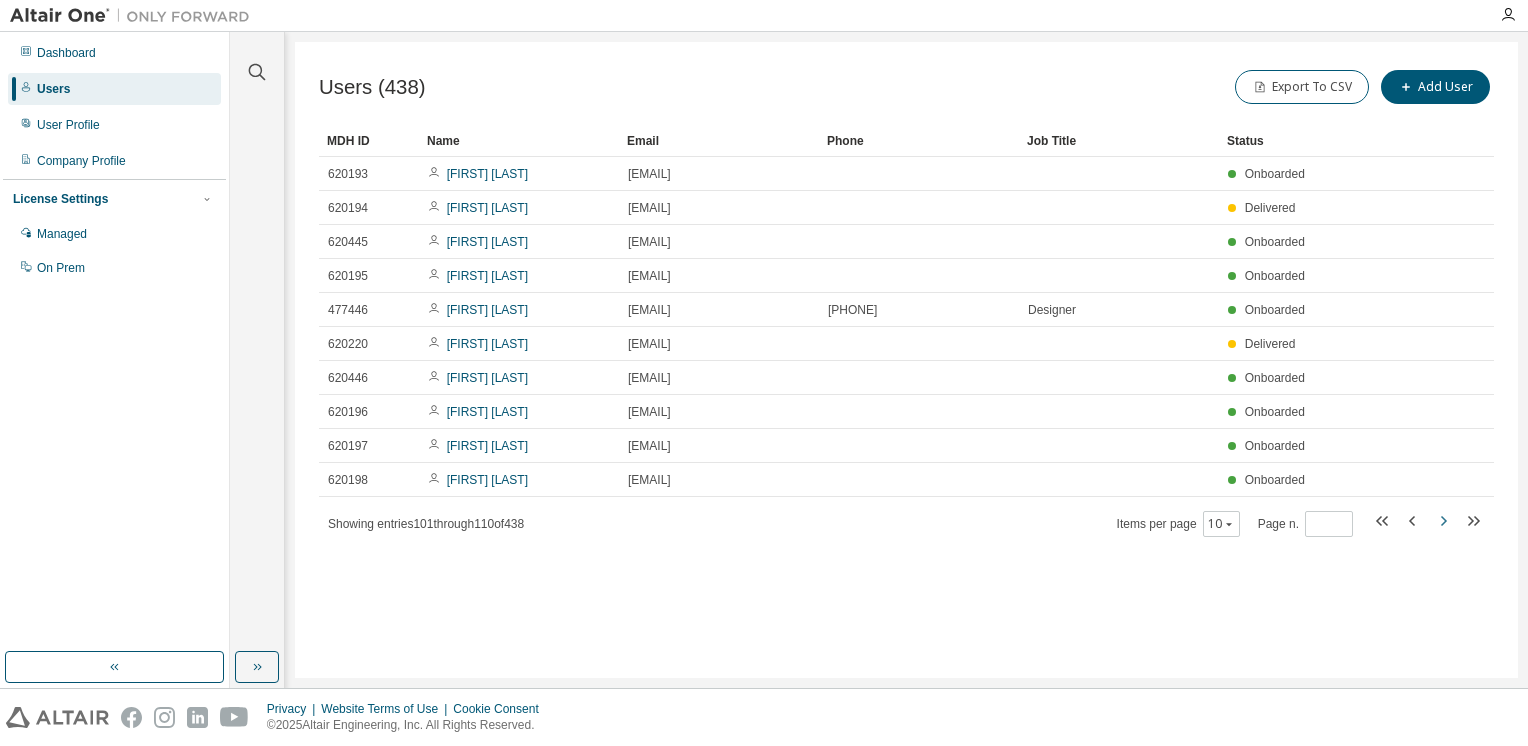 click 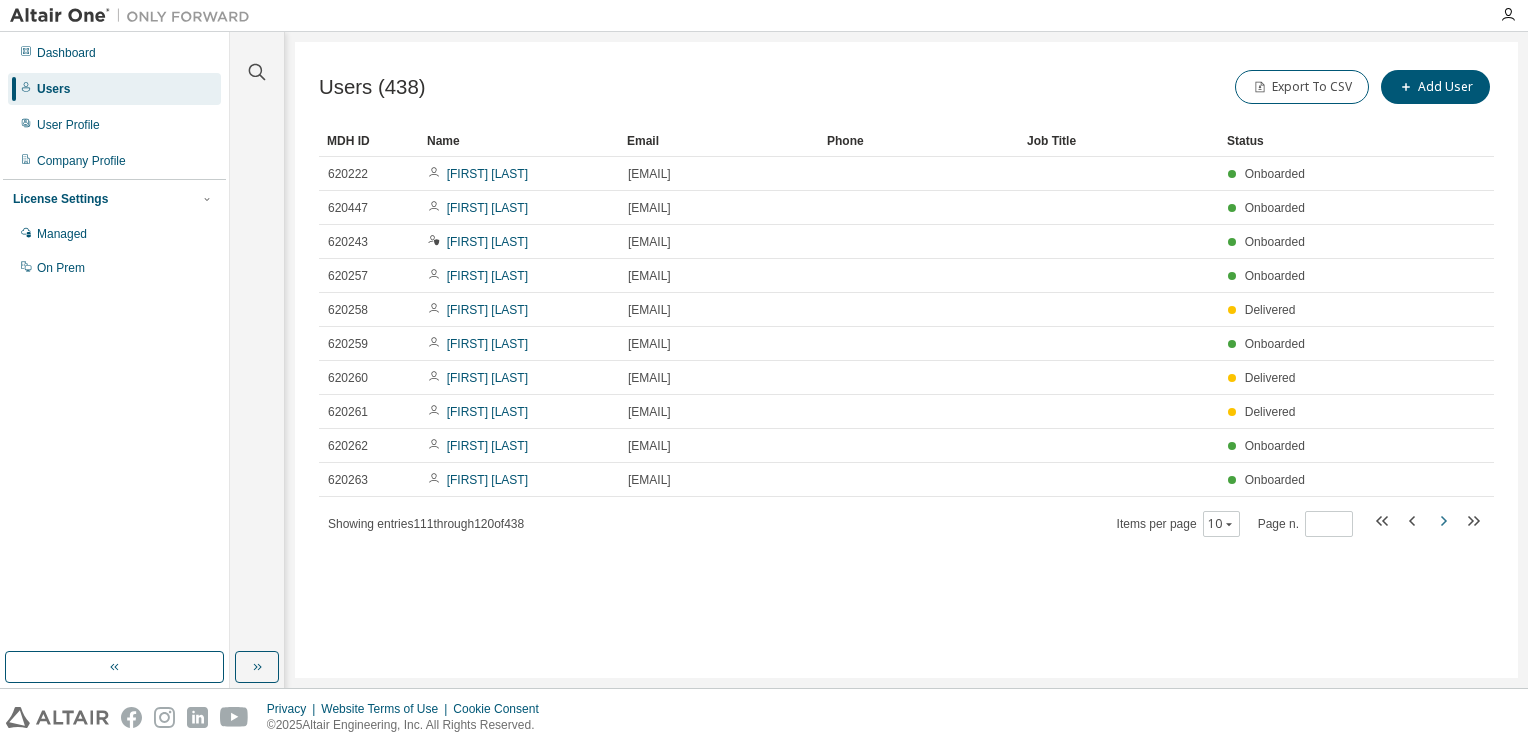 click 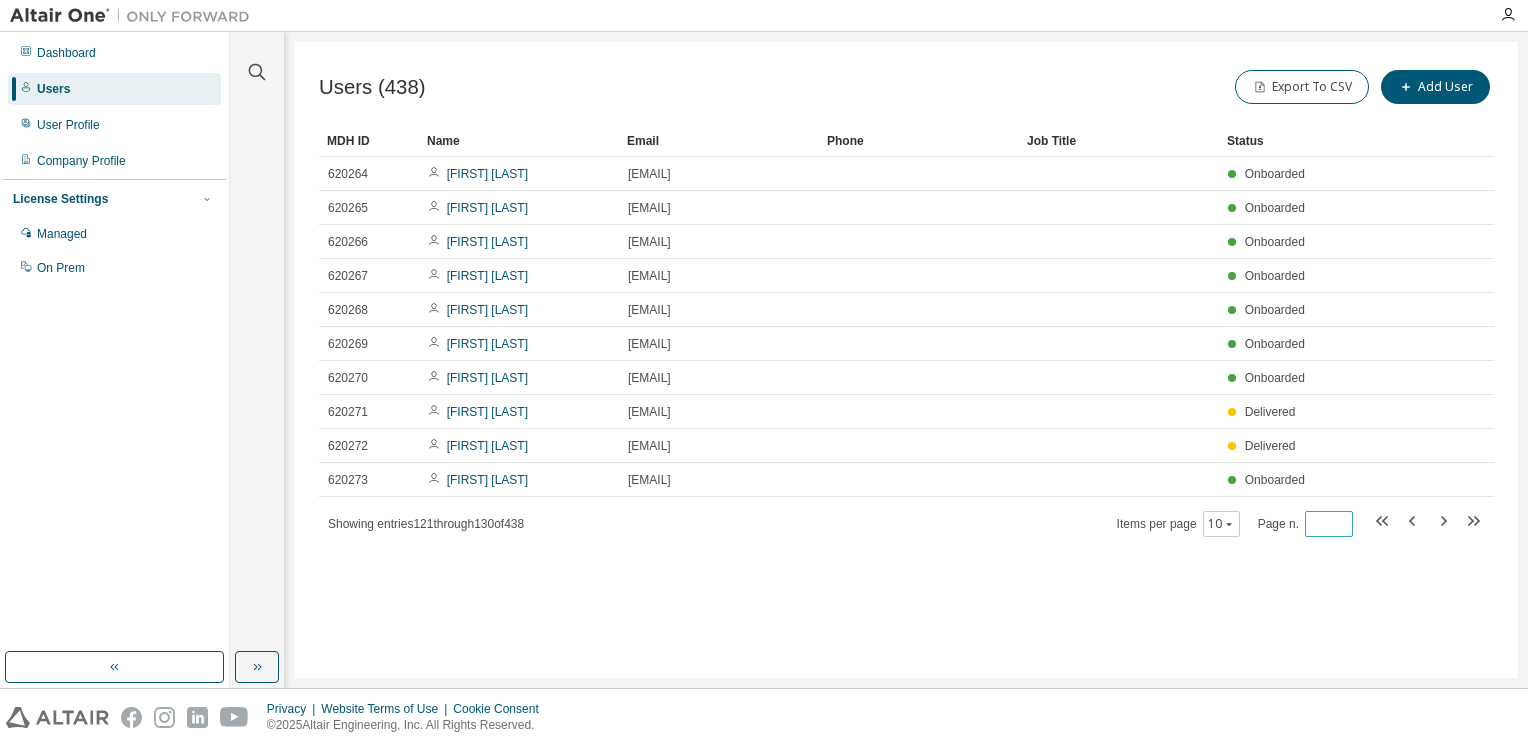drag, startPoint x: 1331, startPoint y: 518, endPoint x: 1287, endPoint y: 519, distance: 44.011364 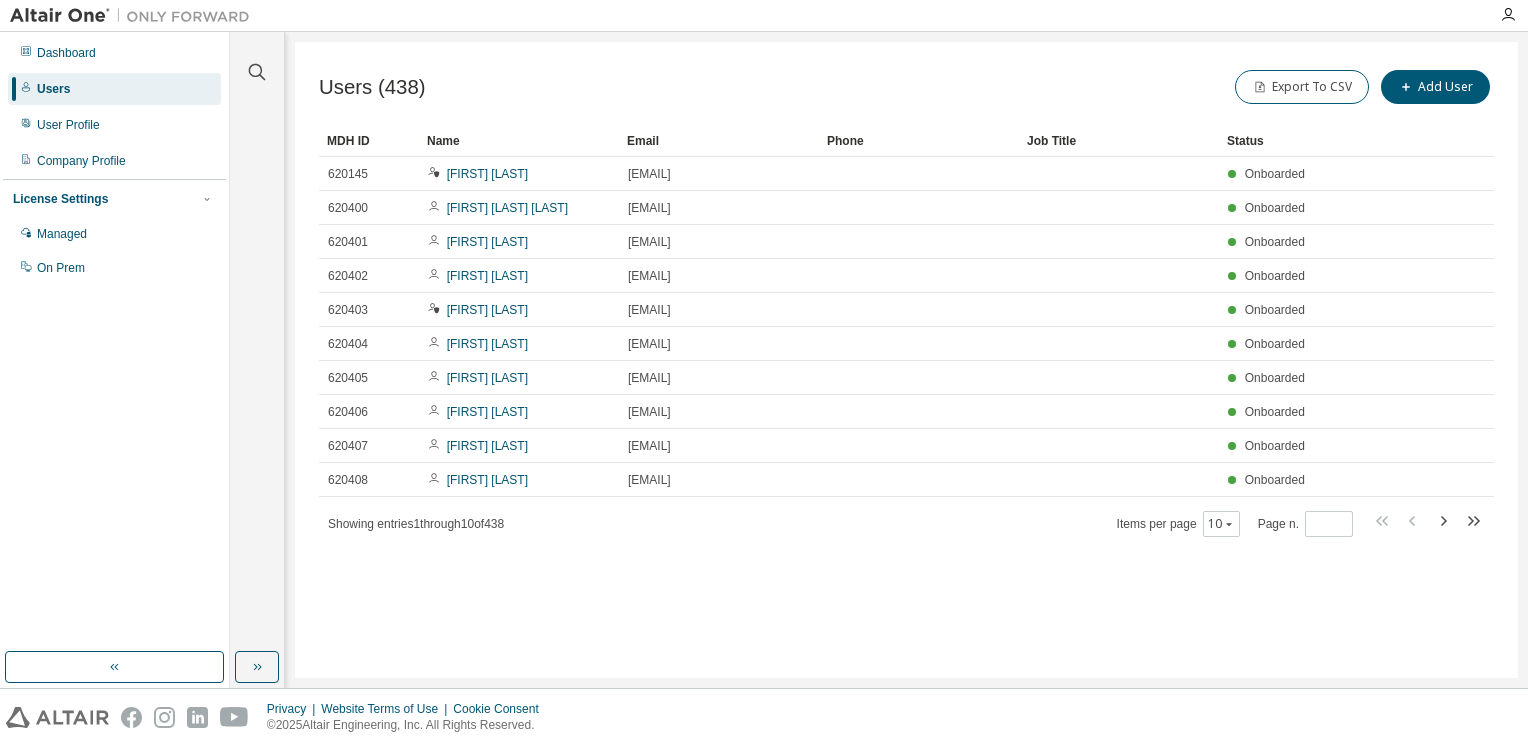 click on "Status" at bounding box center [1308, 141] 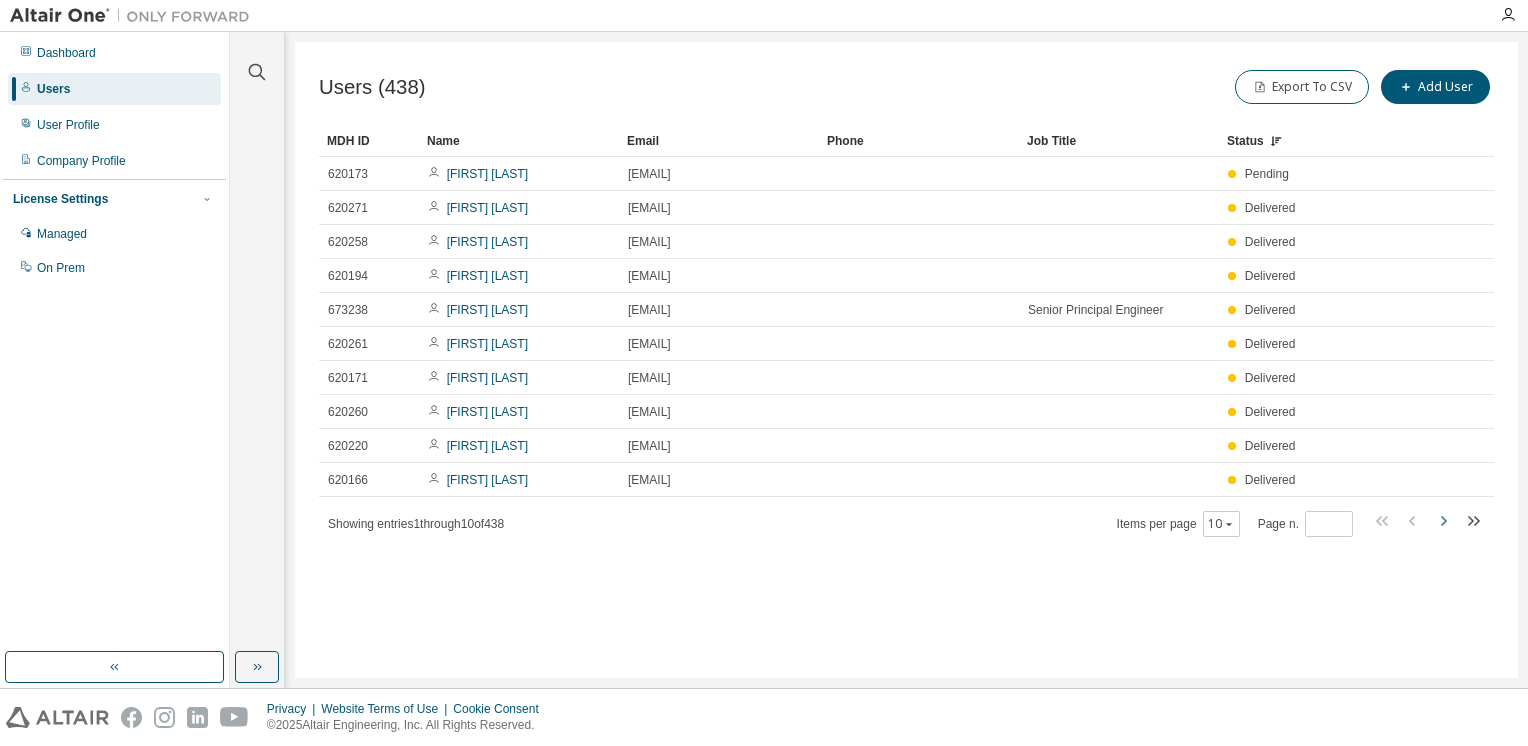 click 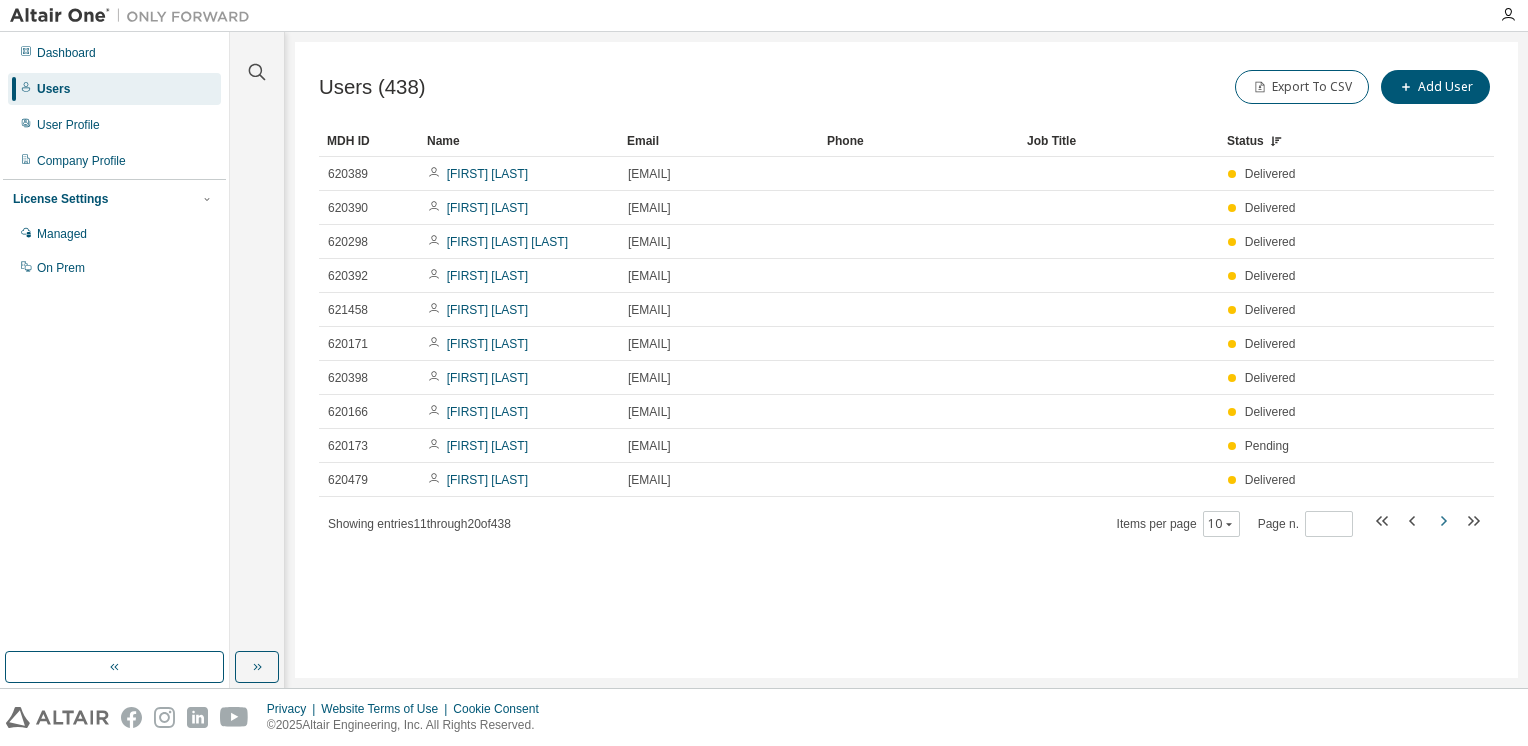 click 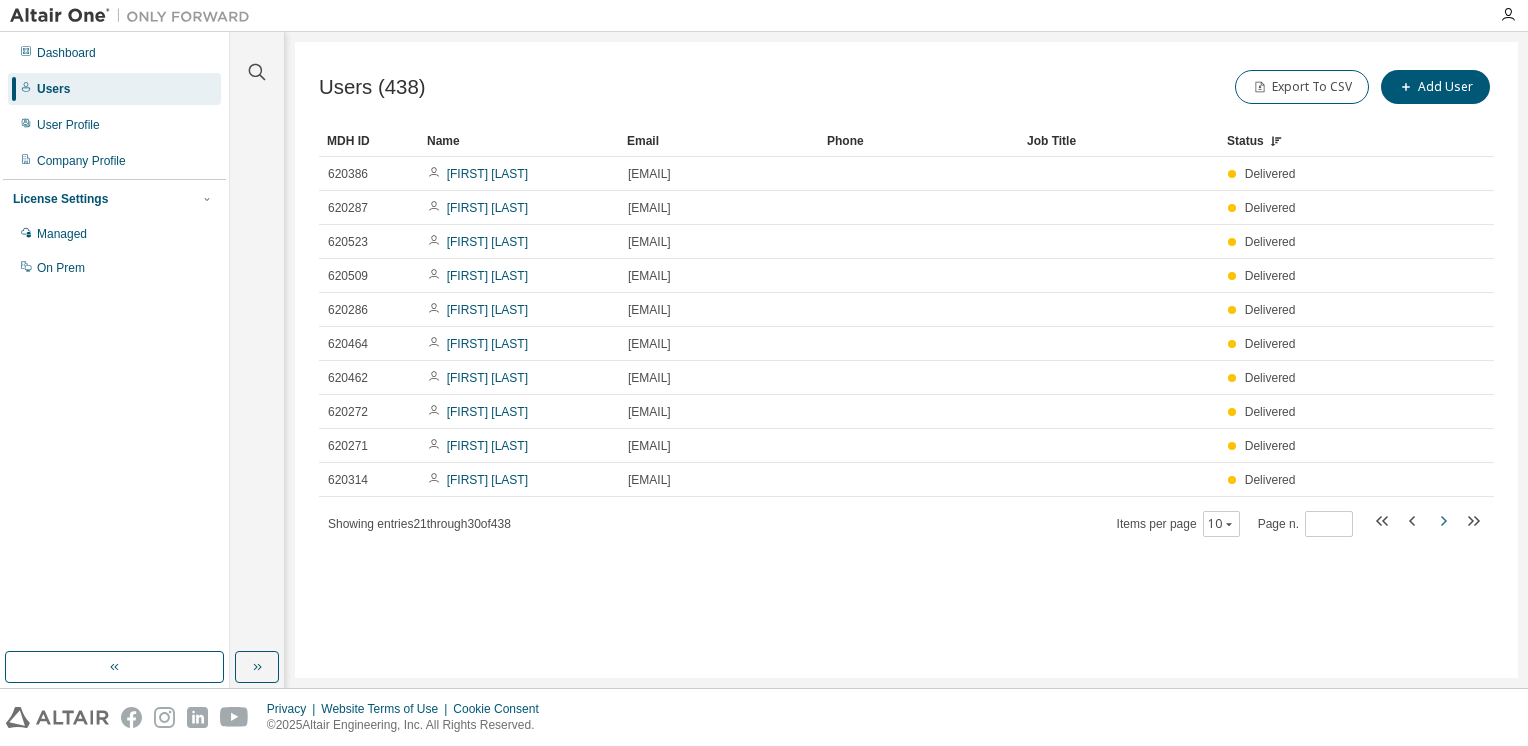 click 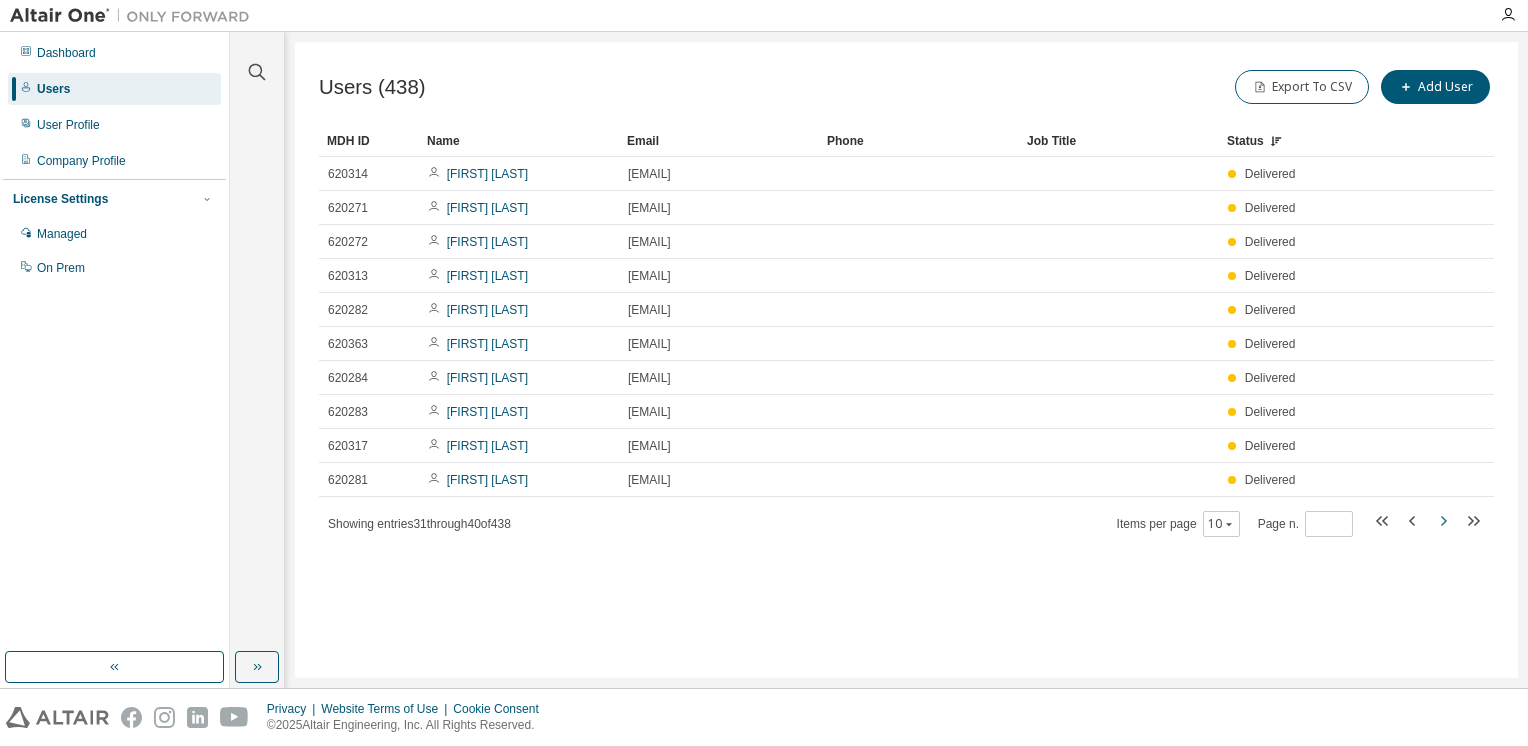 click 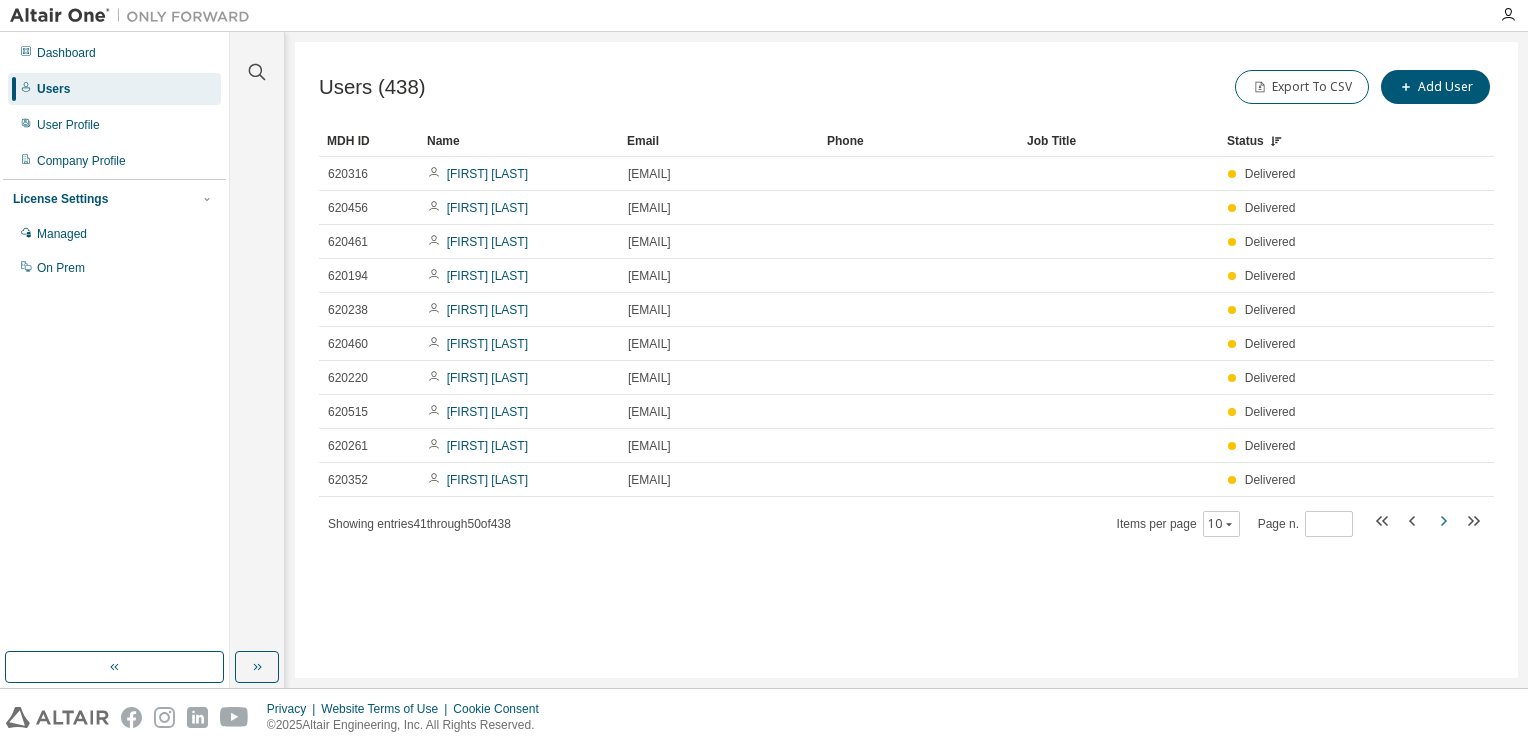 click 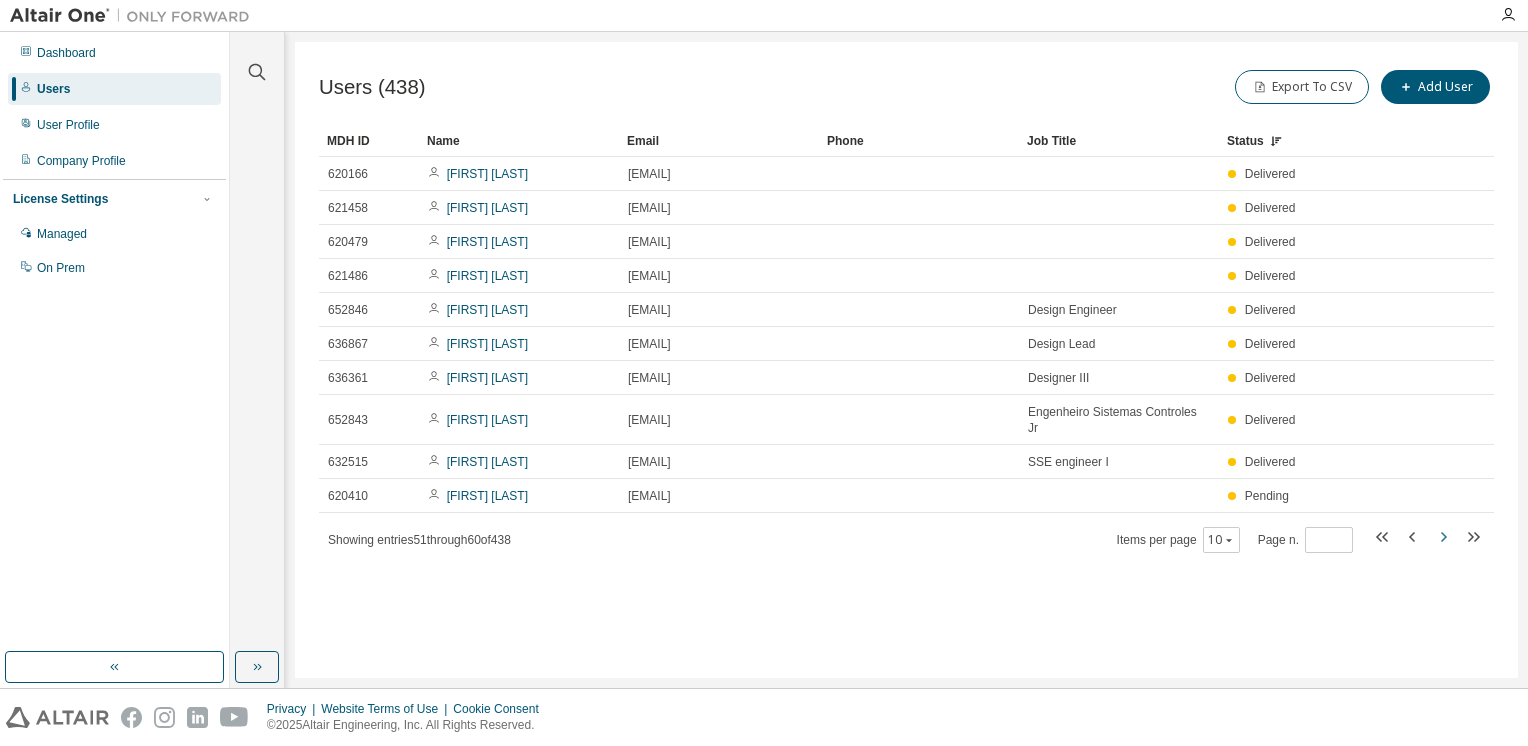 click 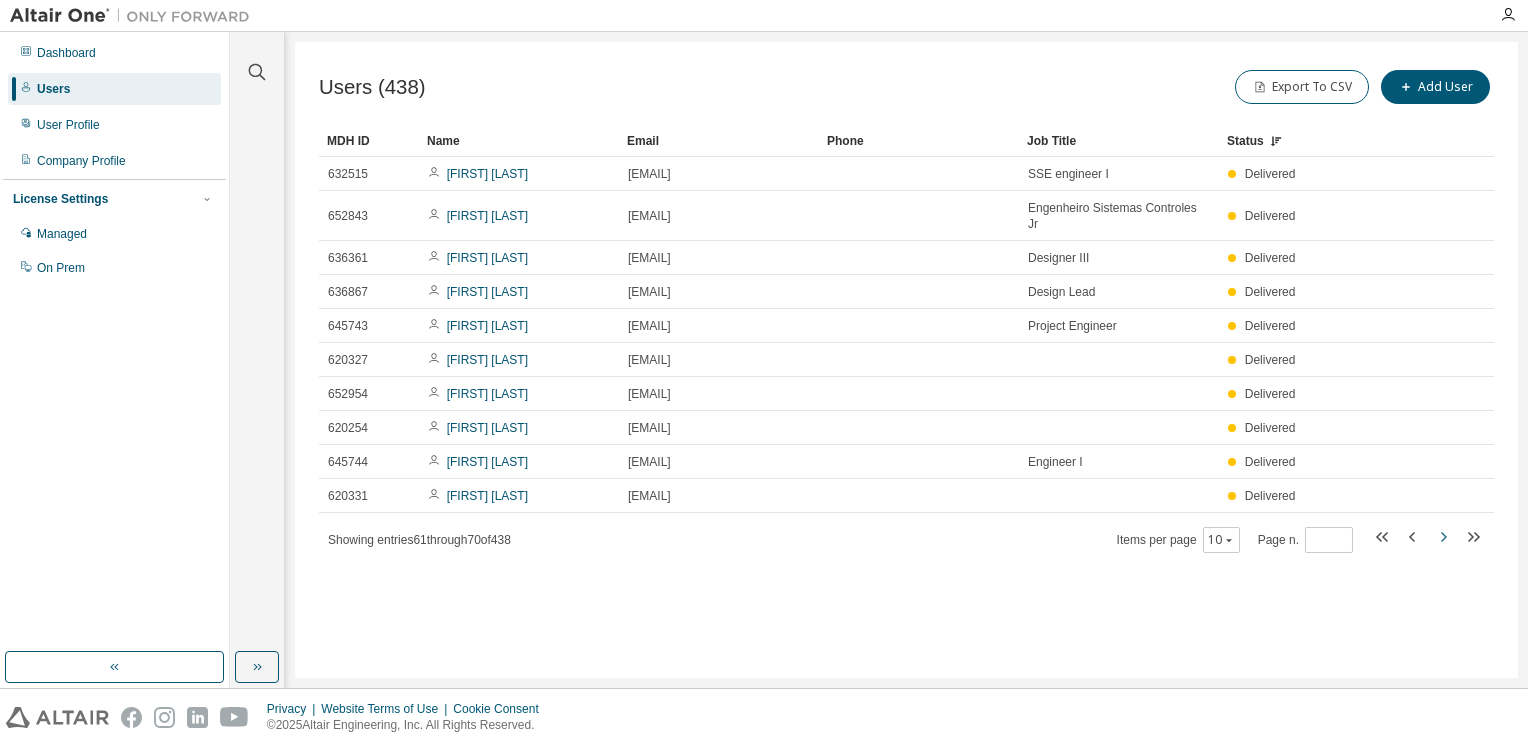 click 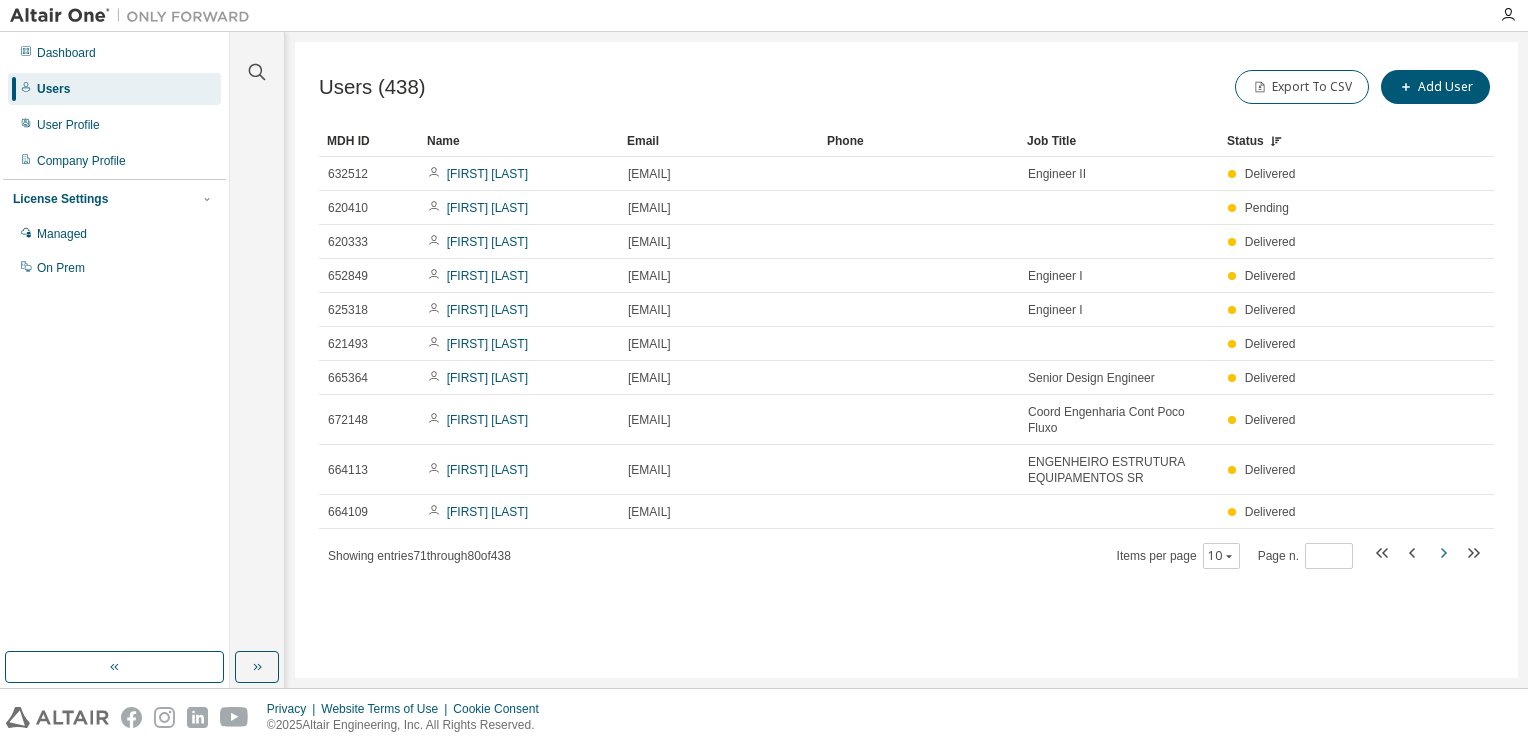 click 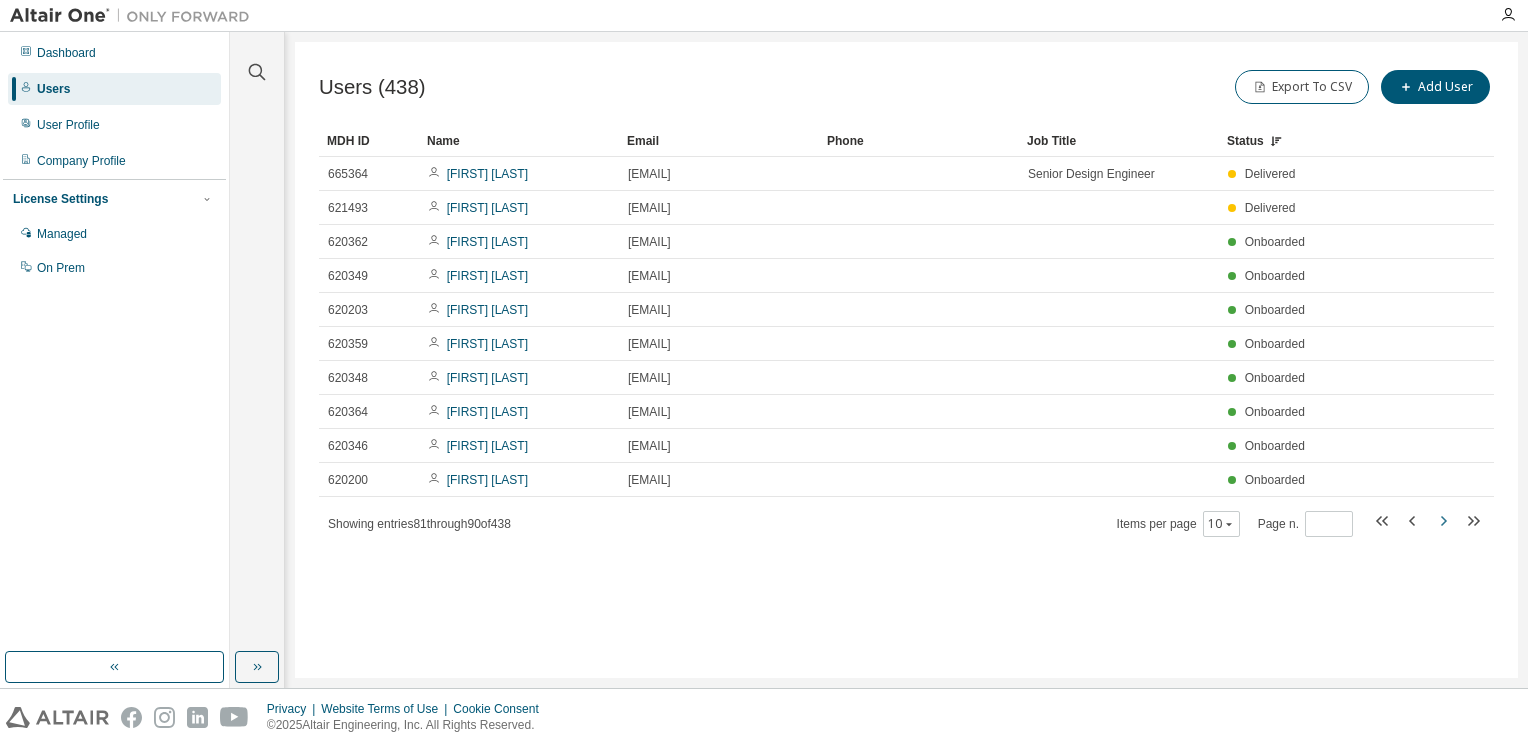 click 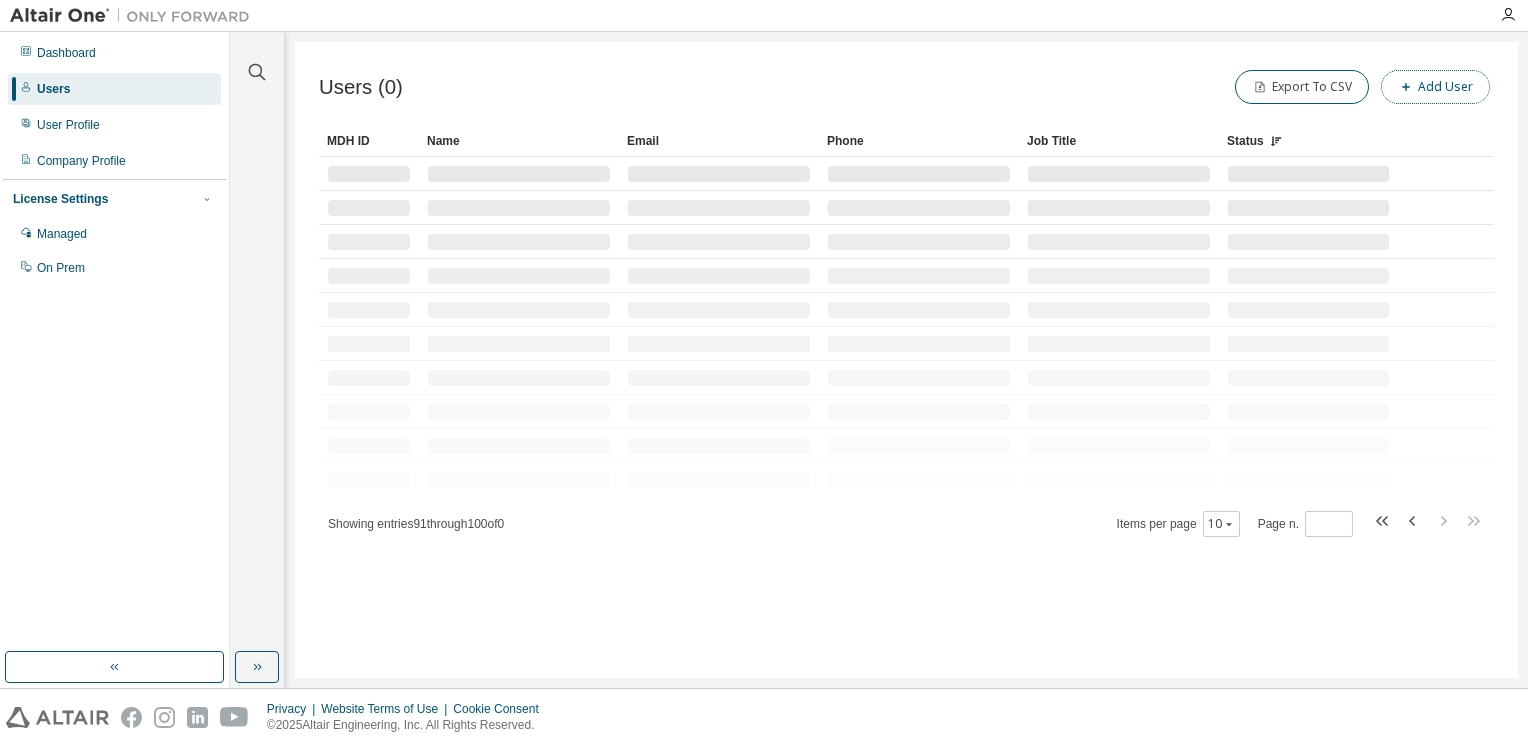 click on "Add User" at bounding box center [1435, 87] 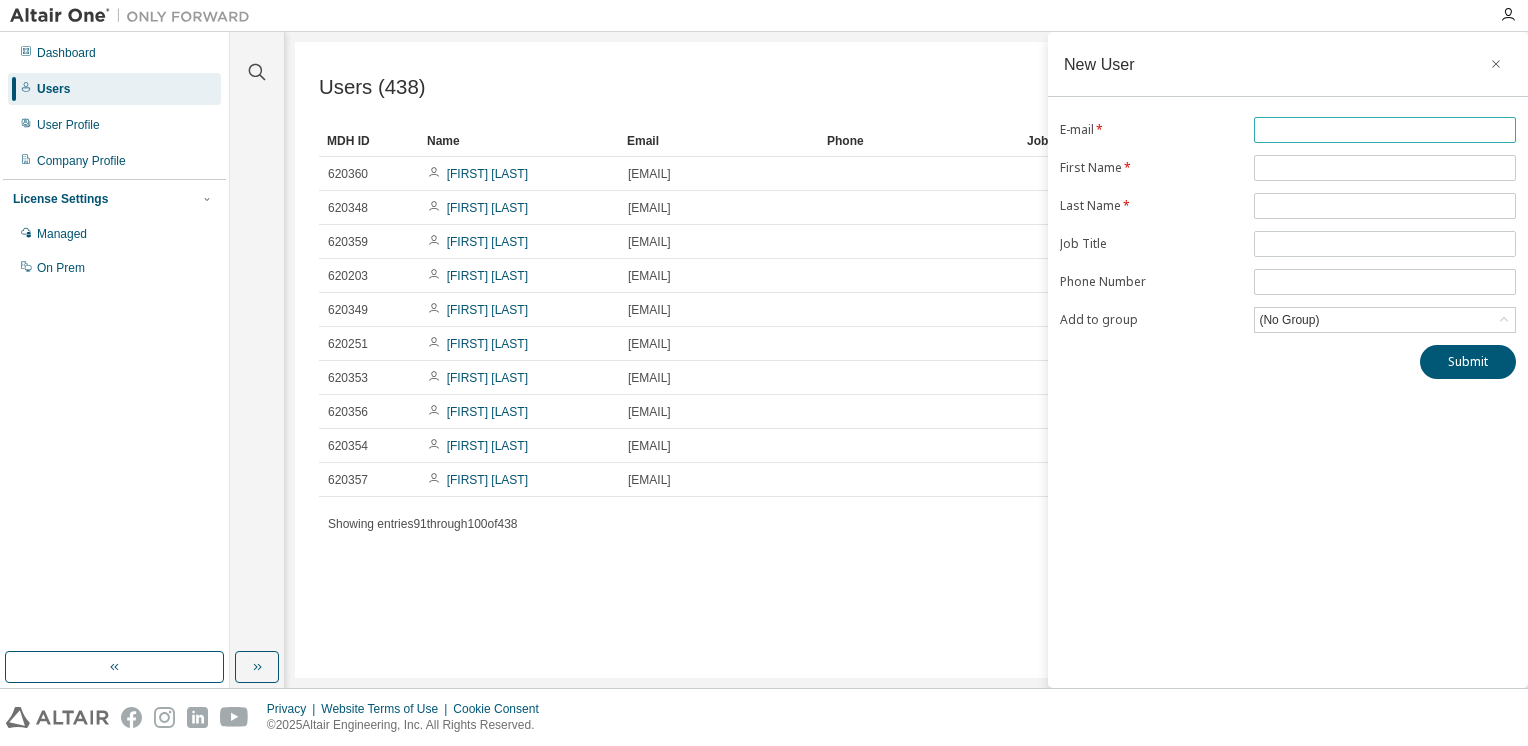 click at bounding box center (1385, 130) 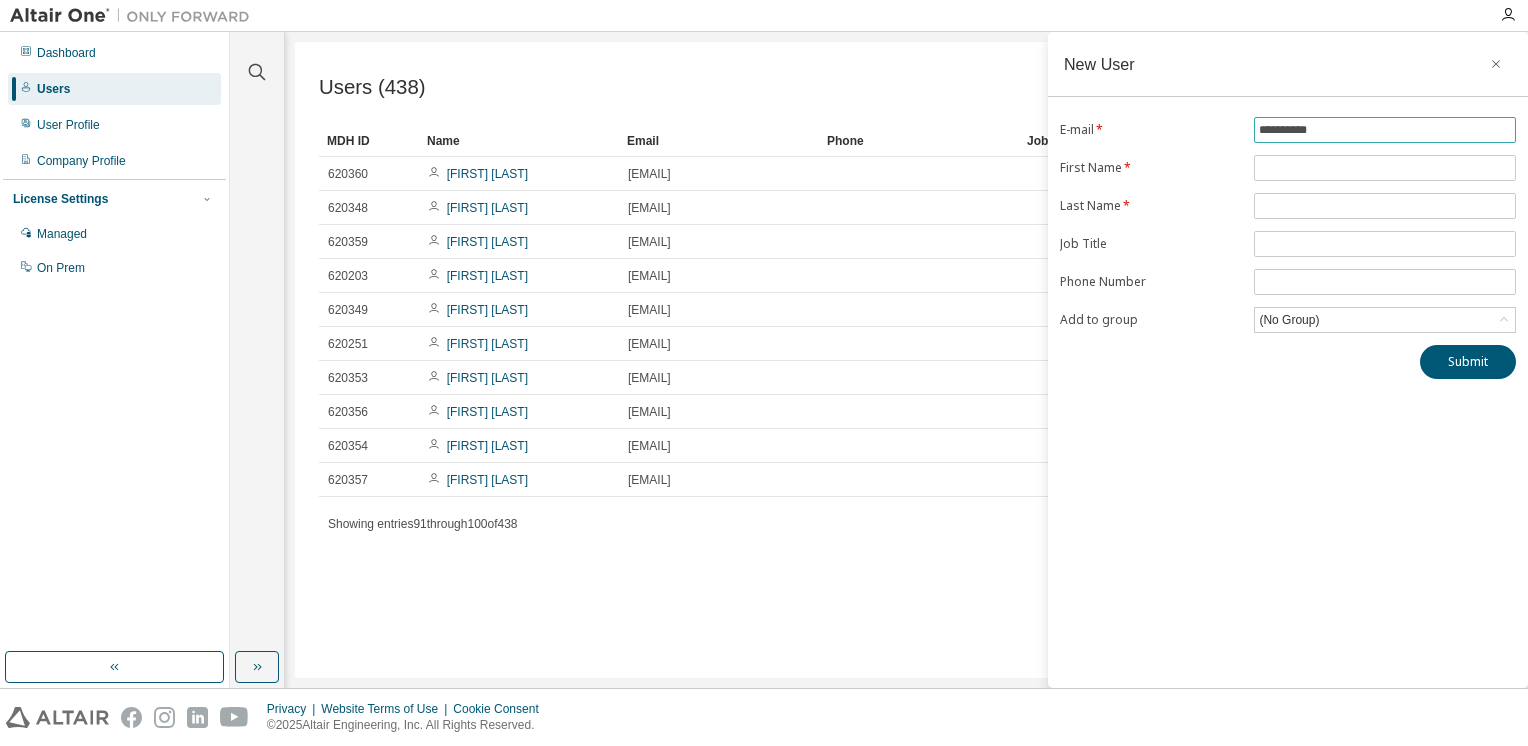 type on "**********" 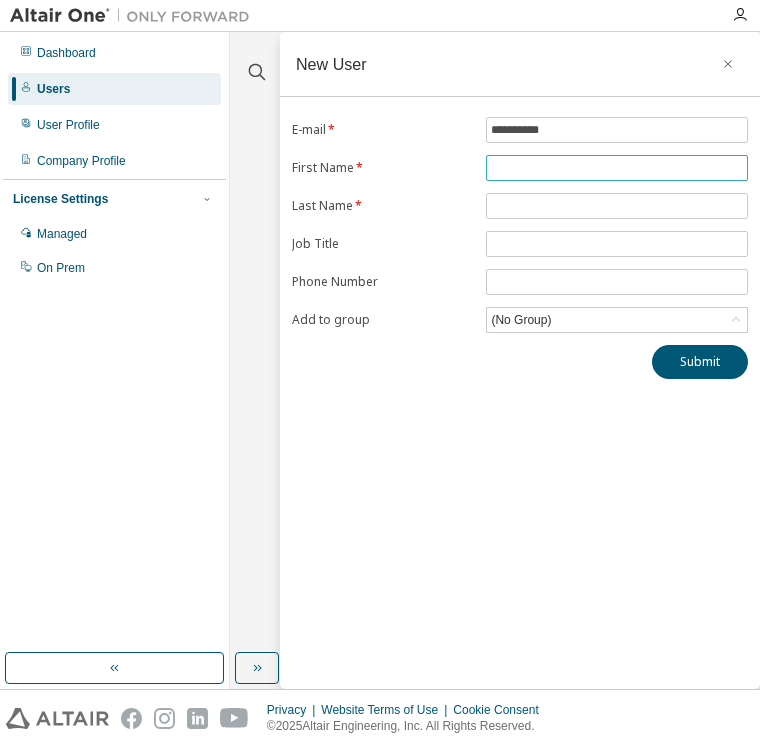 click at bounding box center (617, 168) 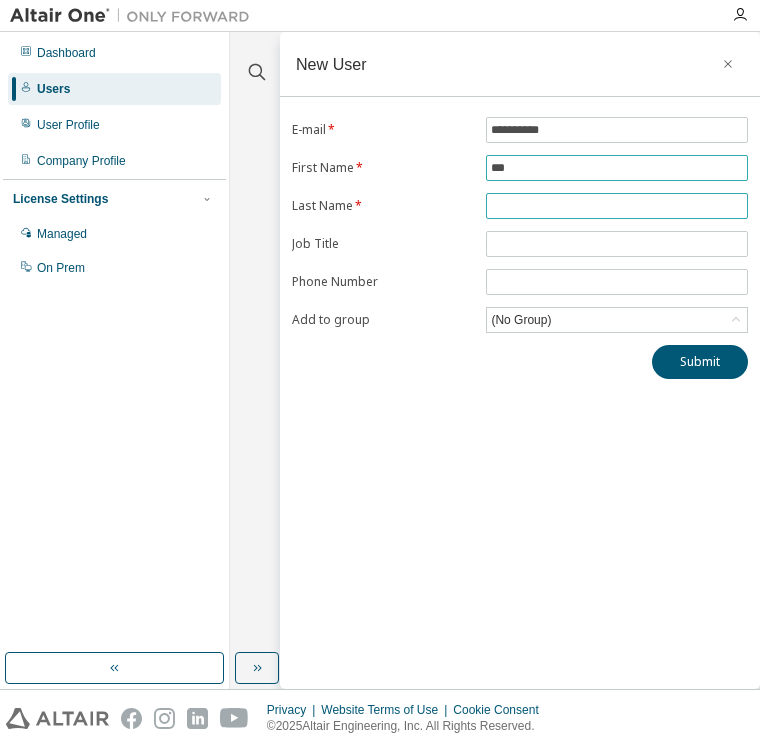 type on "***" 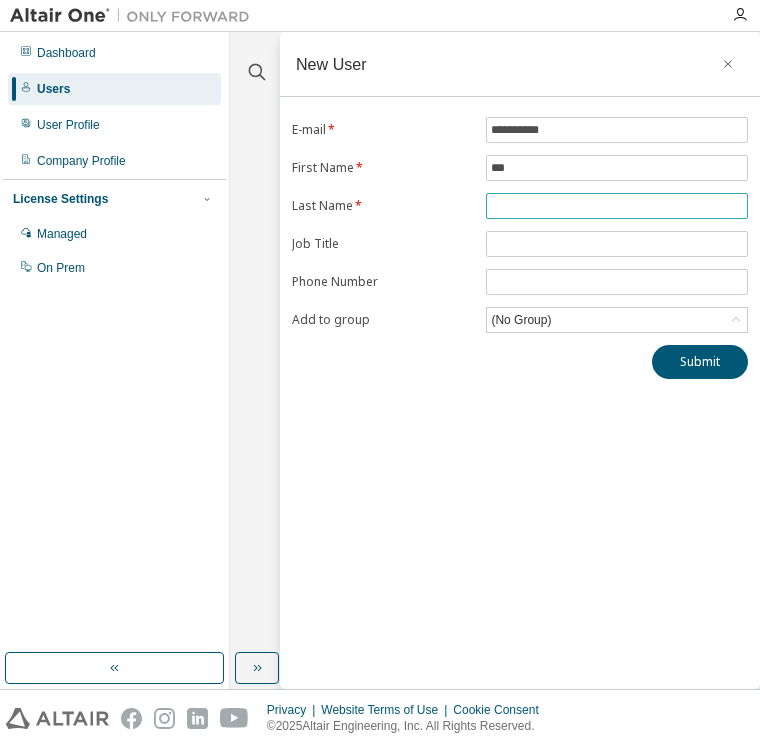 click at bounding box center [617, 206] 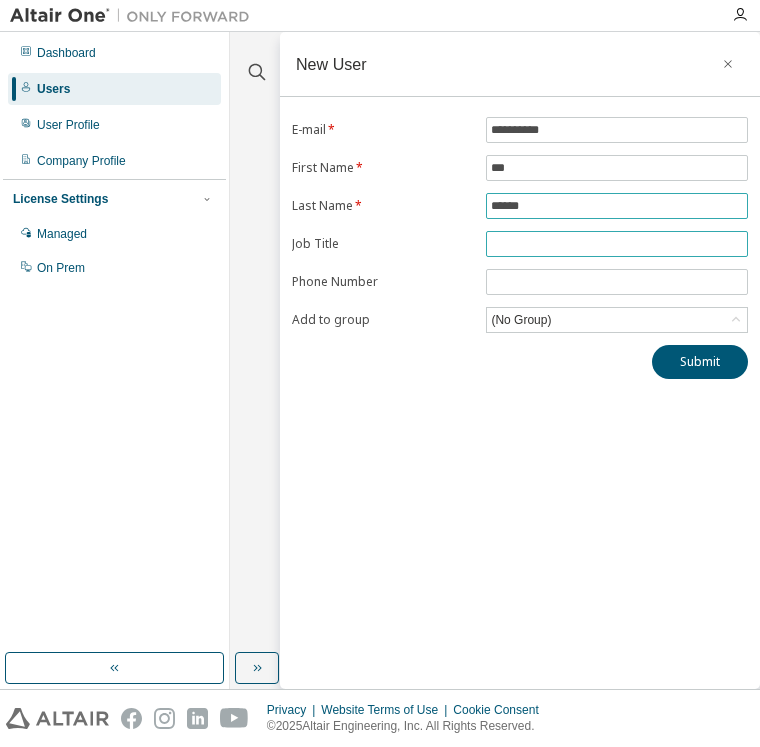 type on "******" 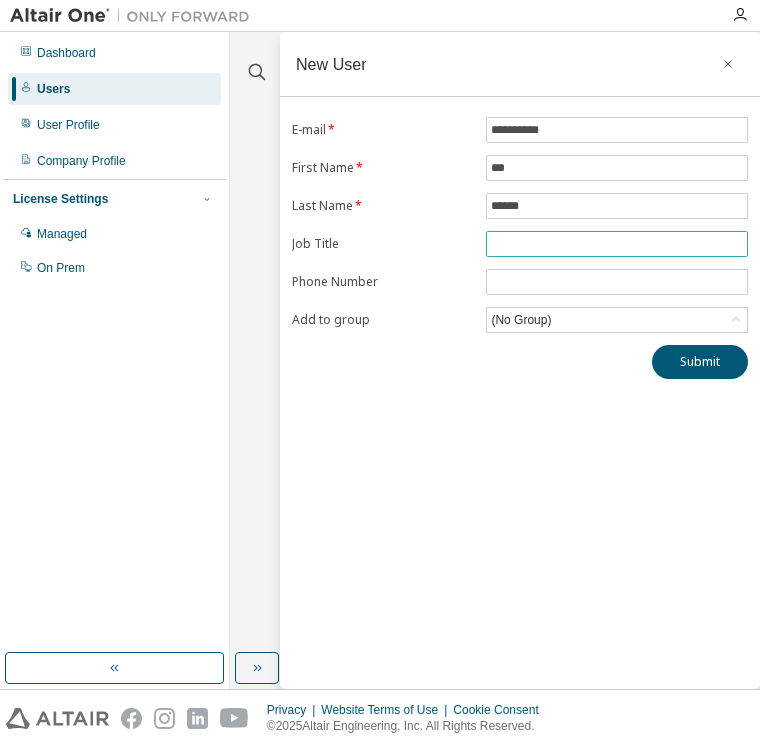 click at bounding box center [617, 244] 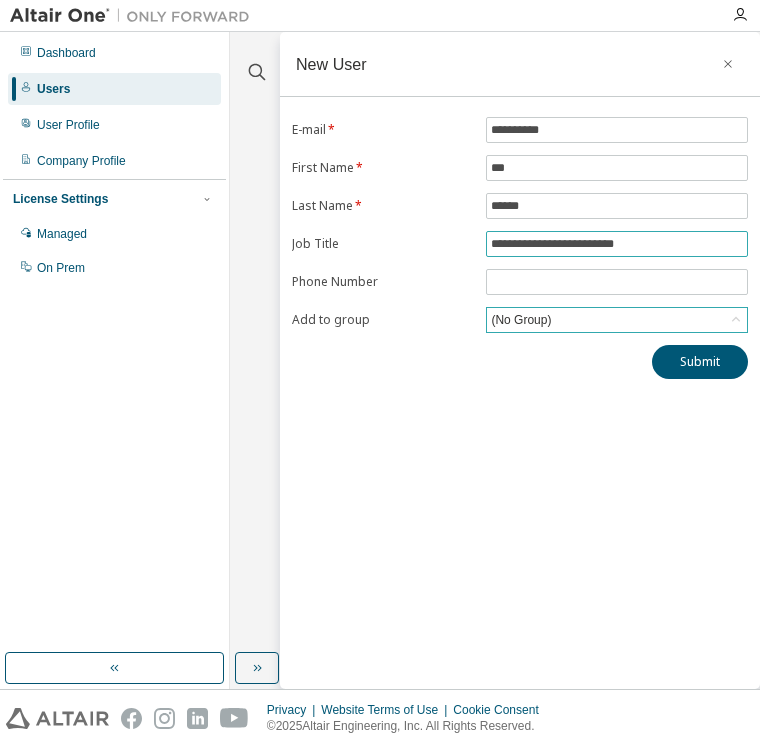 type on "**********" 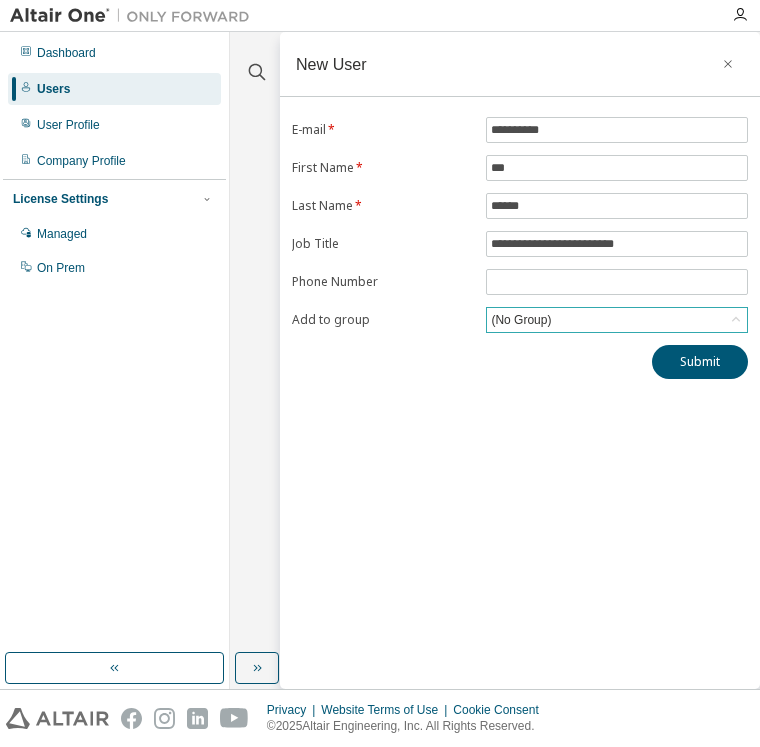 click on "(No Group)" at bounding box center [617, 320] 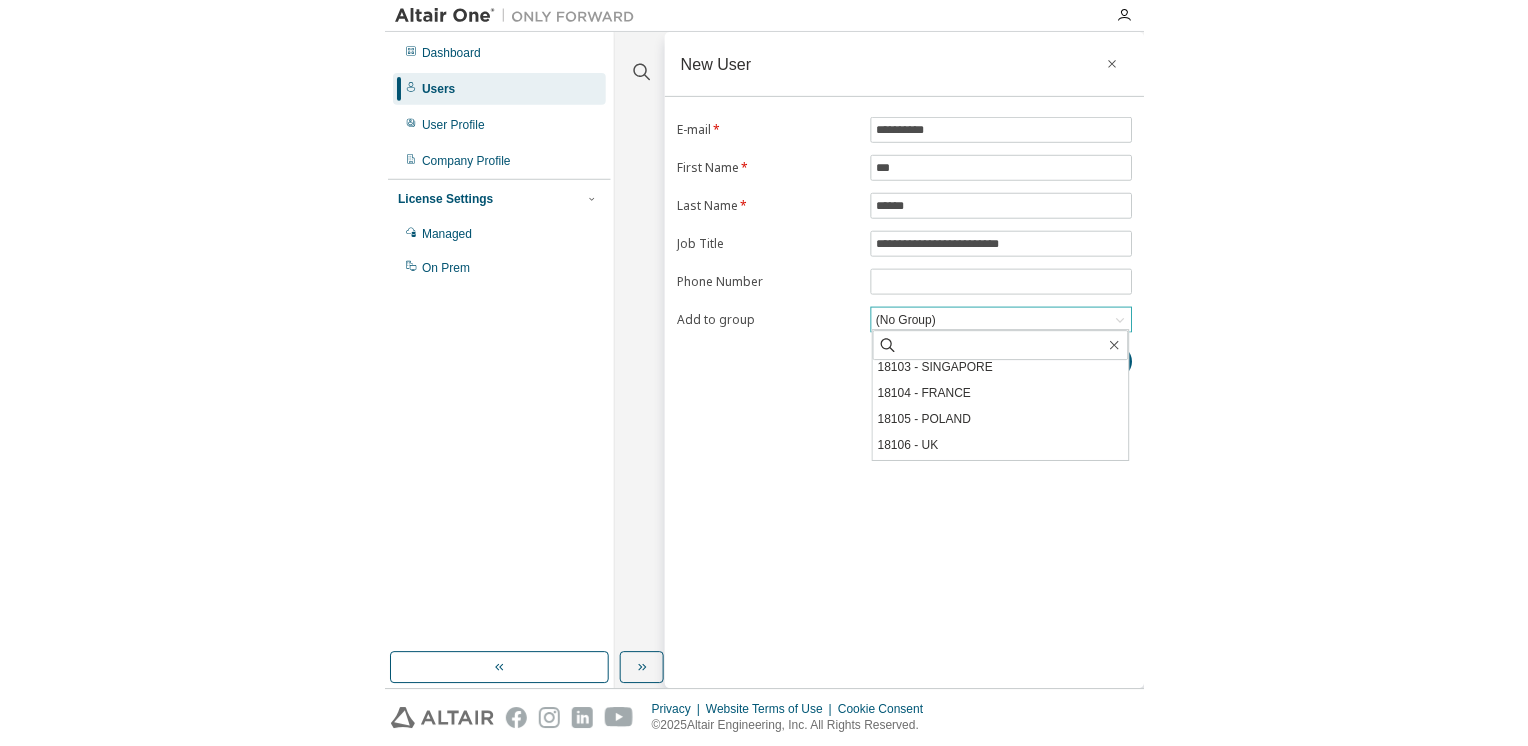 scroll, scrollTop: 149, scrollLeft: 0, axis: vertical 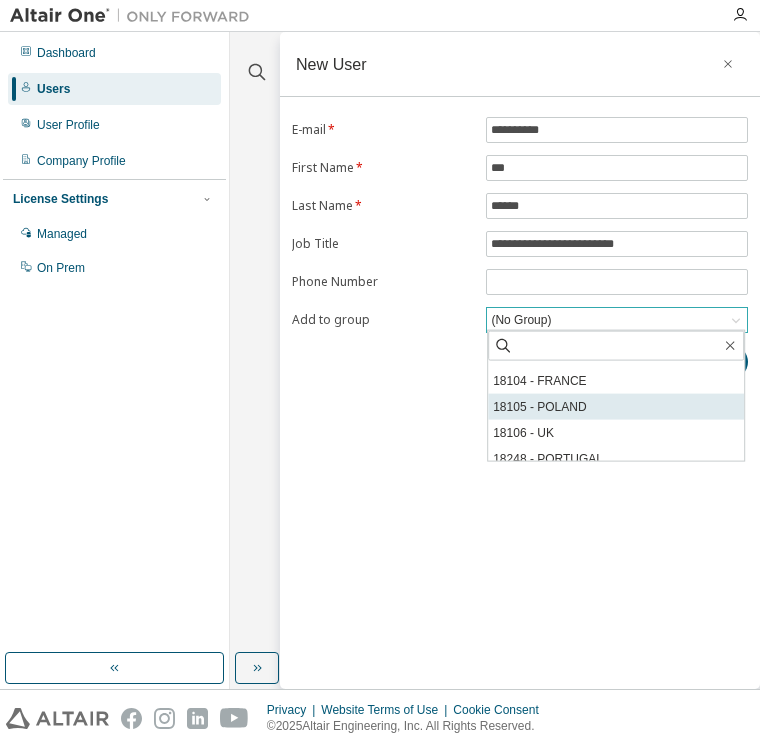 click on "18105 - POLAND" at bounding box center (616, 407) 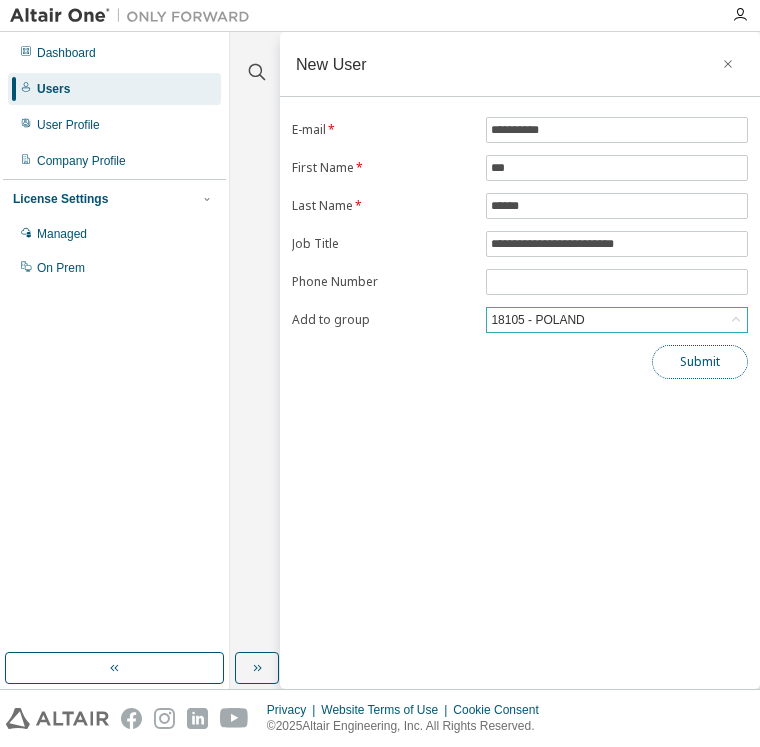 click on "Submit" at bounding box center (700, 362) 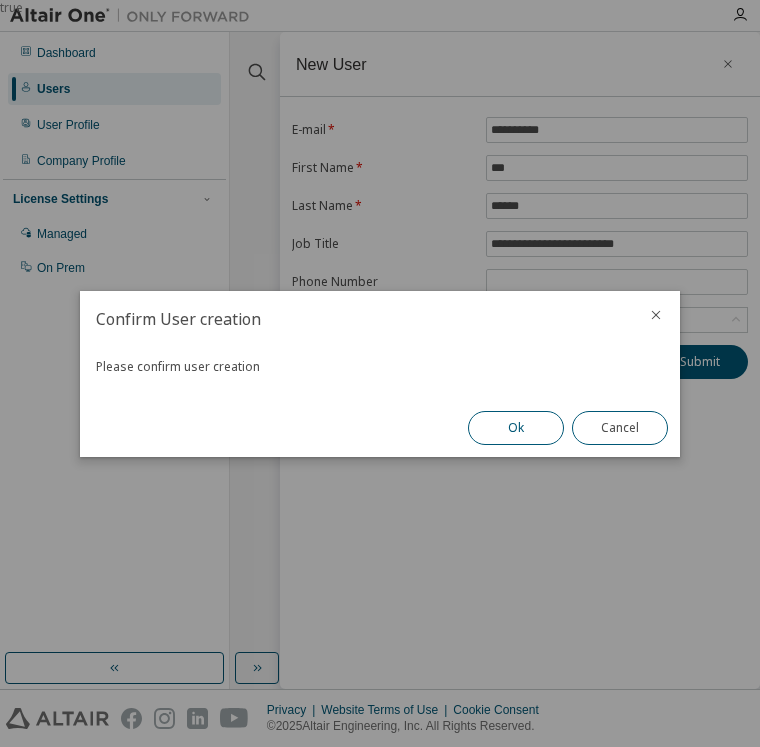 click on "Ok" at bounding box center (516, 428) 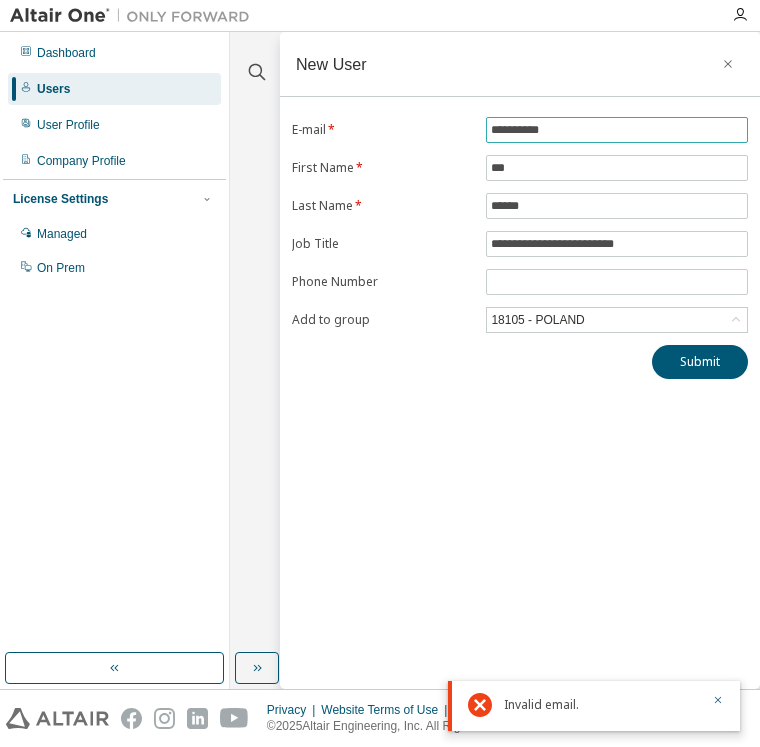 click on "**********" at bounding box center [617, 130] 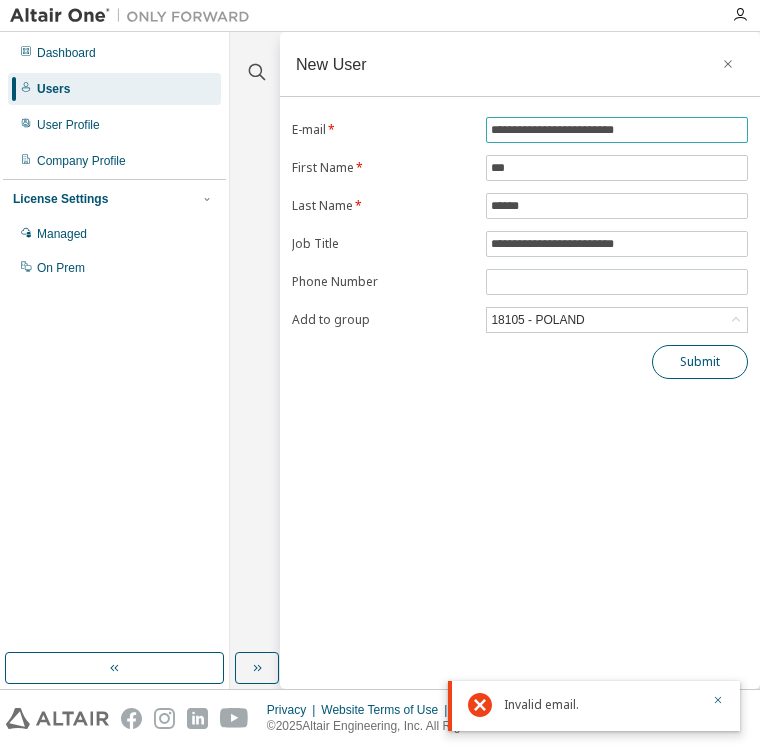 type on "**********" 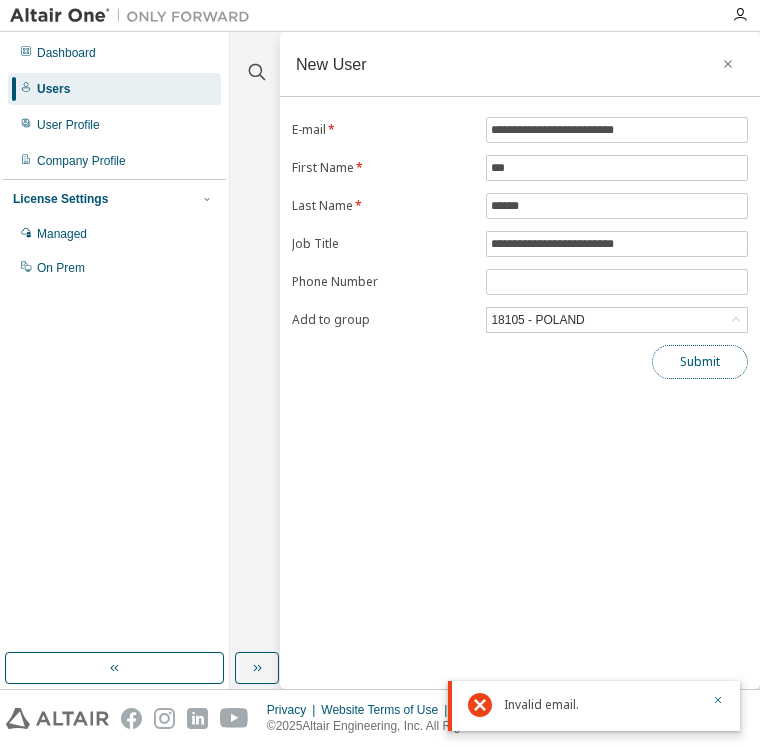 click on "Submit" at bounding box center [700, 362] 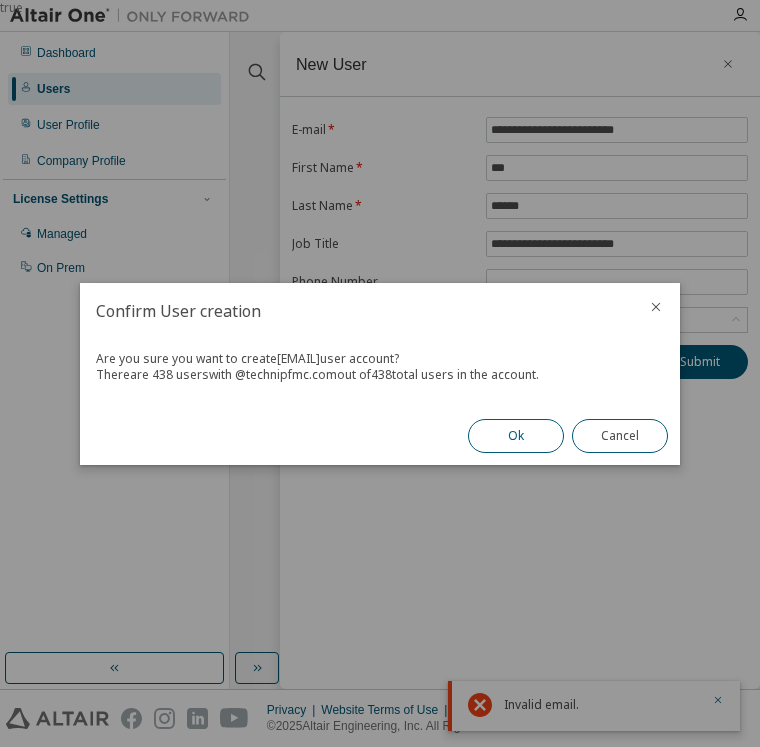 click on "Ok" at bounding box center [516, 436] 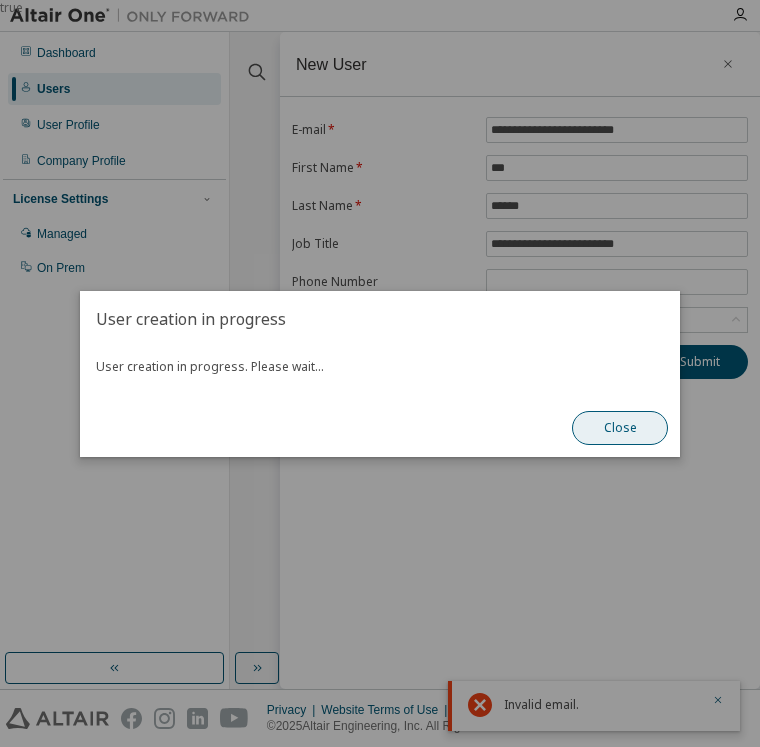 click on "Close" at bounding box center (620, 428) 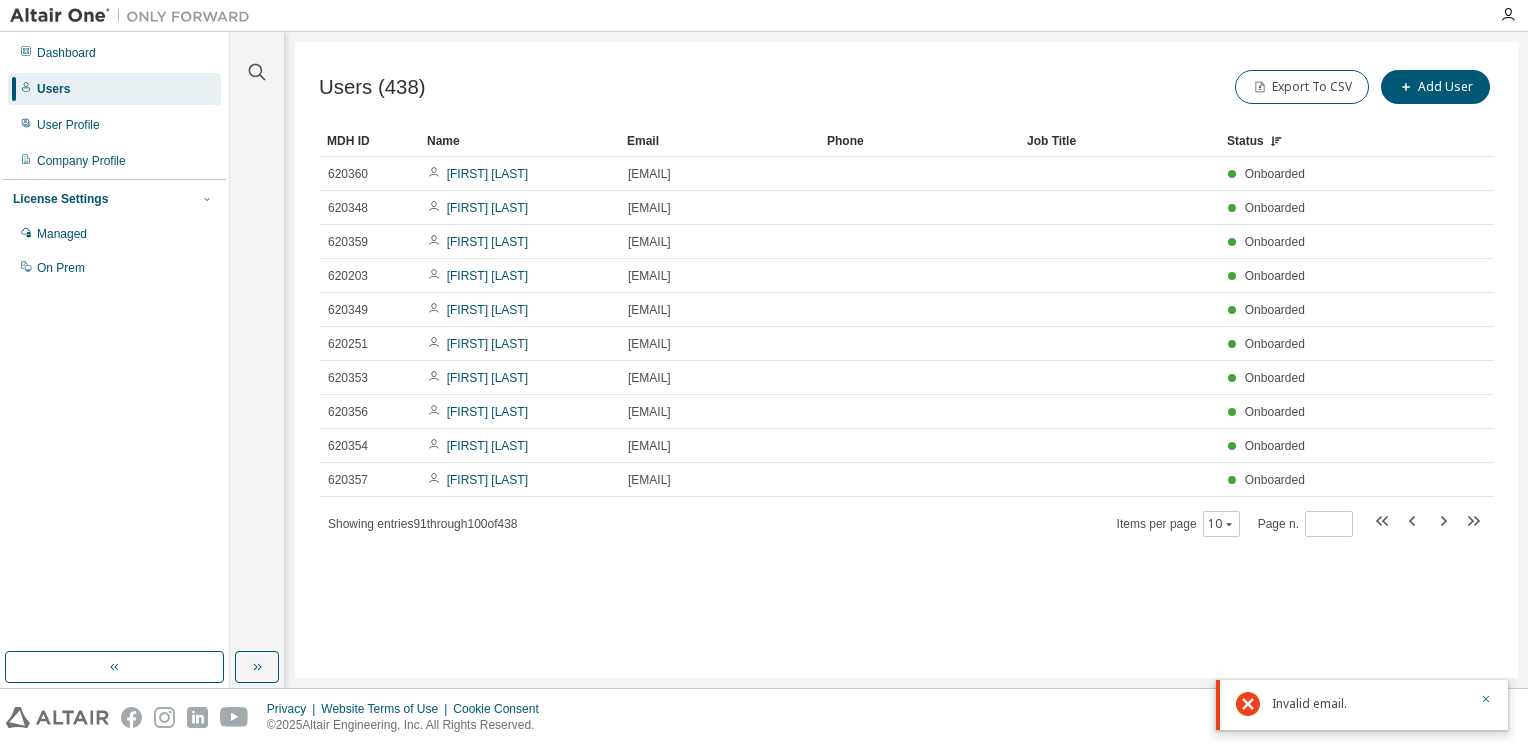 click on "Status" at bounding box center [1308, 141] 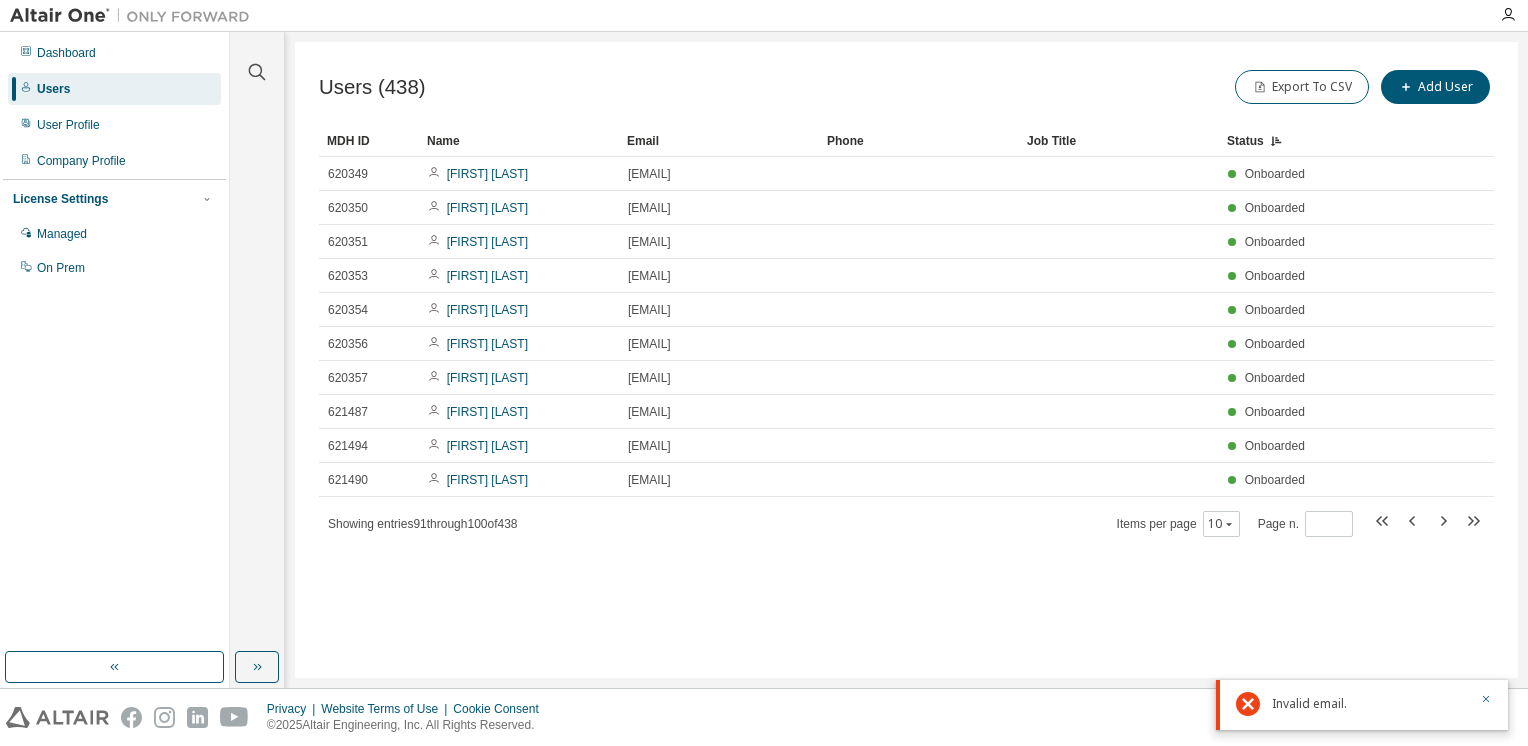 click on "Status" at bounding box center (1308, 141) 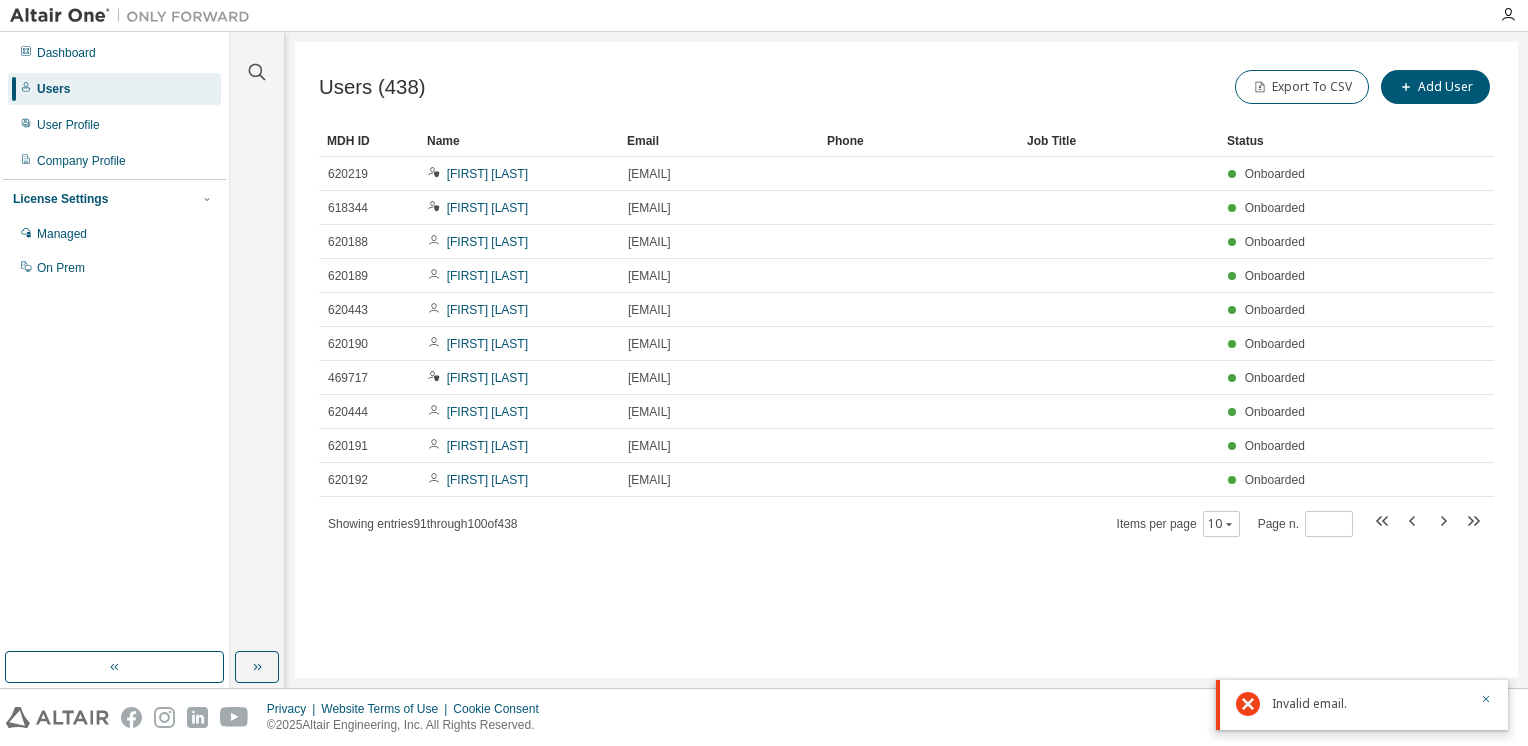 click on "Status" at bounding box center [1308, 141] 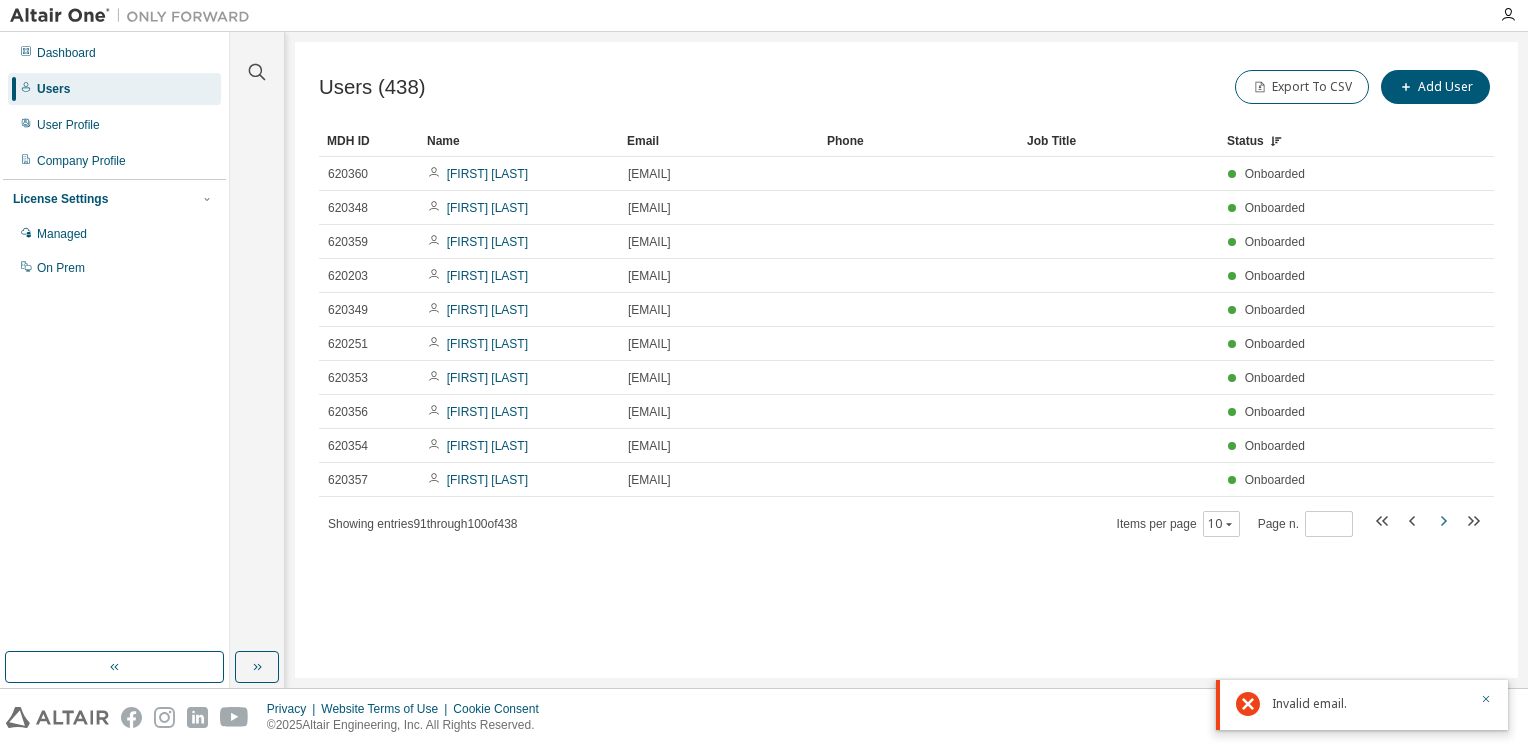 click 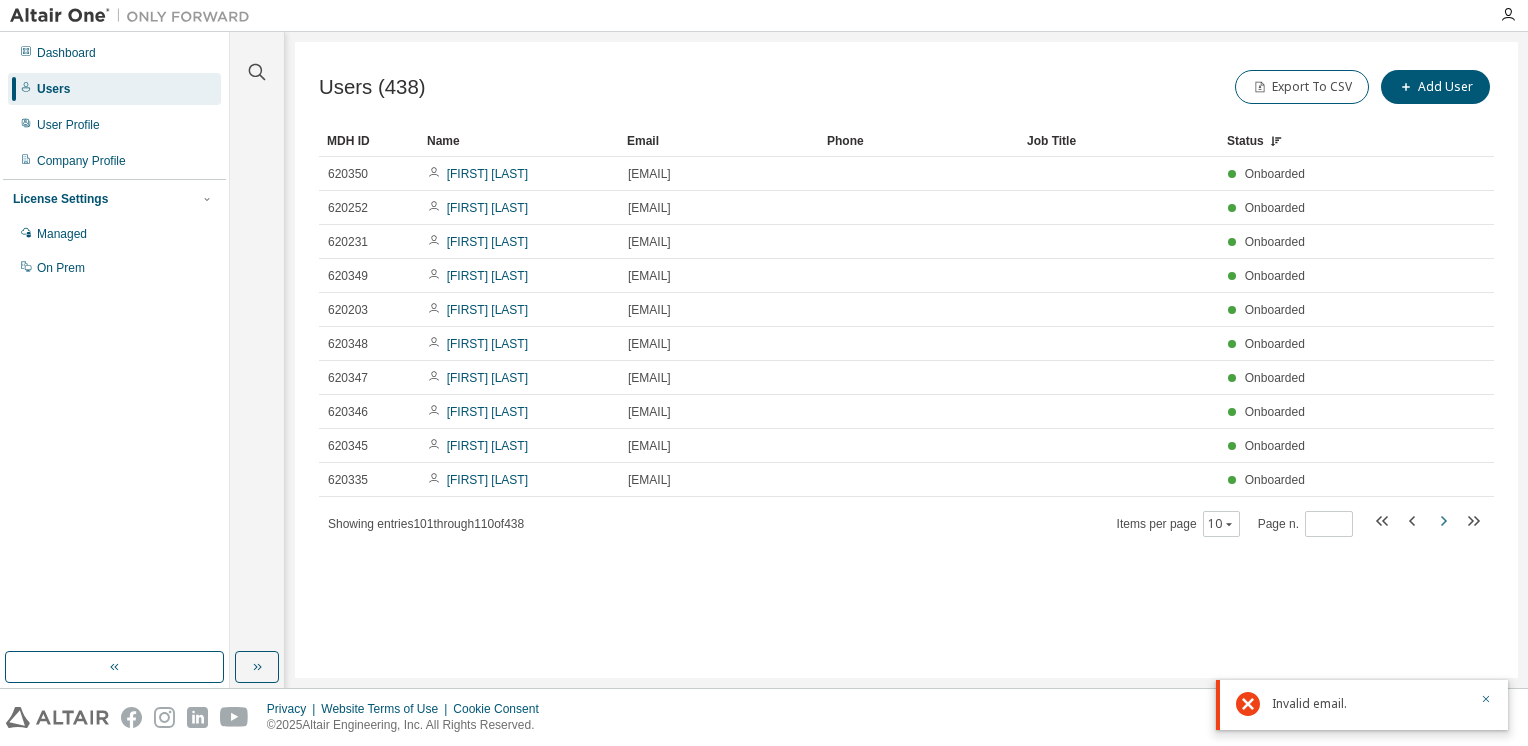 click 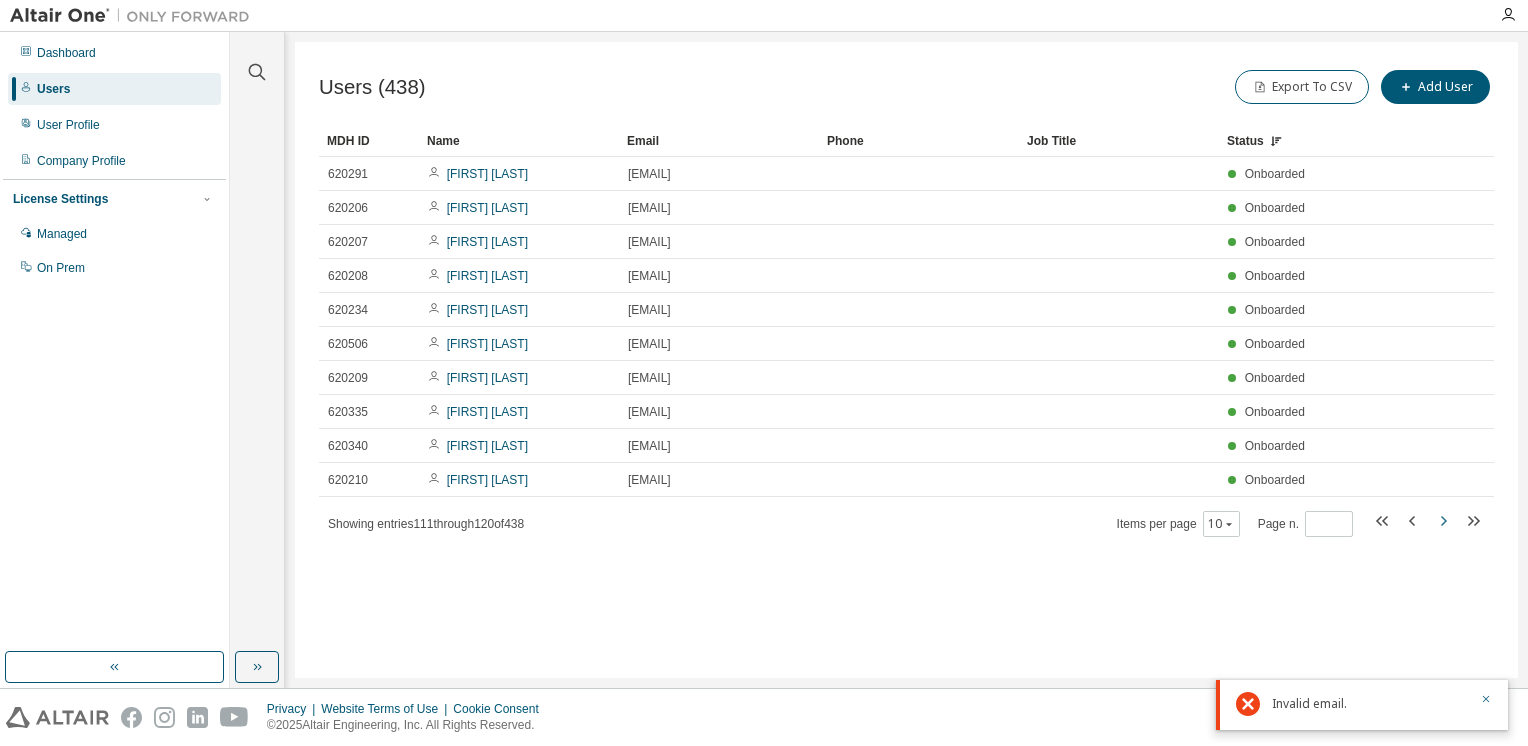 click 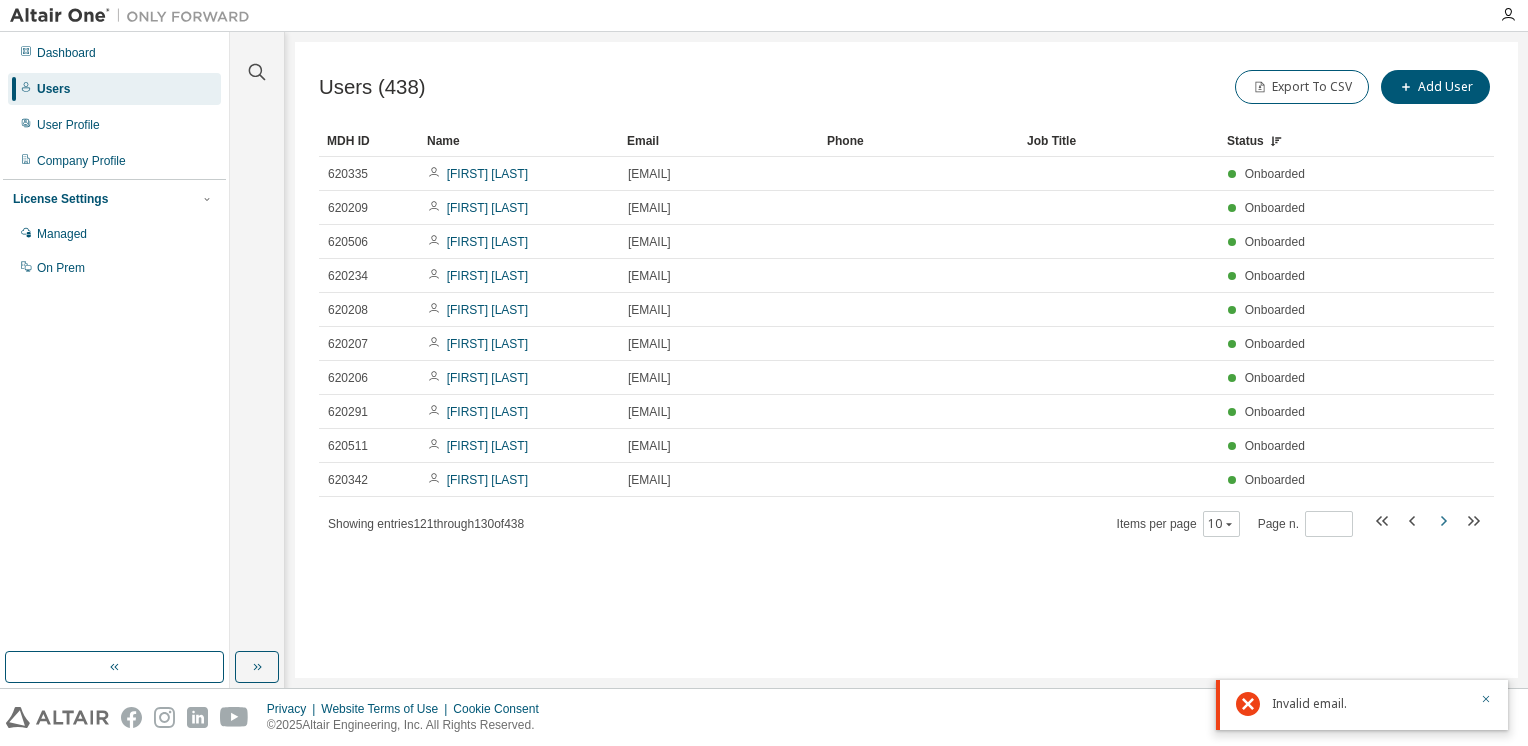 click 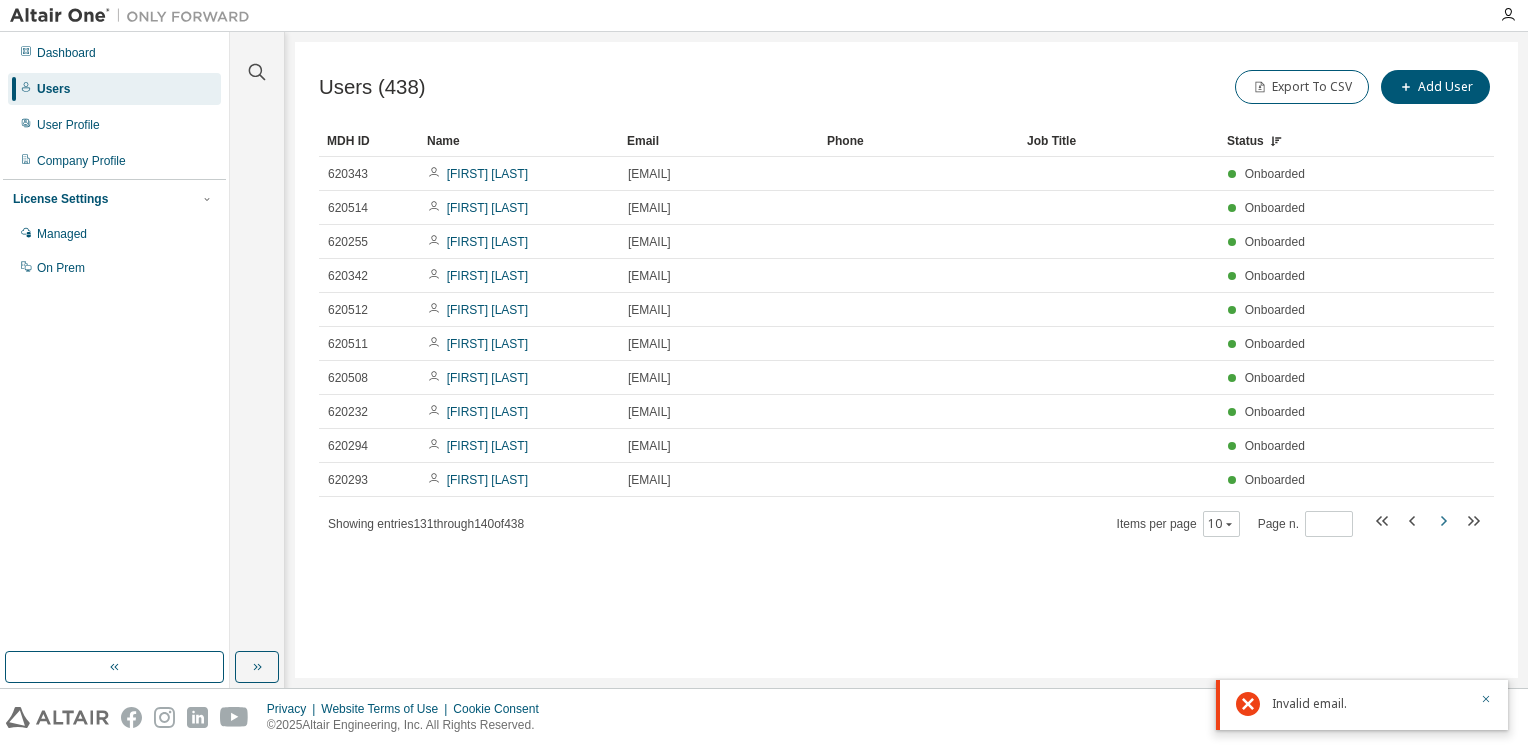 click 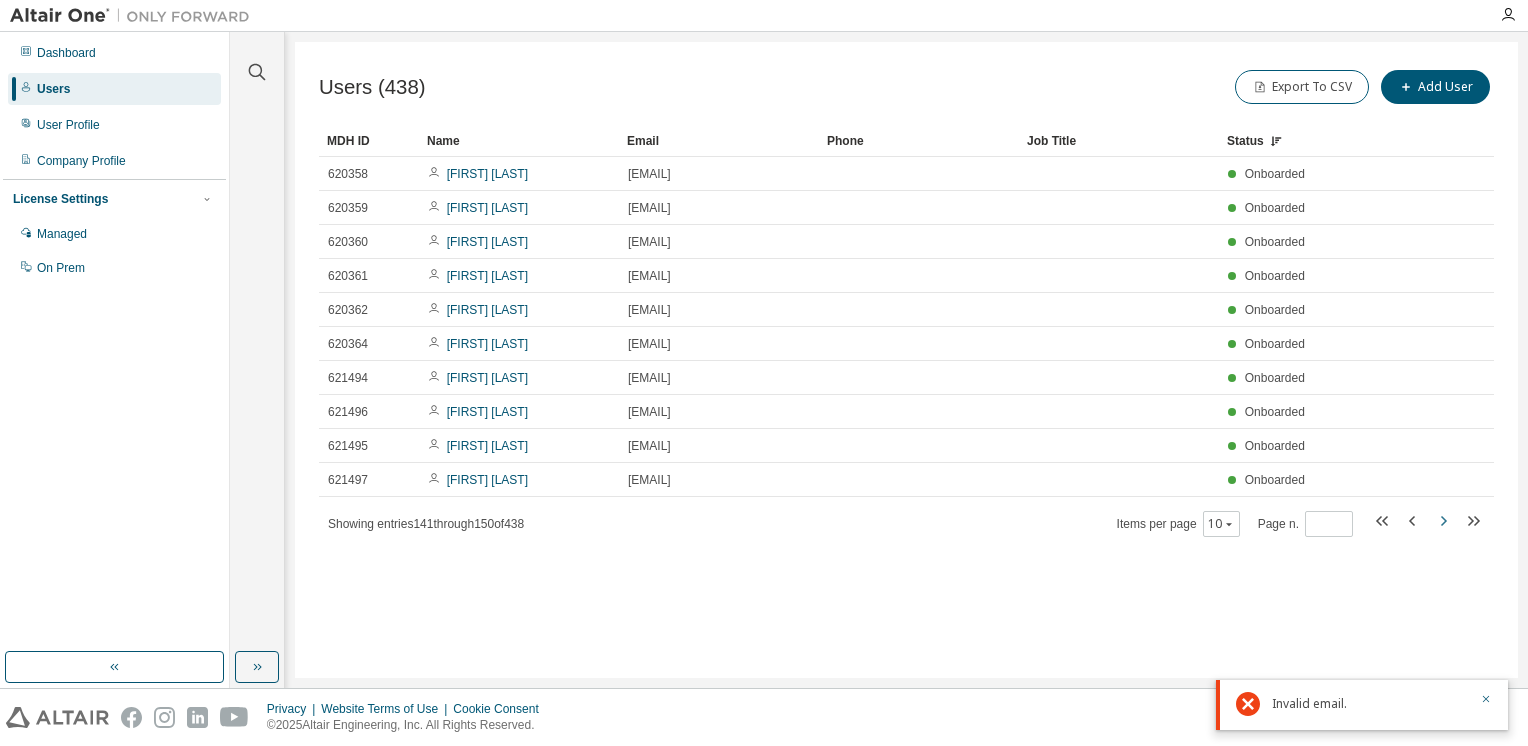 click 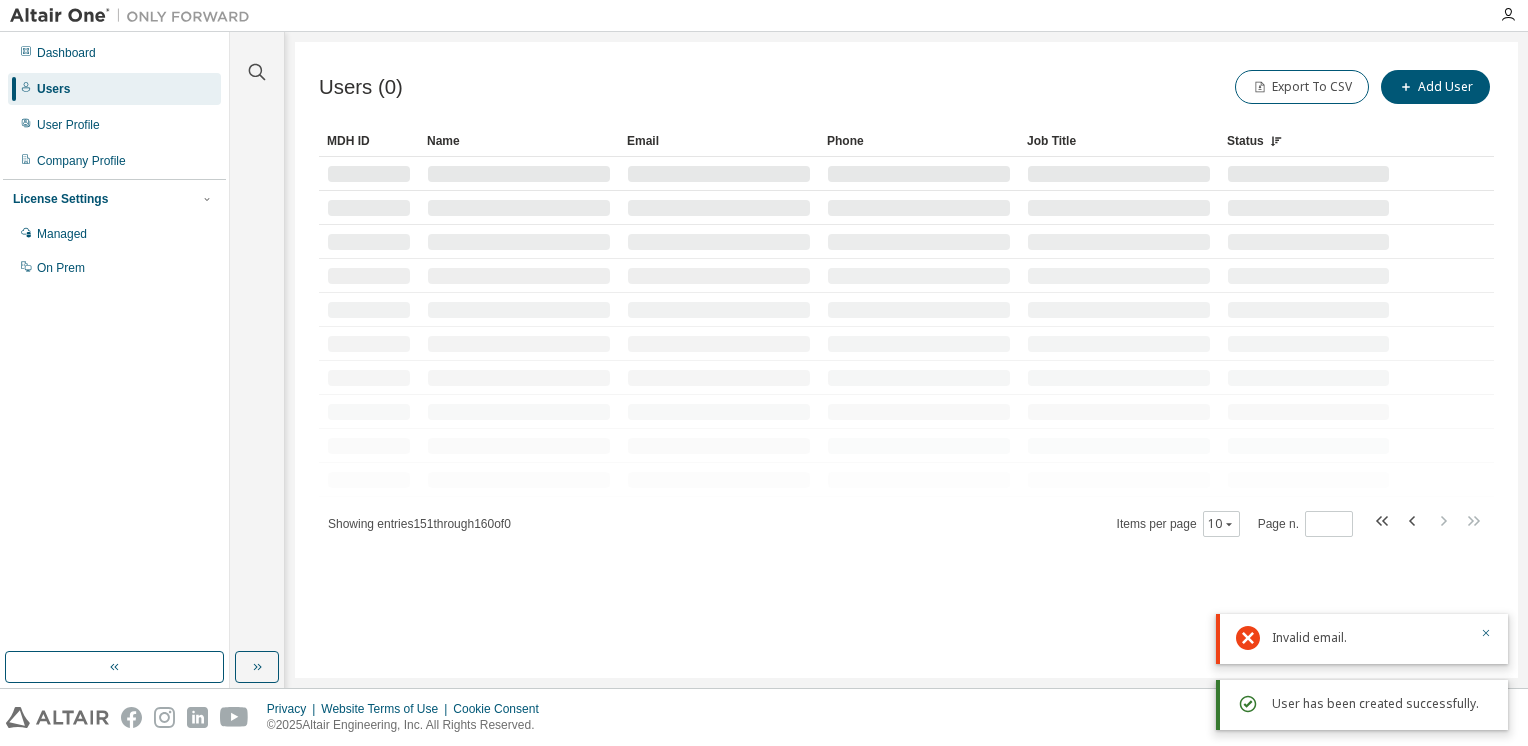click on "Name" at bounding box center (519, 141) 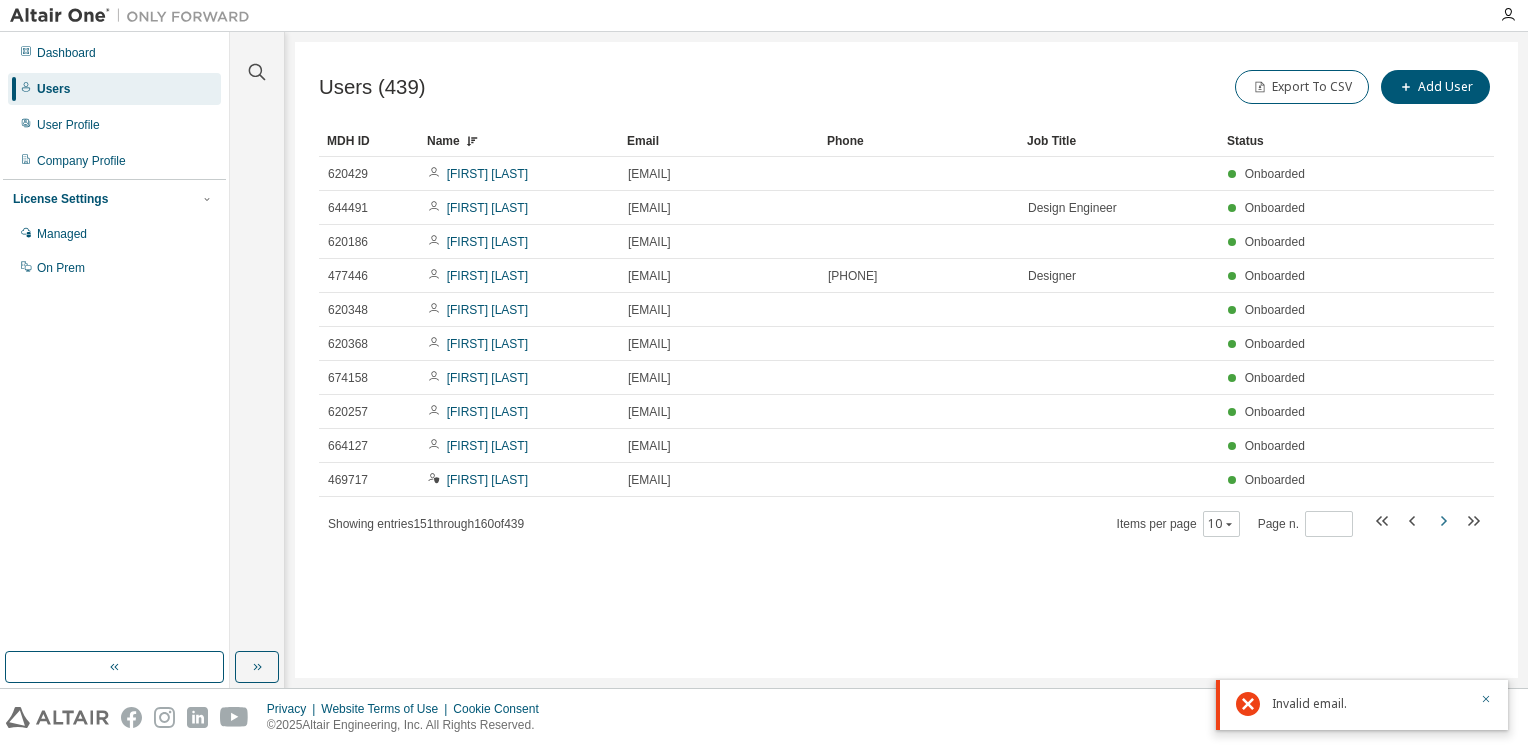 click 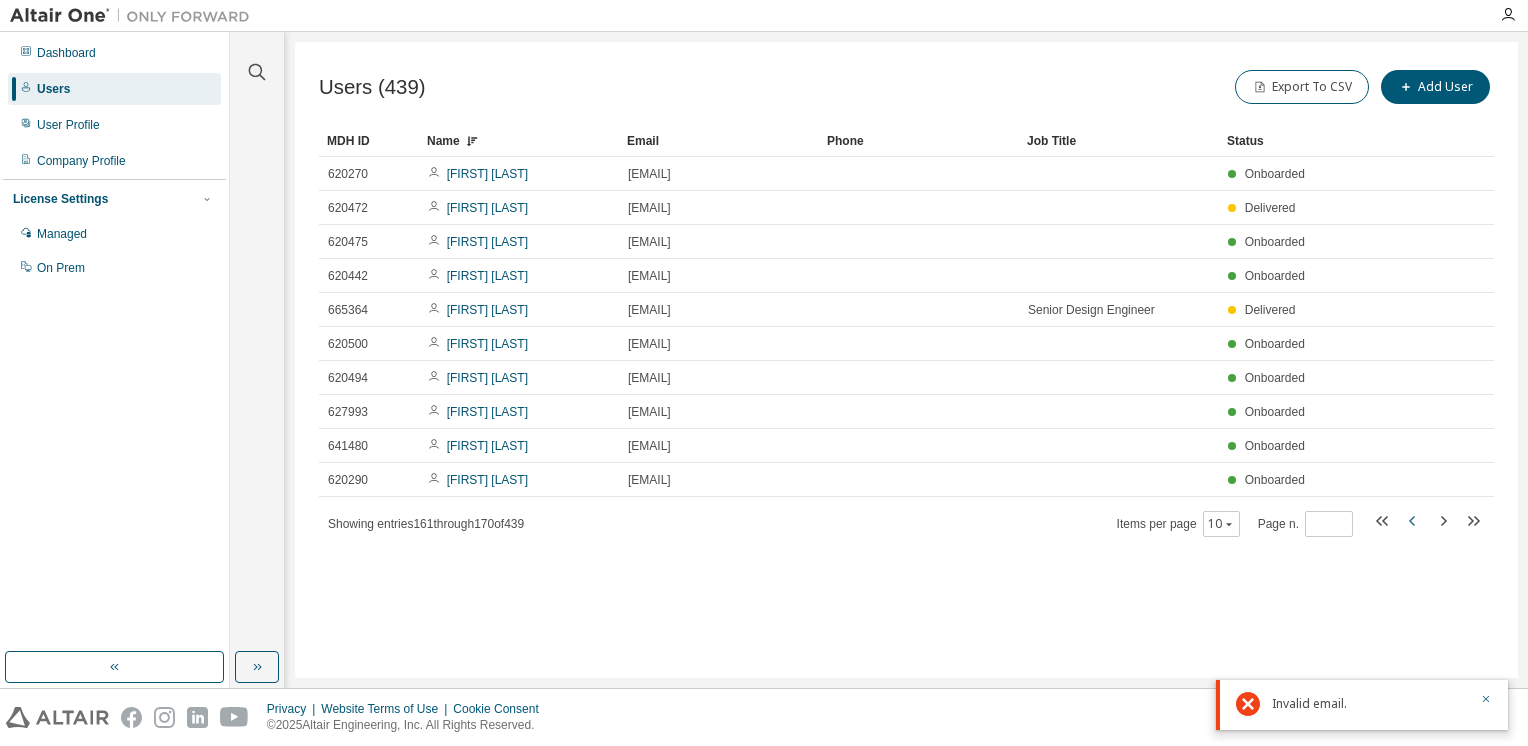 click 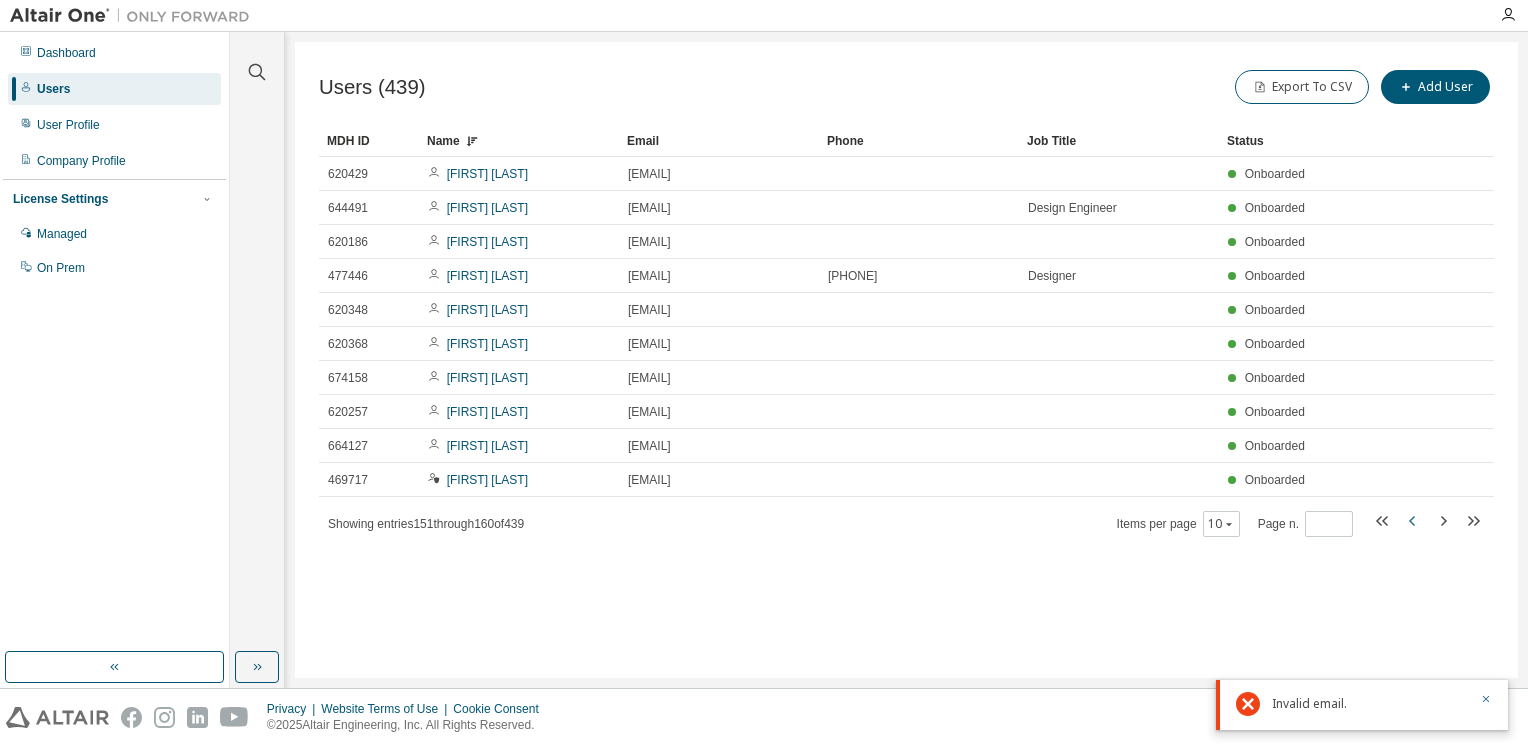 click 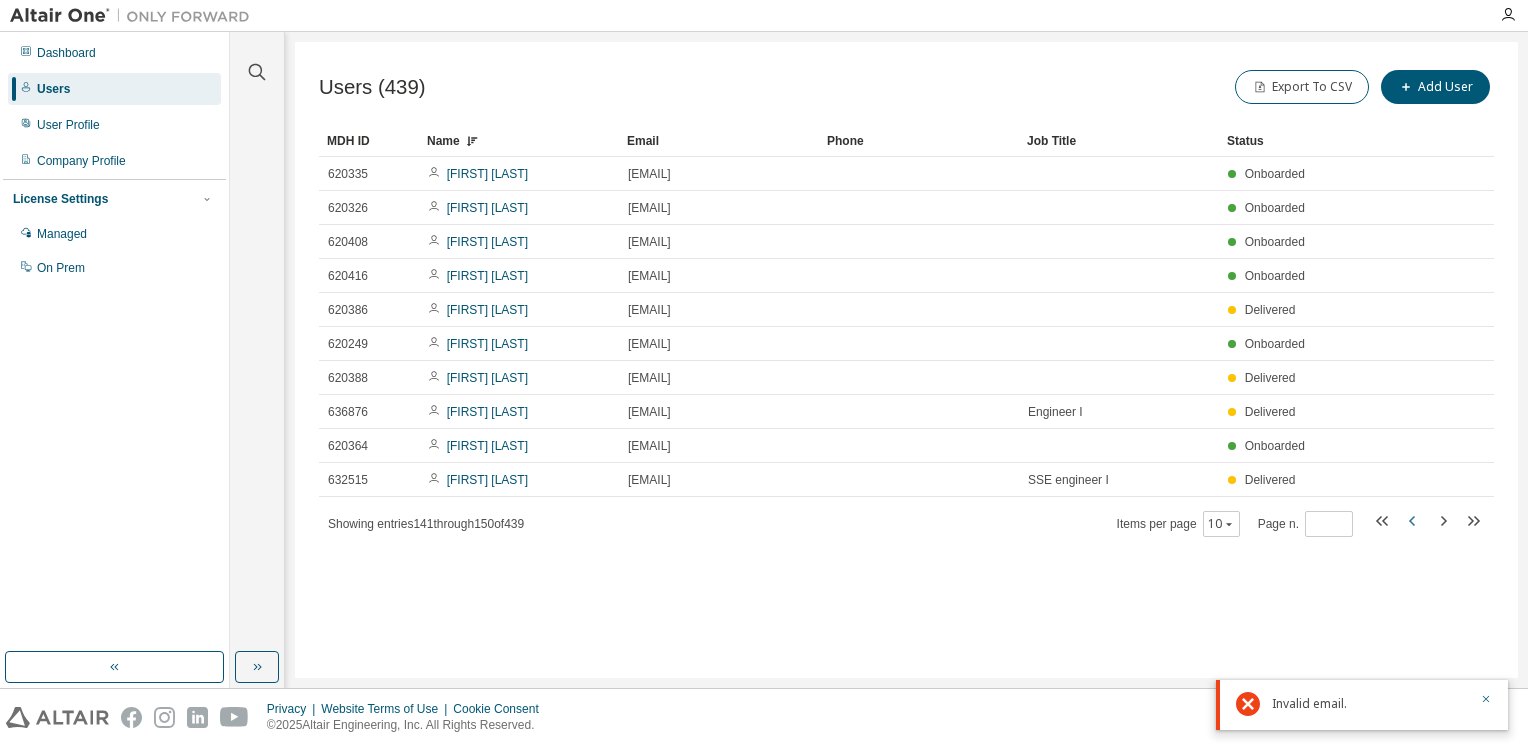 click 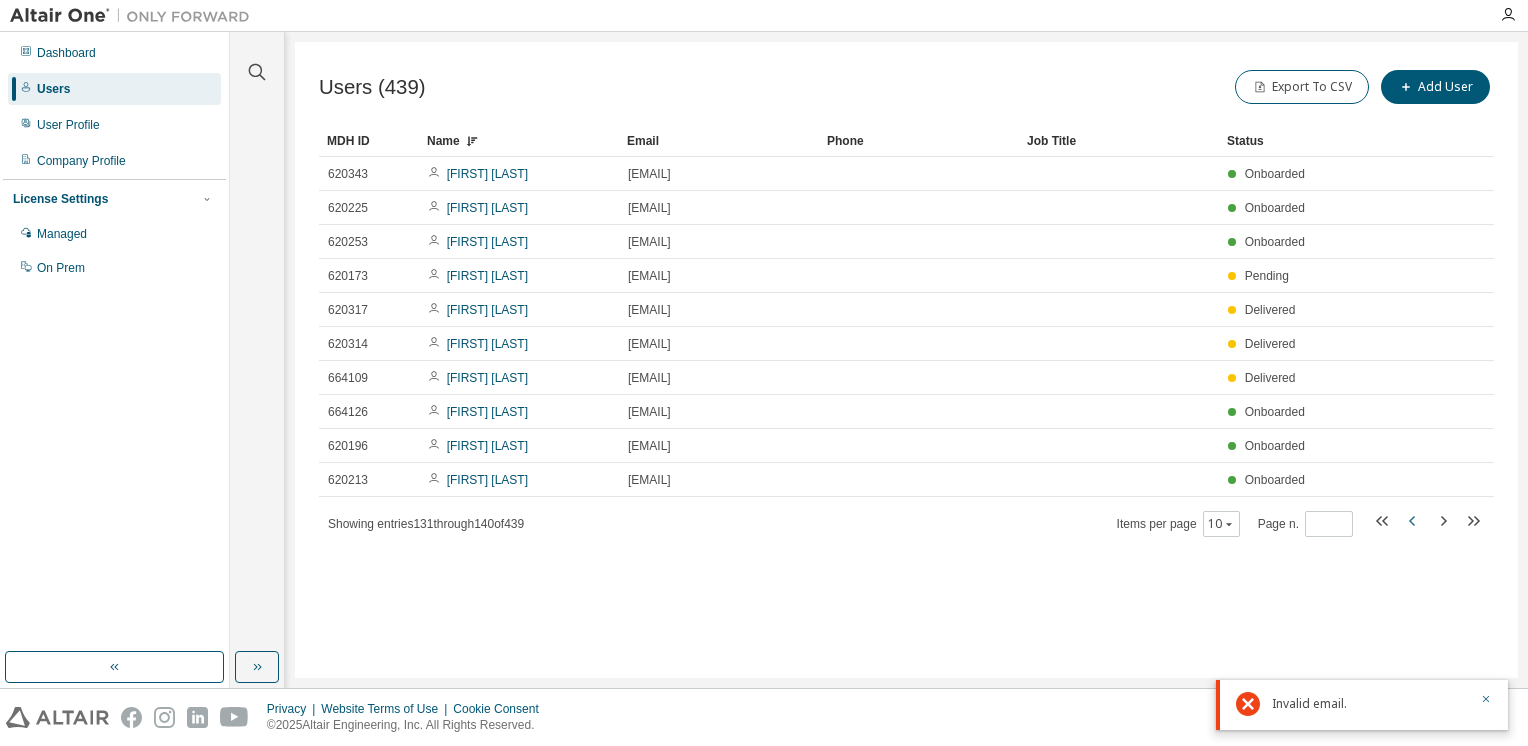 click 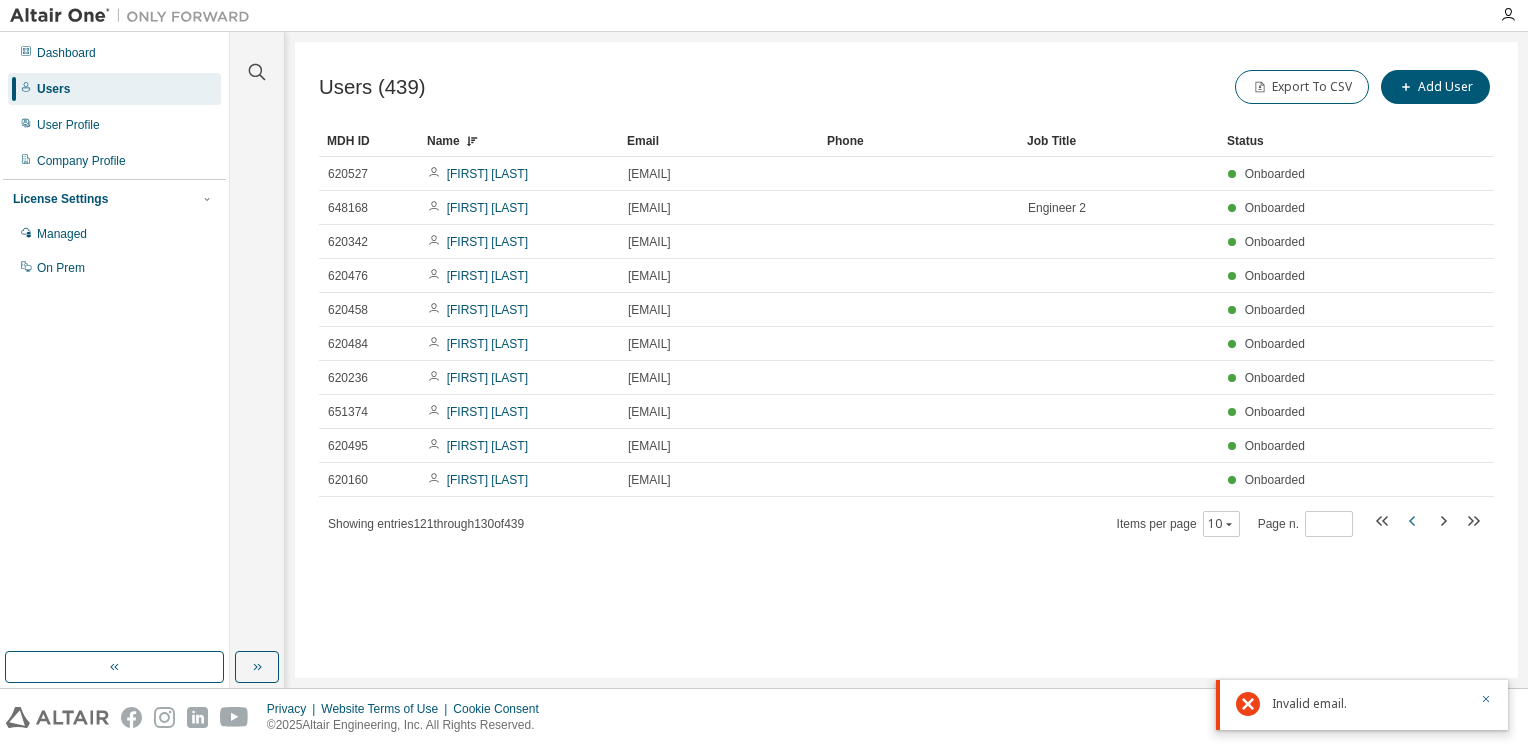 click 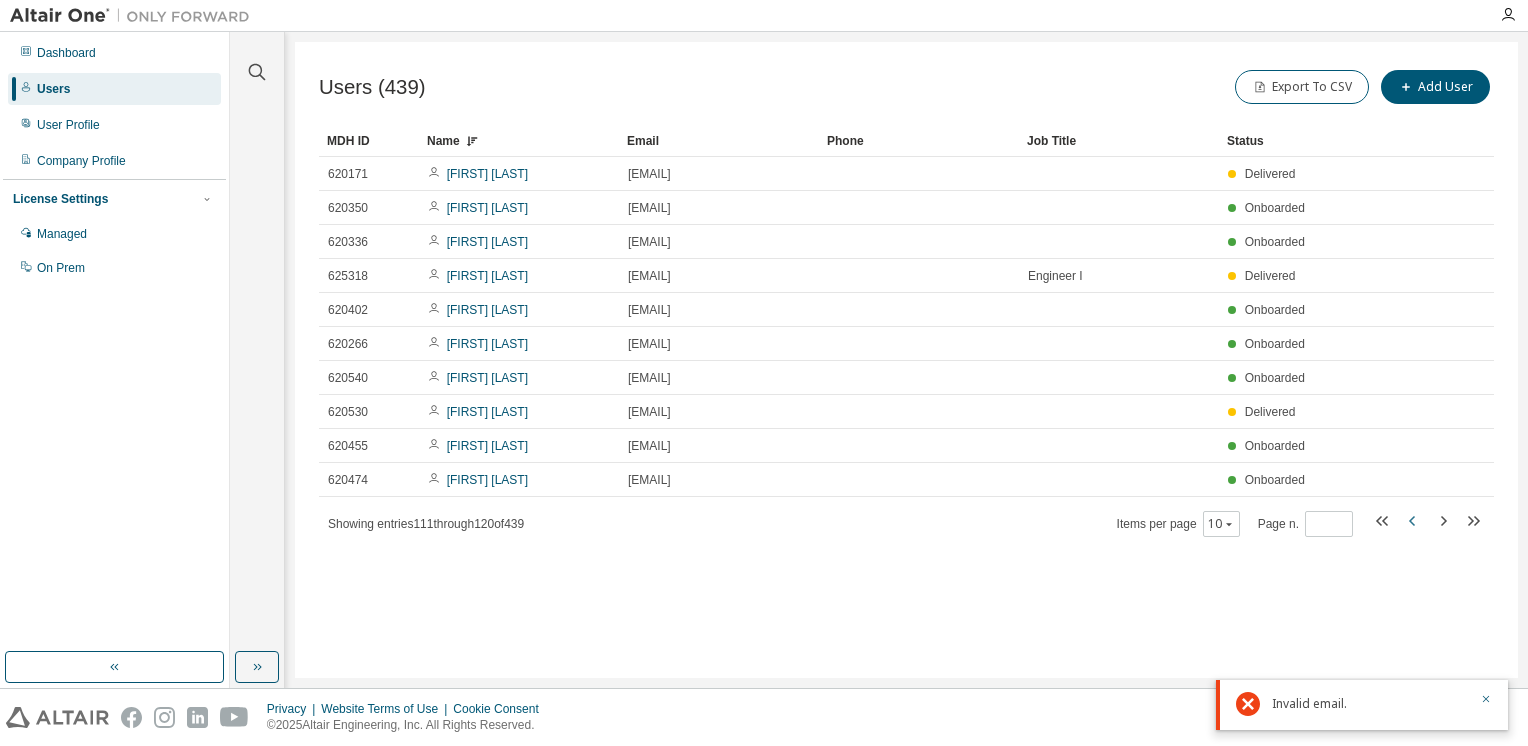 click 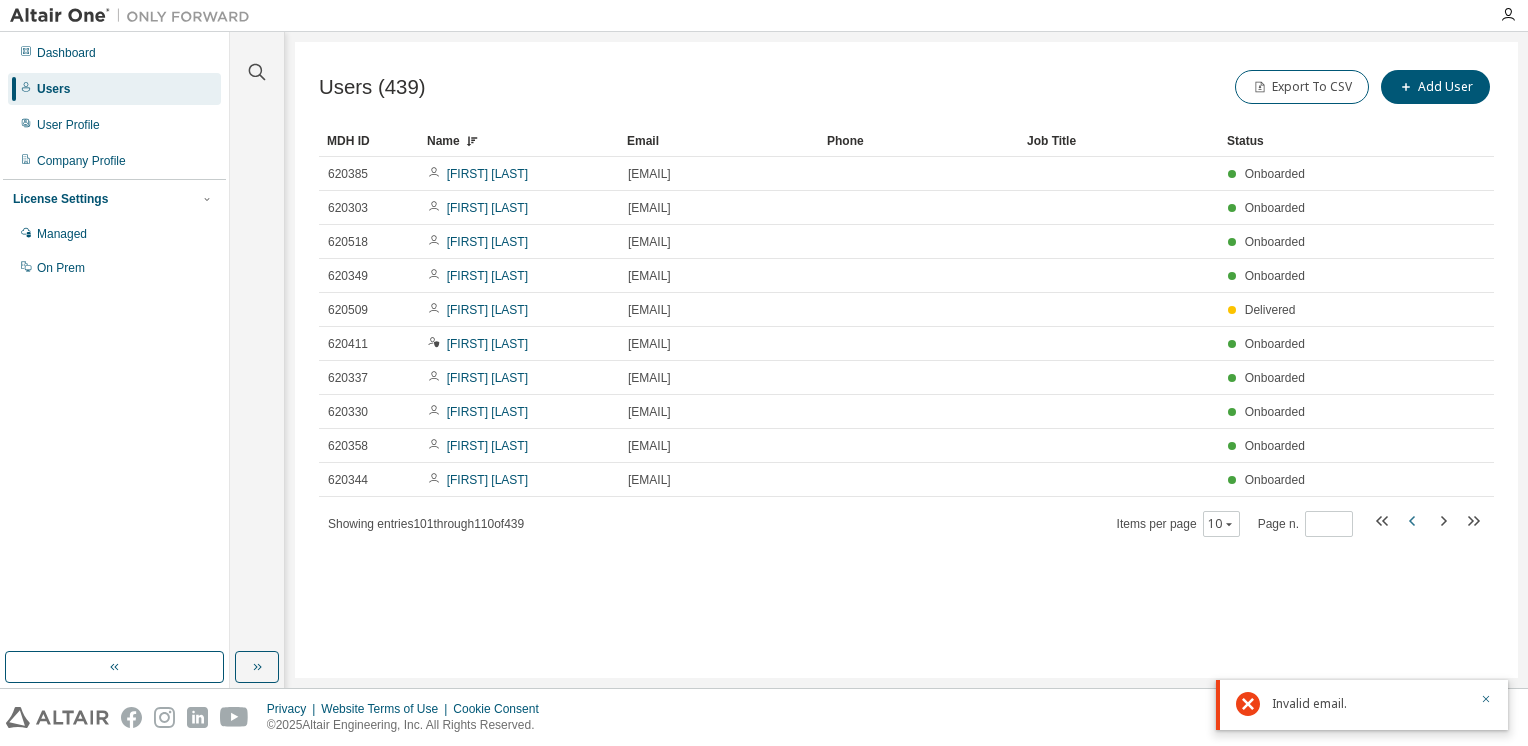 click 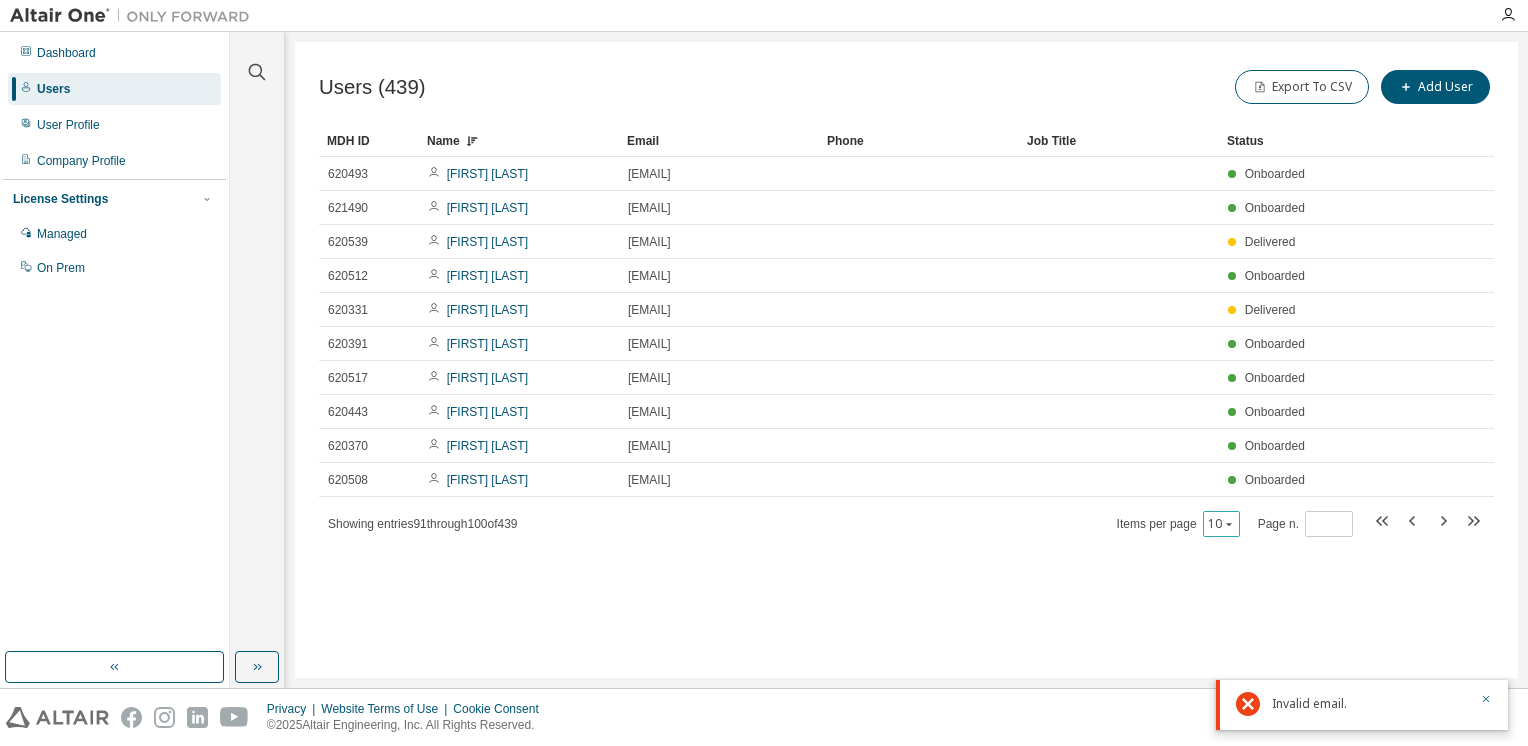 click on "10" at bounding box center (1221, 524) 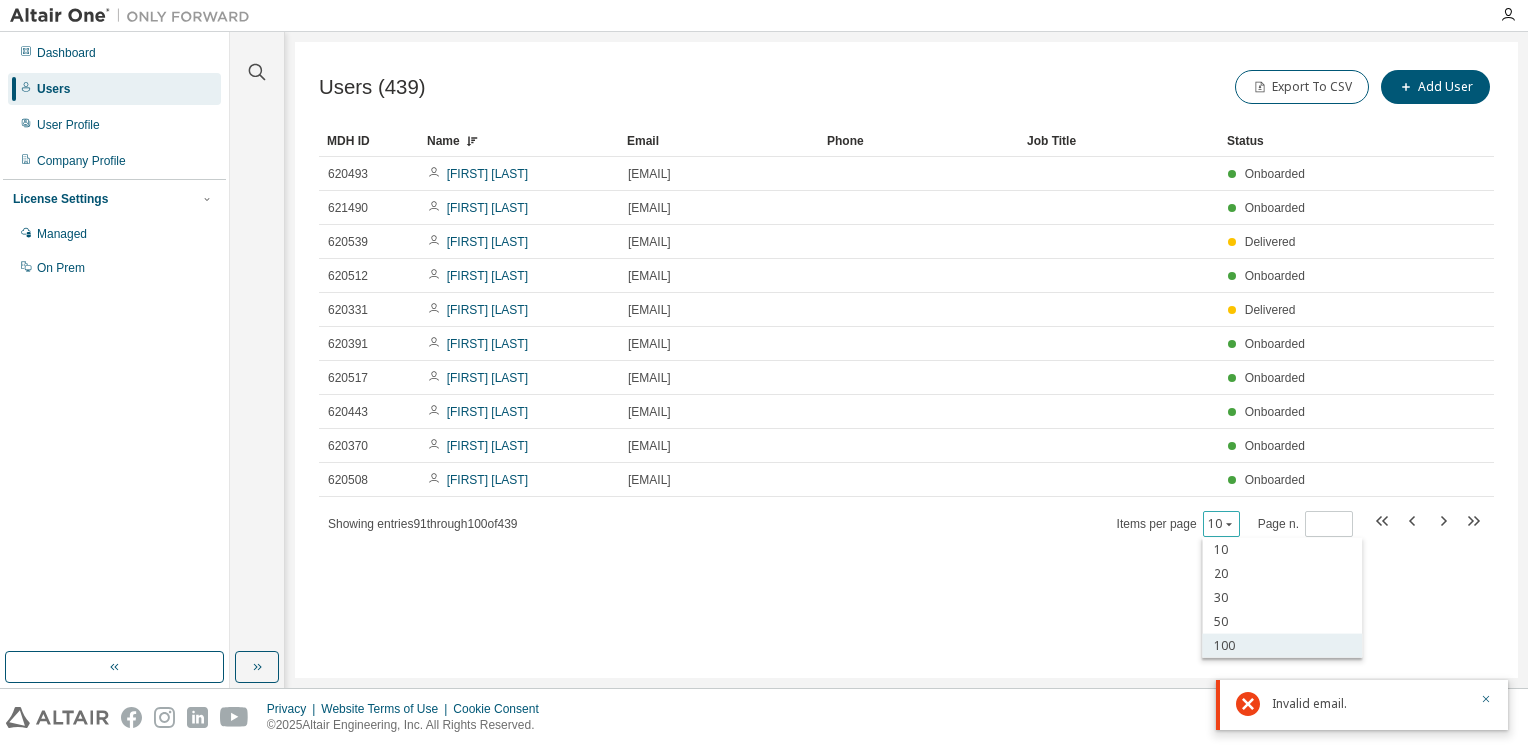 click on "100" at bounding box center (1282, 646) 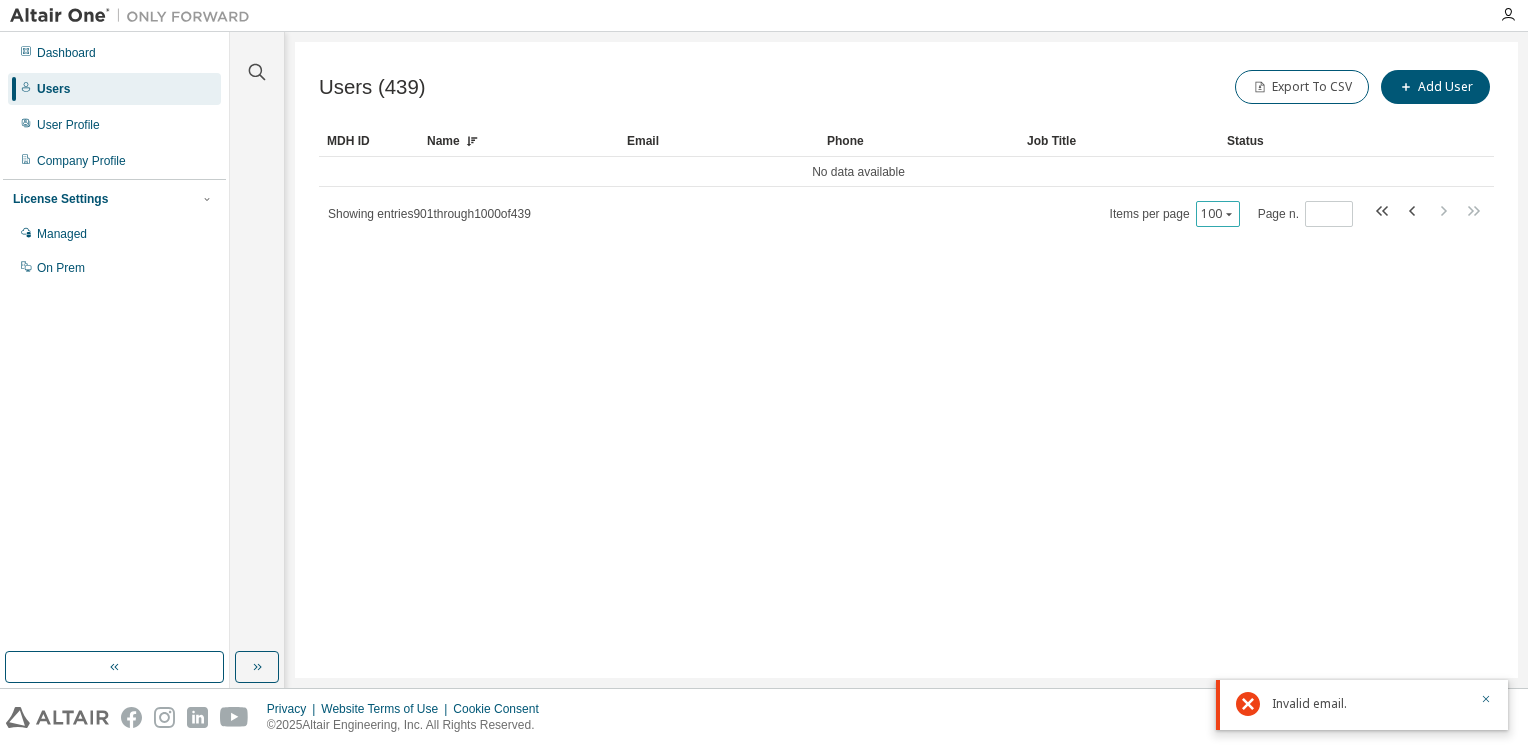 click on "100" at bounding box center [1218, 214] 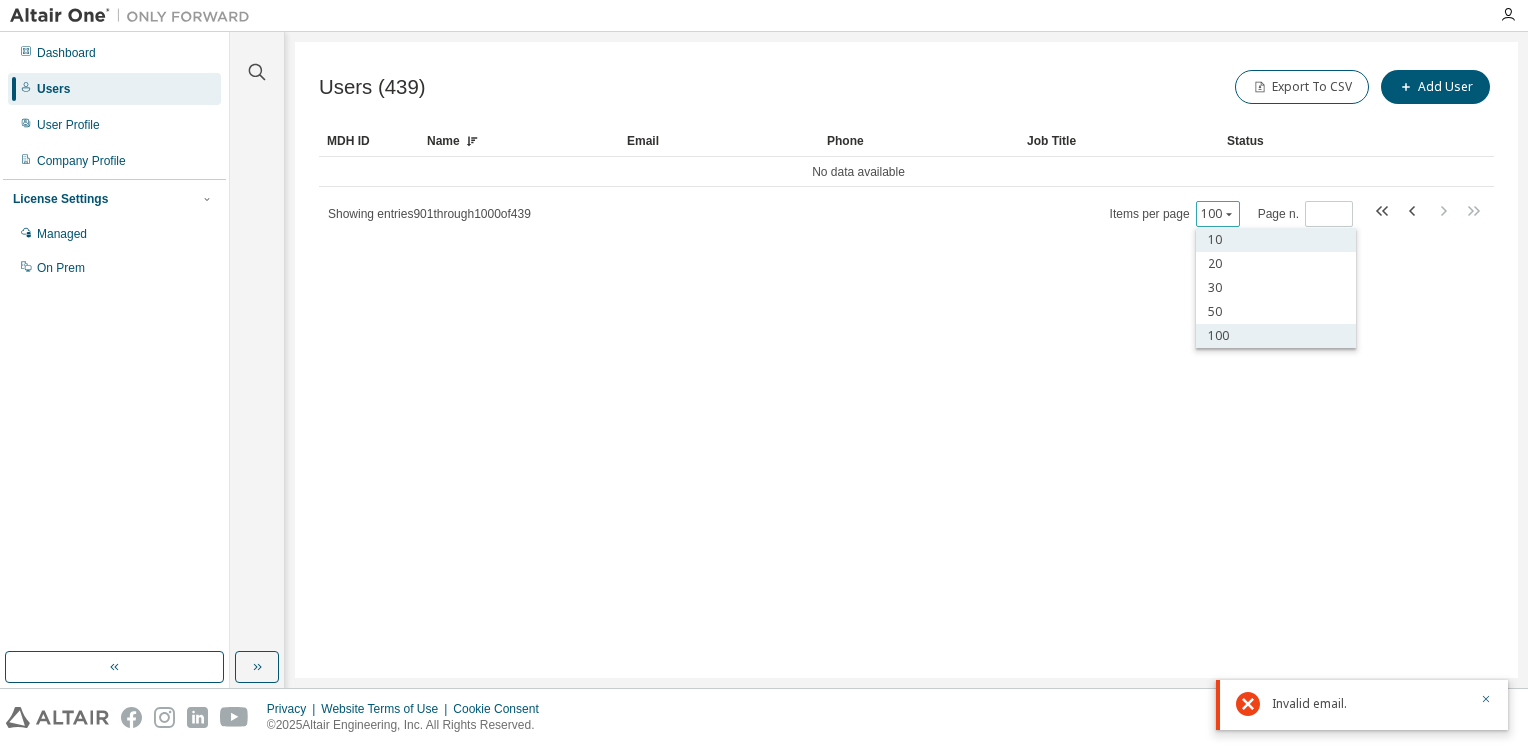 click on "10" at bounding box center (1276, 240) 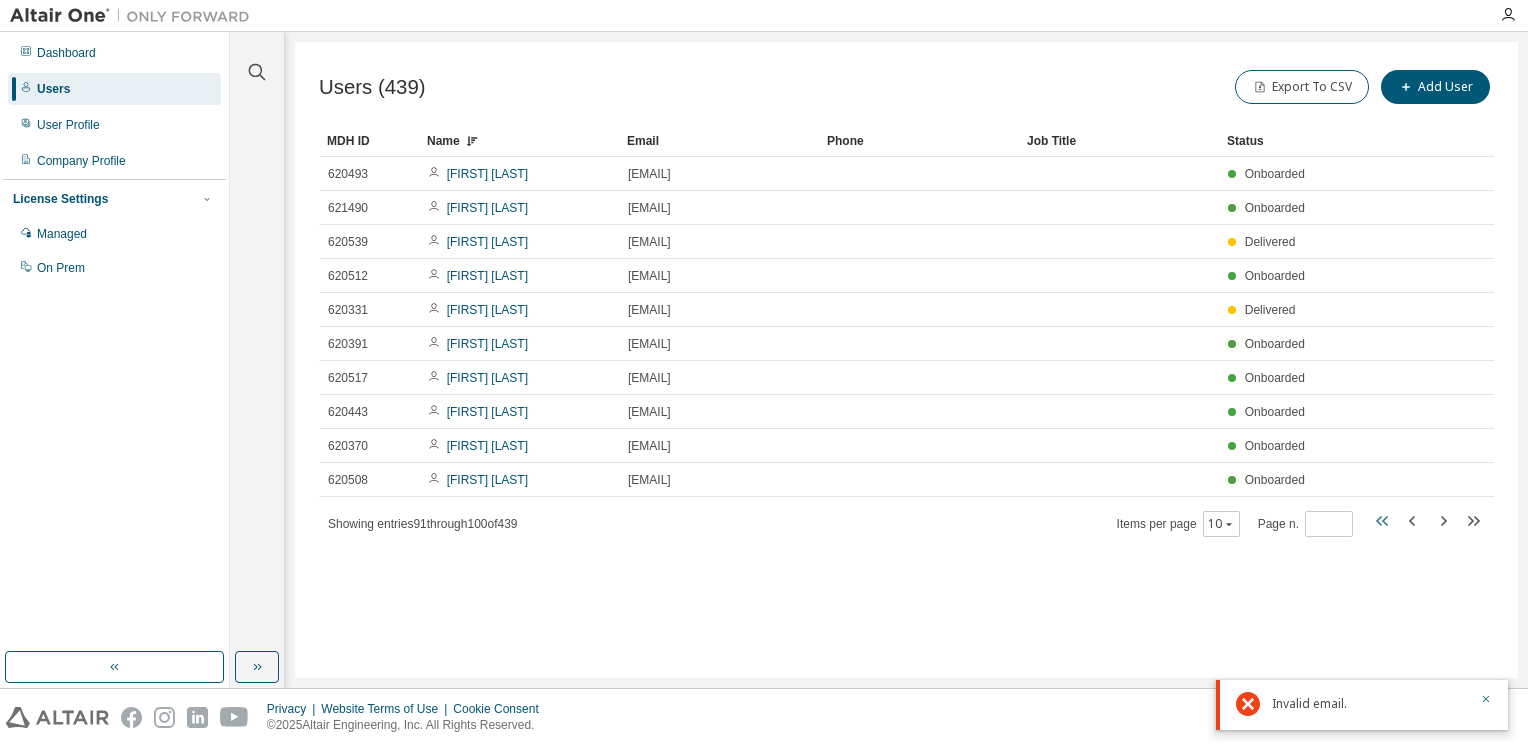 click 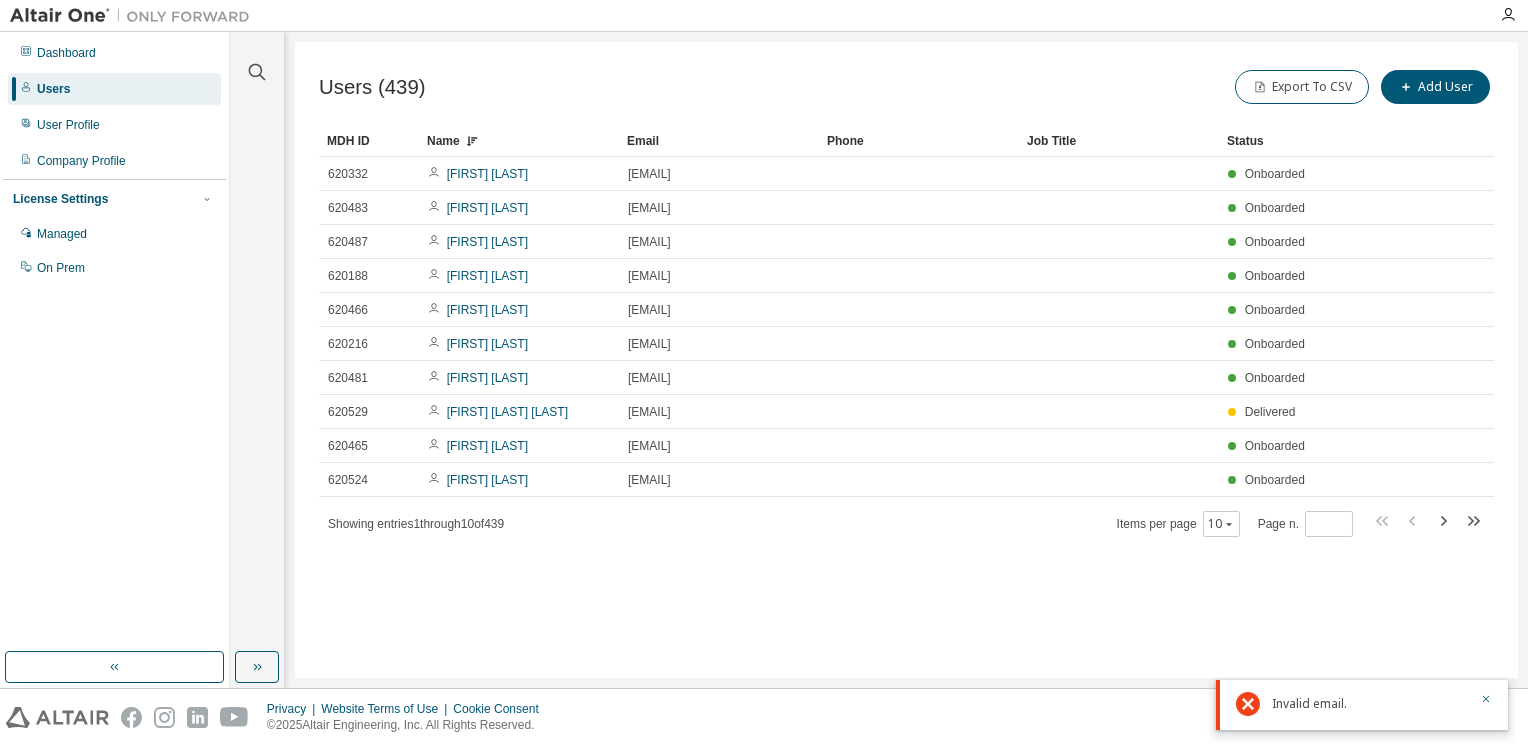 click 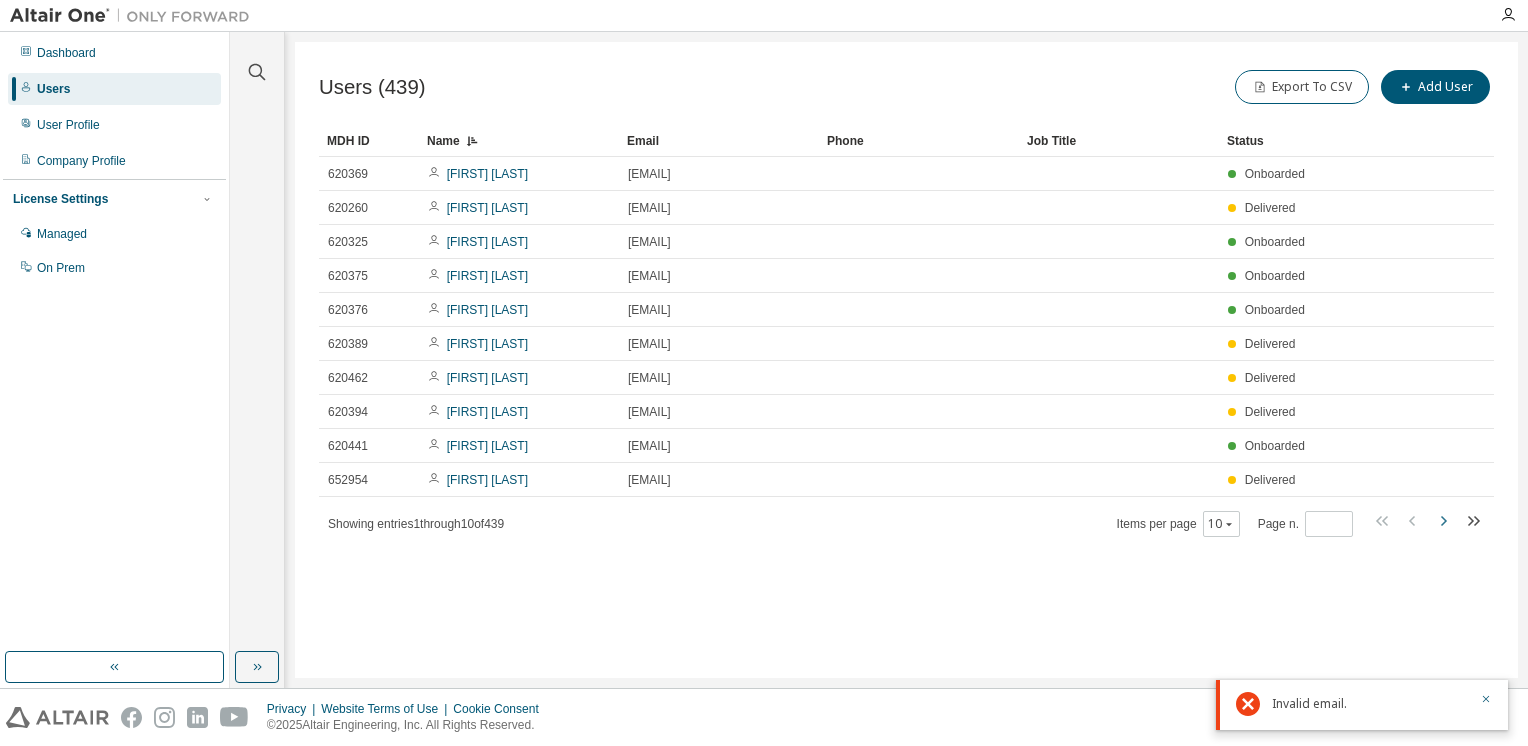 click 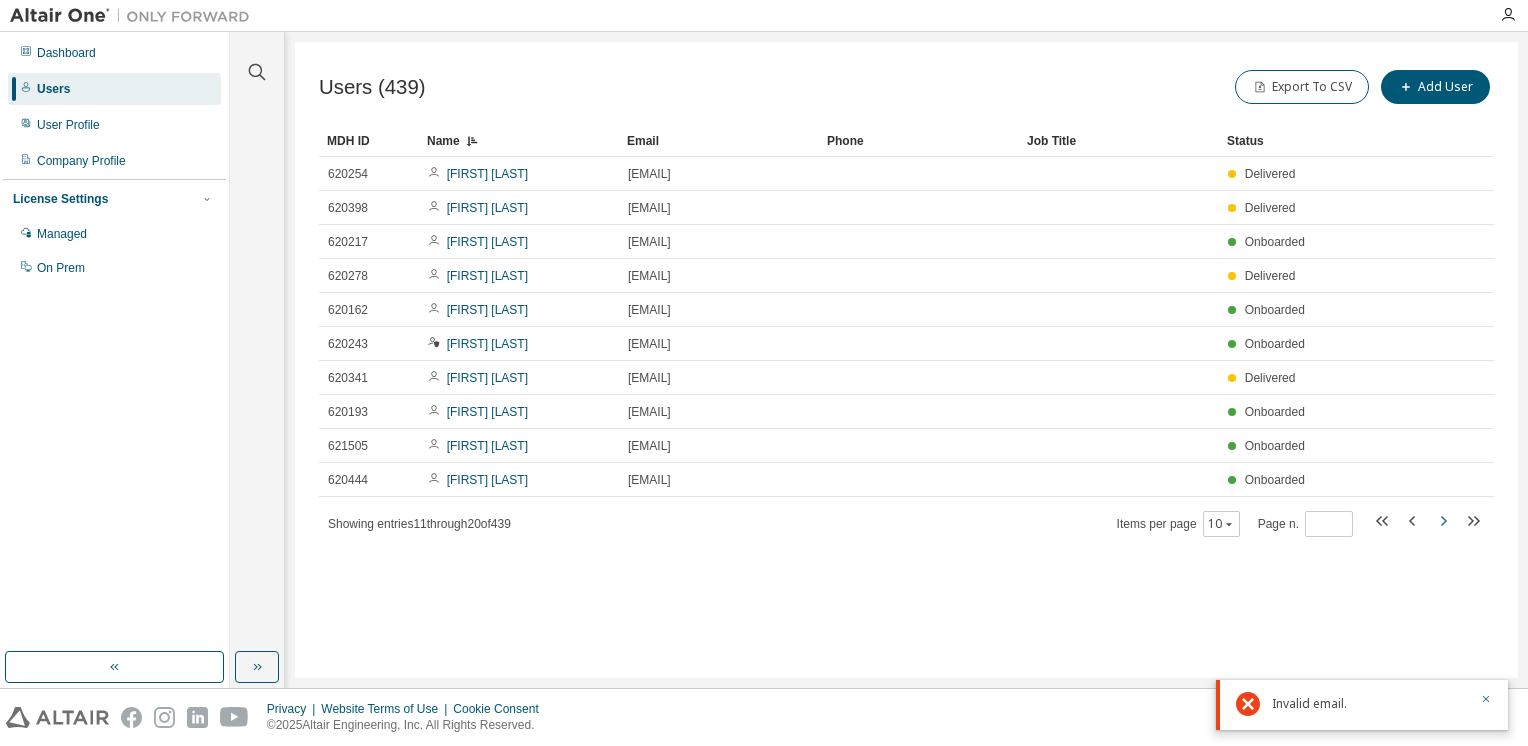 click 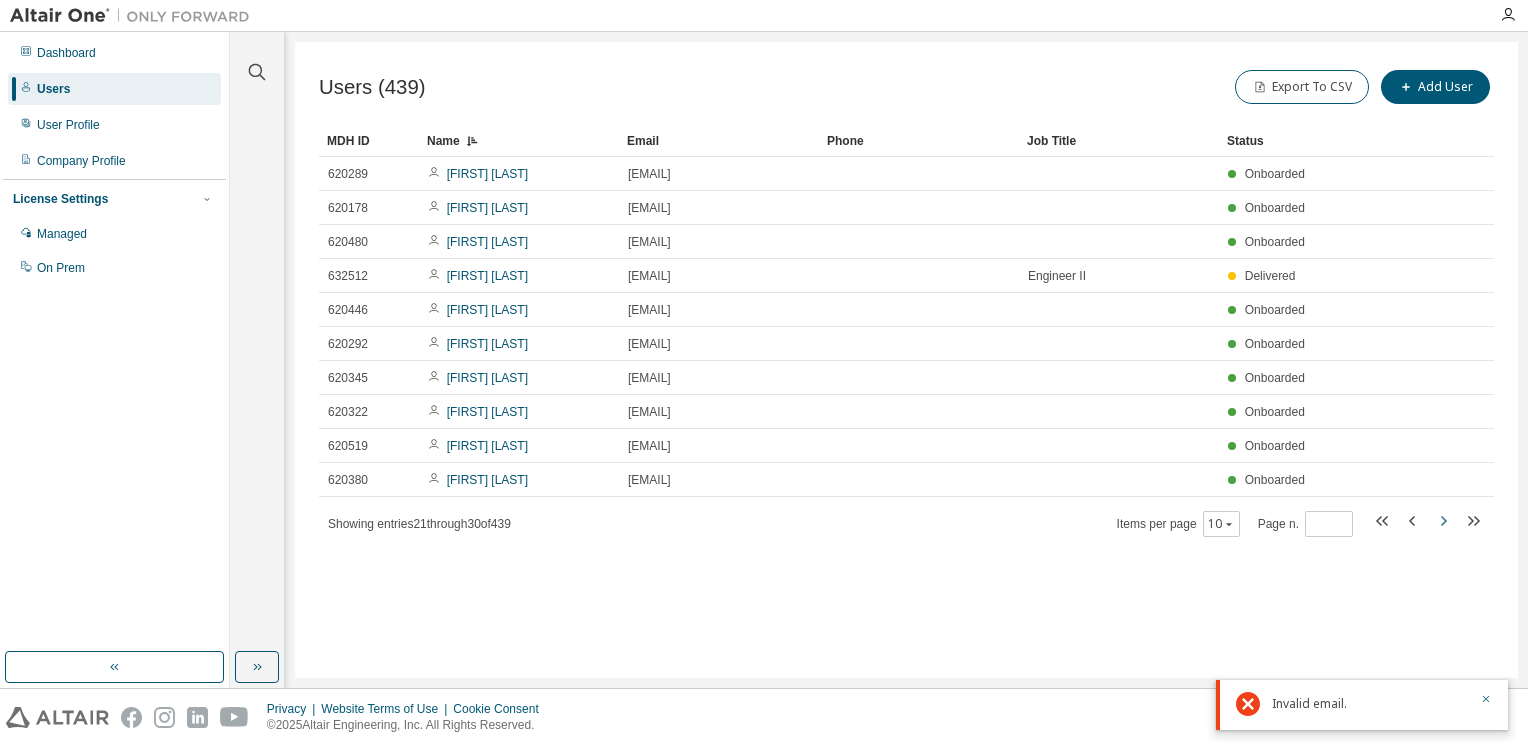 click 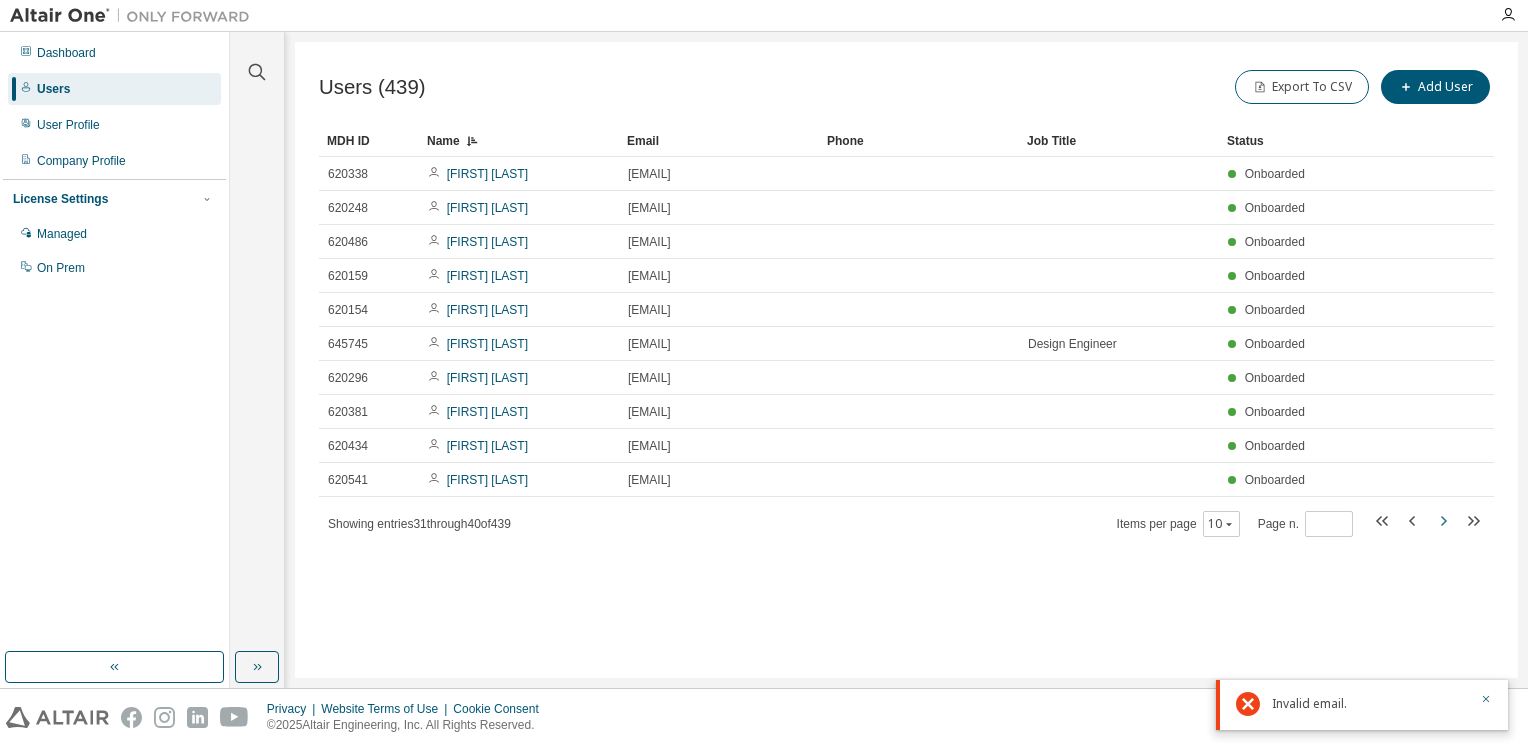 click 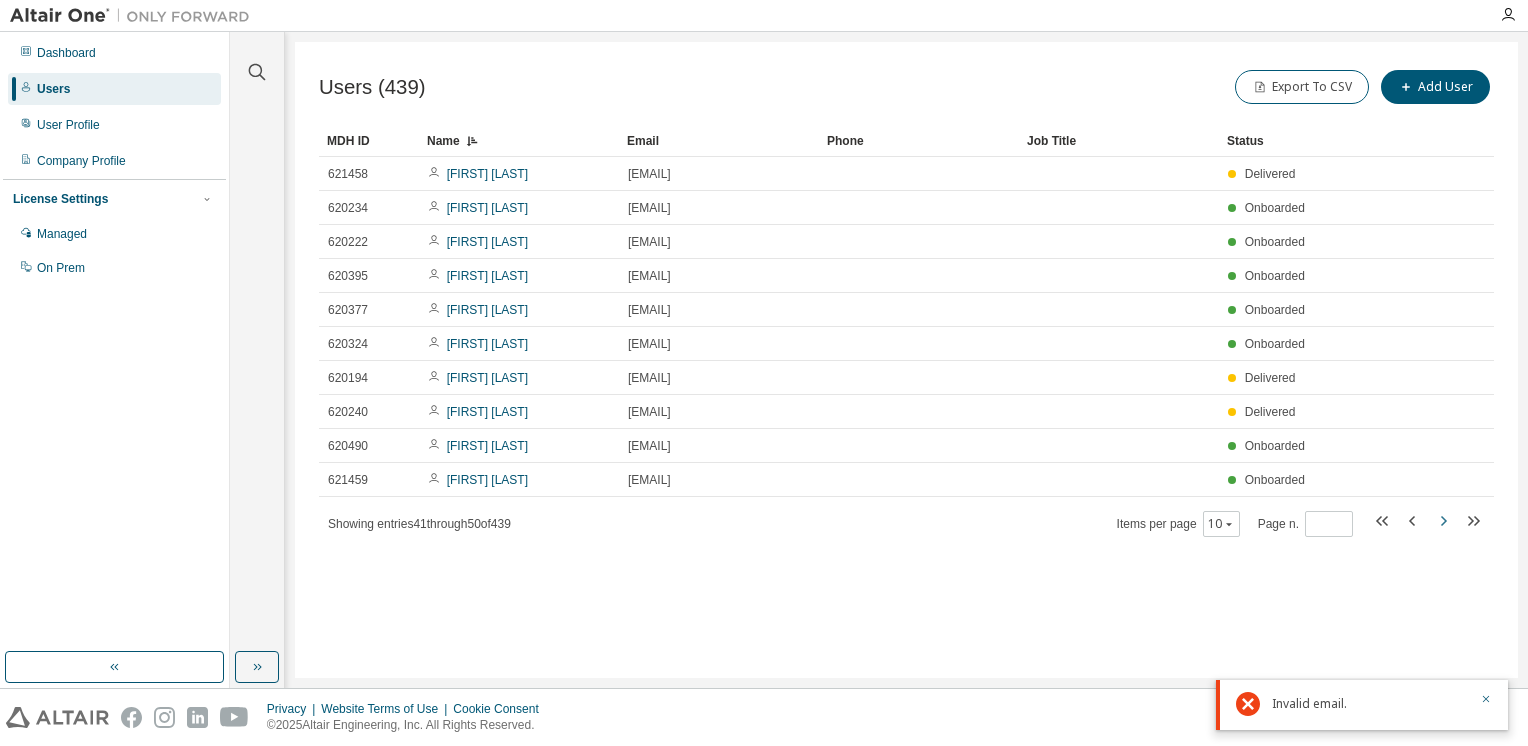 click 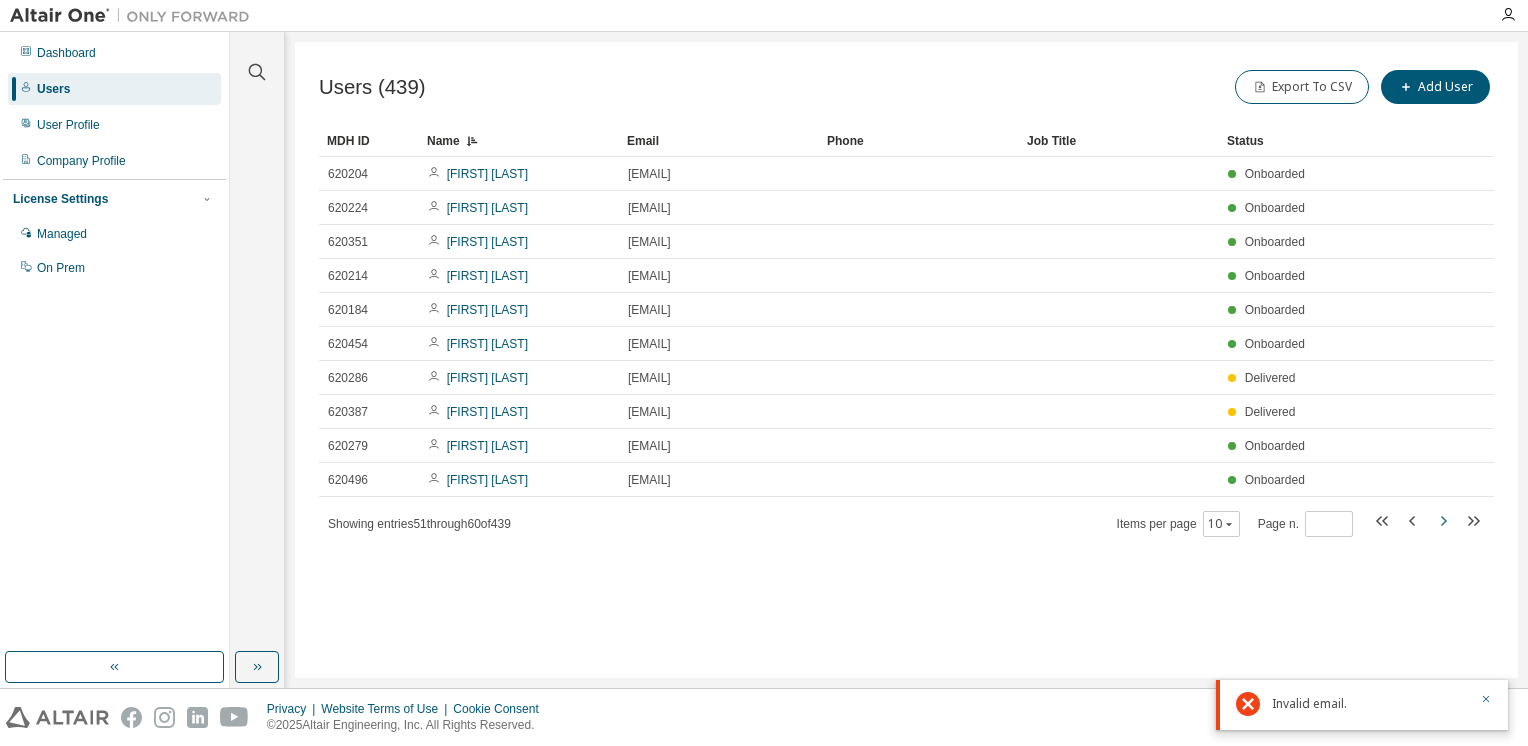 click 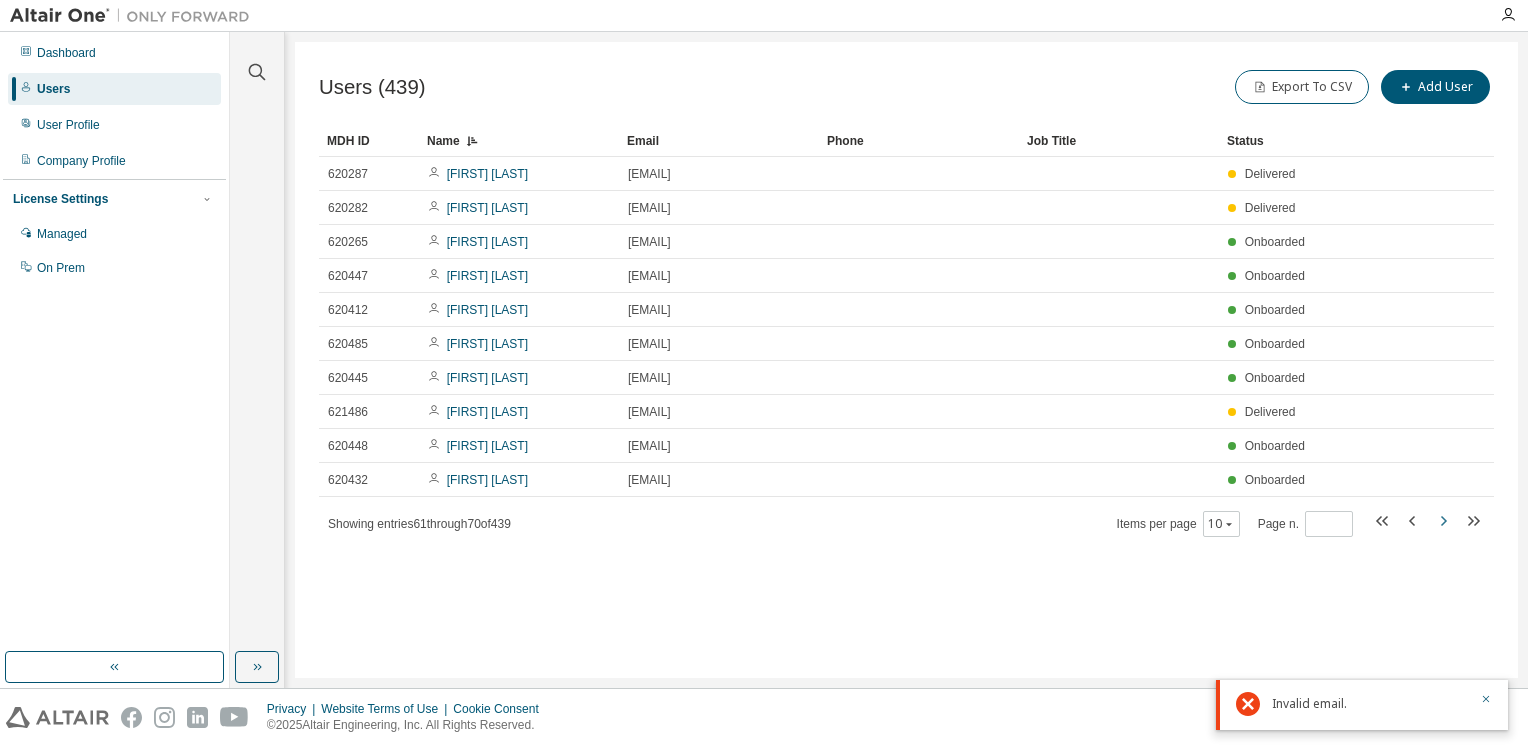 click 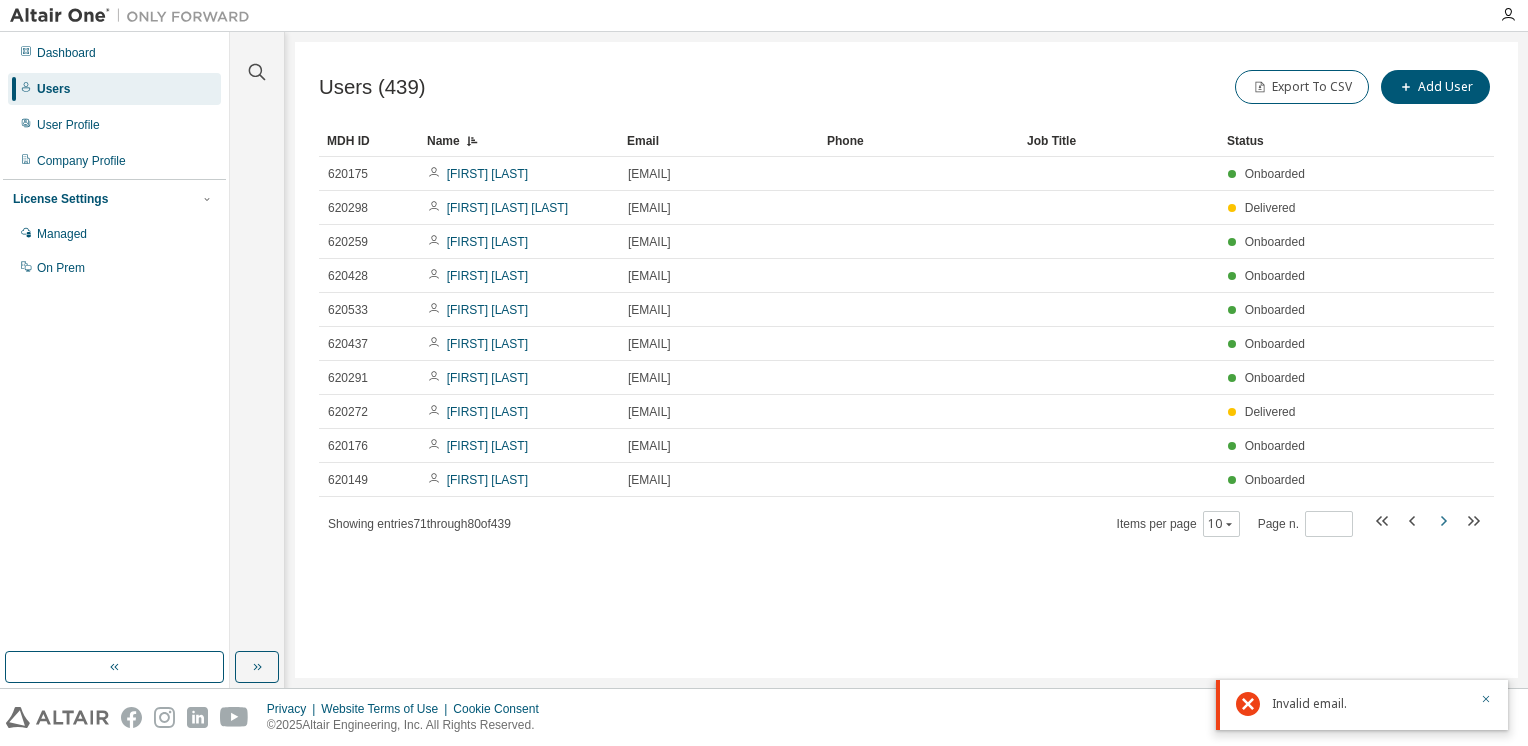 click 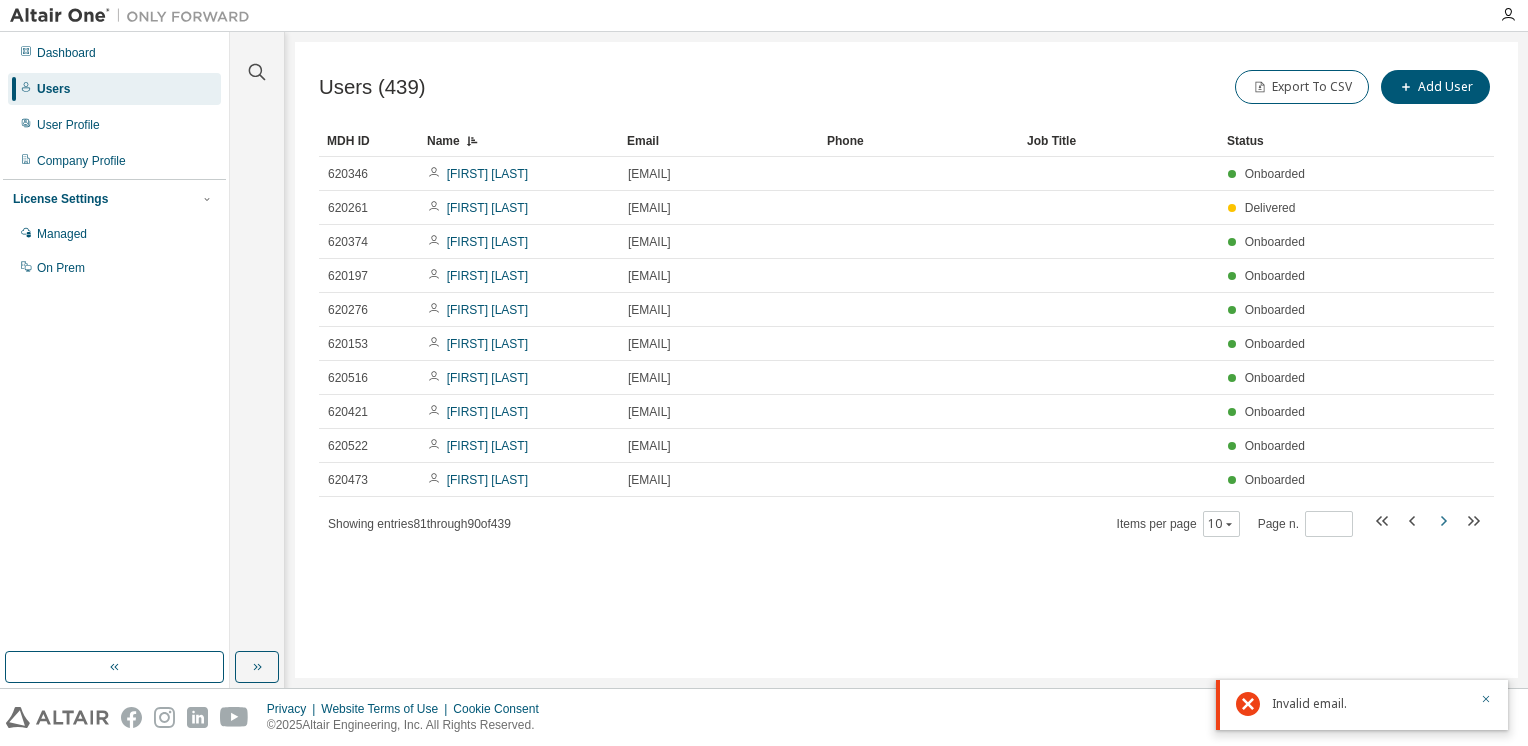click 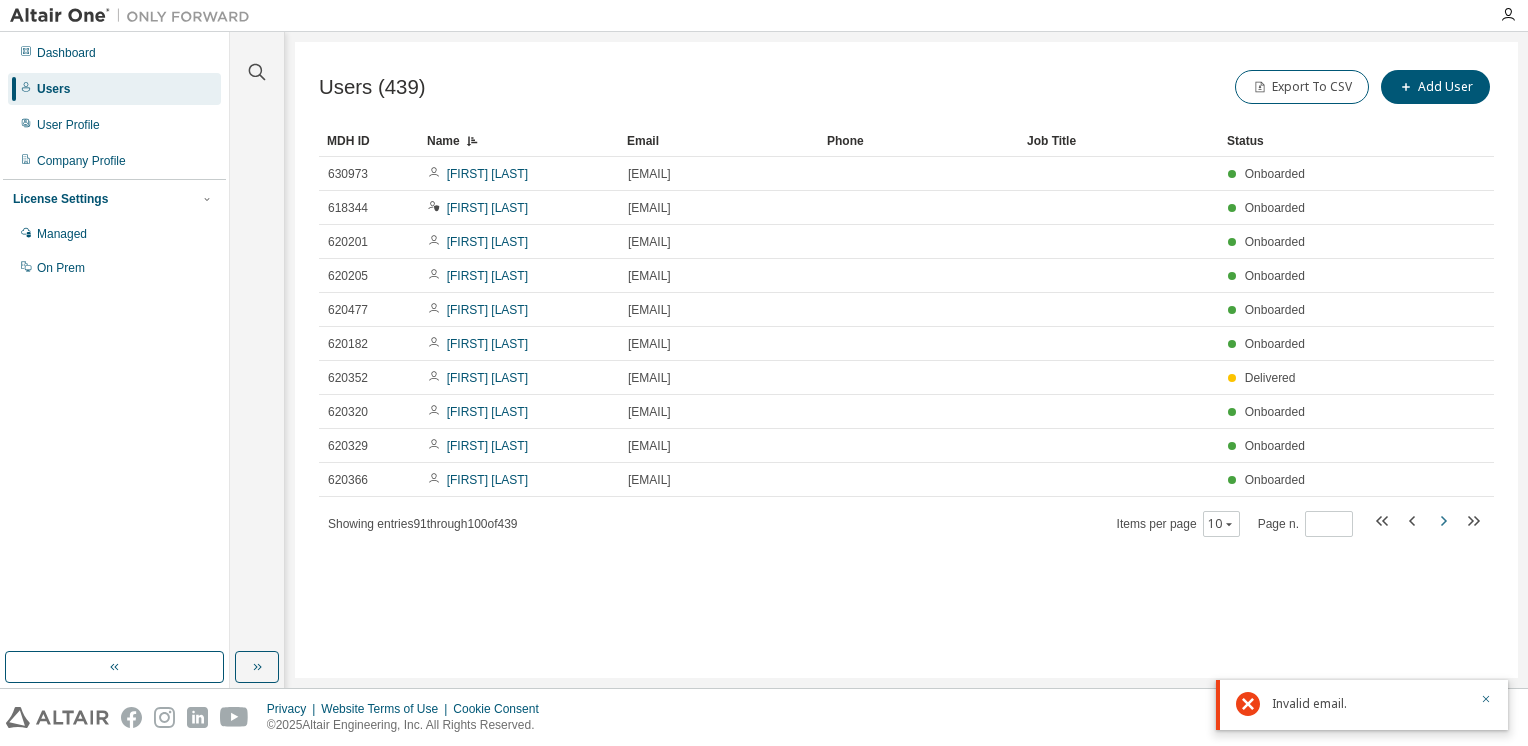 click 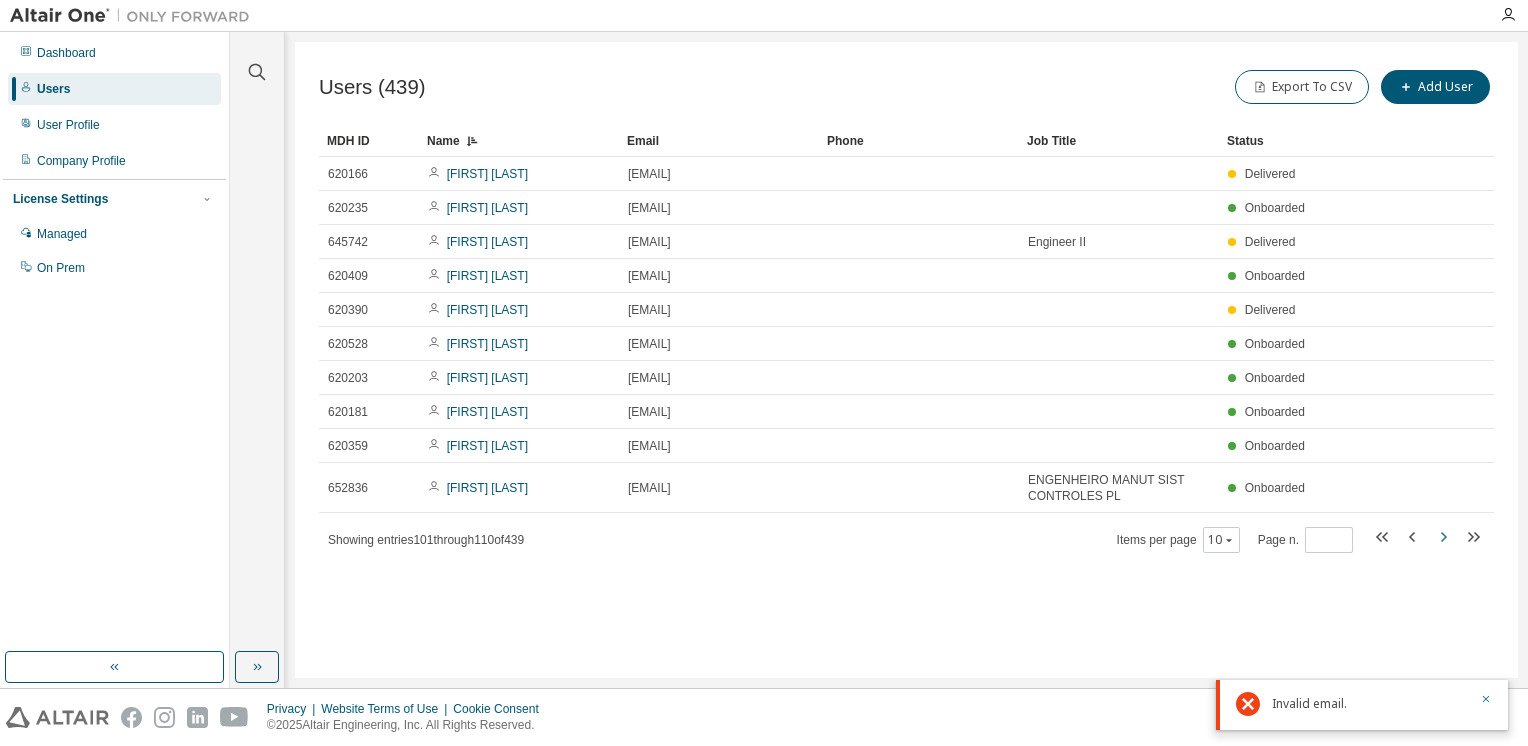 click on "MDH ID Name Email Phone Job Title Status 620166    [FIRST] [LAST] [EMAIL] Delivered 620235    [FIRST] [LAST] [EMAIL] Onboarded 645742    [FIRST] [LAST] Engineer II Delivered 620409    [FIRST] [LAST] Onboarded 620390    [FIRST] [LAST] Delivered 620528    [FIRST] [LAST] Onboarded 620203    [FIRST] [LAST] Onboarded 620181    [FIRST] [LAST] Onboarded 620359    [EMAIL] Onboarded 652836    [FIRST] [LAST] ENGENHEIRO MANUT SIST CONTROLES PL Onboarded Showing entries  101  through  110  of  439 Items per page 10 Page n. **" at bounding box center (906, 339) 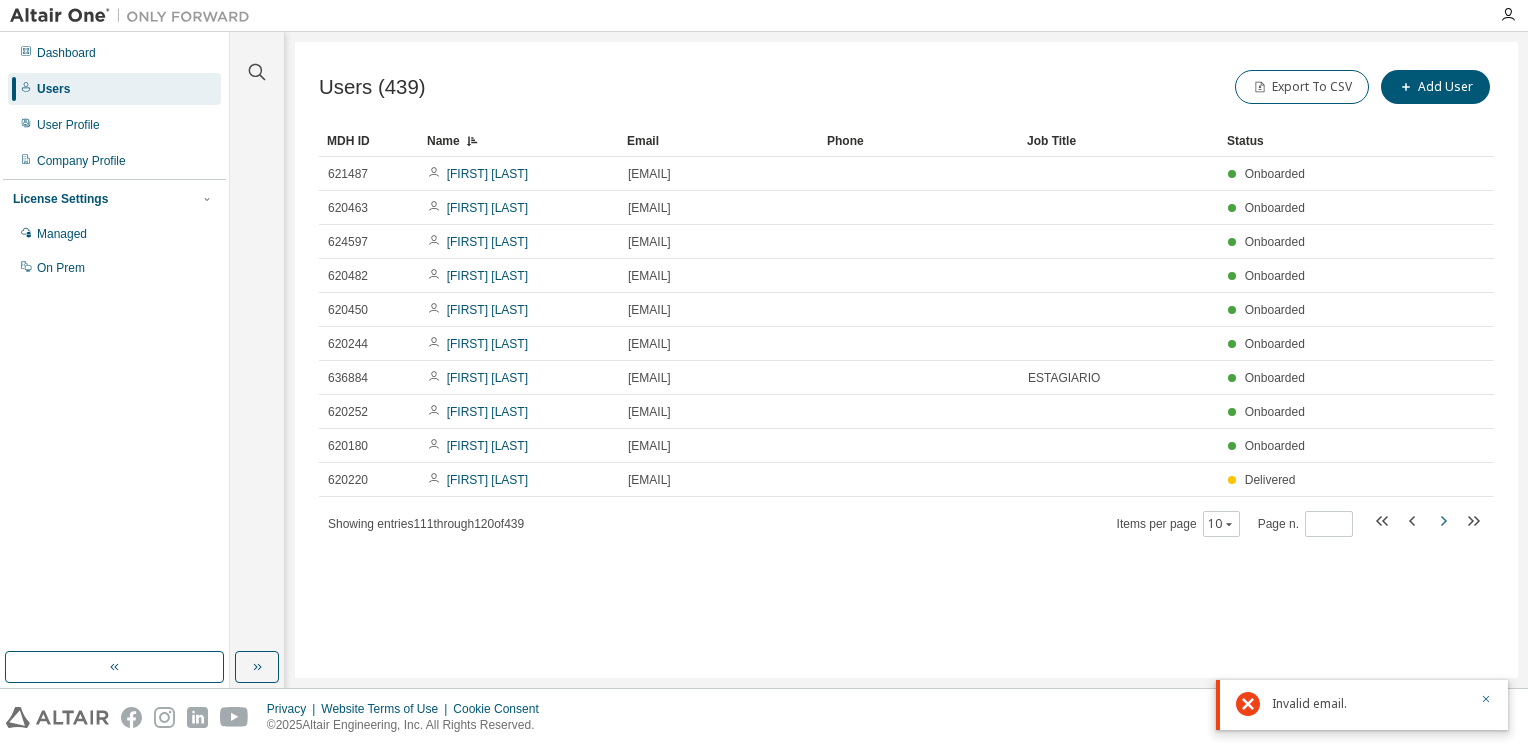 click 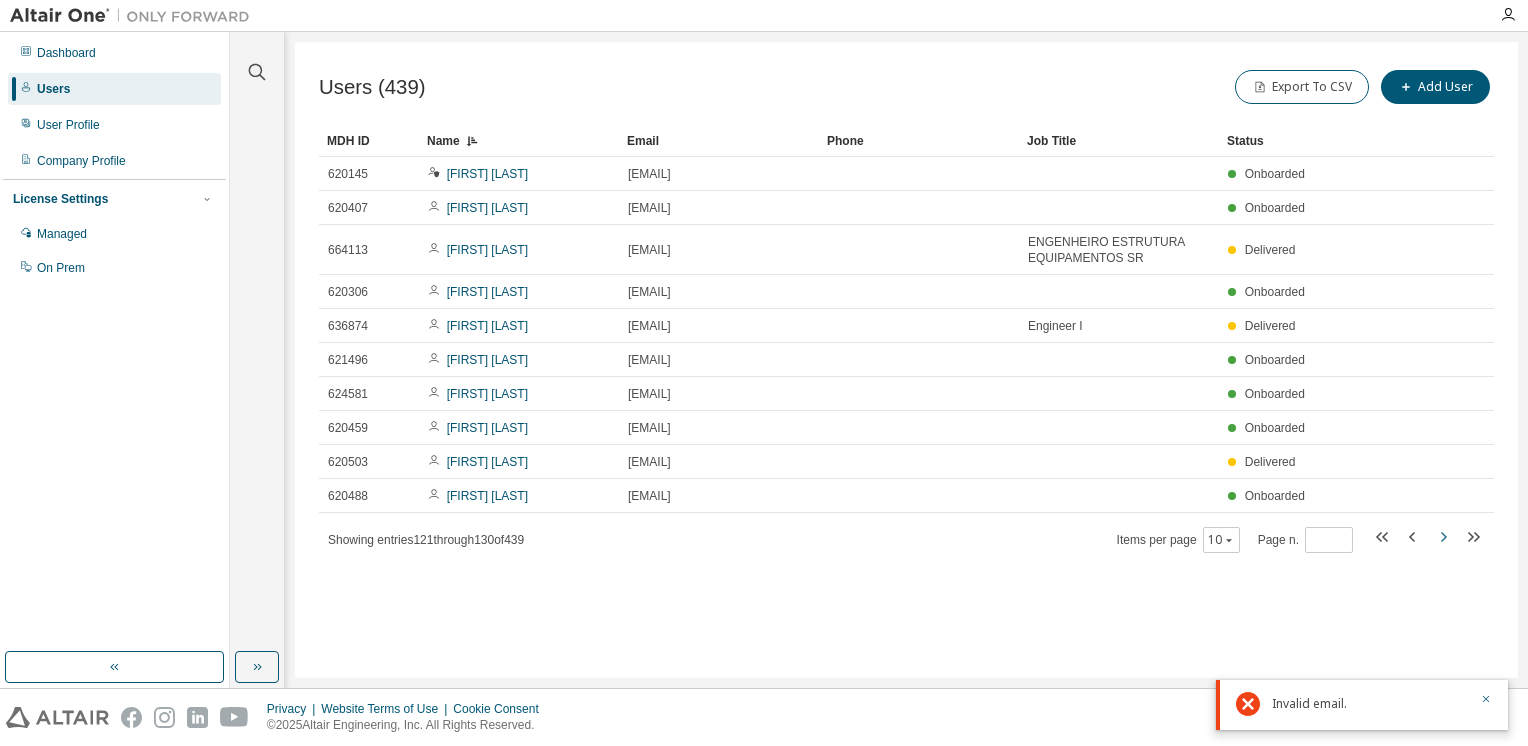 click on "**********" at bounding box center [906, 339] 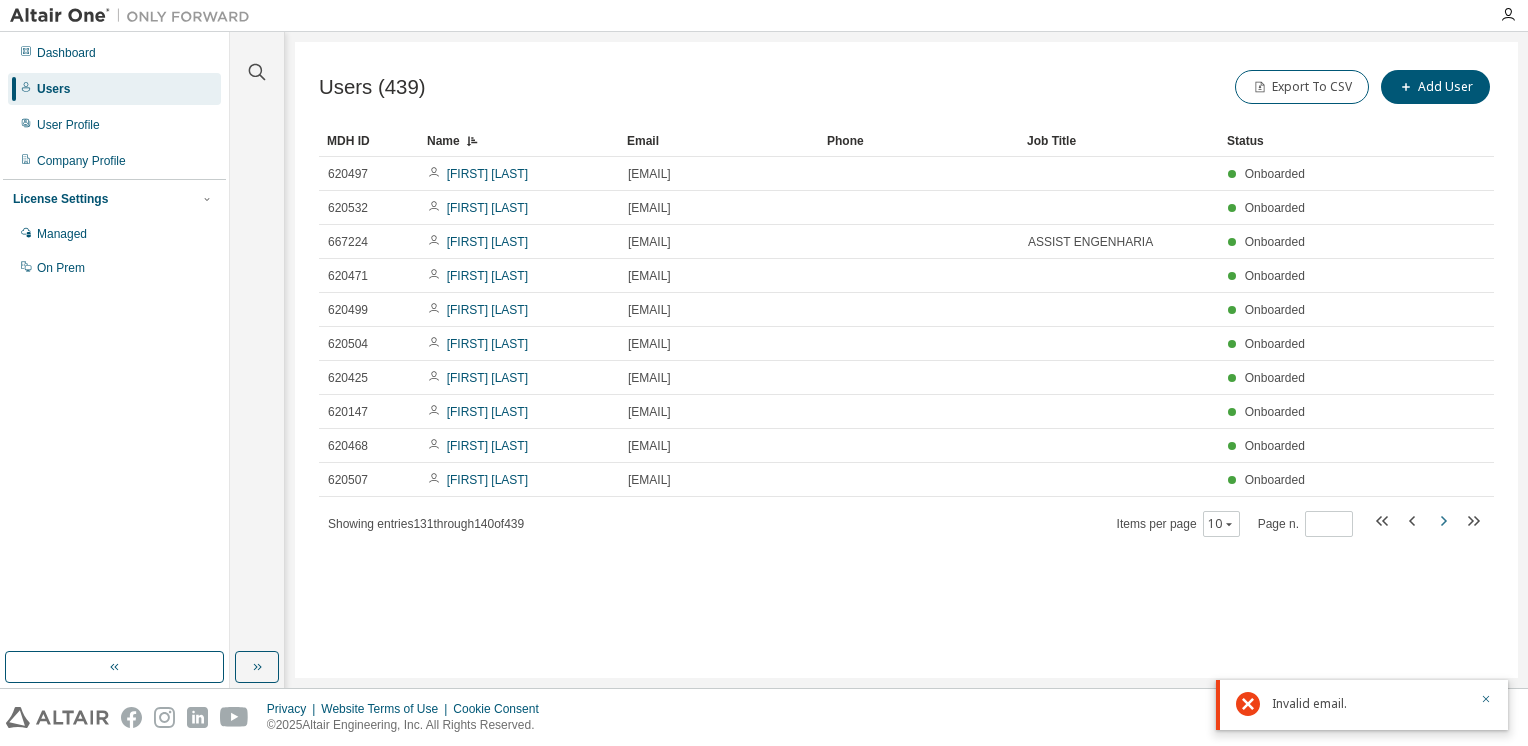 click 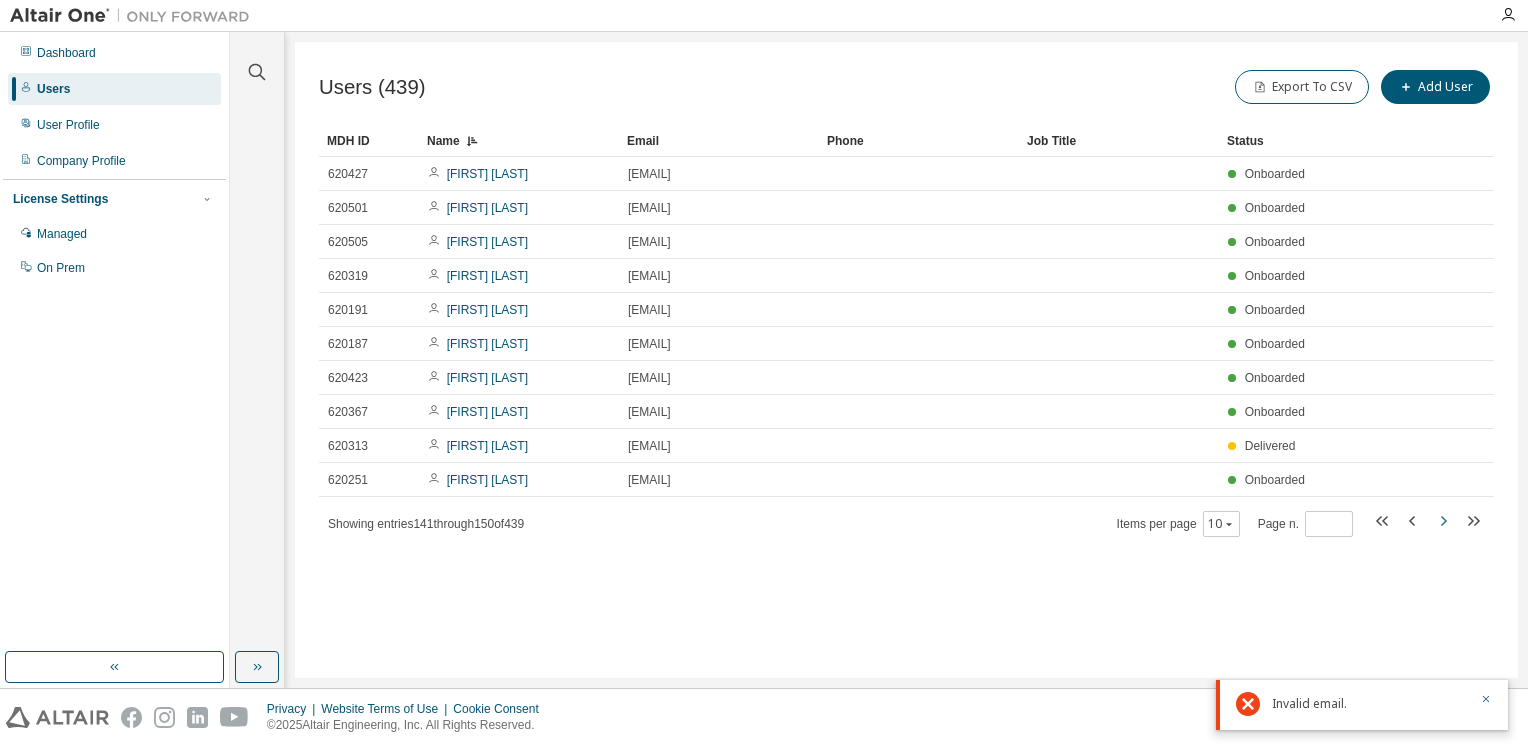 click 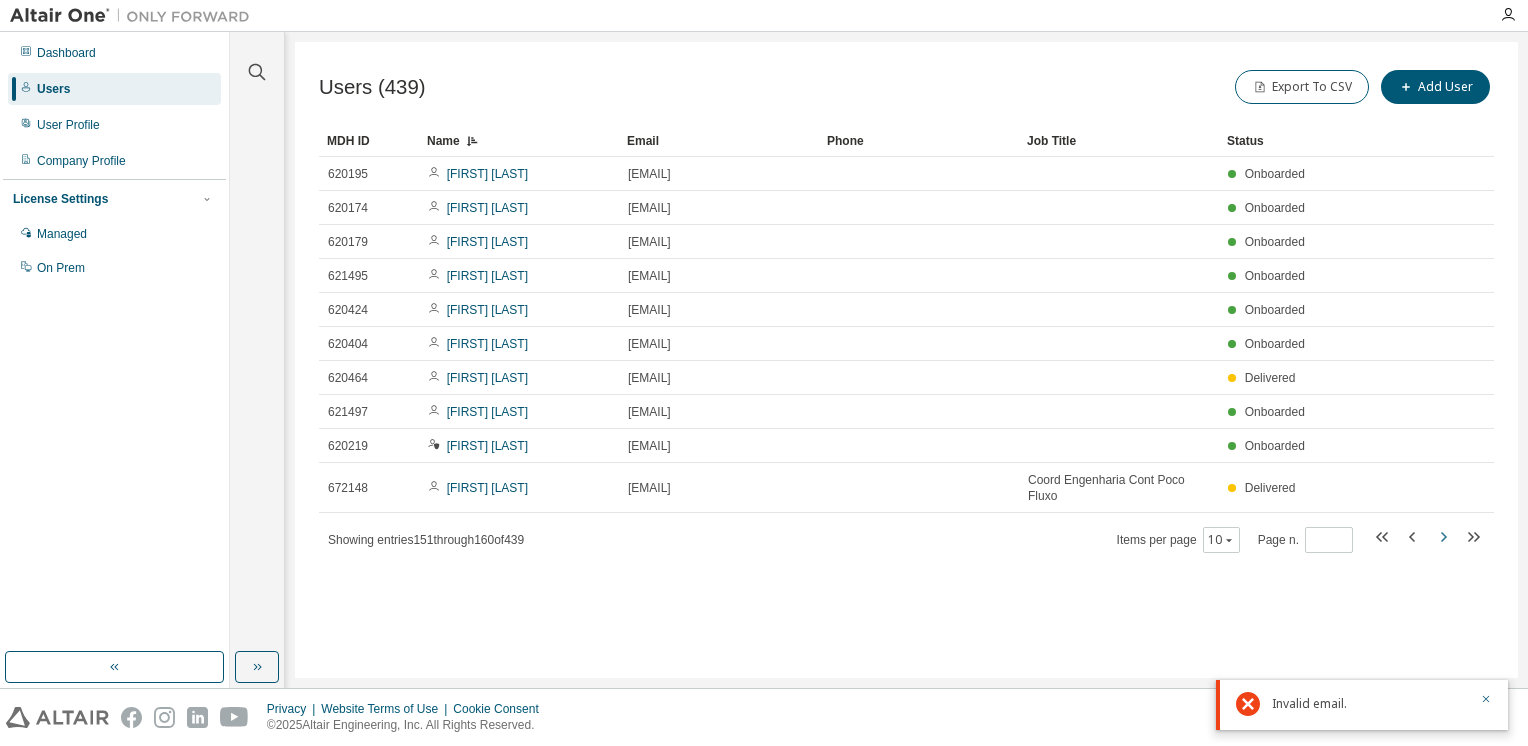 click 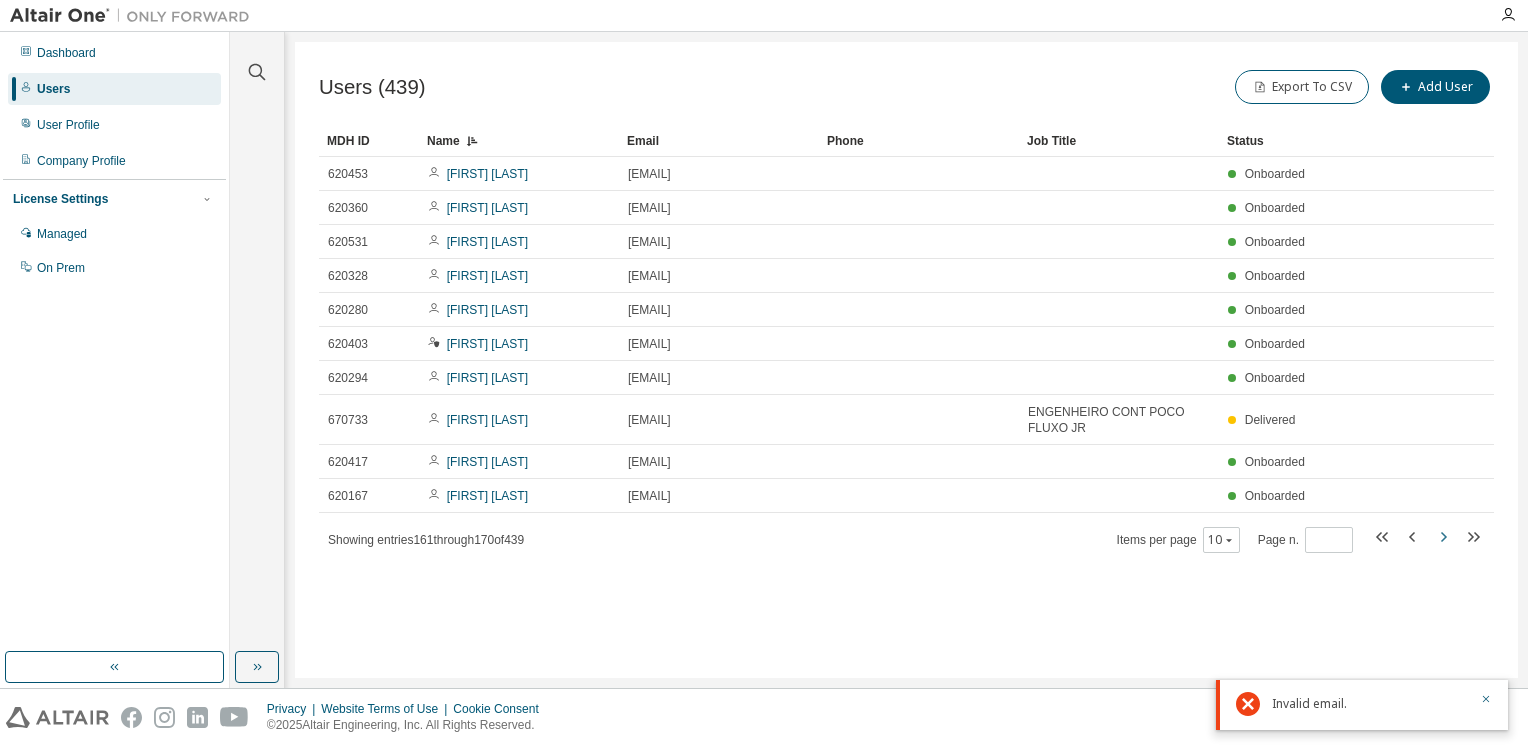 click 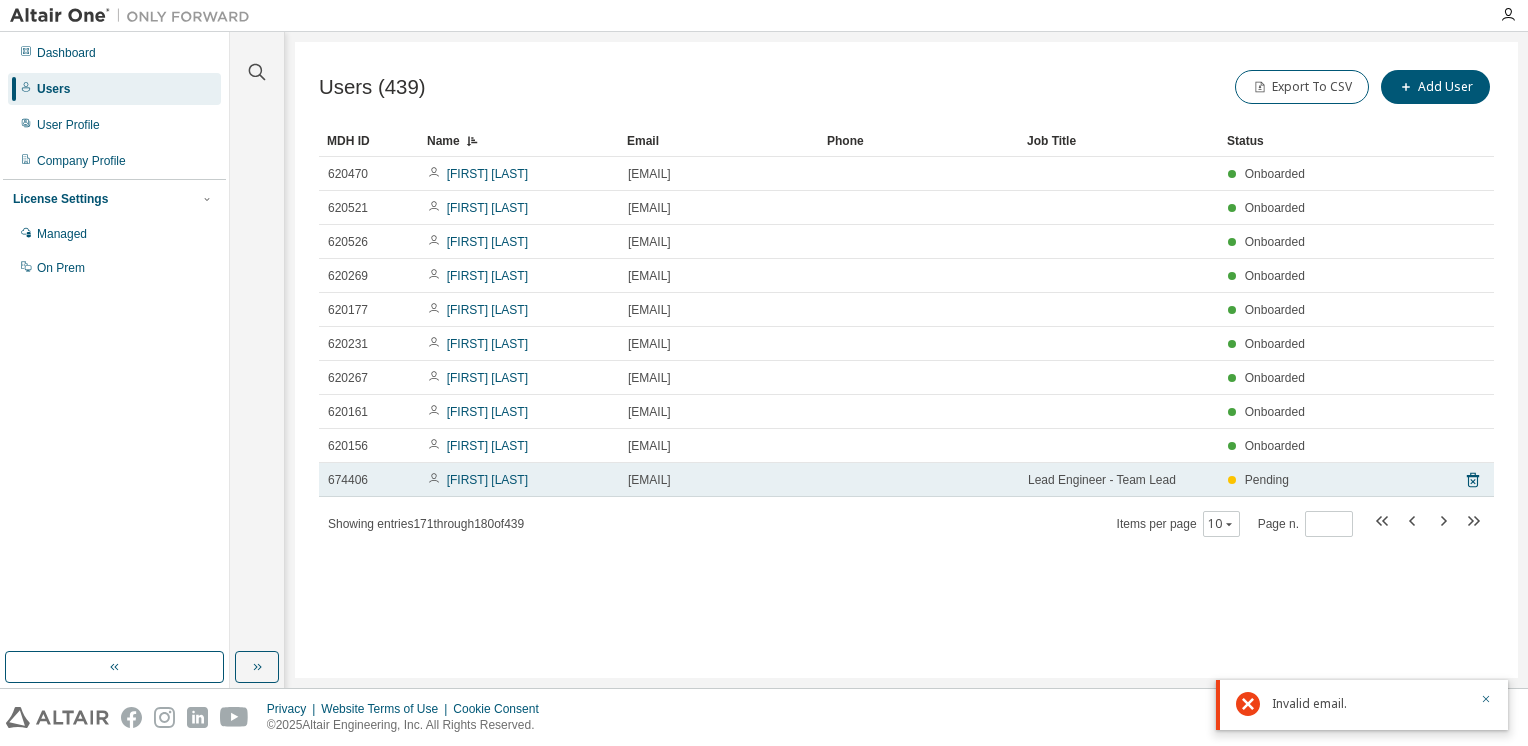 click on "[FIRST] [LAST]" at bounding box center [519, 480] 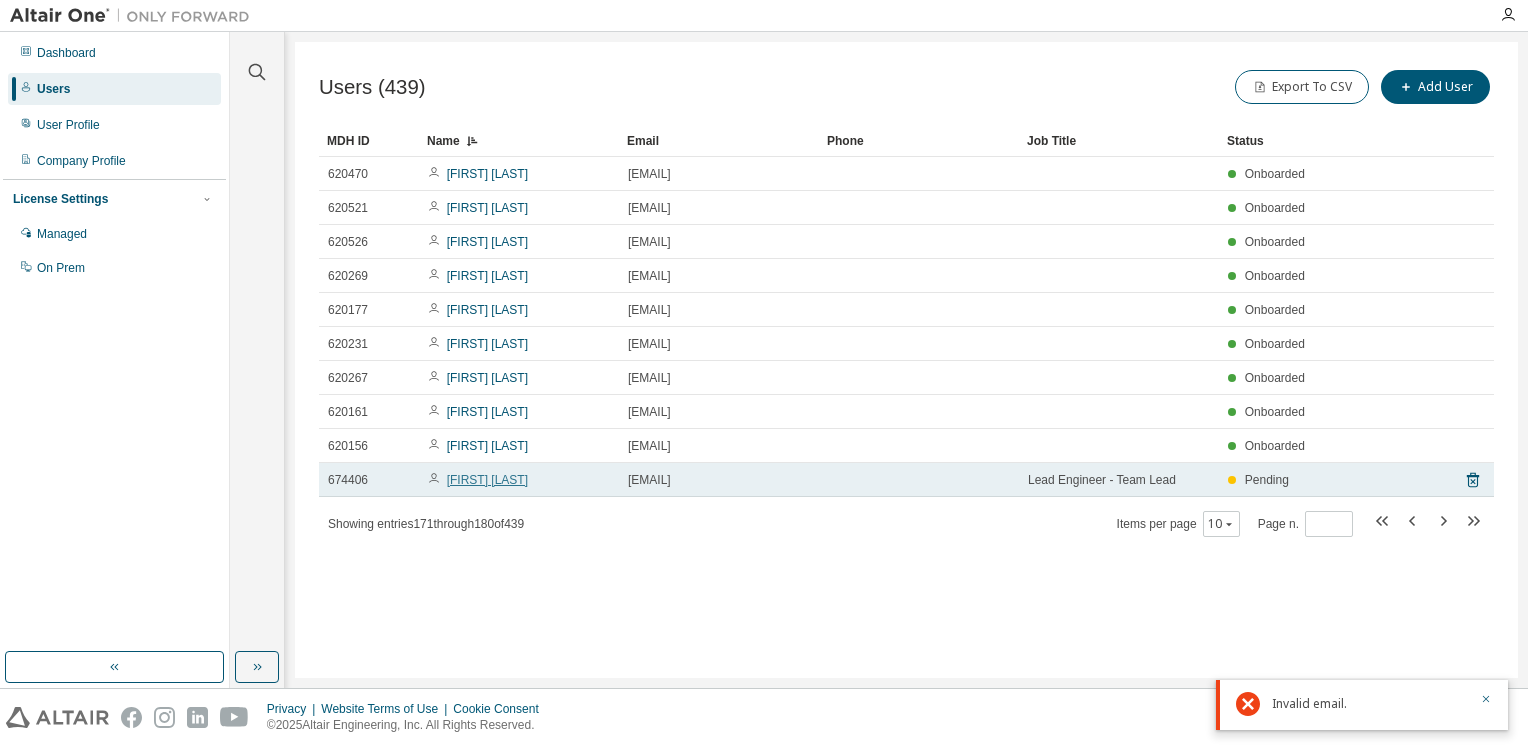 click on "[FIRST] [LAST]" at bounding box center [487, 480] 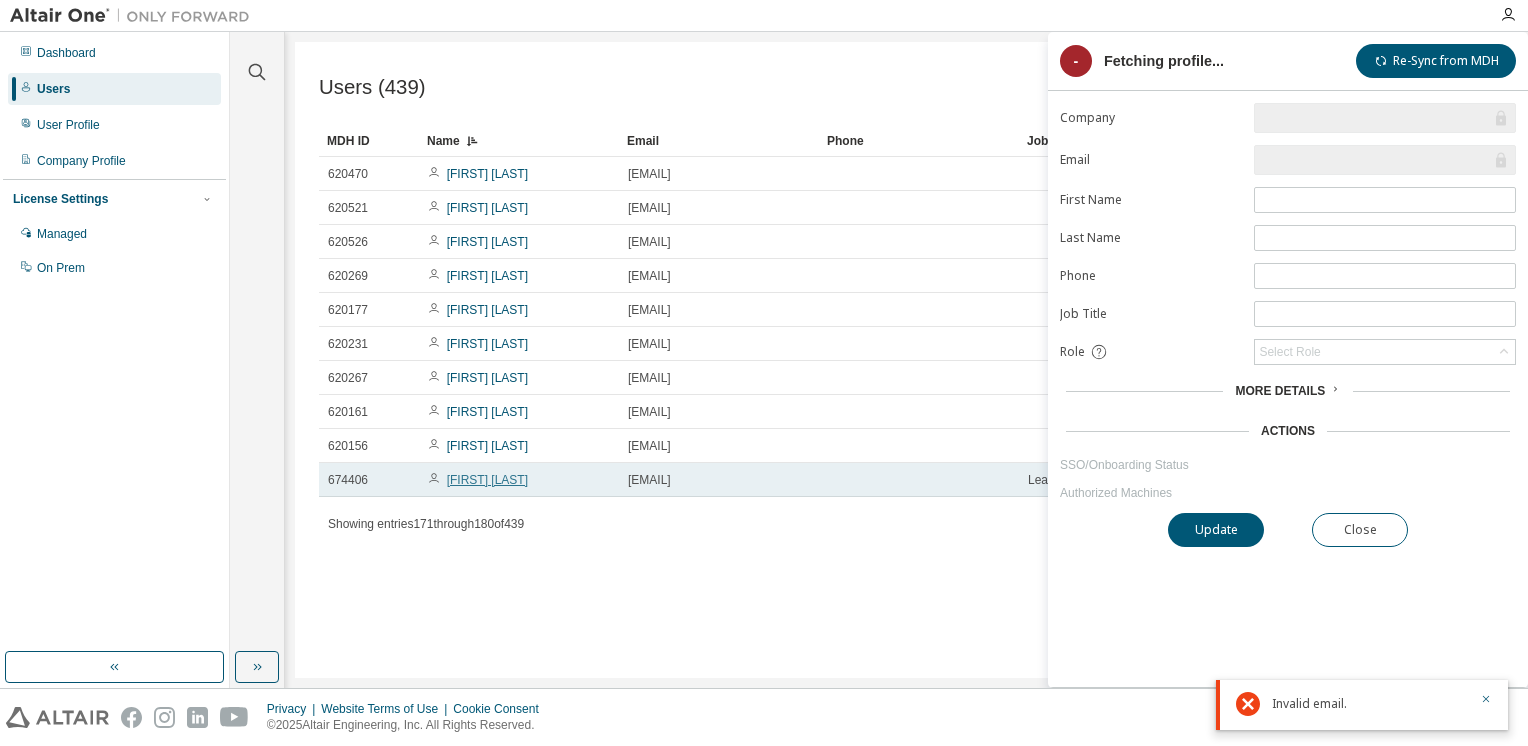 type on "*" 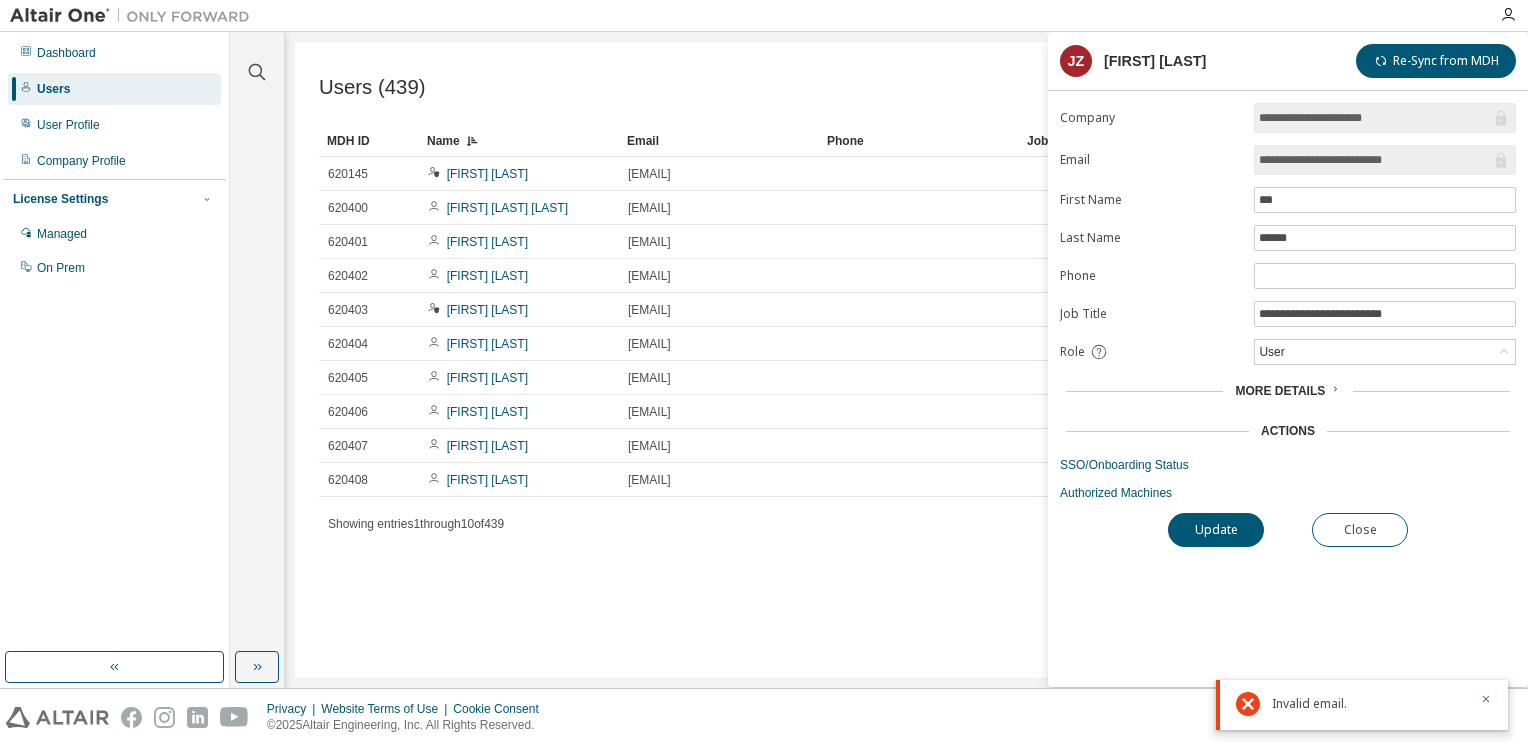 click on "**********" at bounding box center [1375, 160] 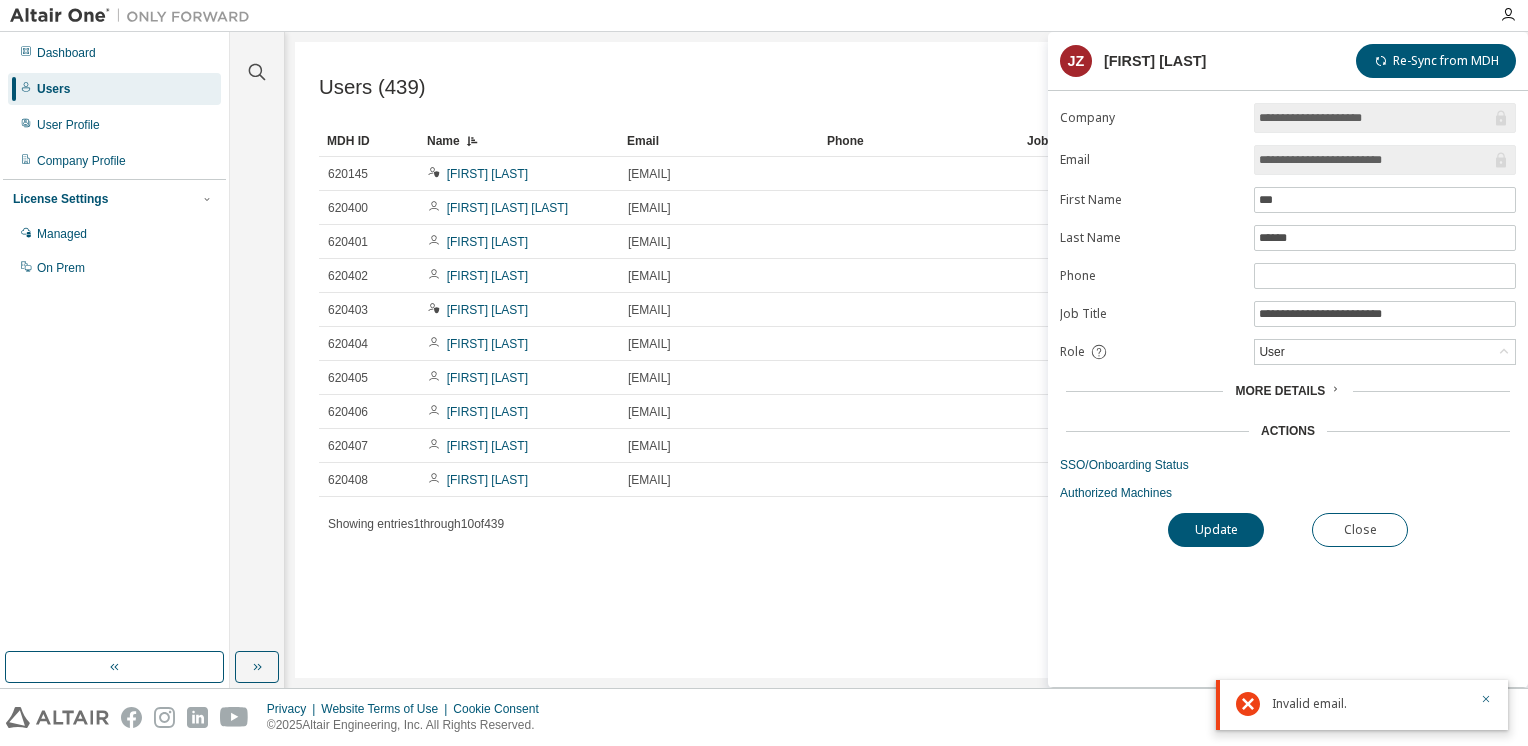 click on "**********" at bounding box center [1288, 302] 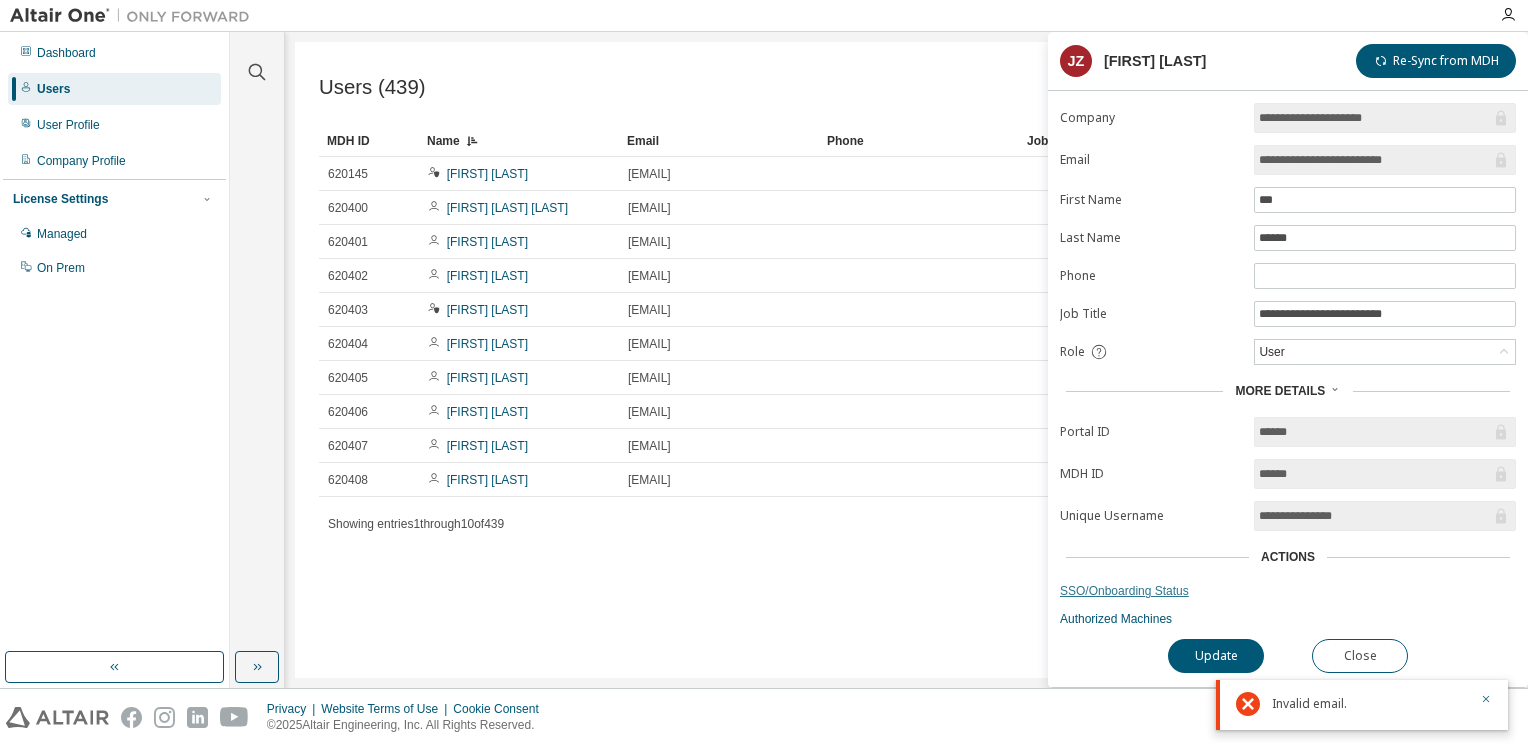 click on "SSO/Onboarding Status" at bounding box center (1288, 591) 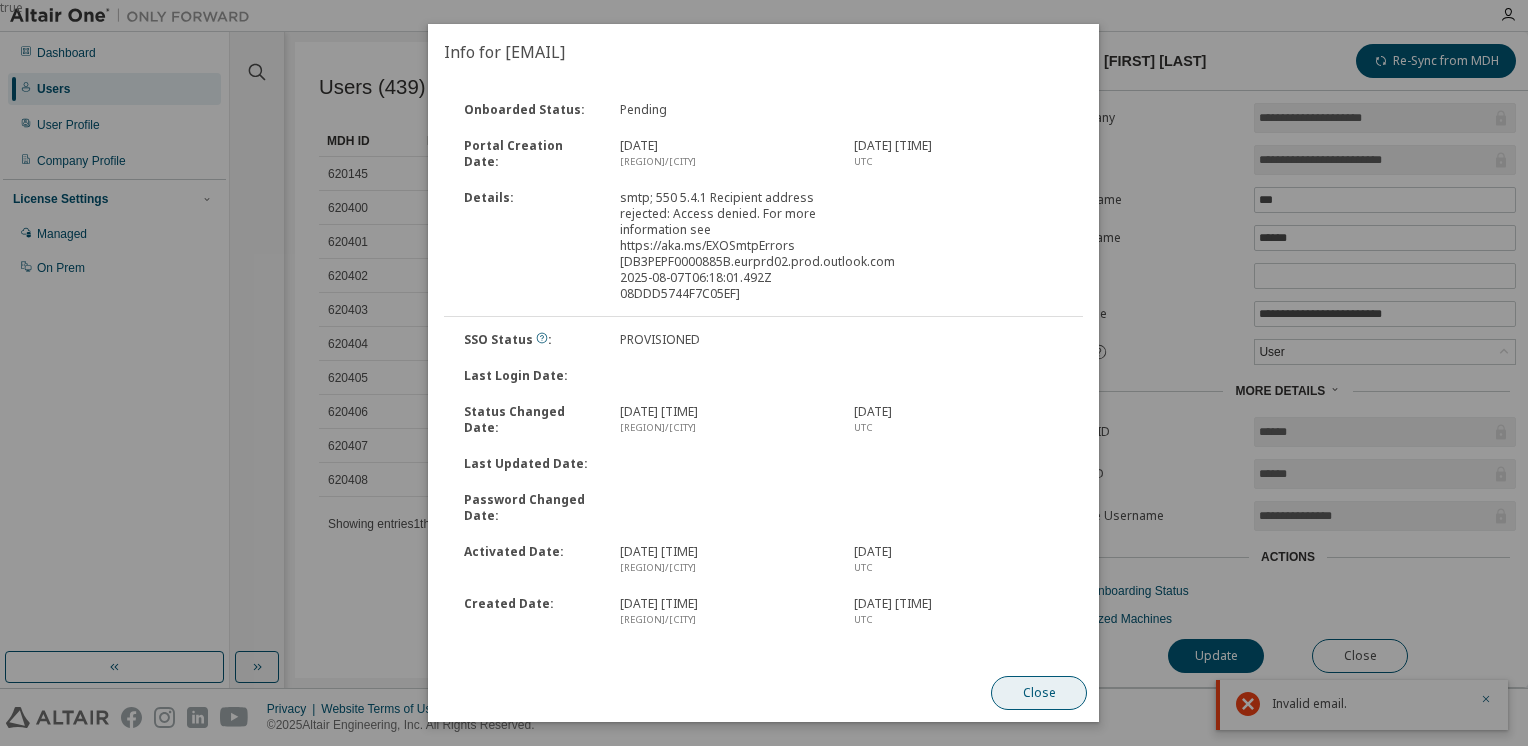 click on "Close" at bounding box center (1040, 693) 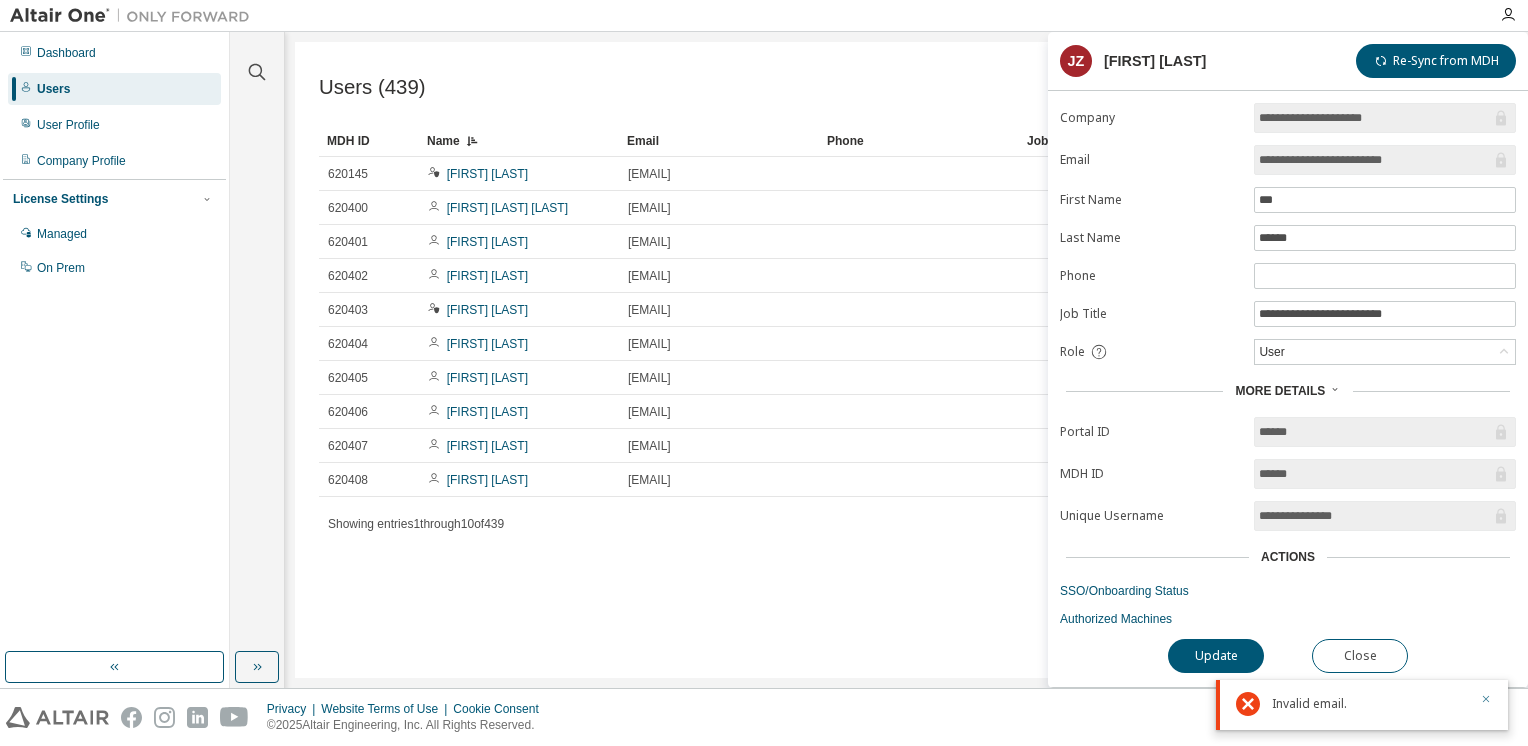 click 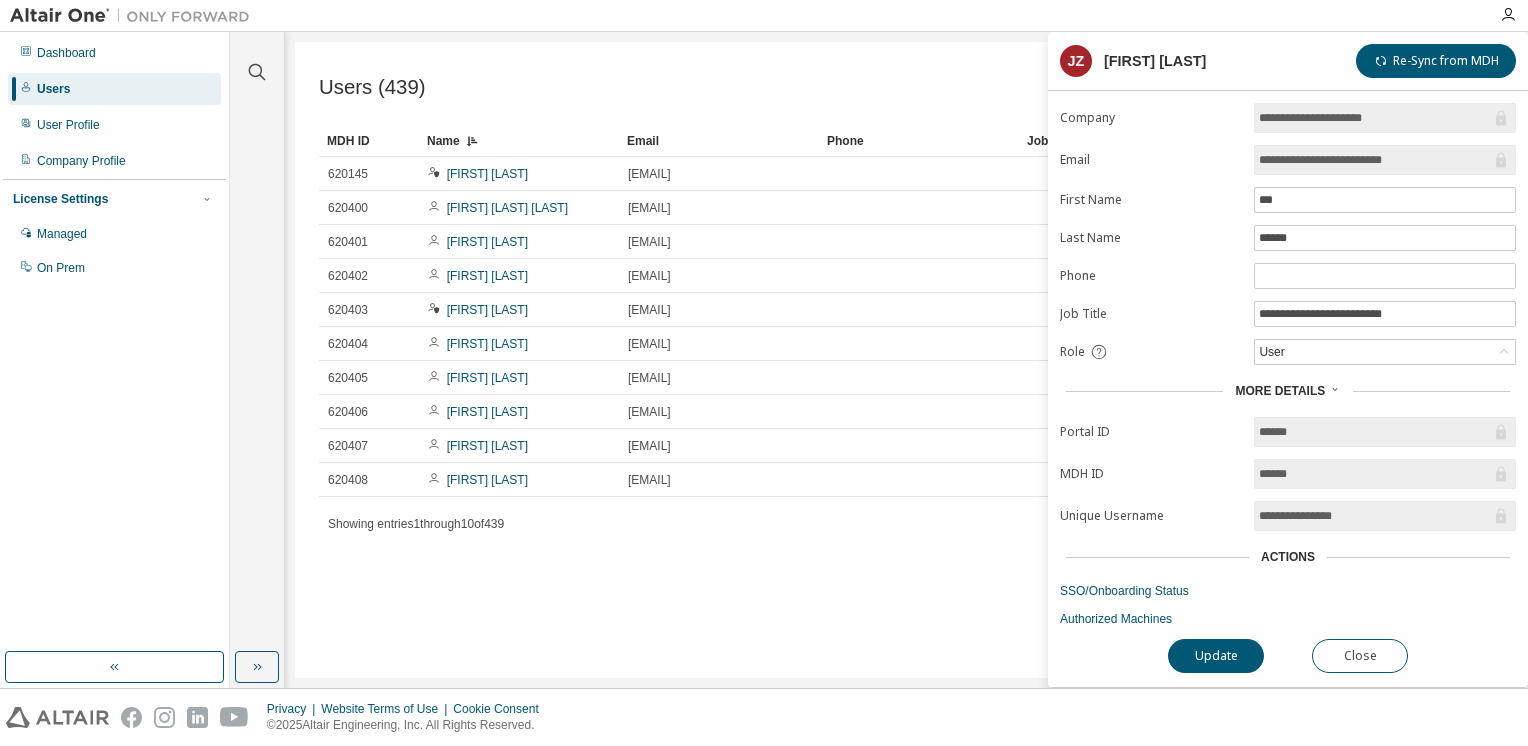 click on "**********" at bounding box center [1375, 160] 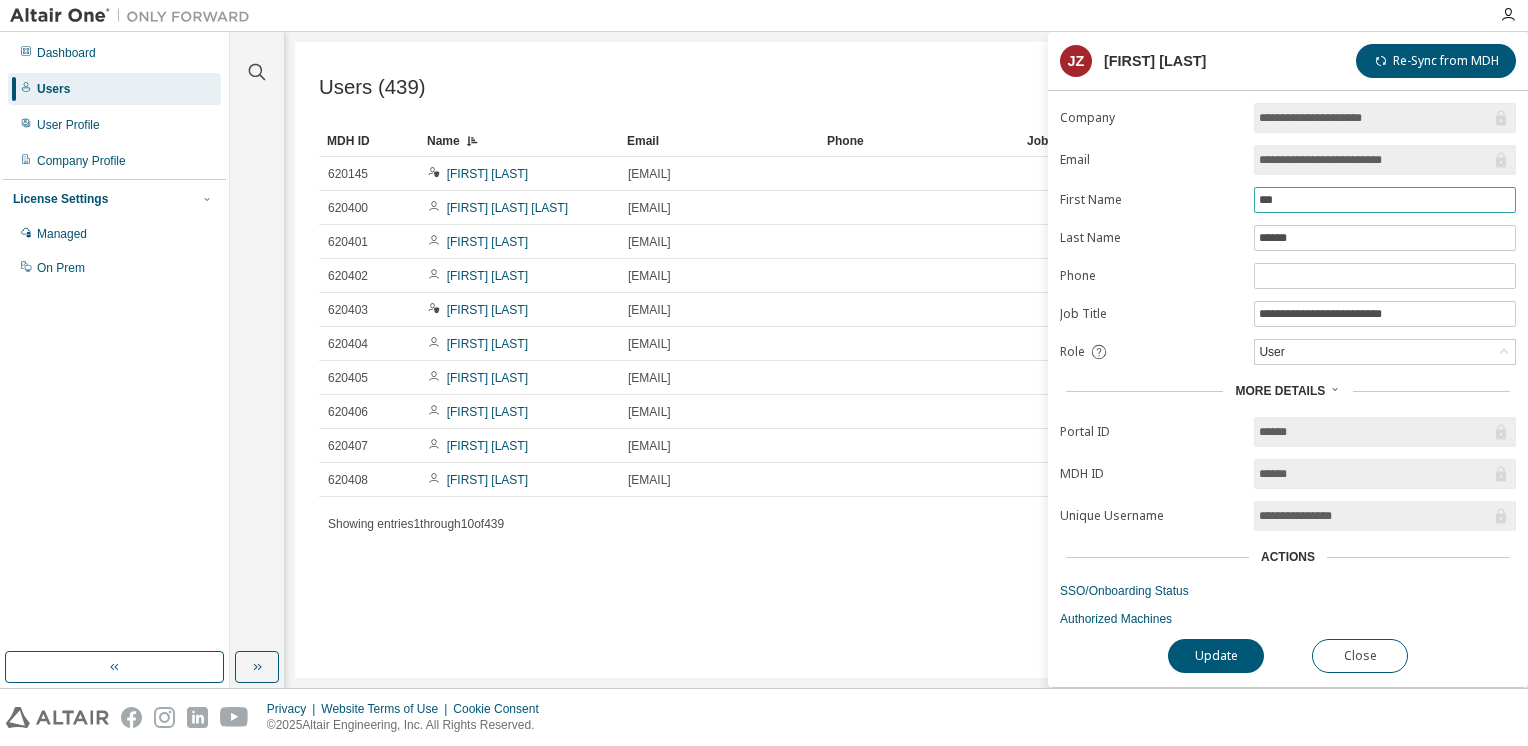 drag, startPoint x: 1368, startPoint y: 158, endPoint x: 1364, endPoint y: 209, distance: 51.156624 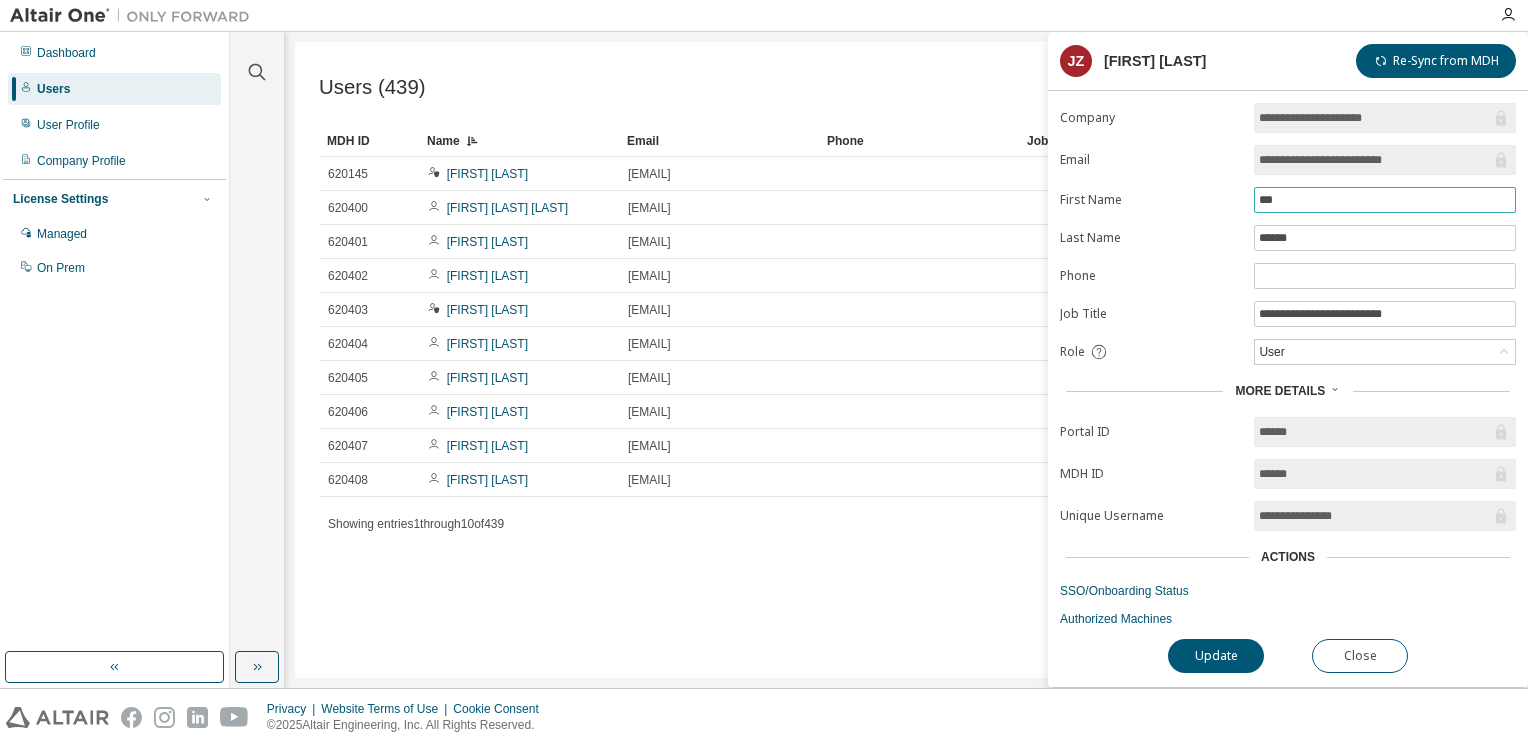 click on "***" at bounding box center [1385, 200] 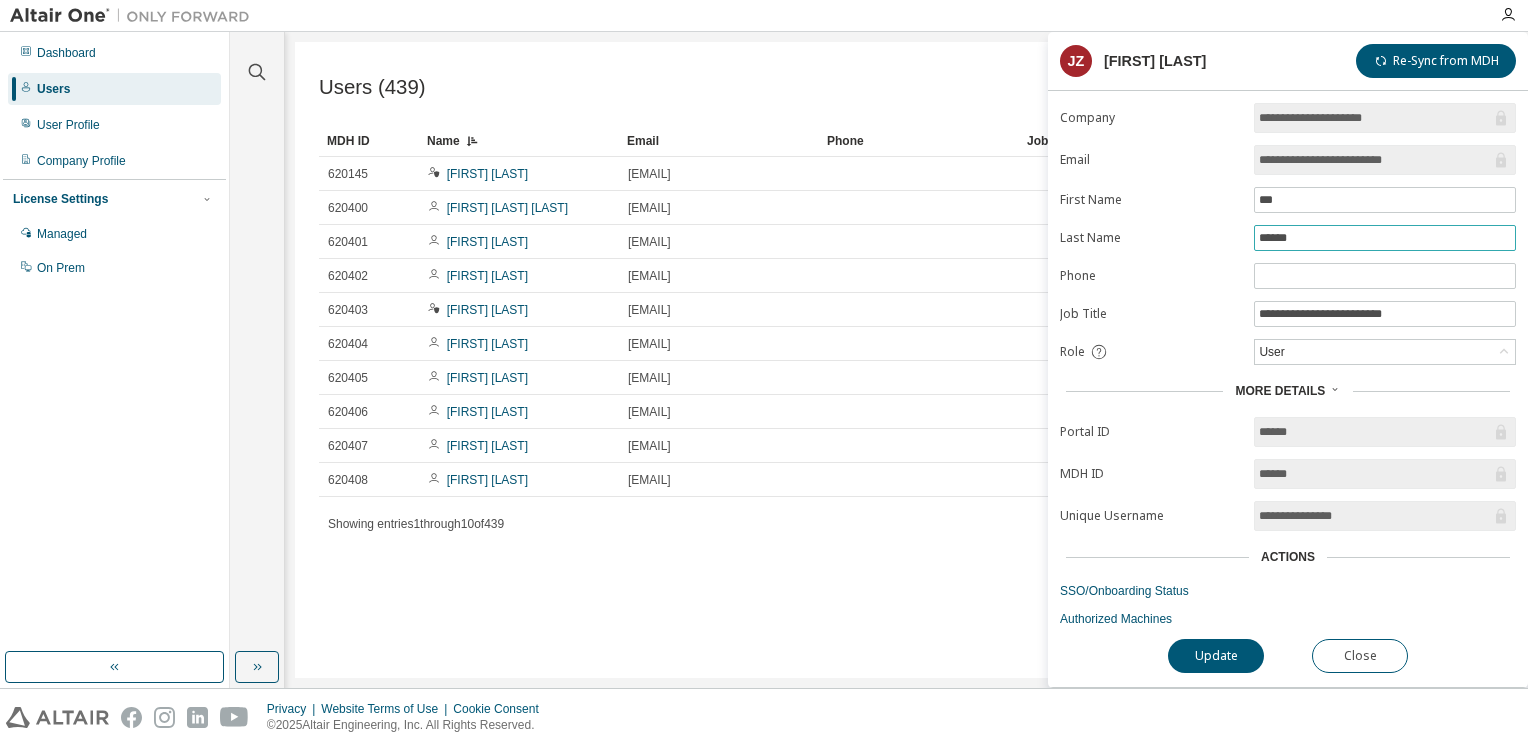 click on "******" at bounding box center (1385, 238) 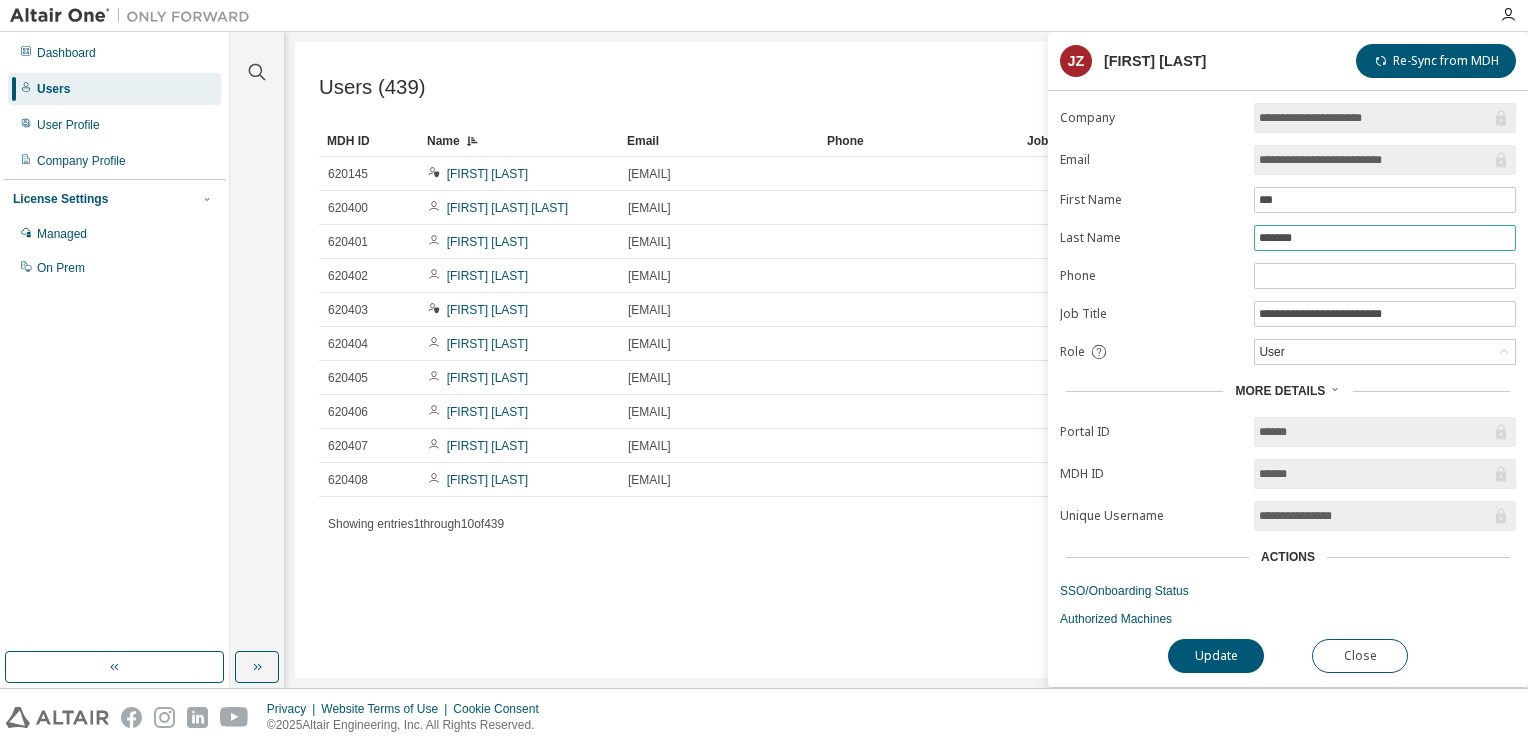 type on "*******" 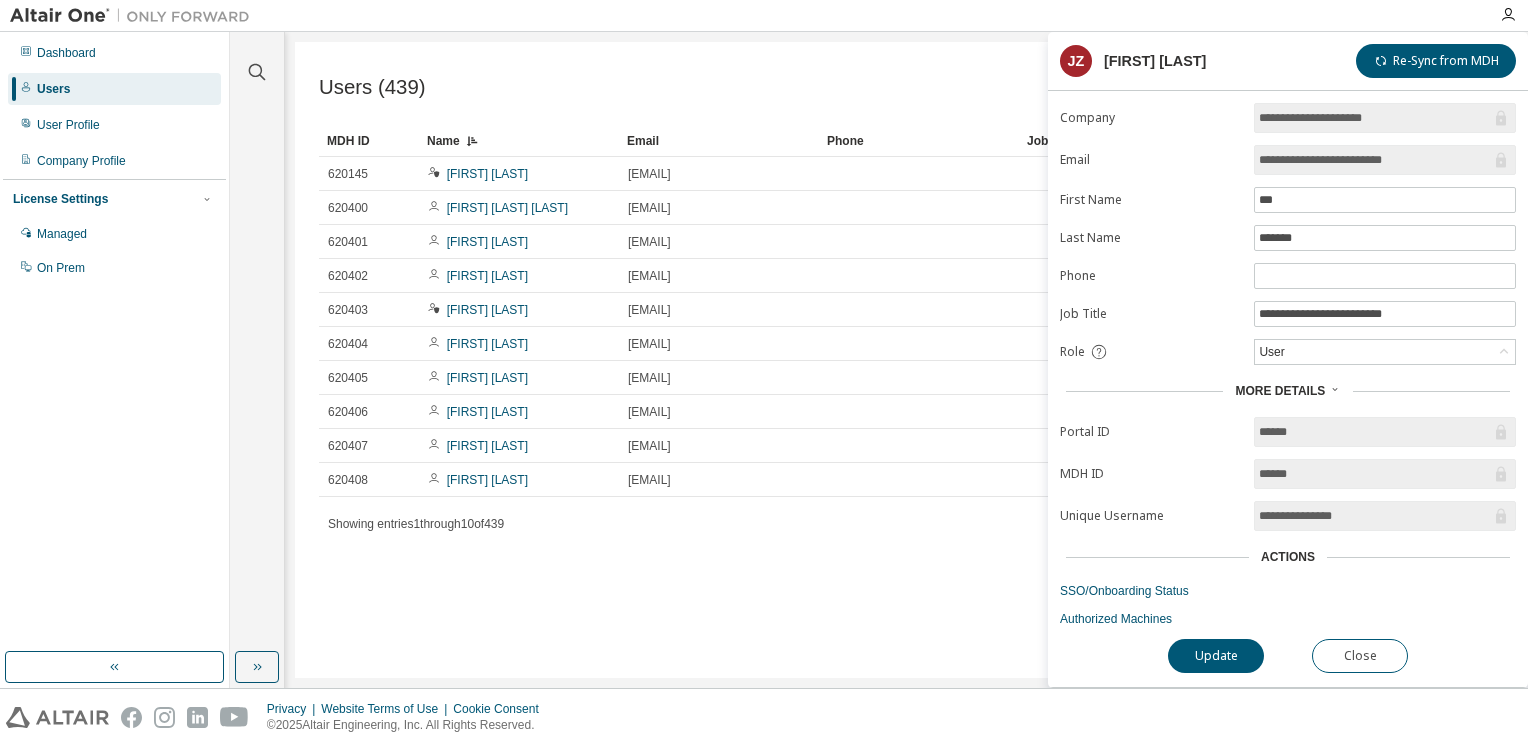 click on "**********" at bounding box center [1288, 365] 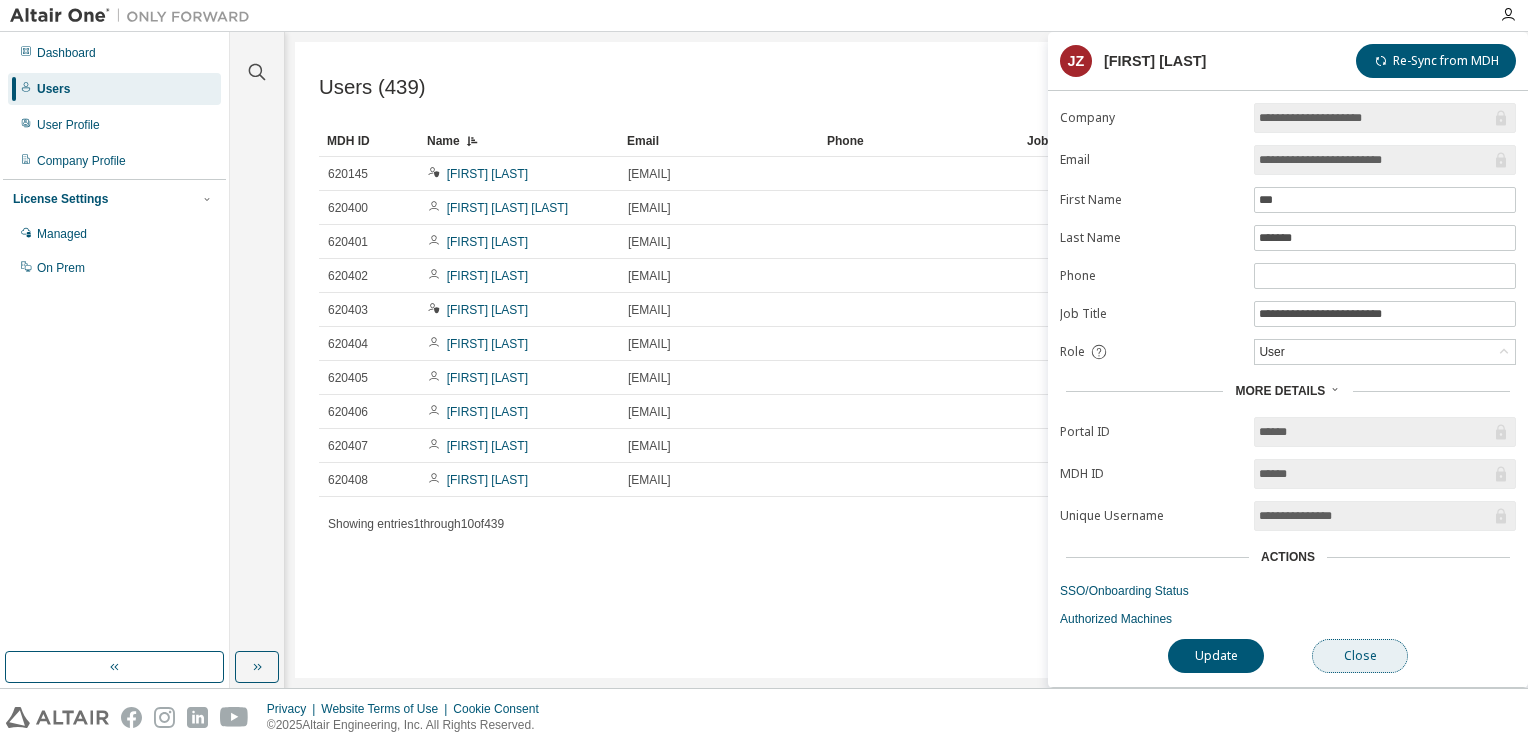 click on "Close" at bounding box center [1360, 656] 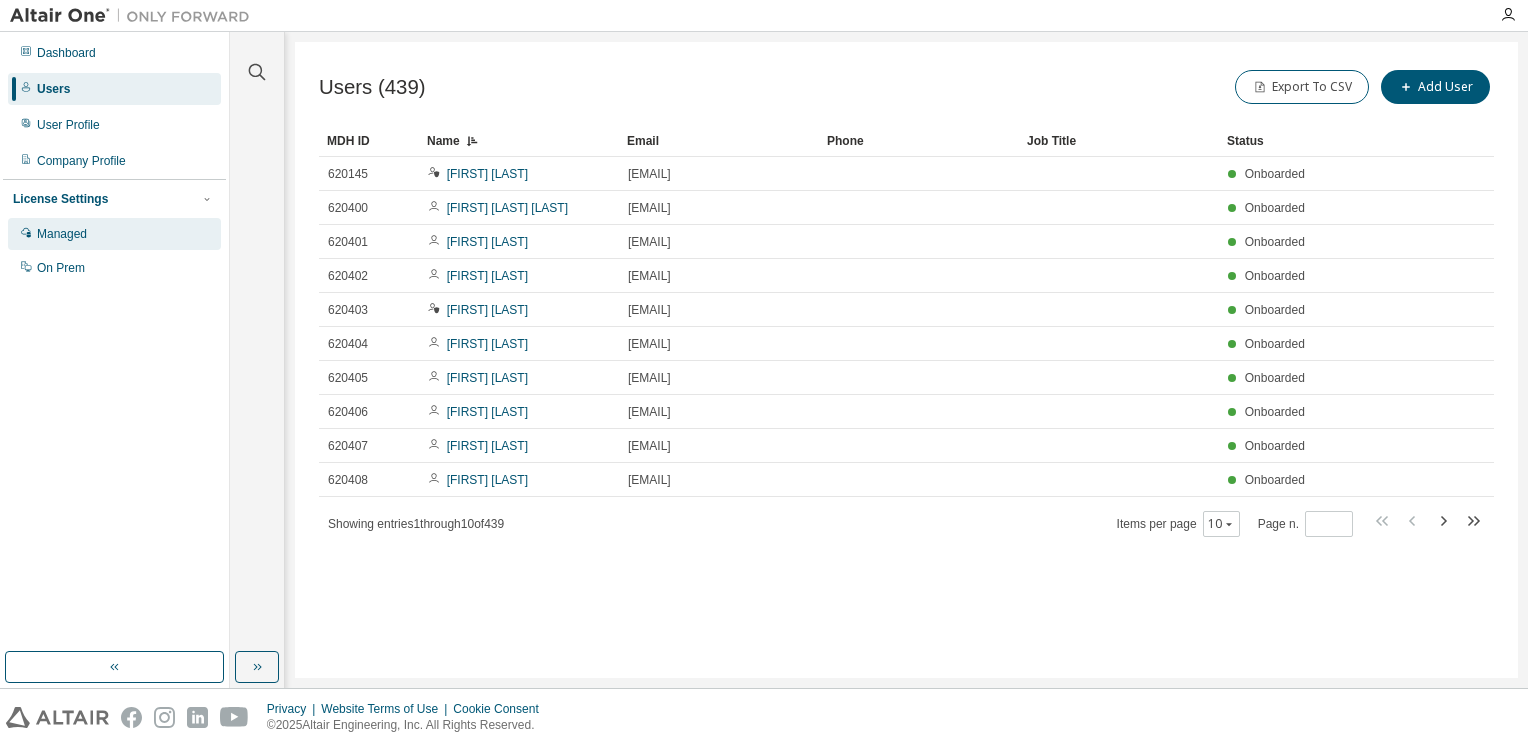 click on "Managed" at bounding box center [62, 234] 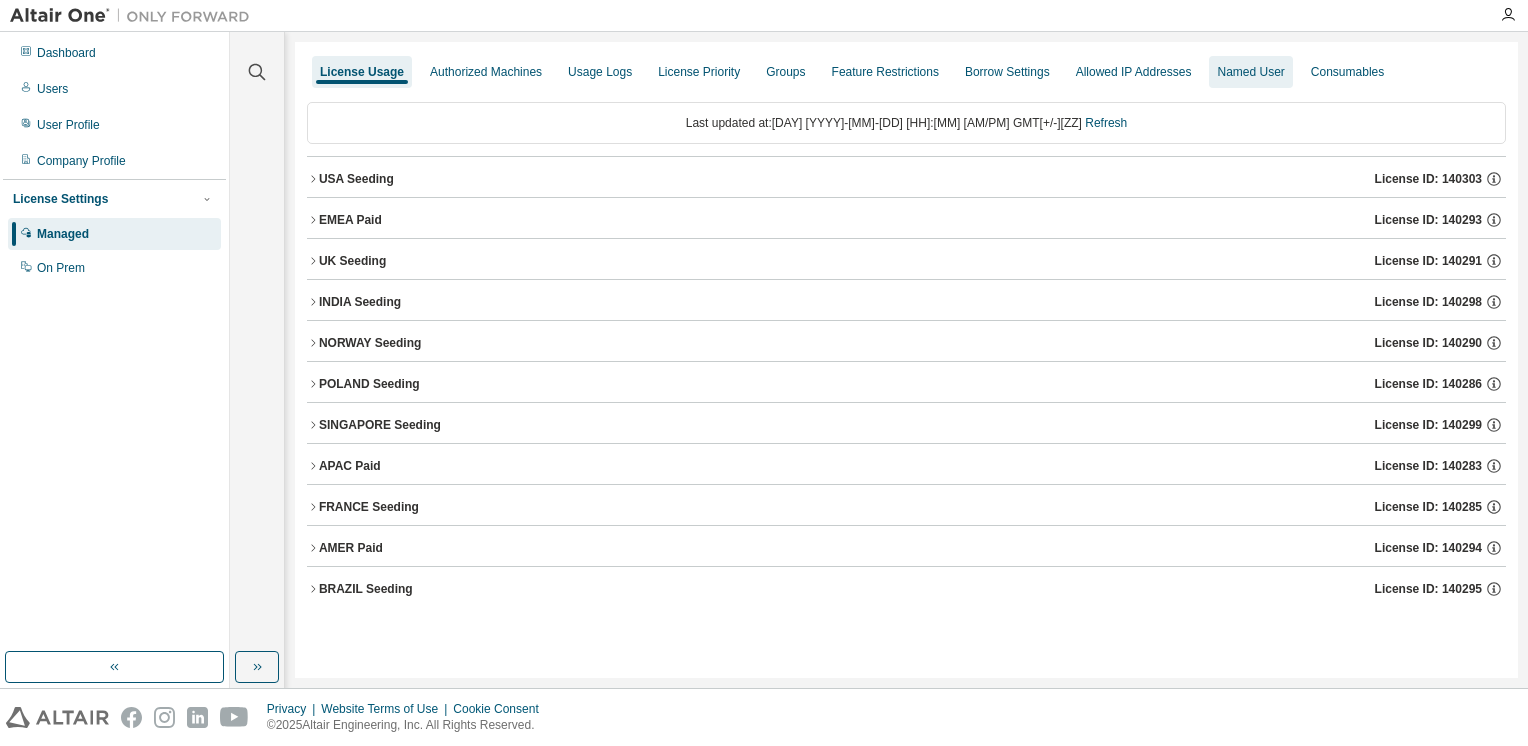 click on "Named User" at bounding box center (1250, 72) 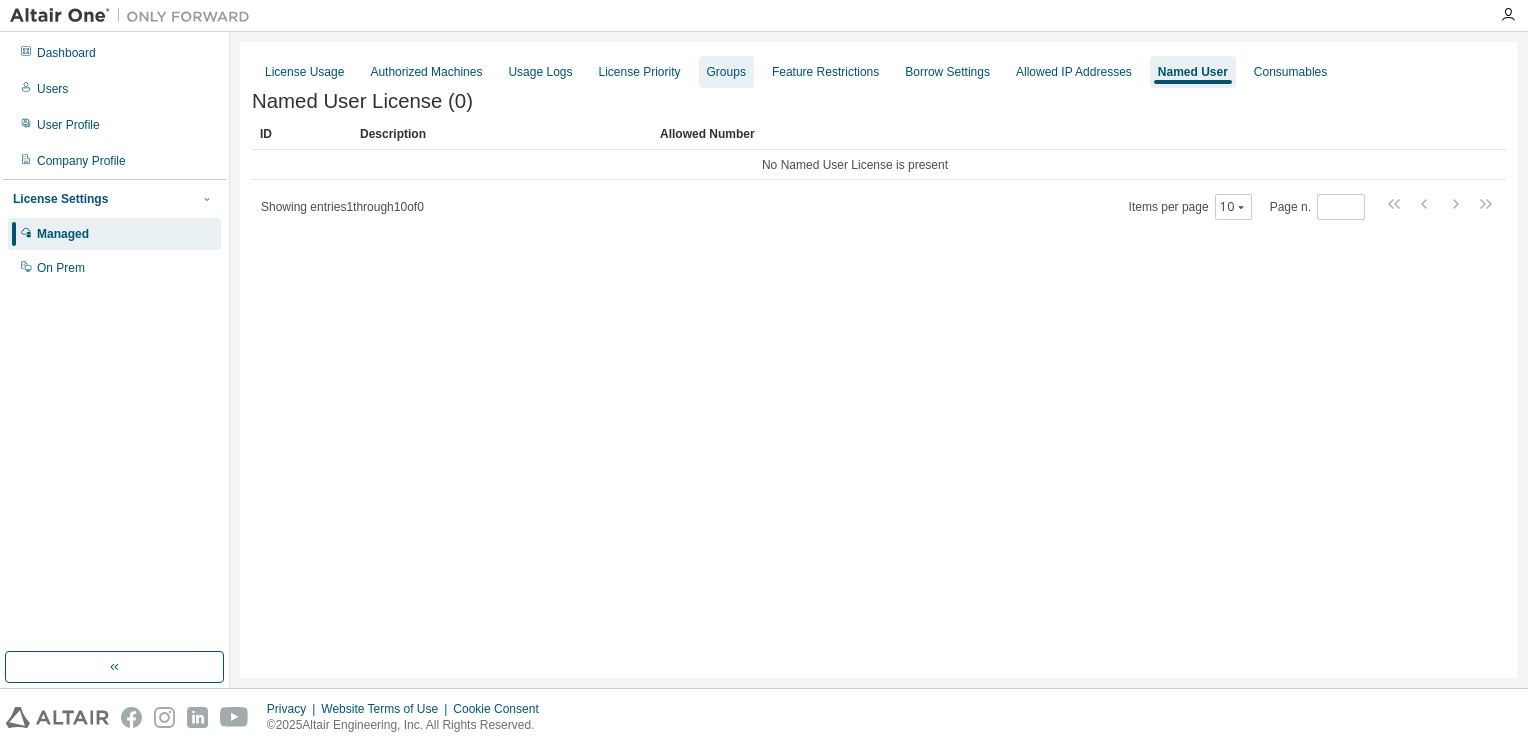 click on "Groups" at bounding box center (726, 72) 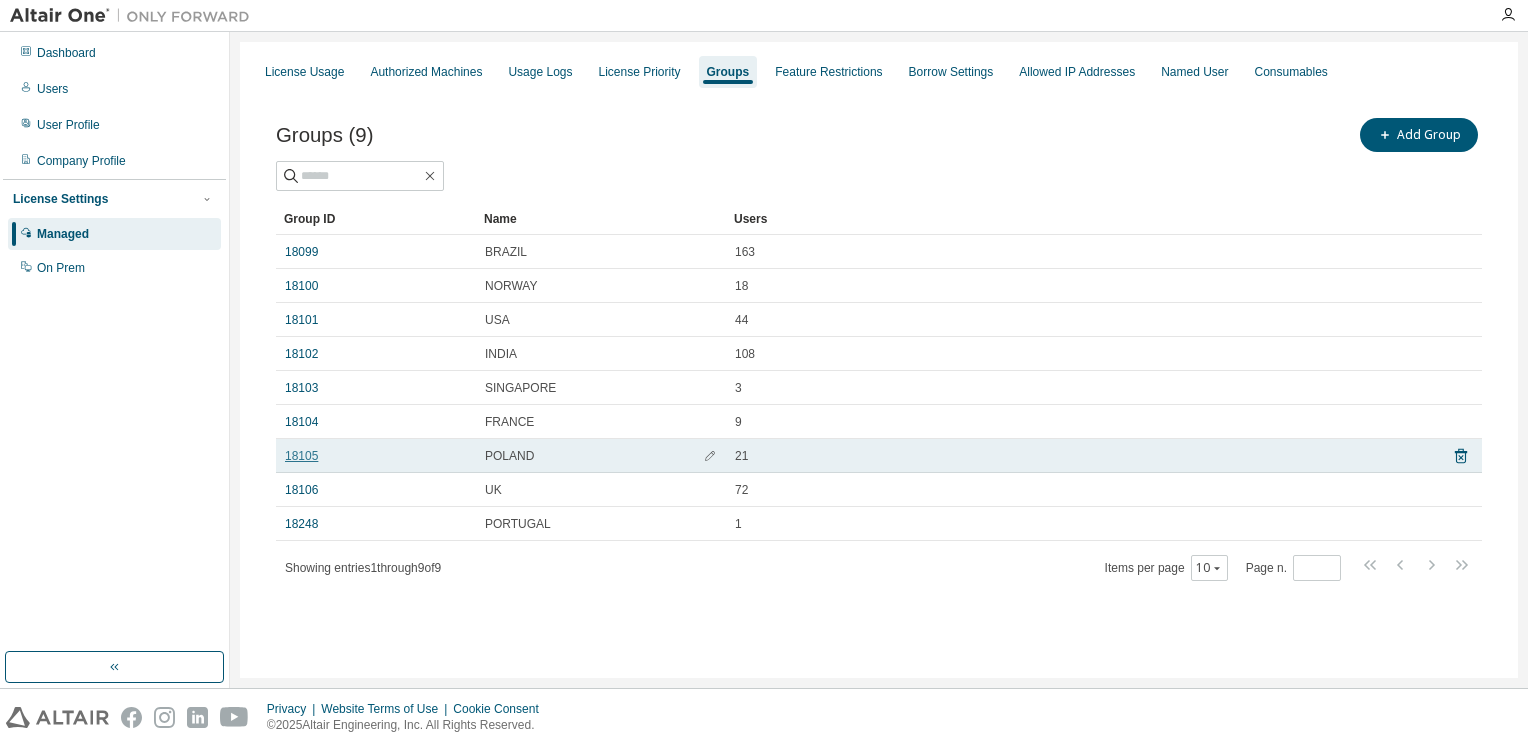click on "18105" at bounding box center (301, 456) 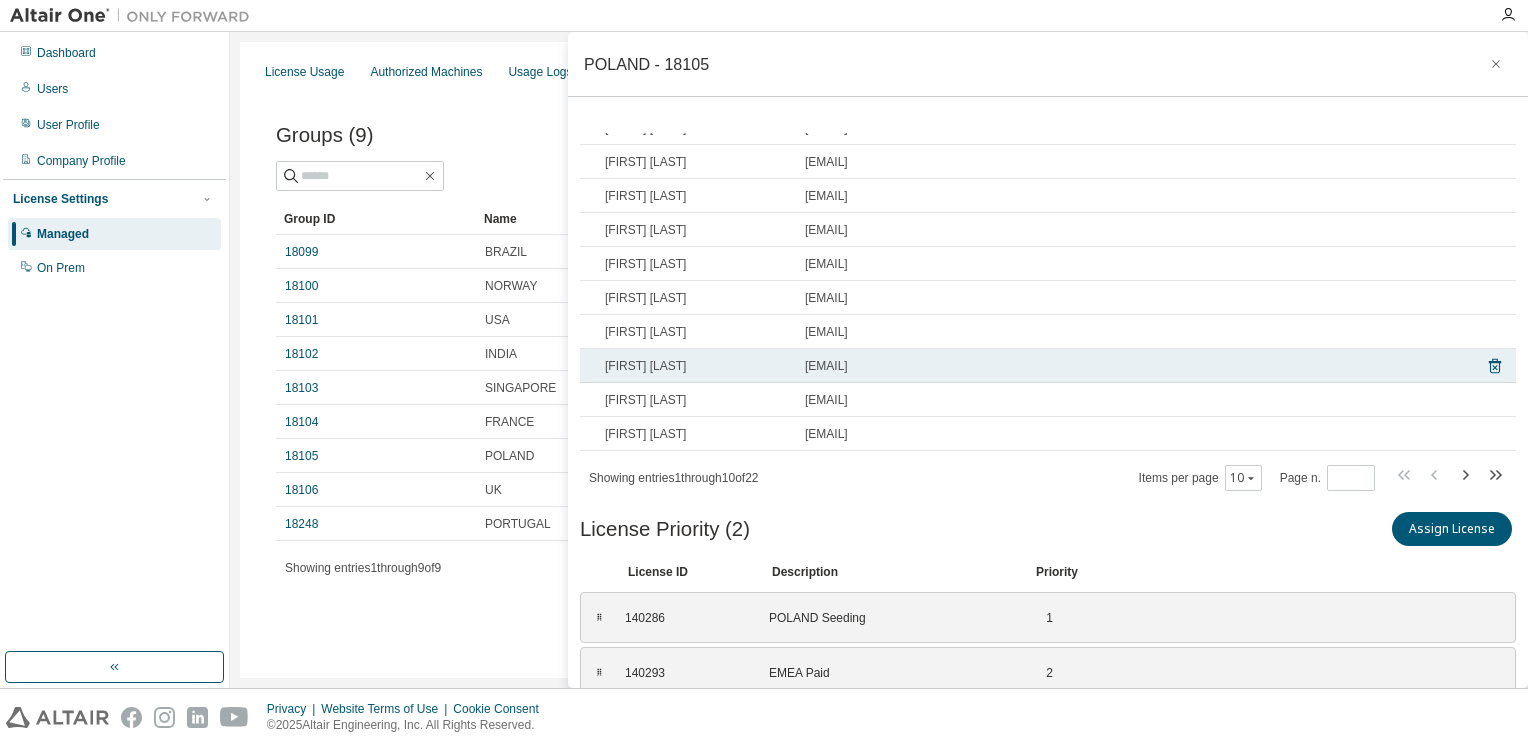 scroll, scrollTop: 86, scrollLeft: 0, axis: vertical 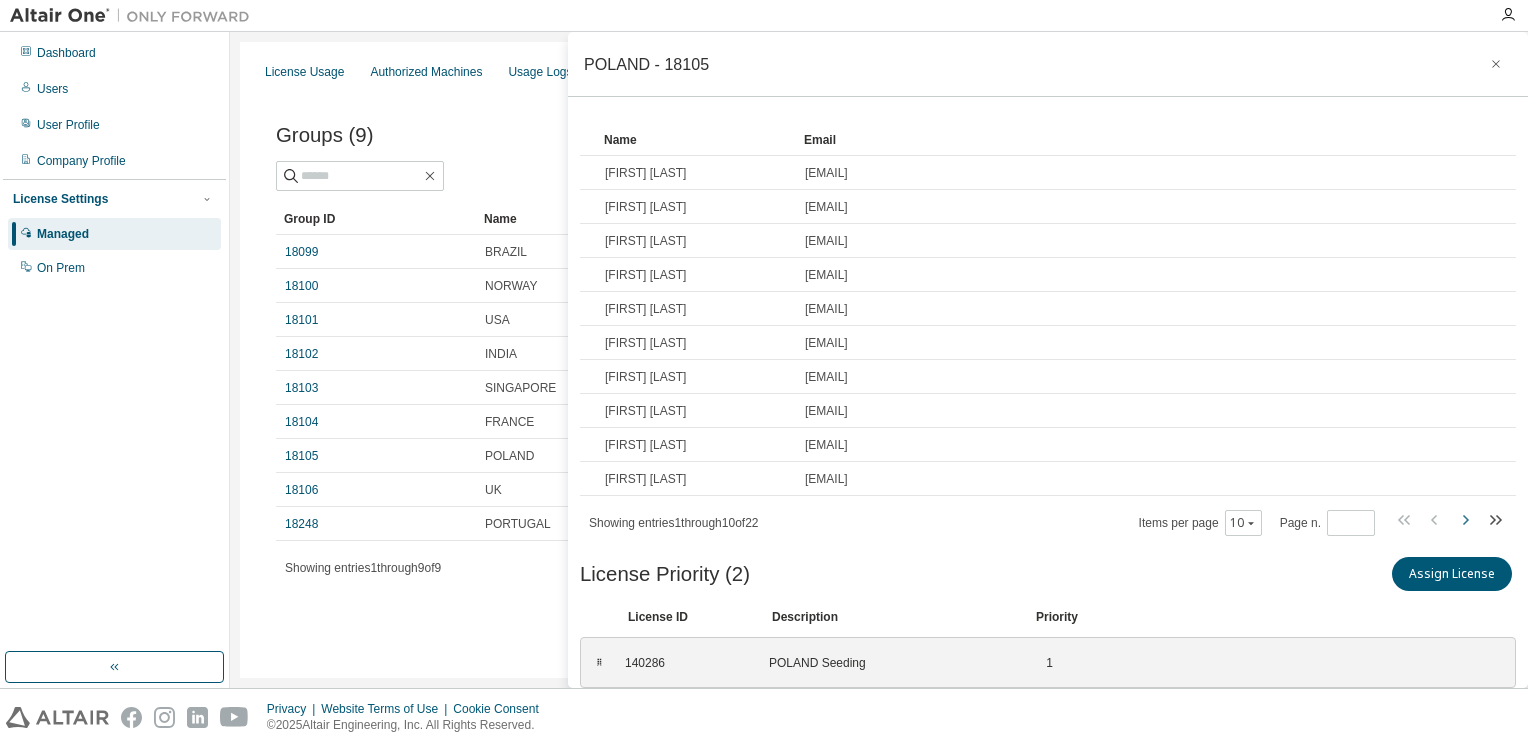 click 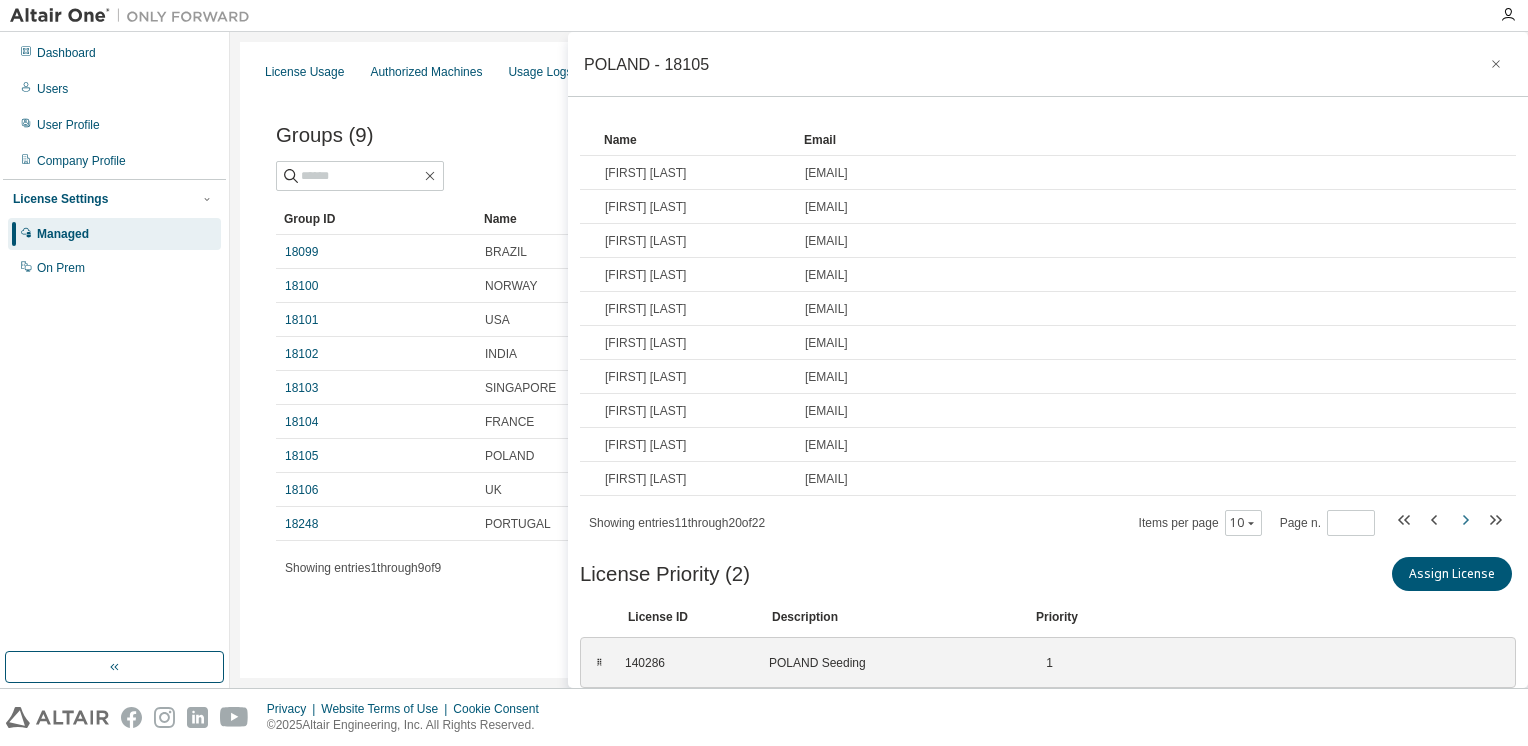click 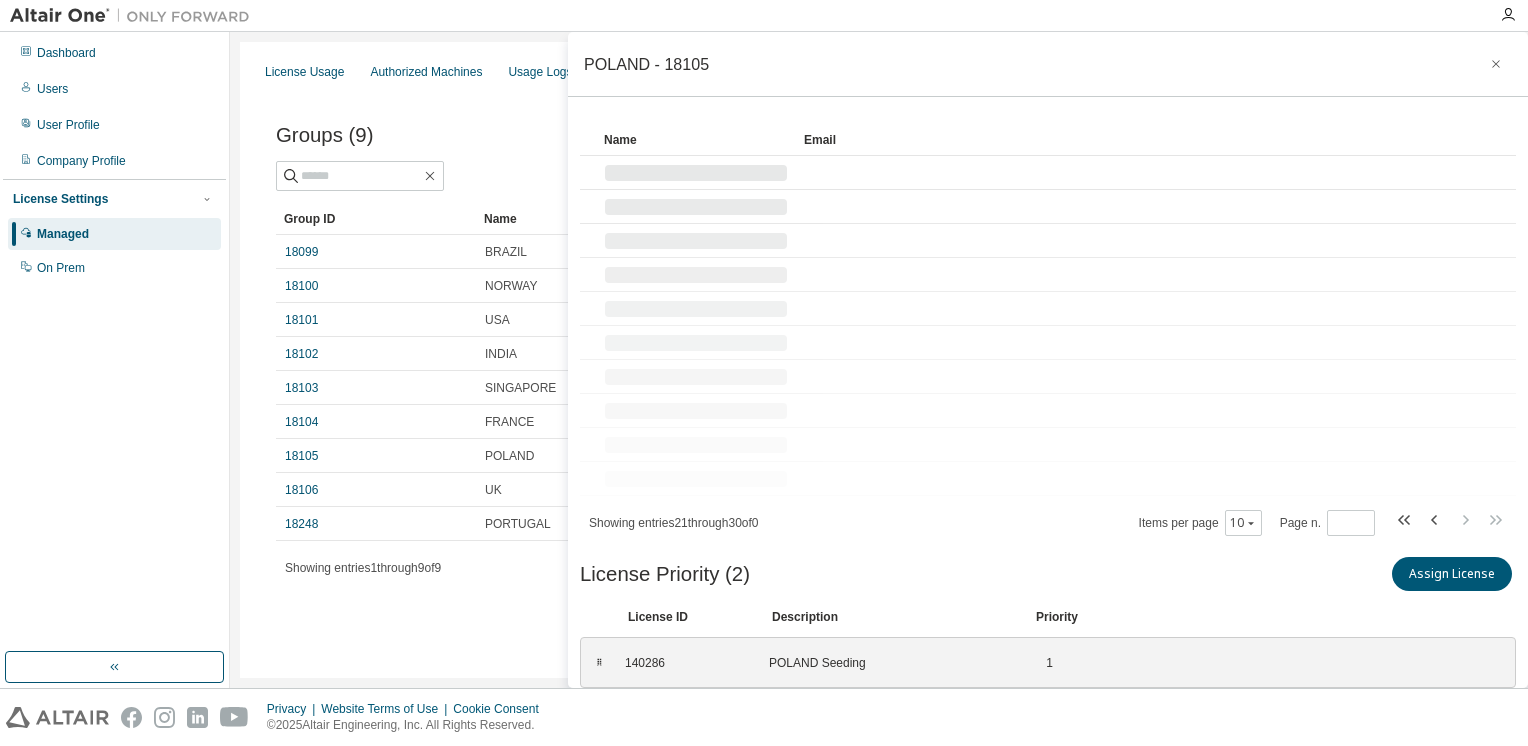 scroll, scrollTop: 0, scrollLeft: 0, axis: both 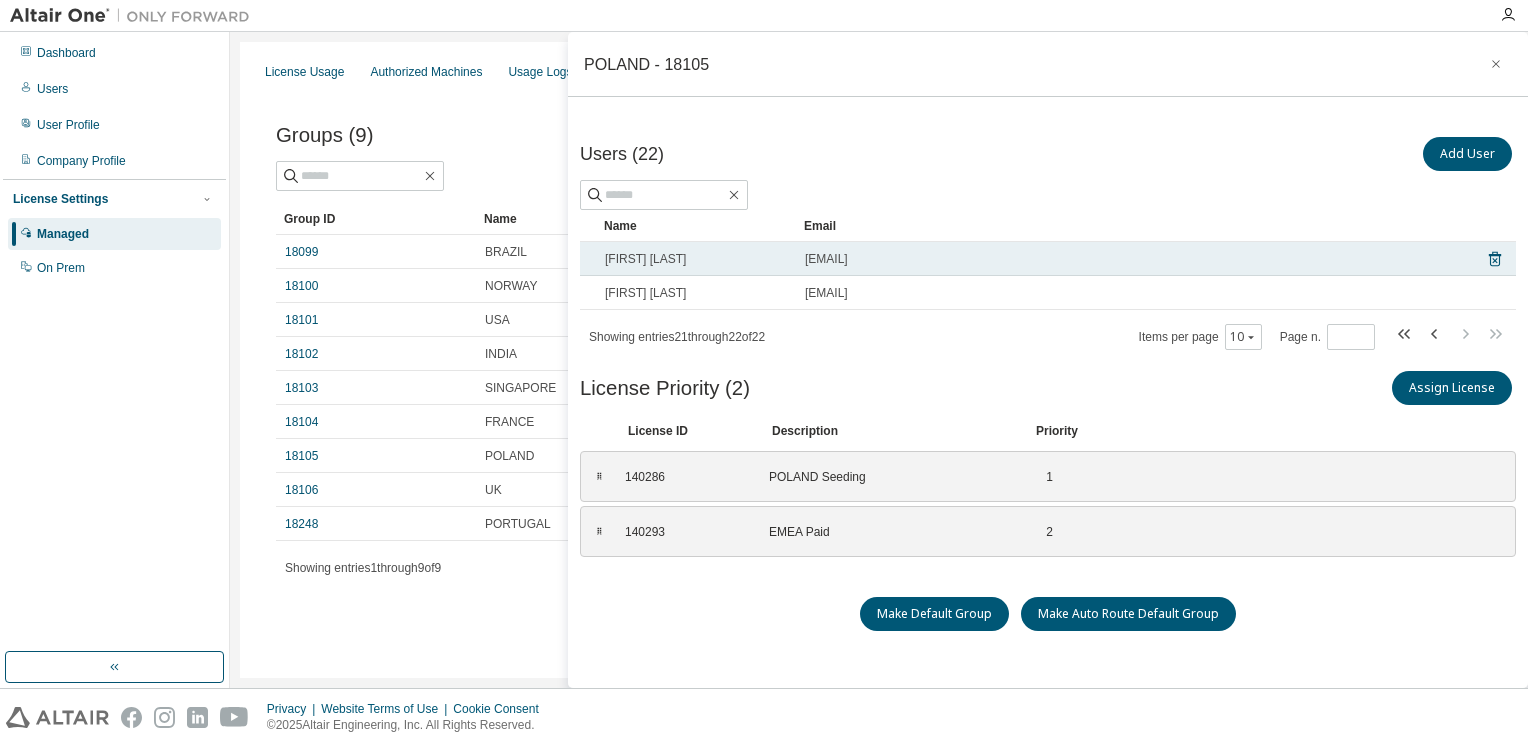 click on "[EMAIL]" at bounding box center (1135, 259) 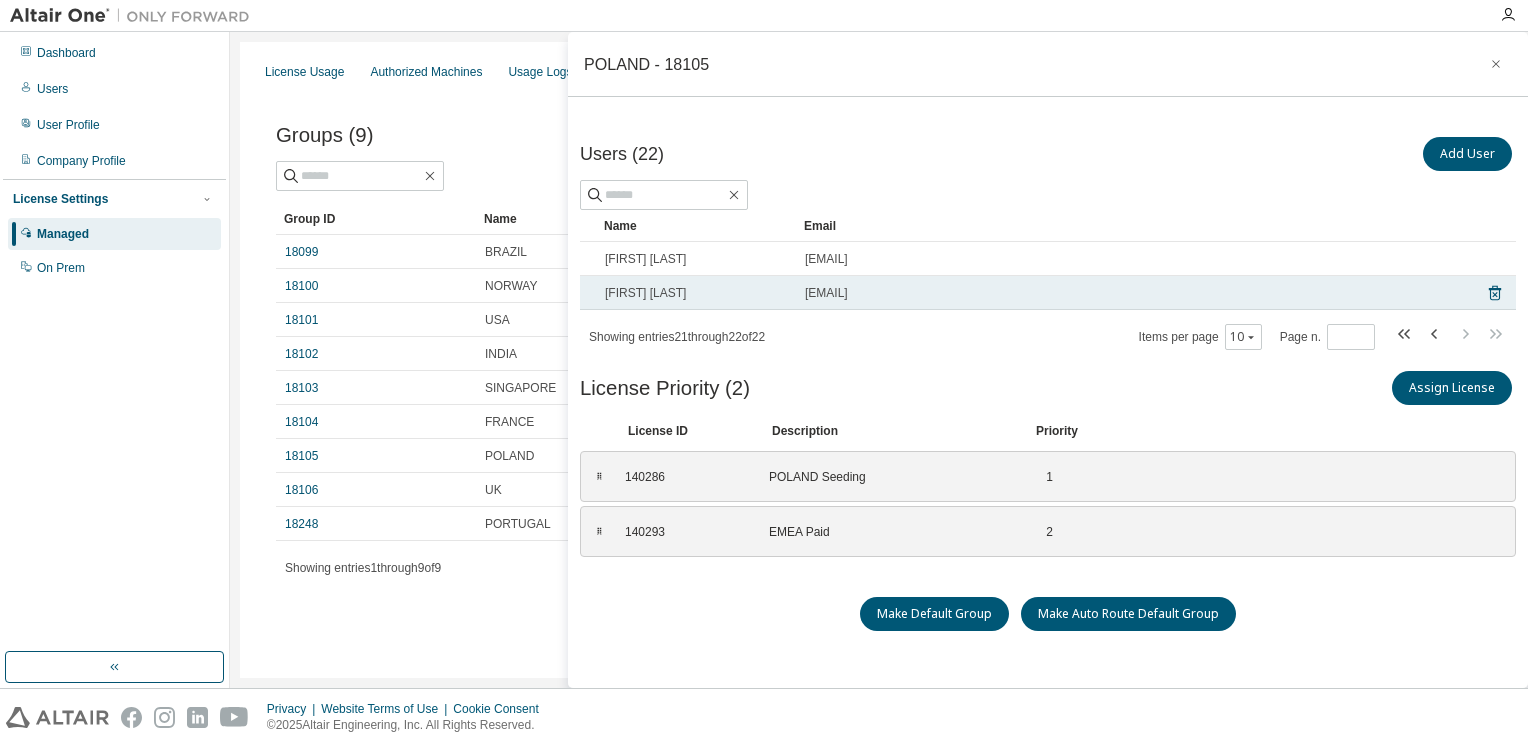 click on "[FIRST] [LAST]" at bounding box center (696, 293) 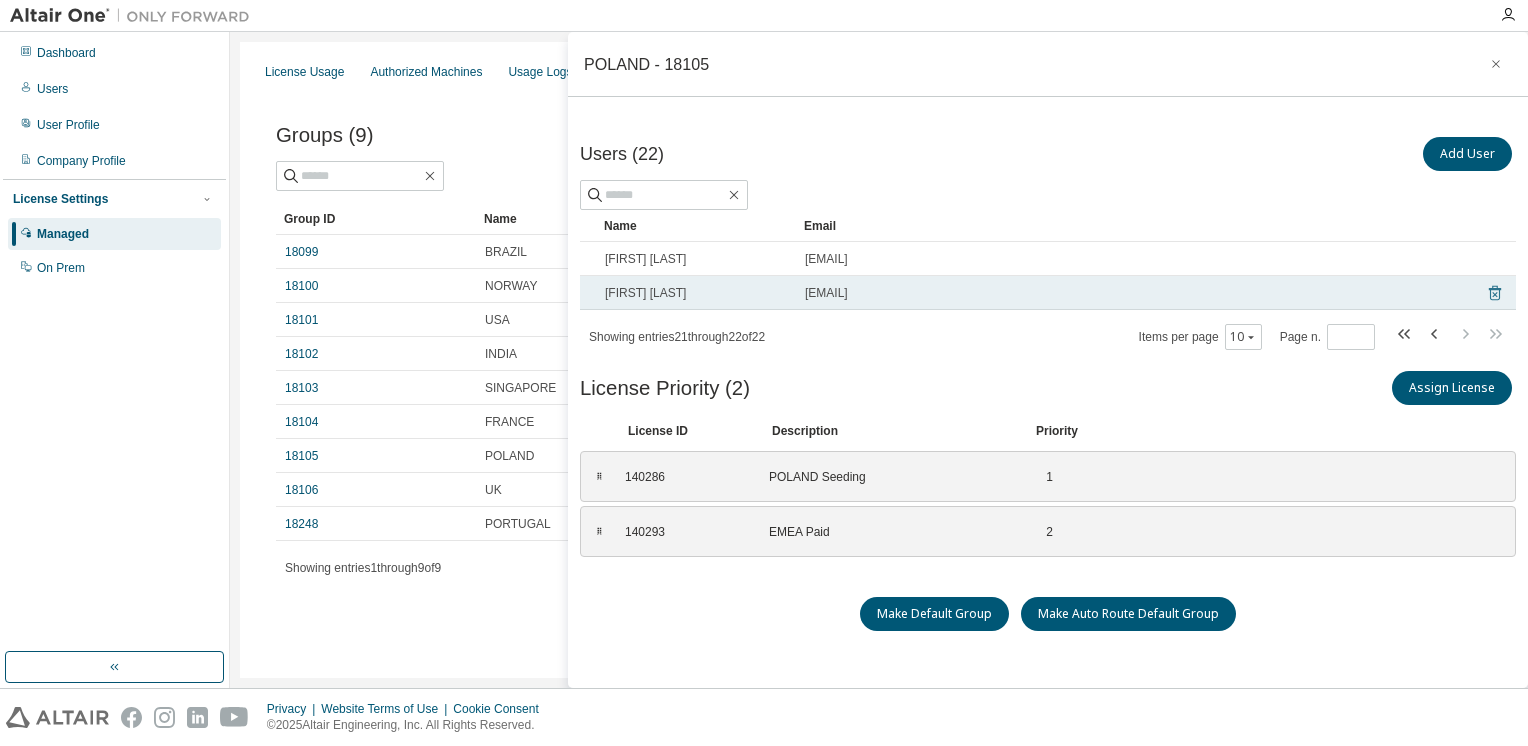 click 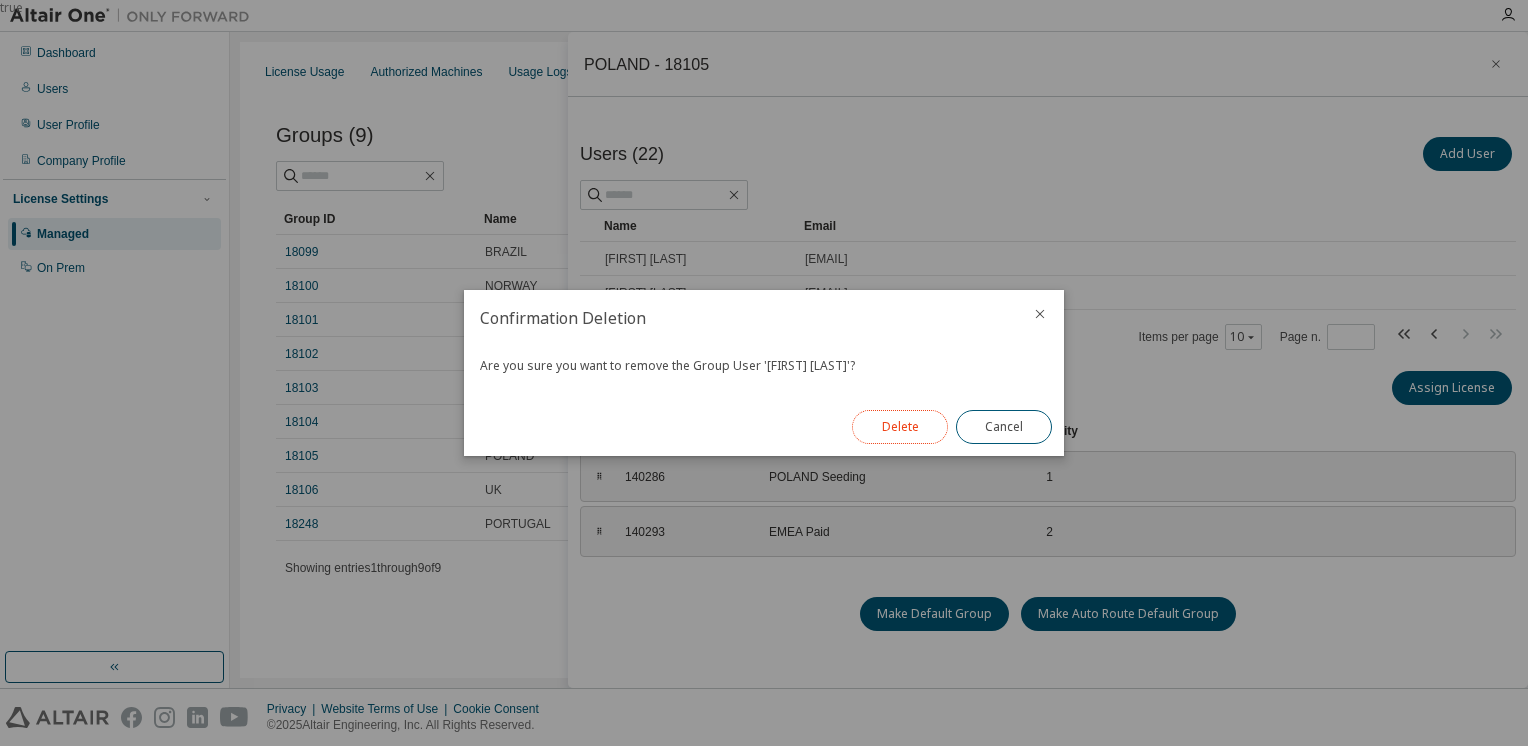 click on "Delete" at bounding box center (900, 427) 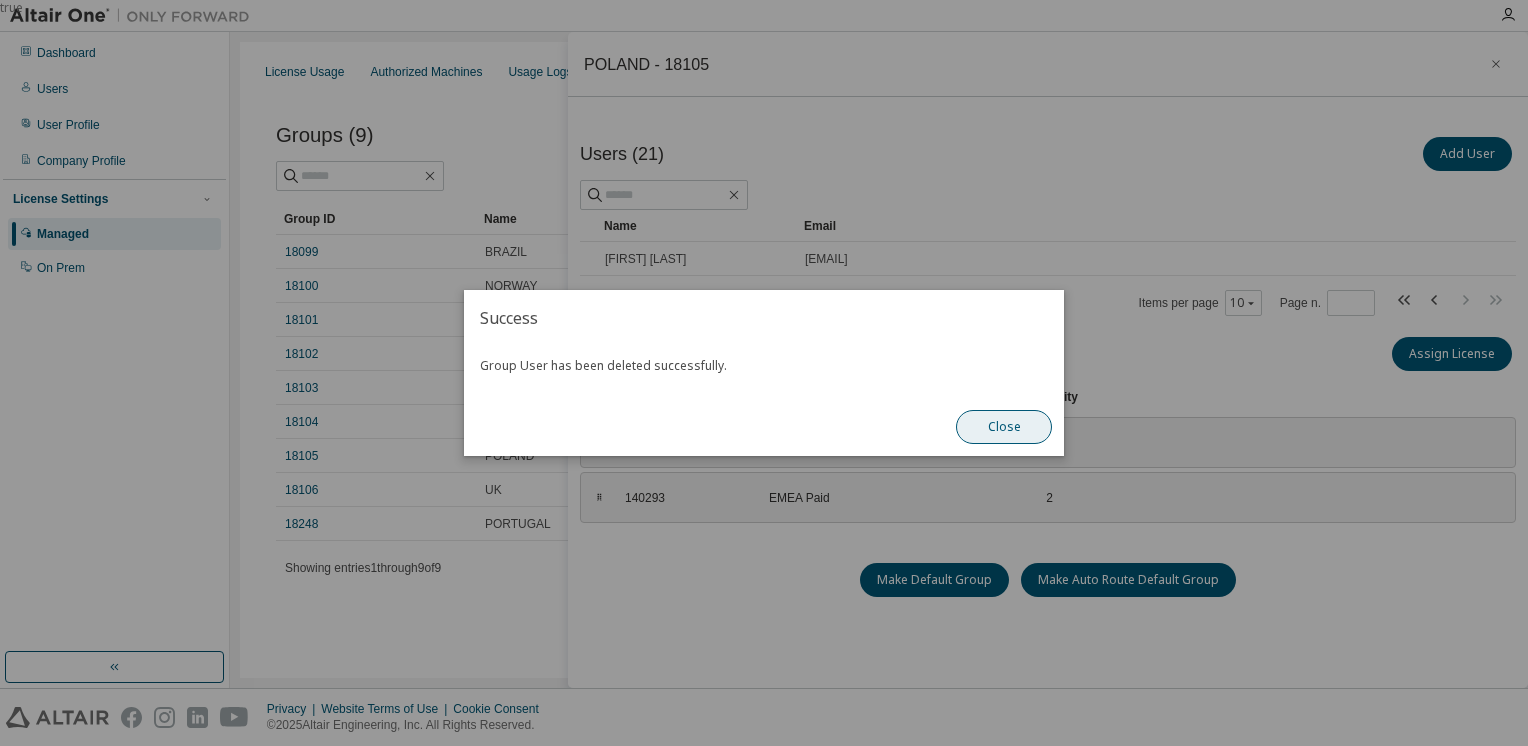 click on "Close" at bounding box center (1004, 427) 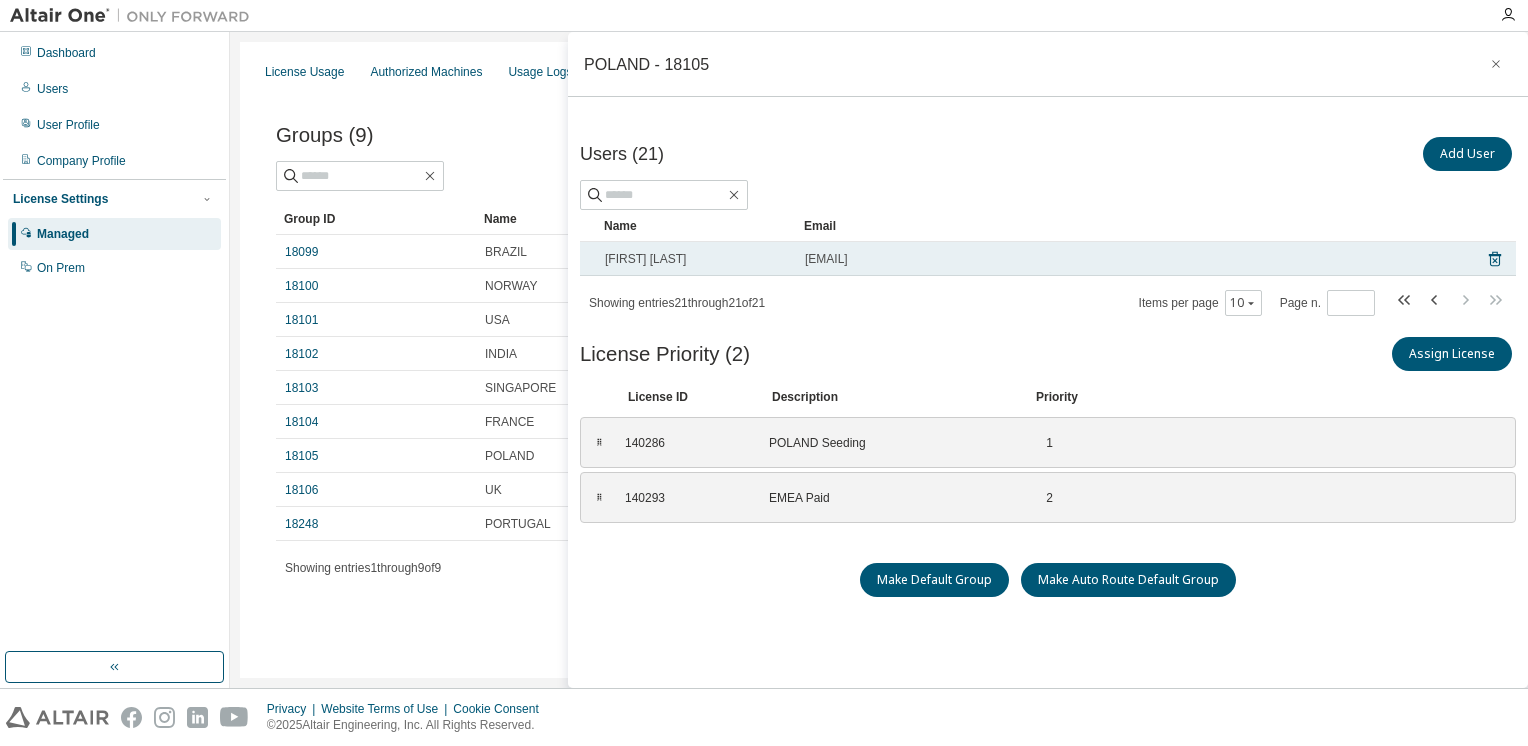 click on "[FIRST] [LAST]" at bounding box center [696, 259] 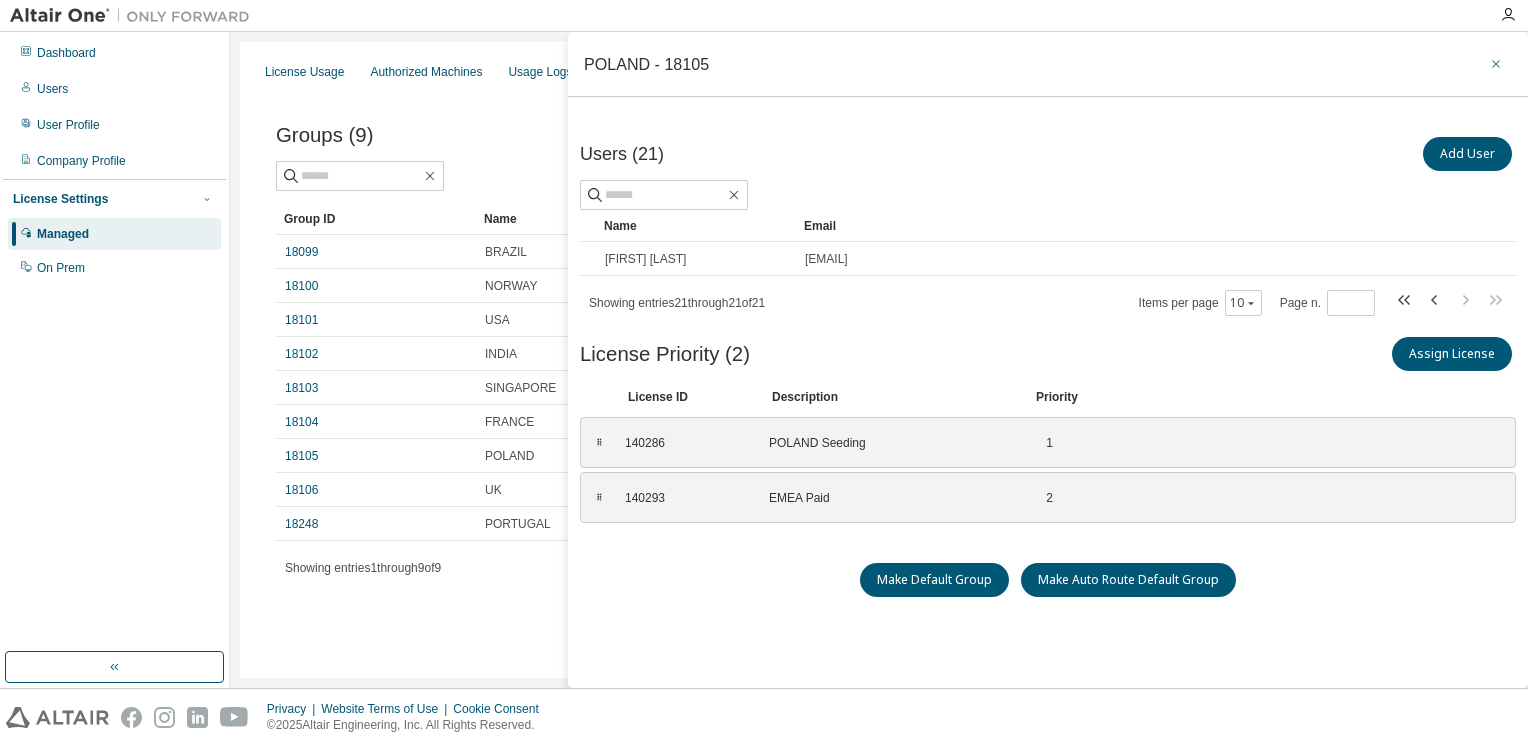click 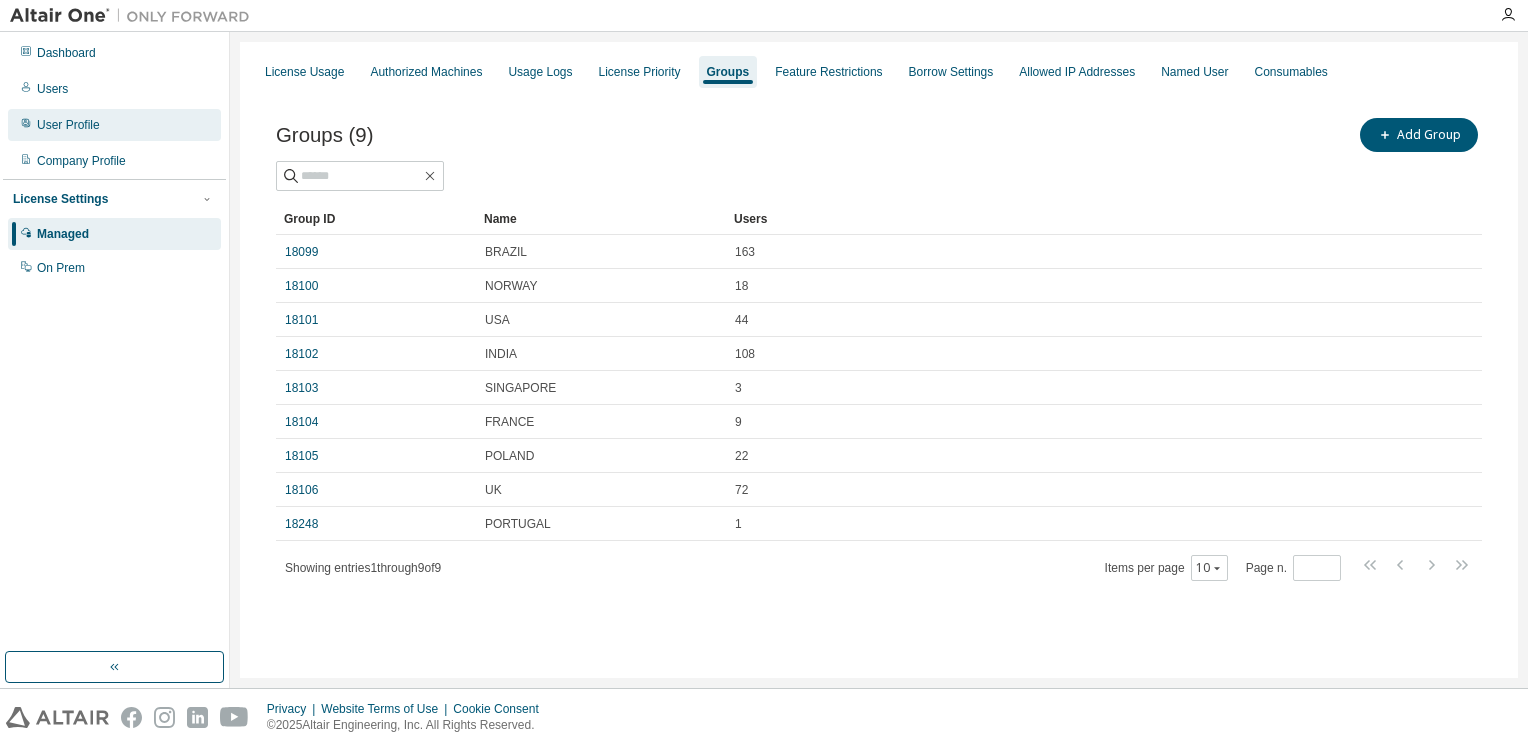 click on "User Profile" at bounding box center [114, 125] 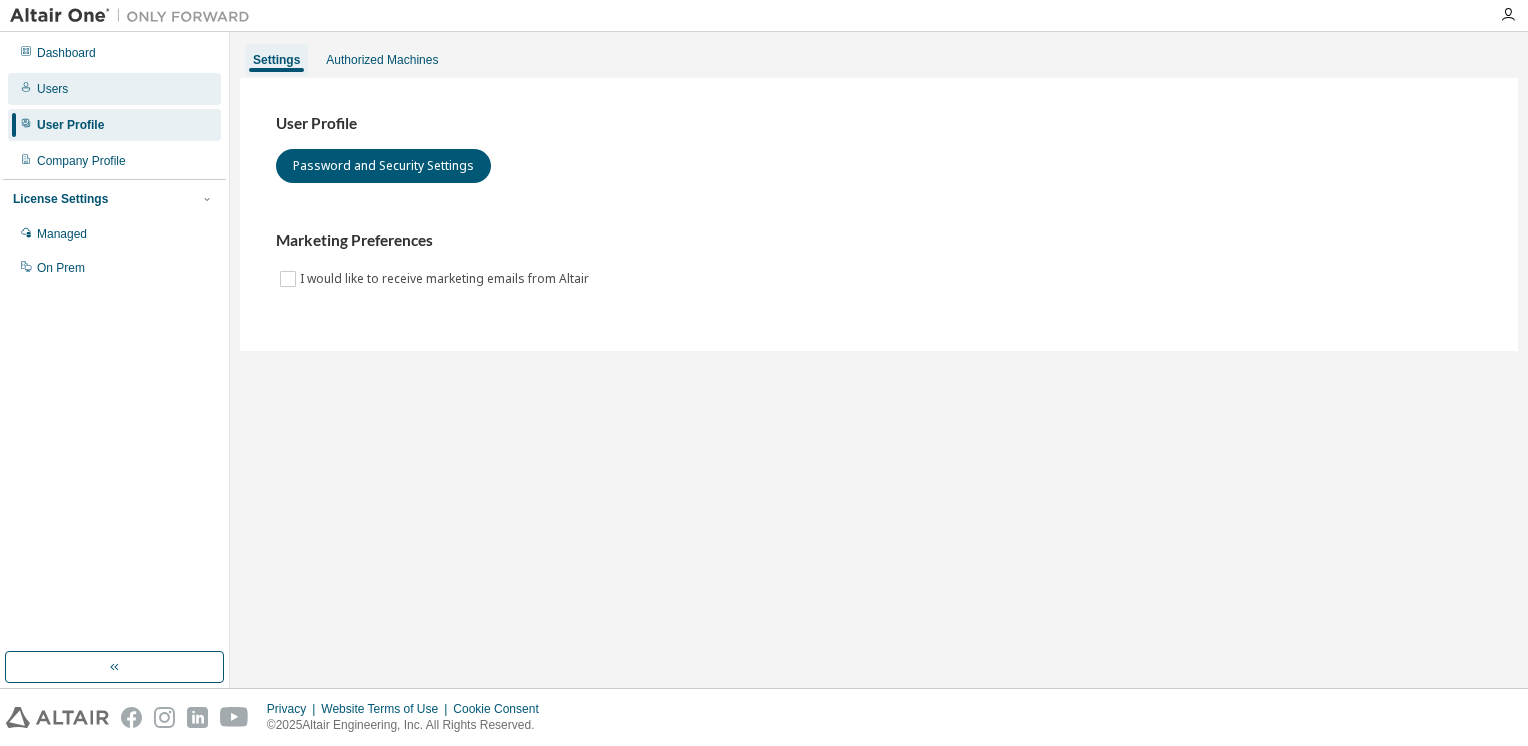 click on "Users" at bounding box center (52, 89) 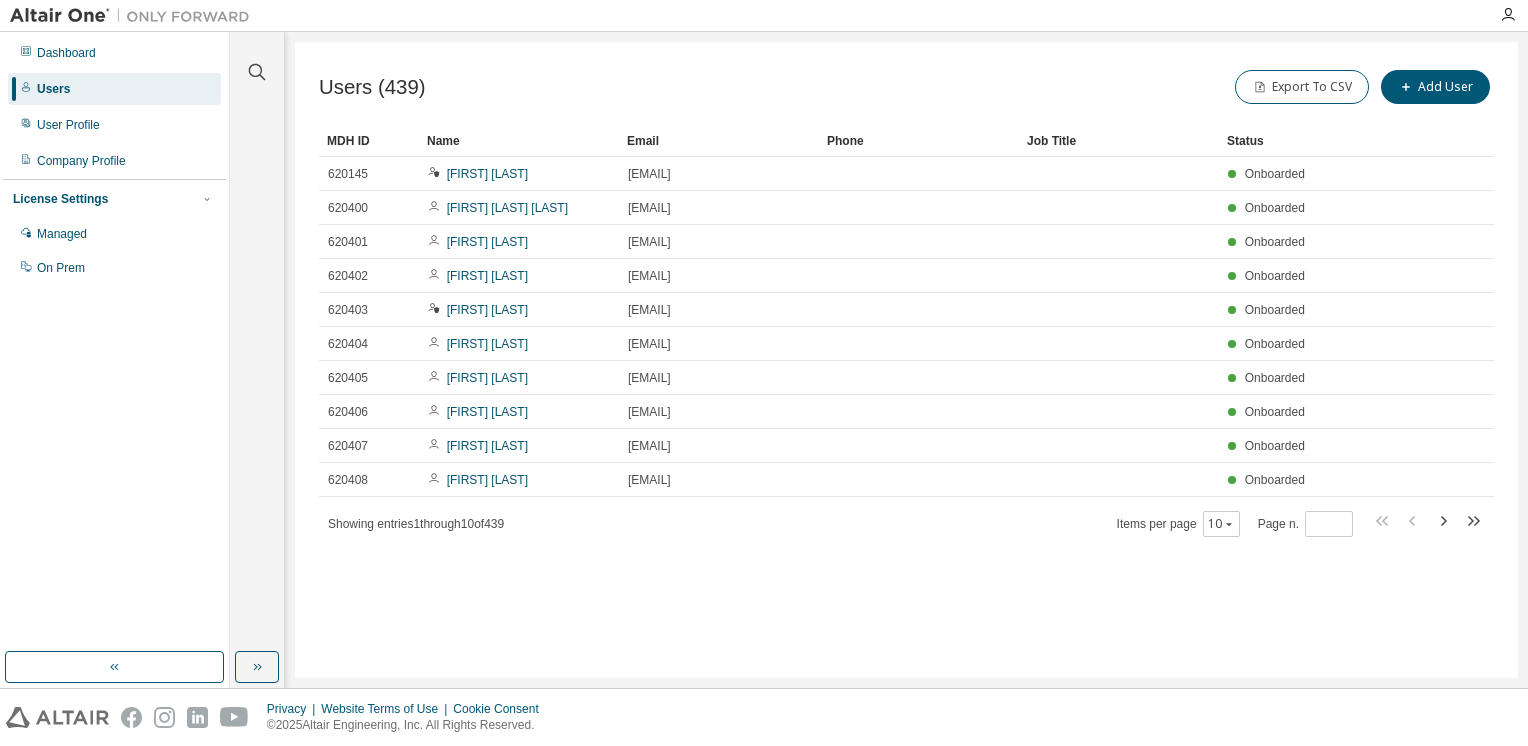 click on "Name" at bounding box center (519, 141) 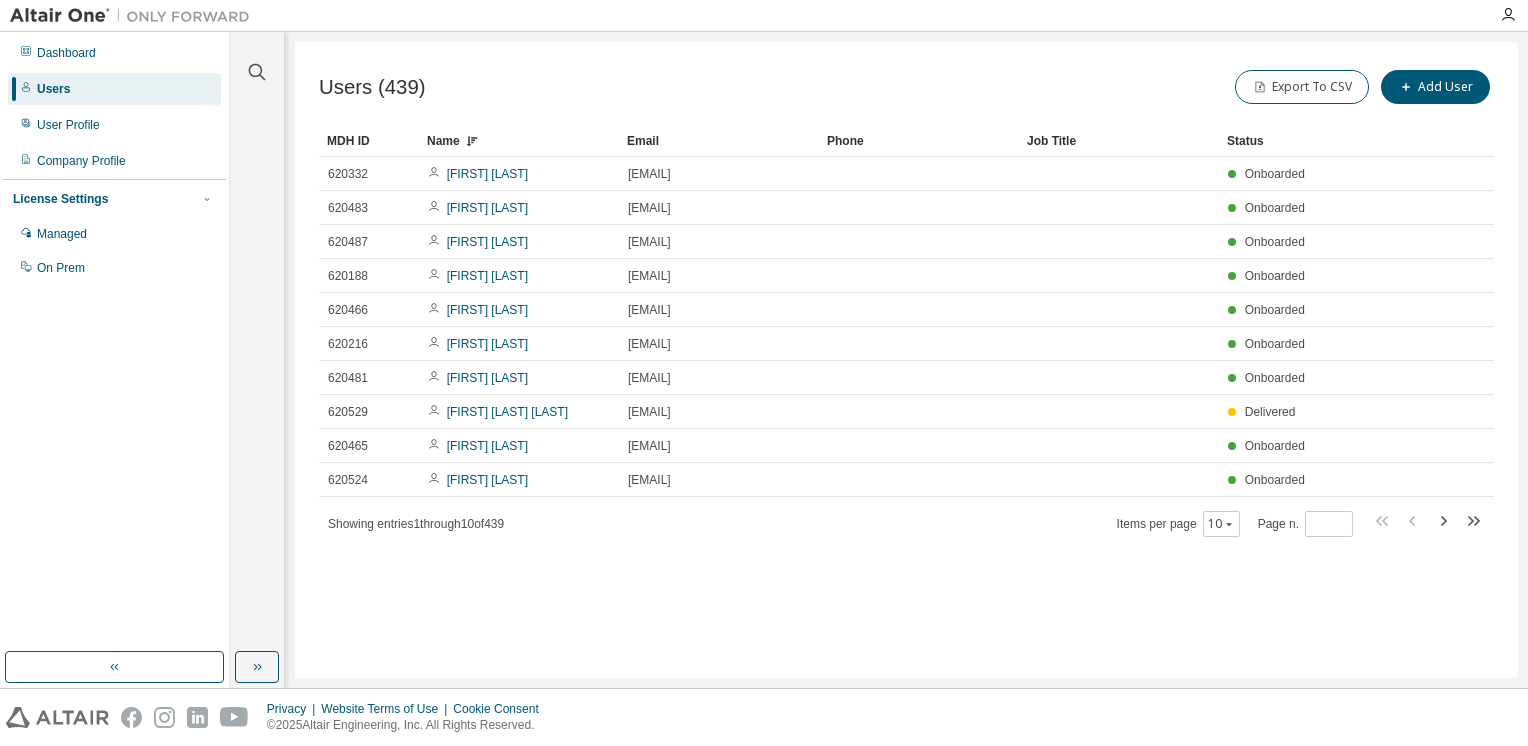 click on "Name" at bounding box center (519, 141) 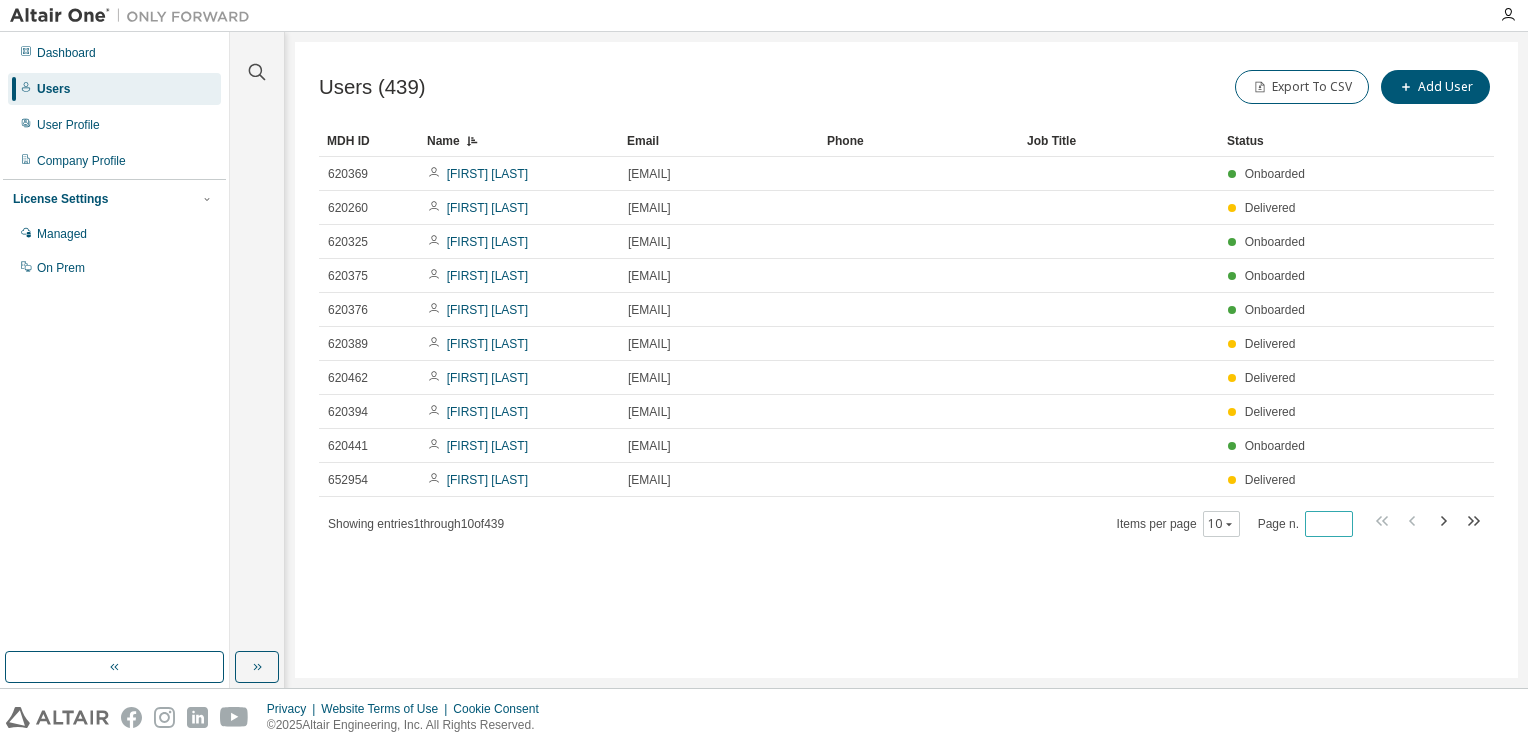 drag, startPoint x: 1325, startPoint y: 537, endPoint x: 1305, endPoint y: 534, distance: 20.22375 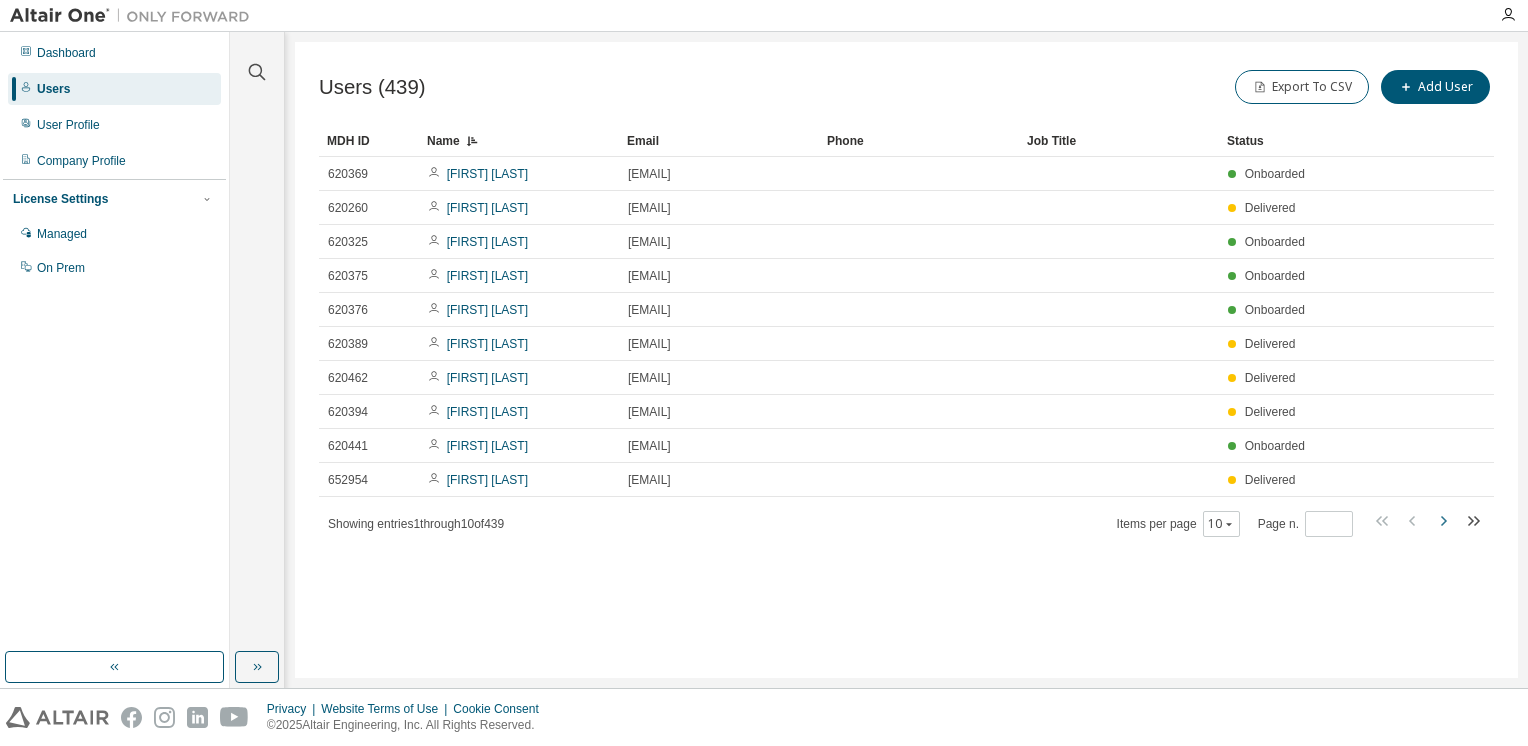 click 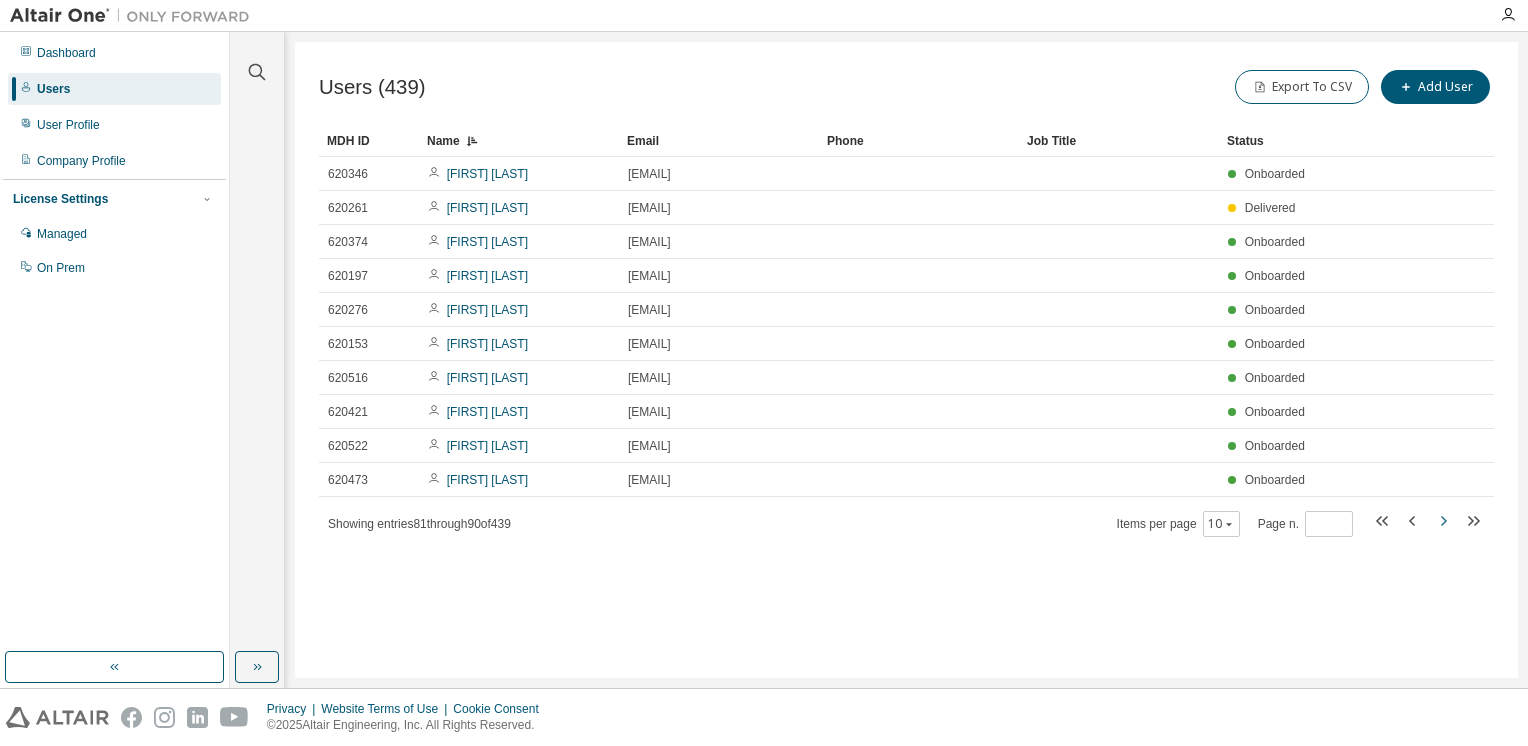 click 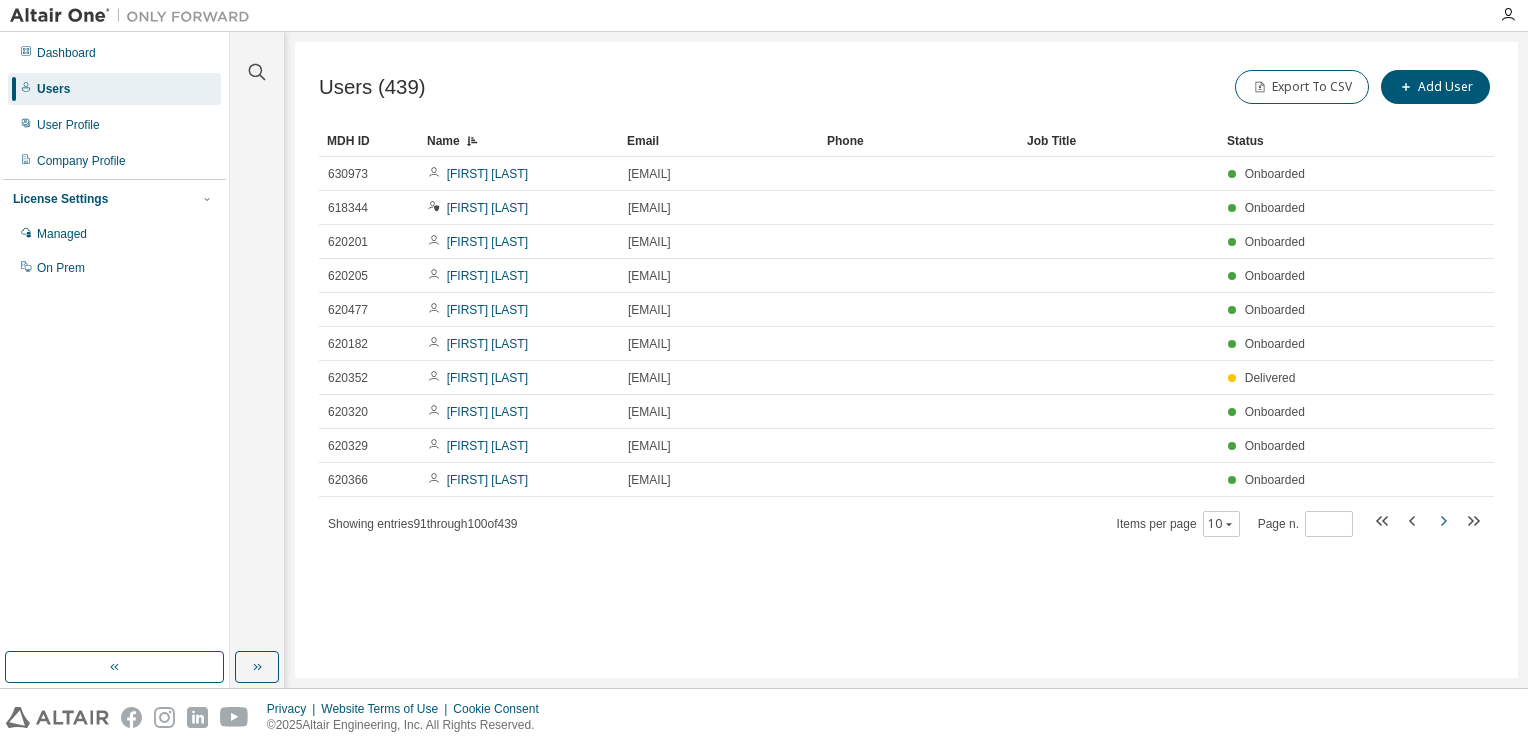 click 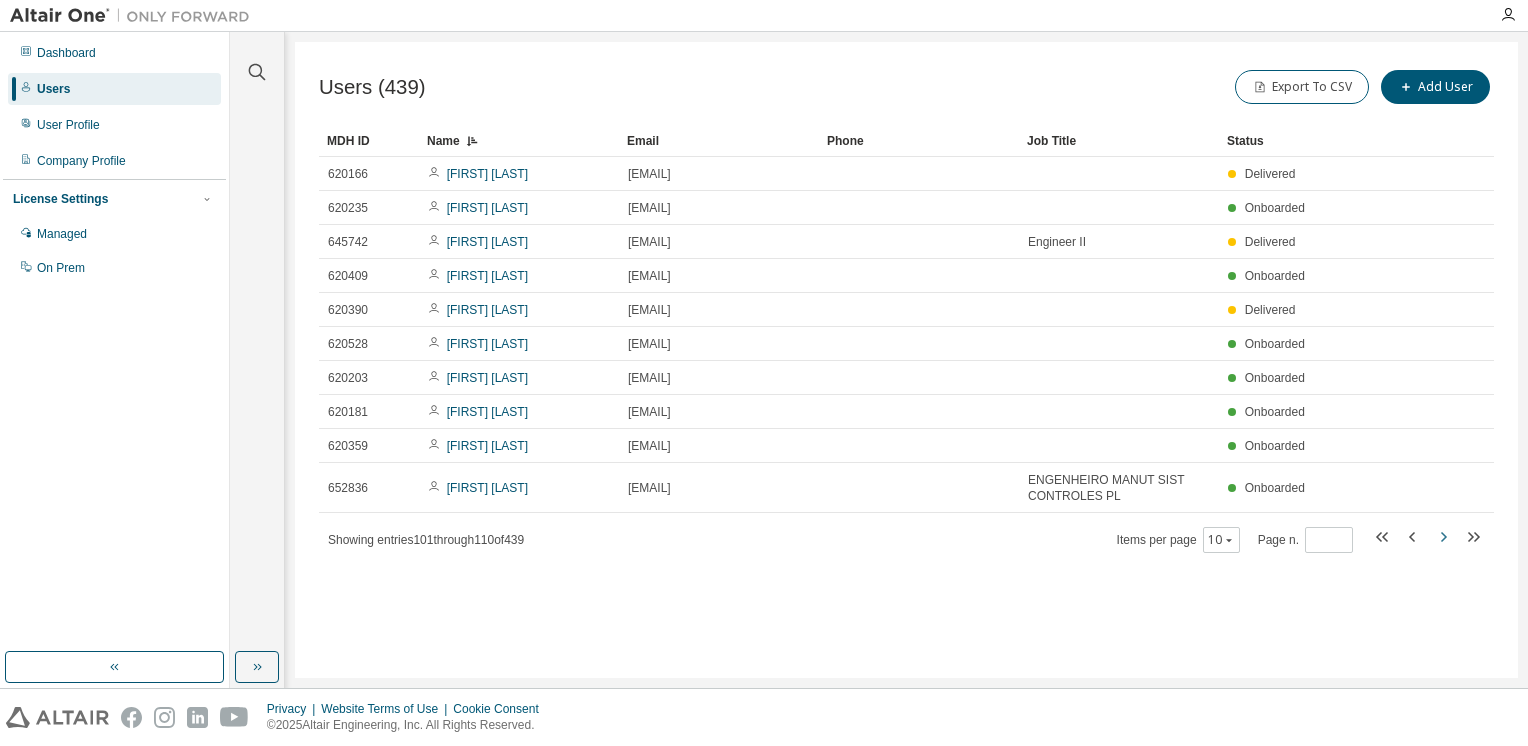 click 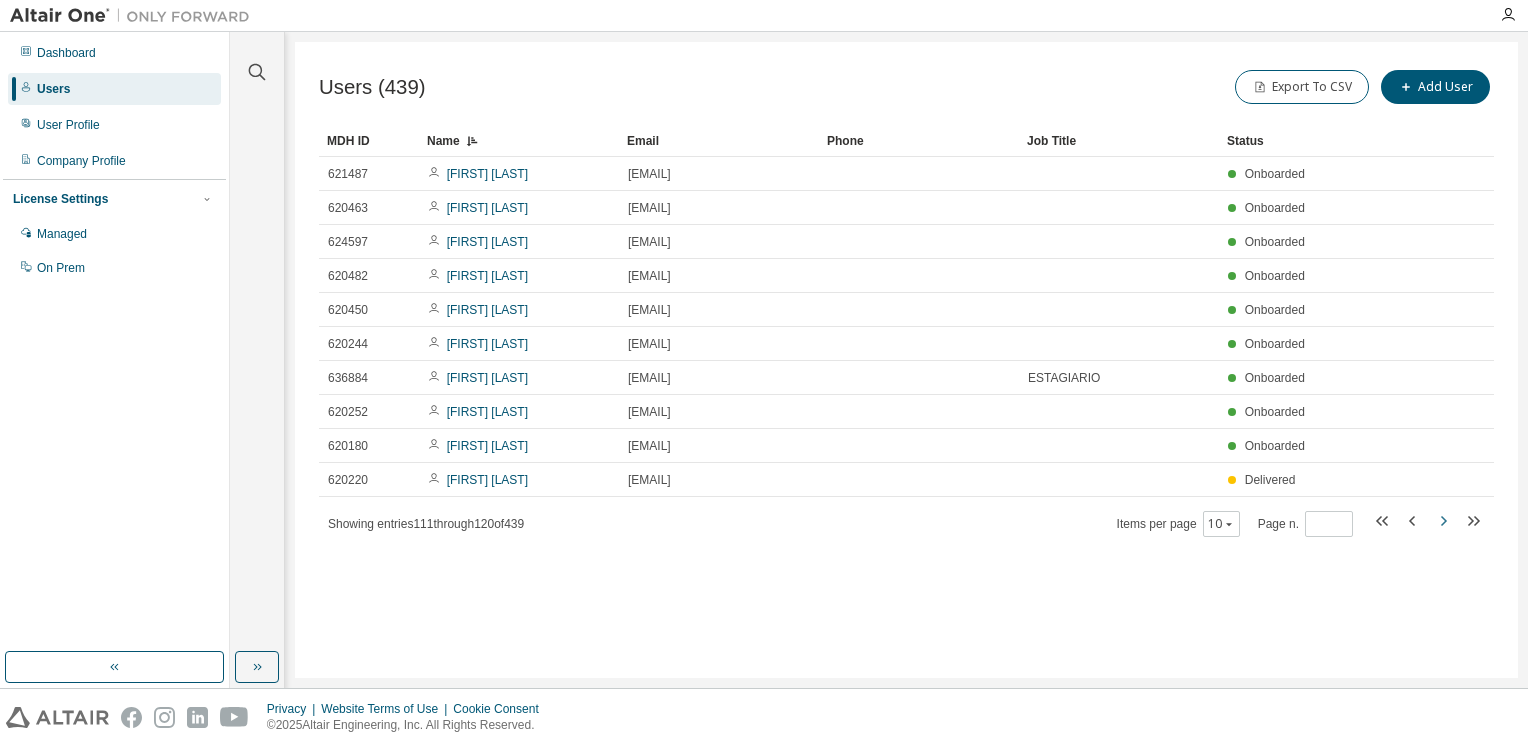 click on "Users (439) Export To CSV Add User Clear Load Save Save As Field Operator Value Select filter Select operand Add criteria Search MDH ID Name Email Phone Job Title Status ******   [FIRST] [LAST] [EMAIL] Onboarded 620463   [FIRST] [LAST] [EMAIL] Onboarded 624597   [FIRST] [LAST] [EMAIL] Onboarded 620482   [FIRST] [LAST] [EMAIL] Onboarded 620450   [FIRST] [LAST] [EMAIL] Onboarded 620244   [FIRST] [LAST] [EMAIL] Onboarded 636884   [FIRST] [LAST] [EMAIL] ESTAGIARIO  Onboarded 620252   [FIRST] [LAST] [EMAIL] Onboarded 620180   [FIRST] [LAST] [EMAIL] Onboarded 620220   [FIRST] [LAST] [EMAIL] Delivered Showing entries  111  through  120  of  439 Items per page 10 Page n. **" at bounding box center [906, 360] 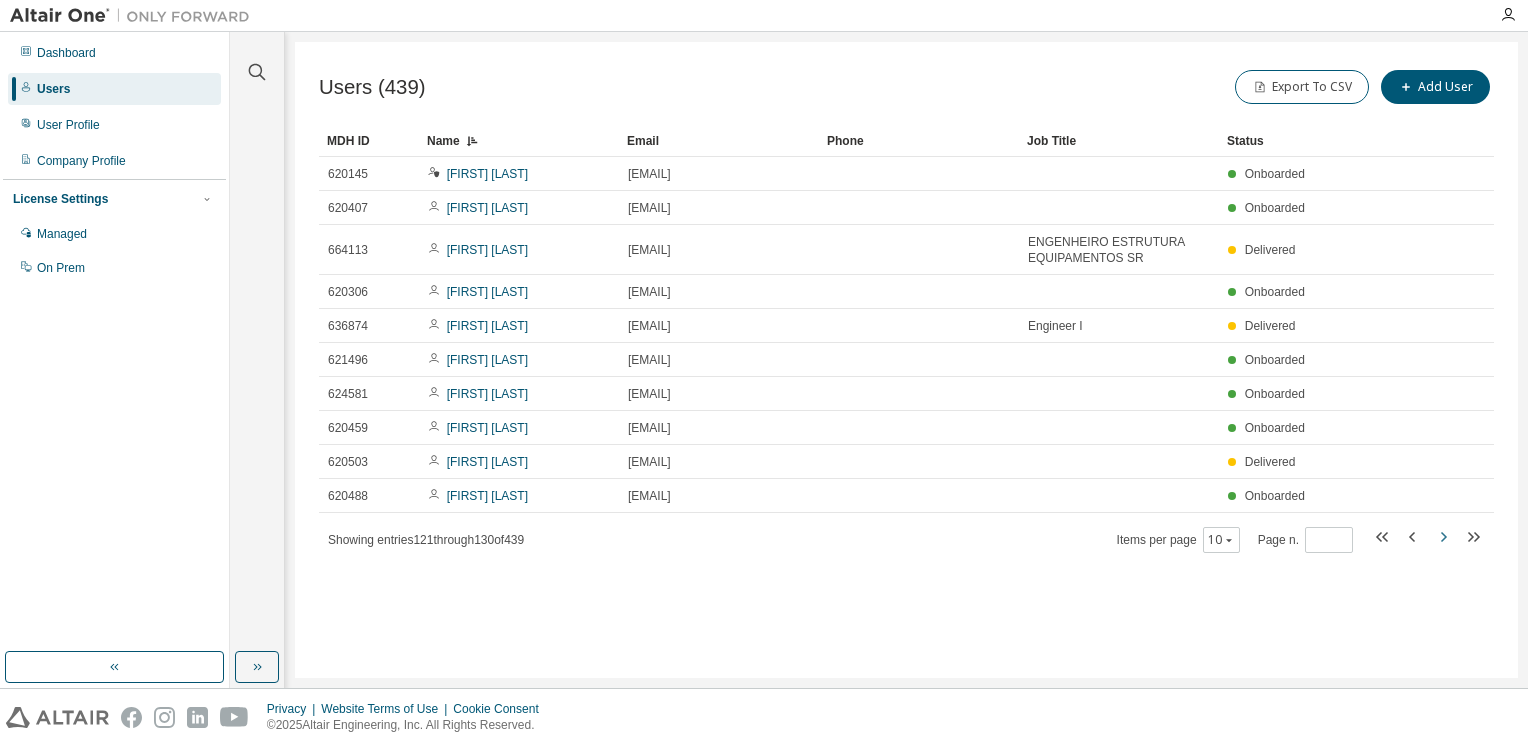 click 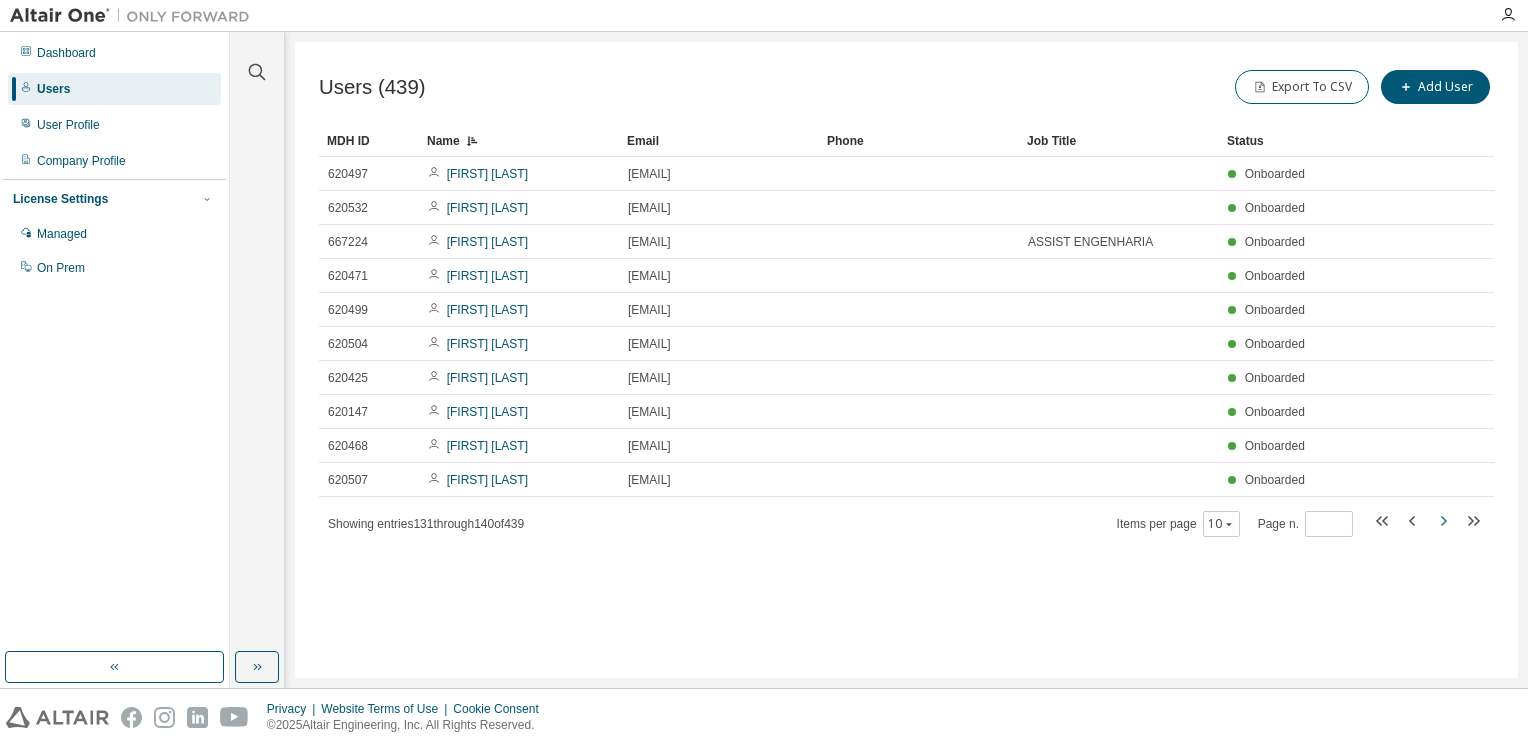 click 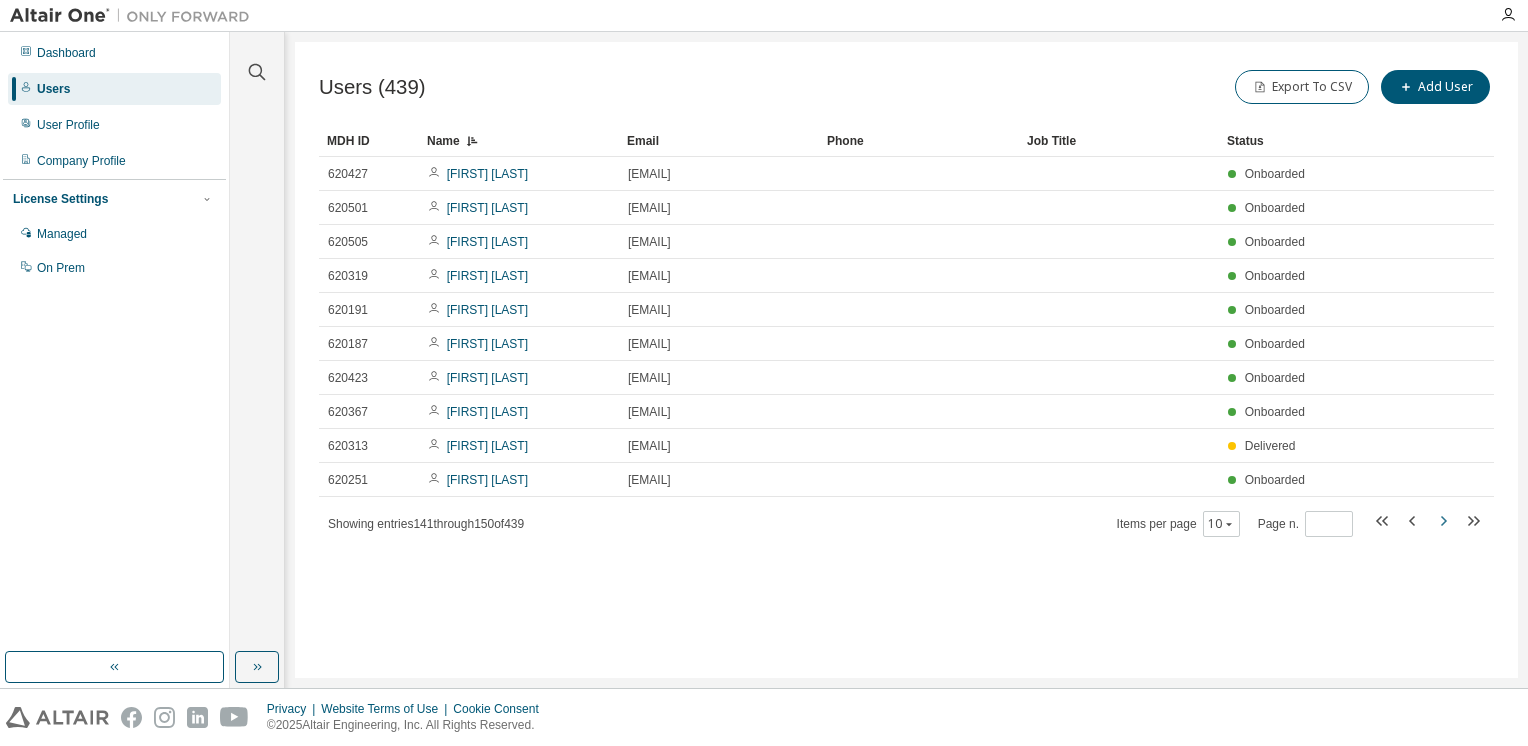 click 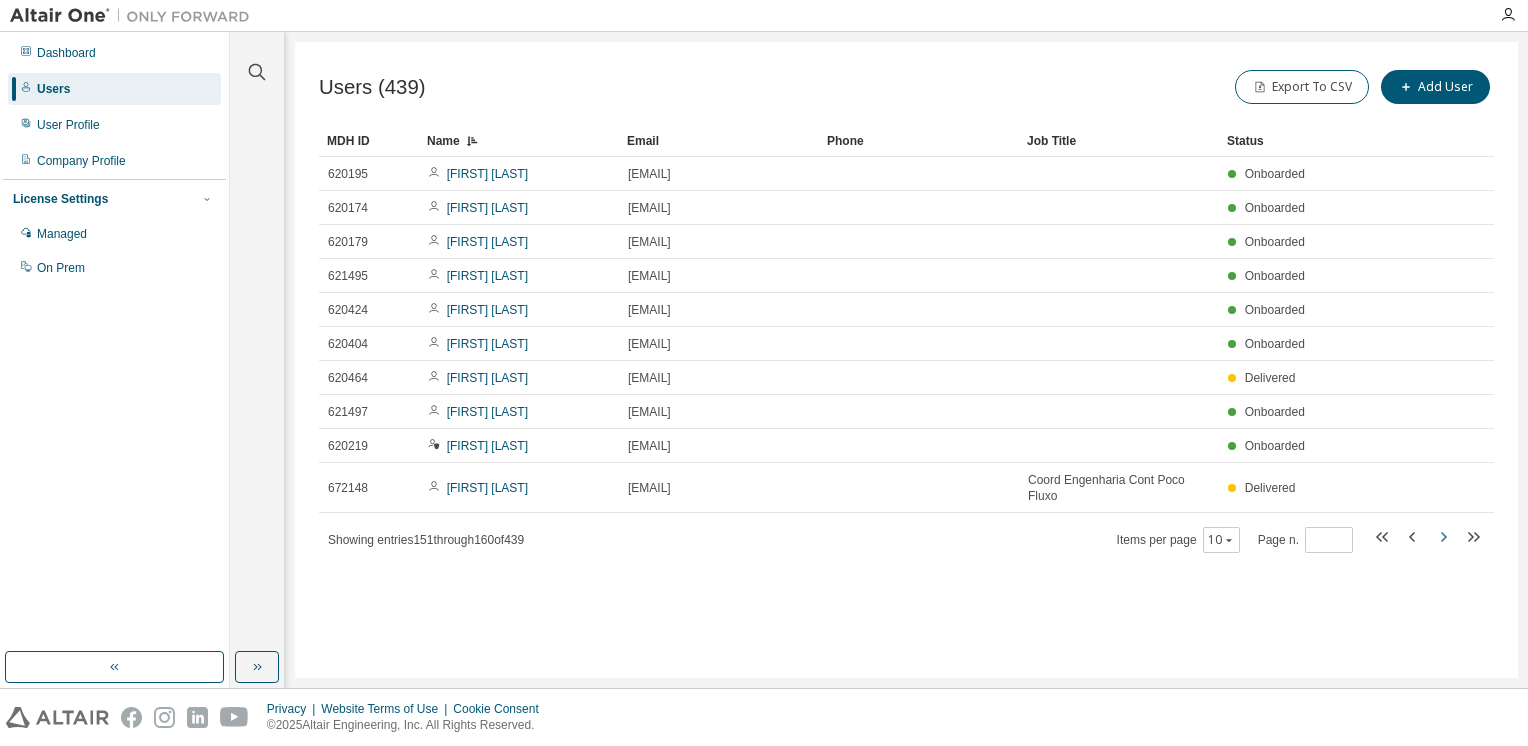 click 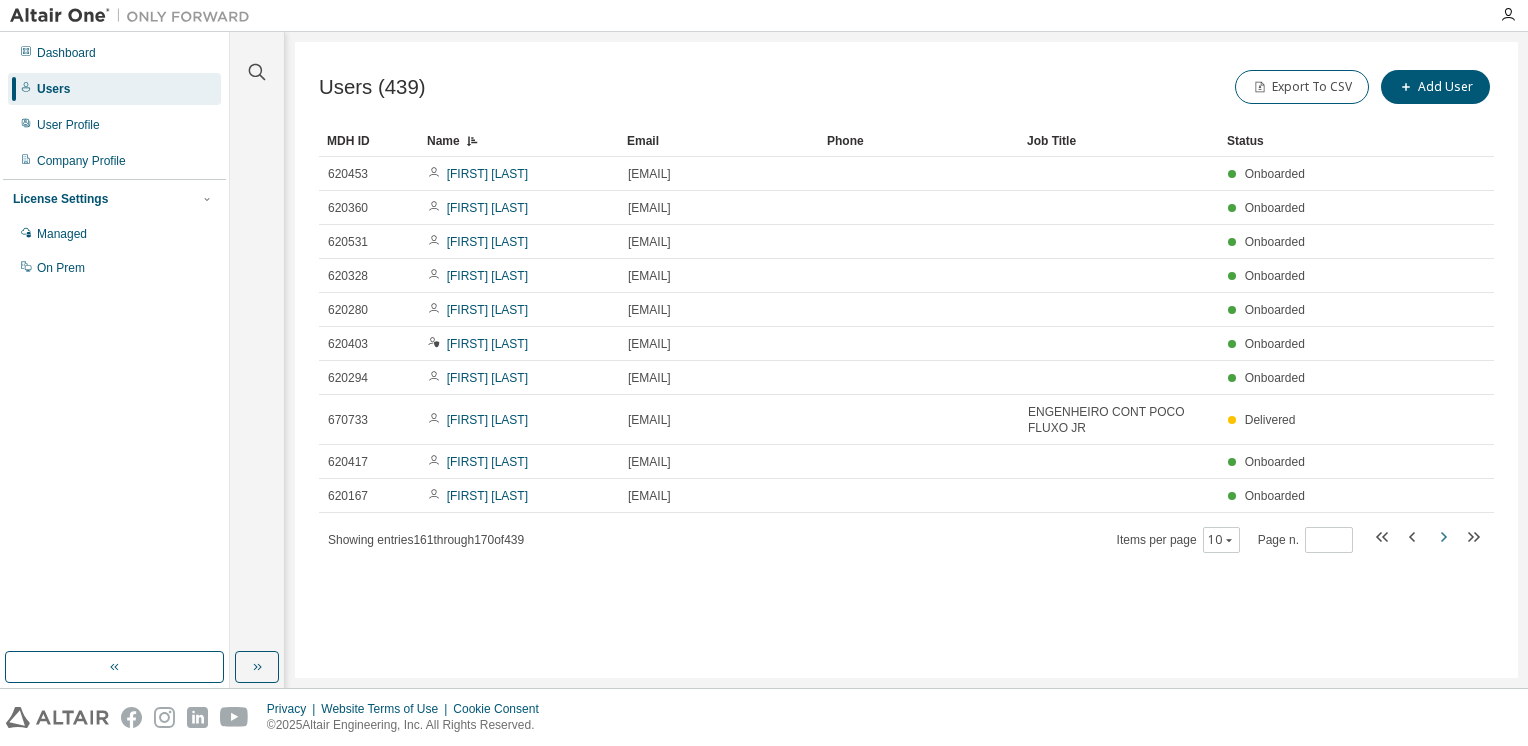 click 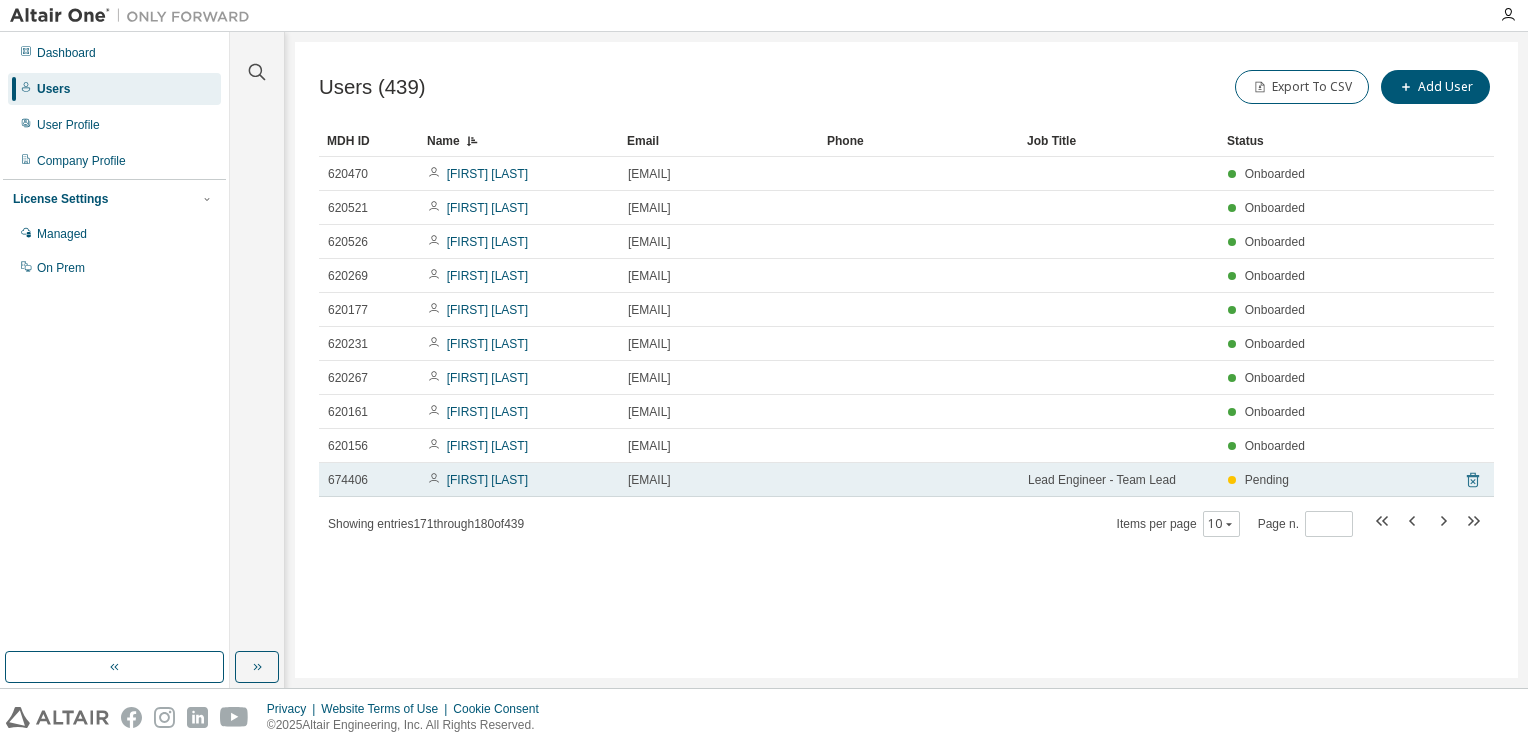 click 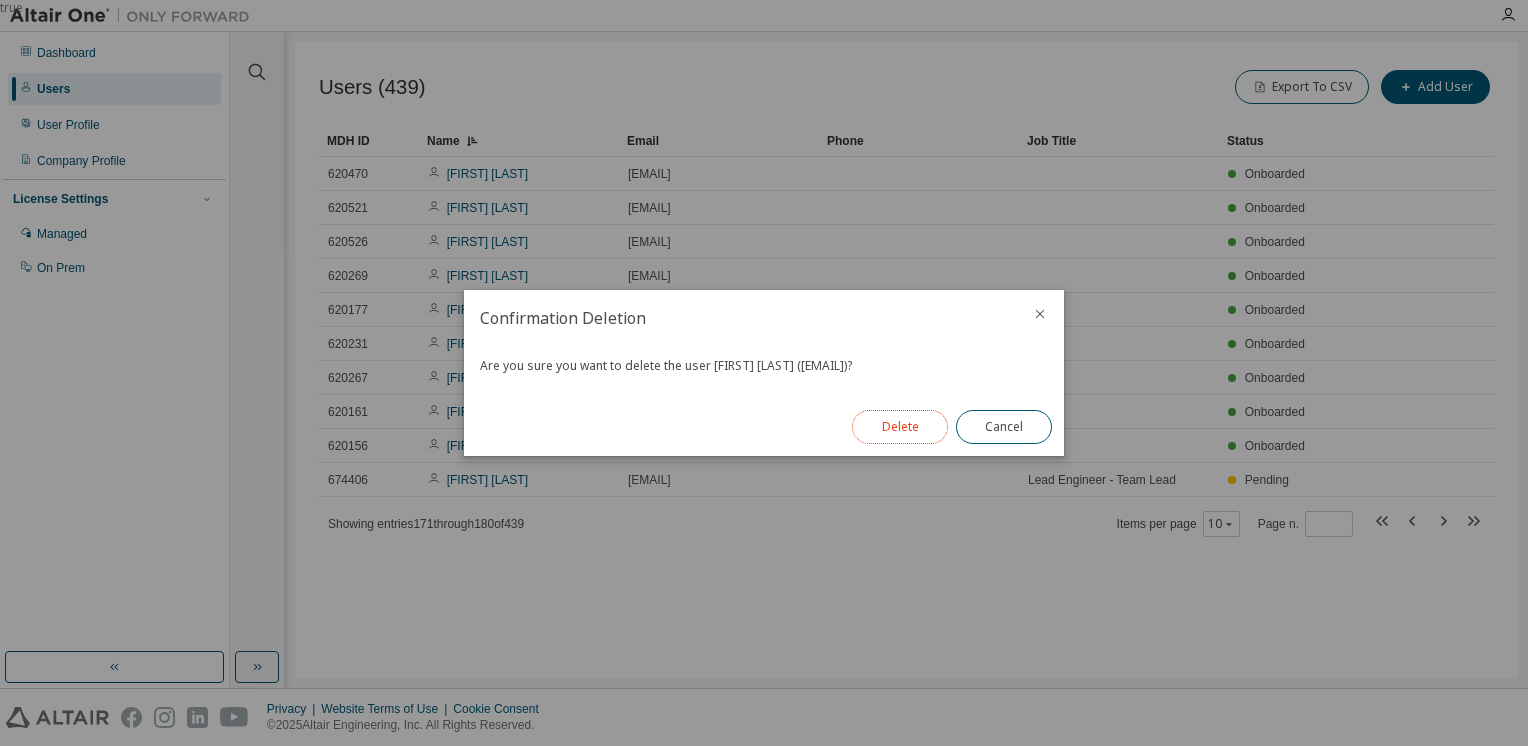 click on "Delete" at bounding box center (900, 427) 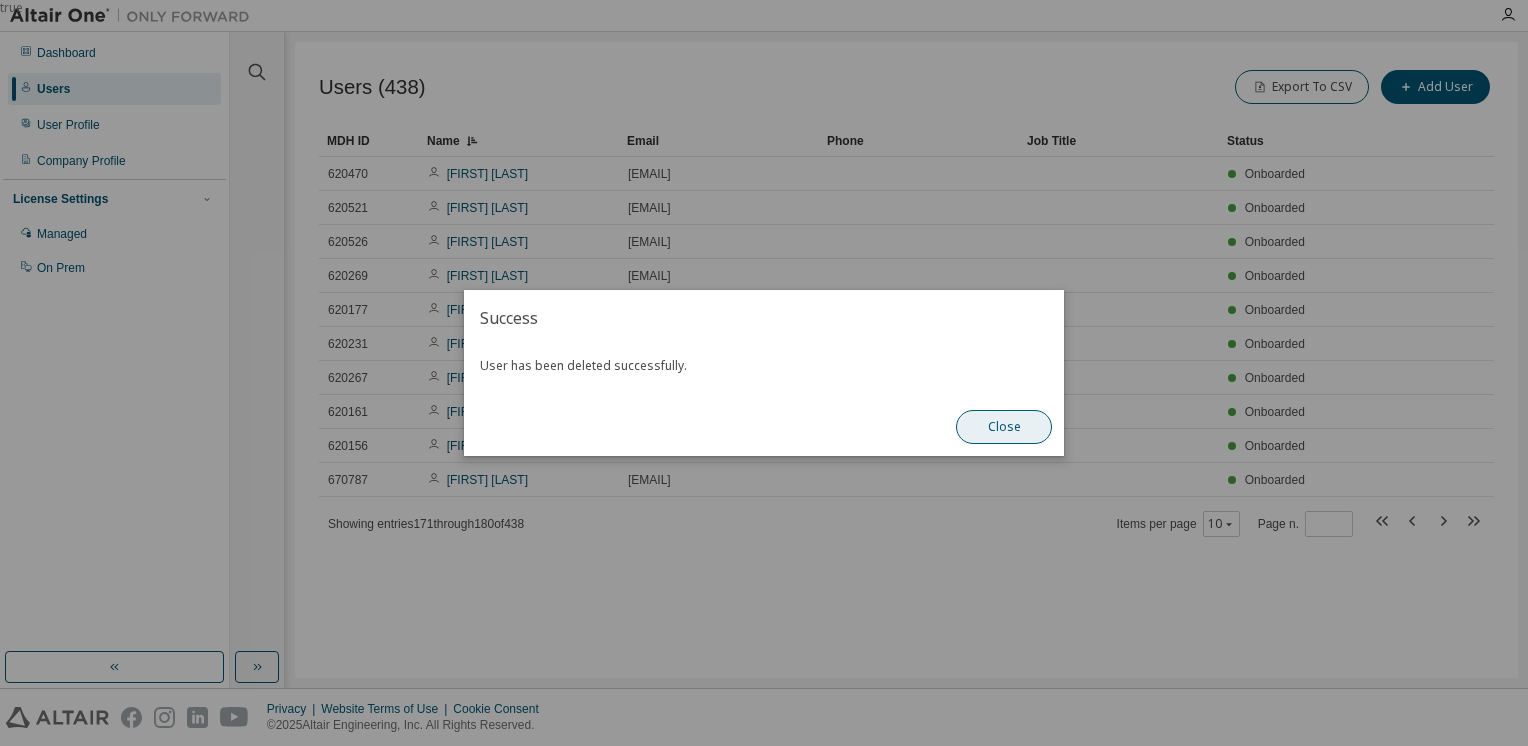 click on "Close" at bounding box center [1004, 427] 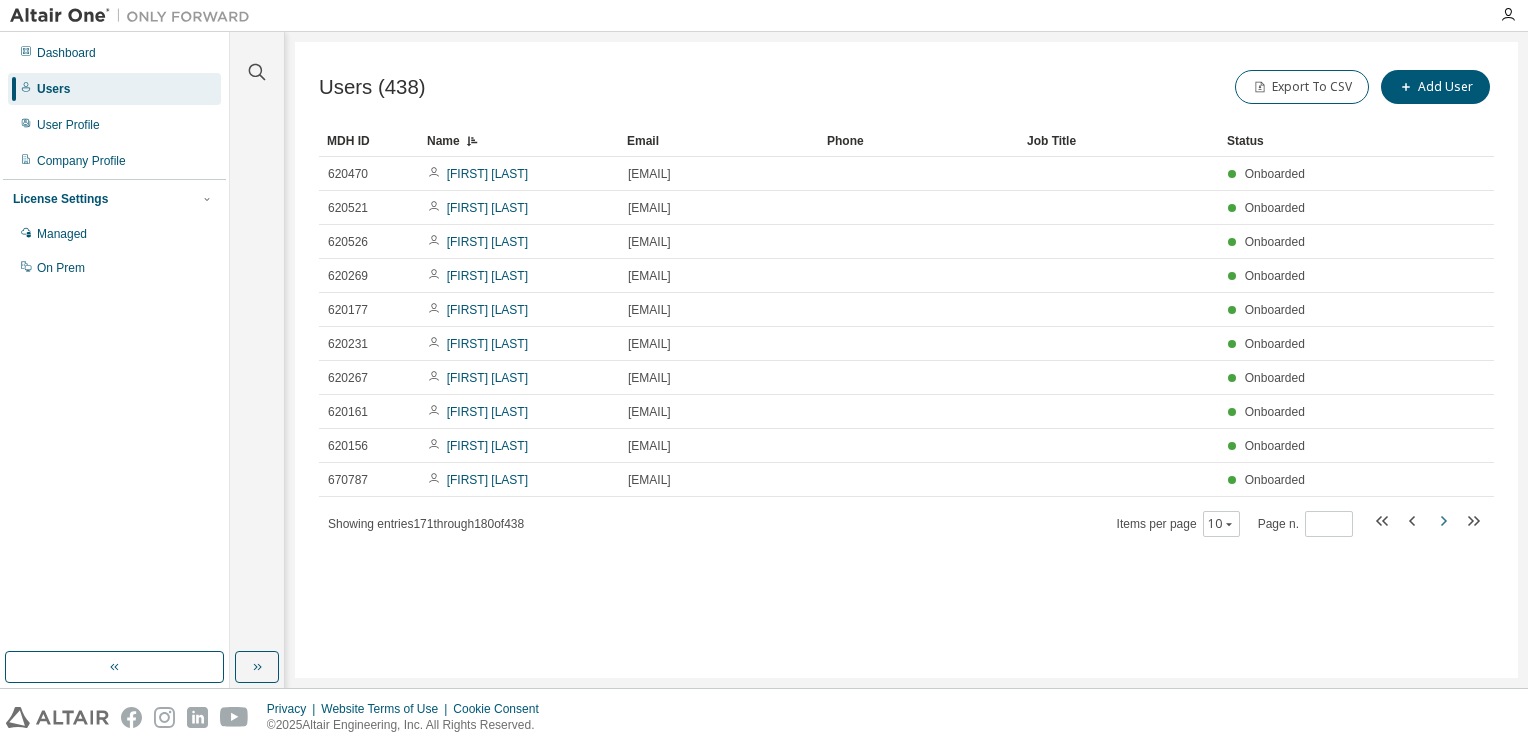 click 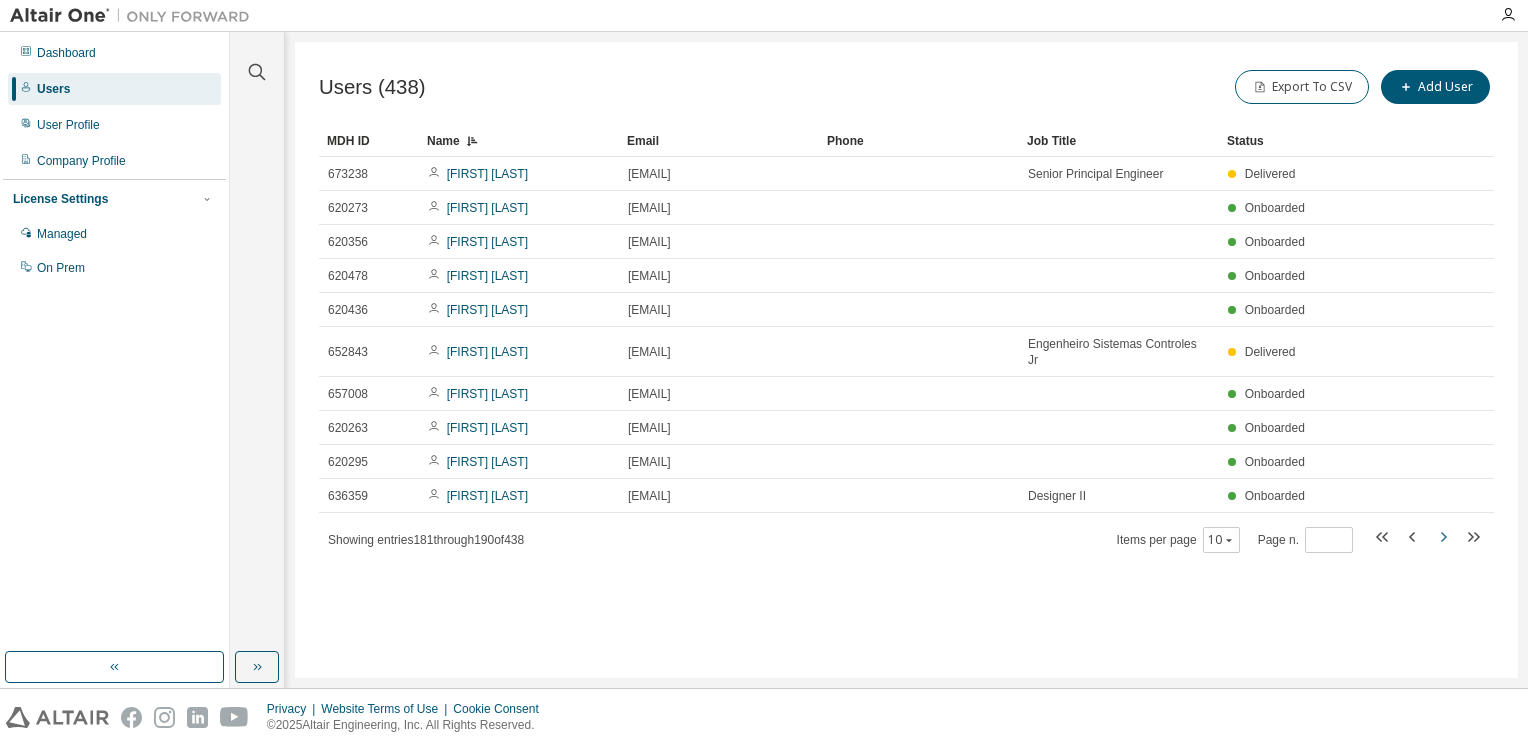 click 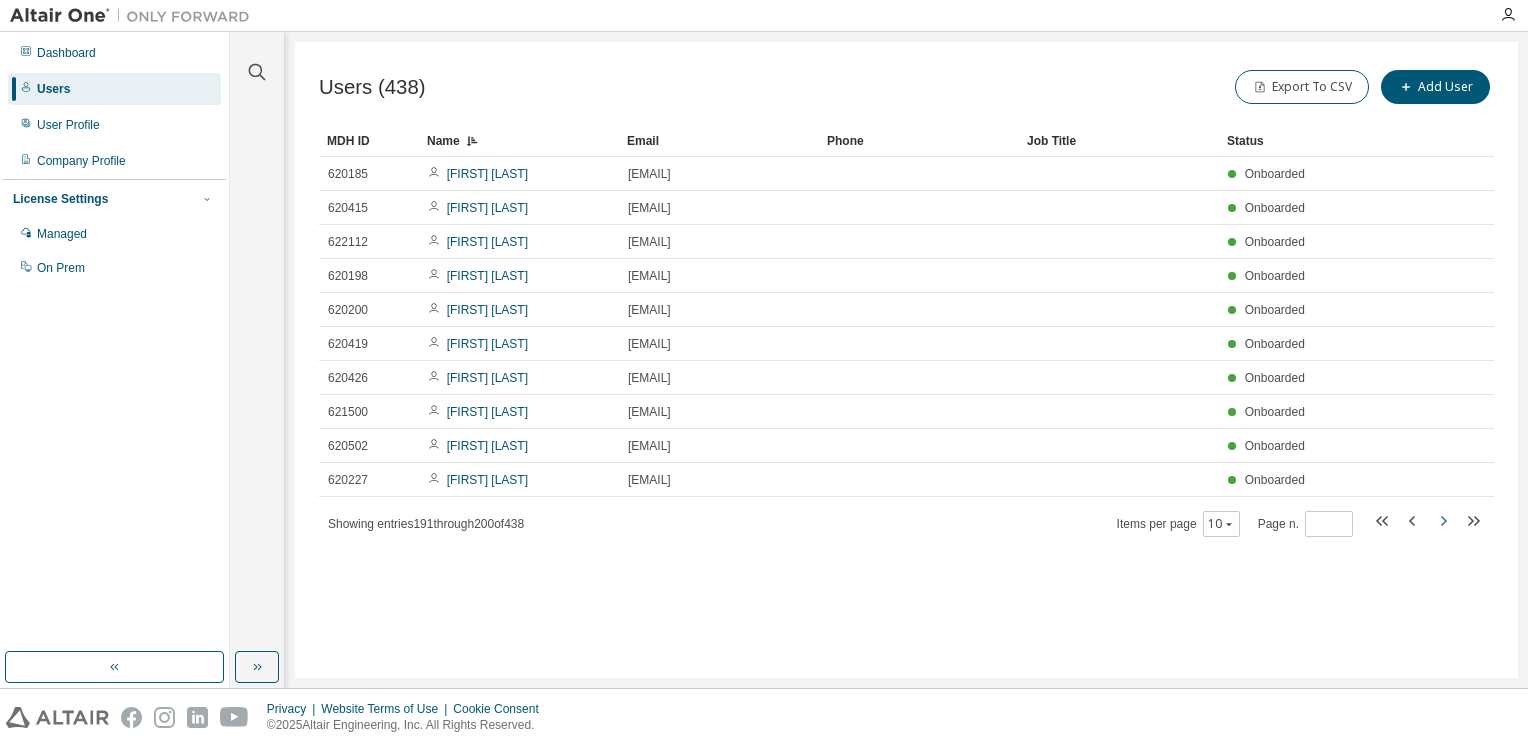 click on "Users (438) Export To CSV Add User Clear Load Save Save As Field Operator Value Select filter Select operand Add criteria Search MDH ID Name Email Phone Job Title Status 620185 John Statham [EMAIL] Onboarded 620415 Jonatas Marques [EMAIL] Onboarded 622112 Jonathan Espirito Santo [EMAIL] Onboarded 620198 Jonjo McCool [EMAIL] Onboarded 620200 Jordan Brown [EMAIL] Onboarded 620419 Jorge Bonfim [EMAIL] Onboarded 620426 Jose Avelino [EMAIL] Onboarded 621500 Juan Chargue [EMAIL] Onboarded 620502 Julia Freitas [EMAIL] Onboarded 620227 Julien Eray [EMAIL] Onboarded Showing entries 191 through 200 of 438 Items per page 10 Page n. **" at bounding box center (906, 360) 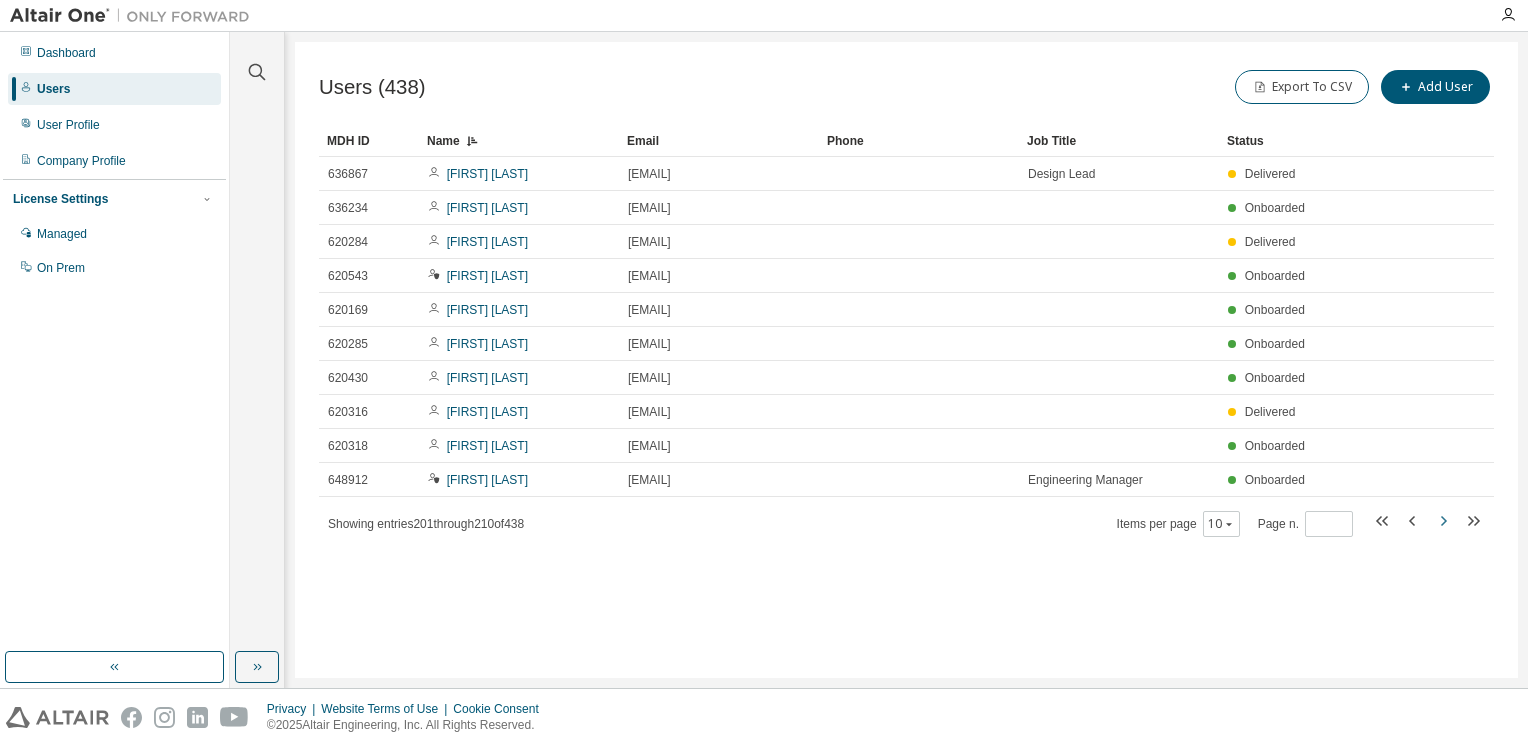 click 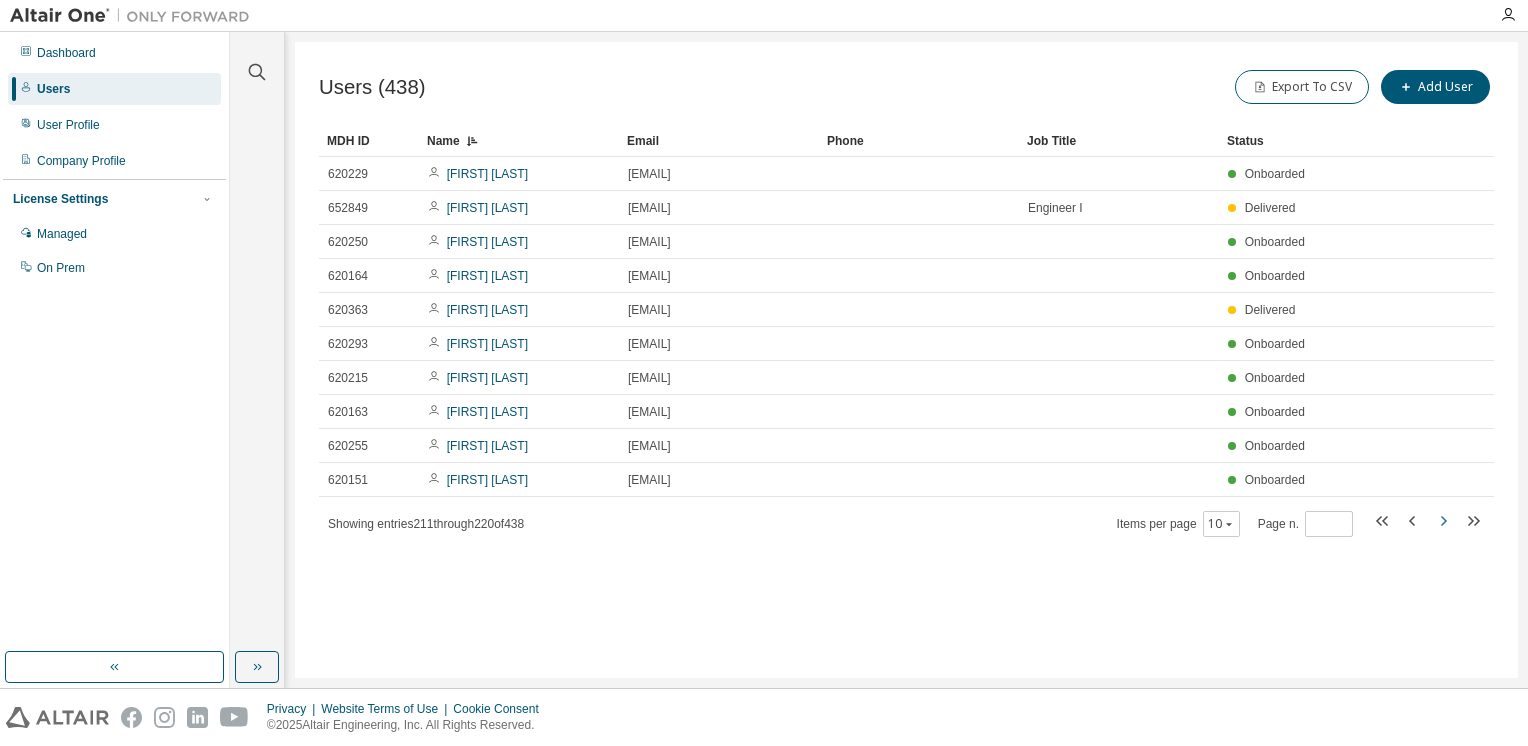 click 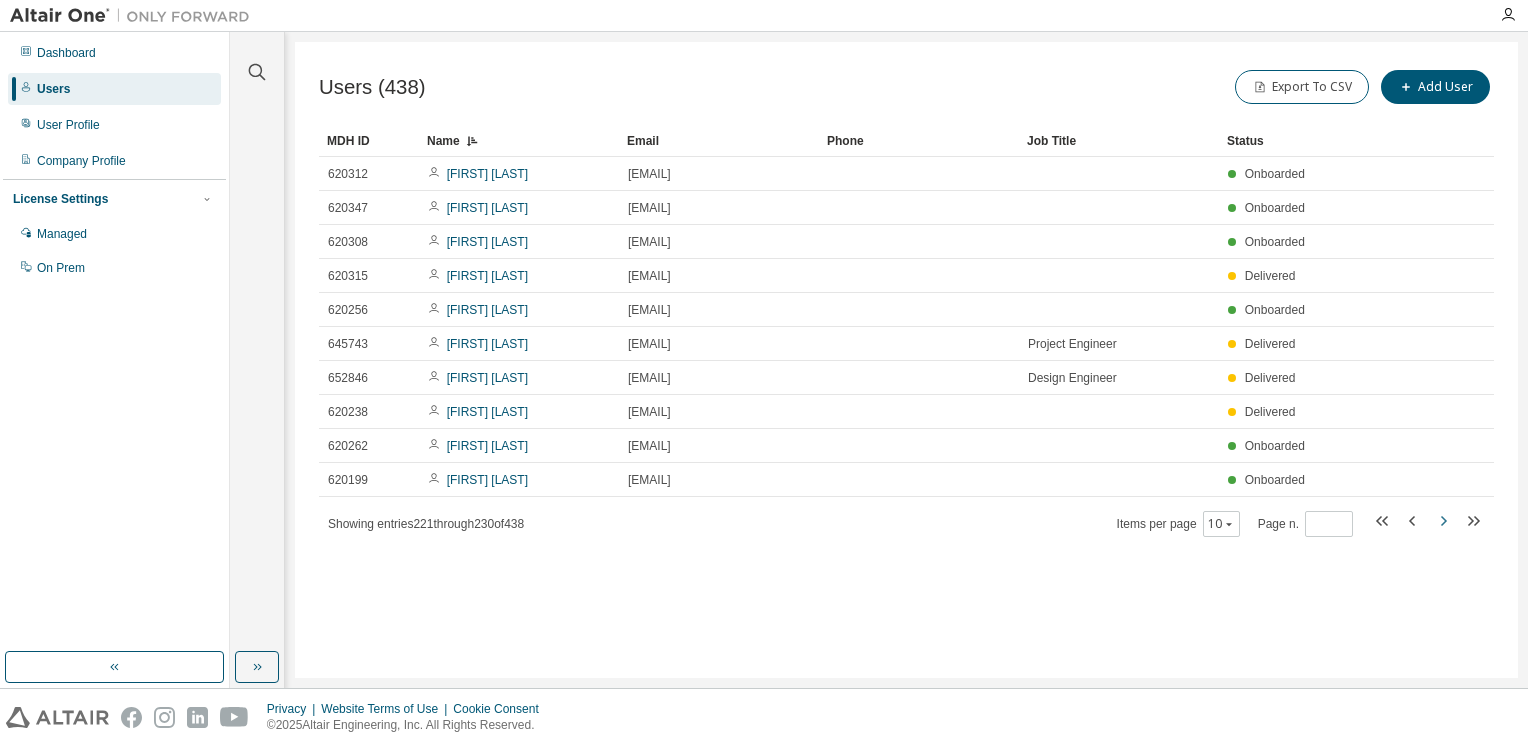 click 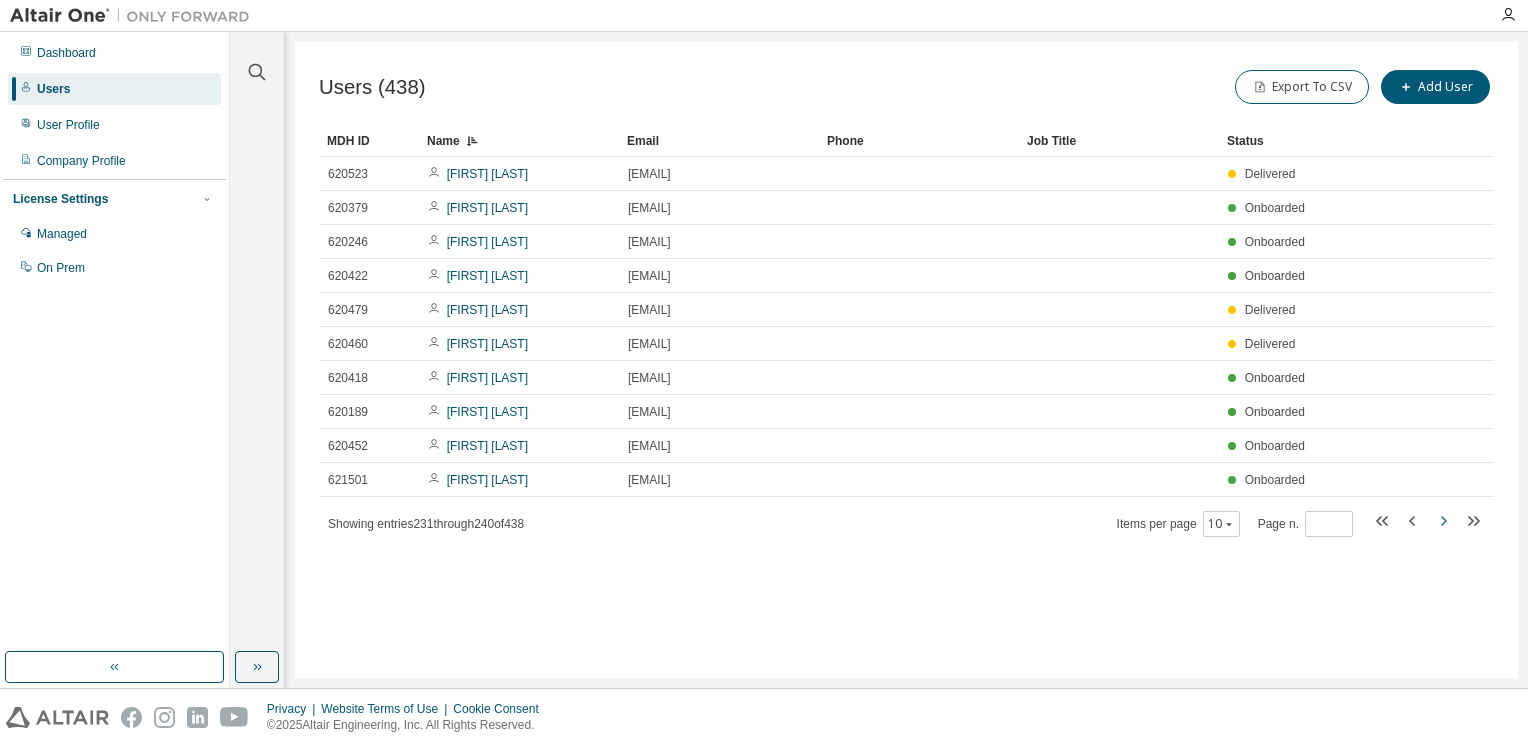 click 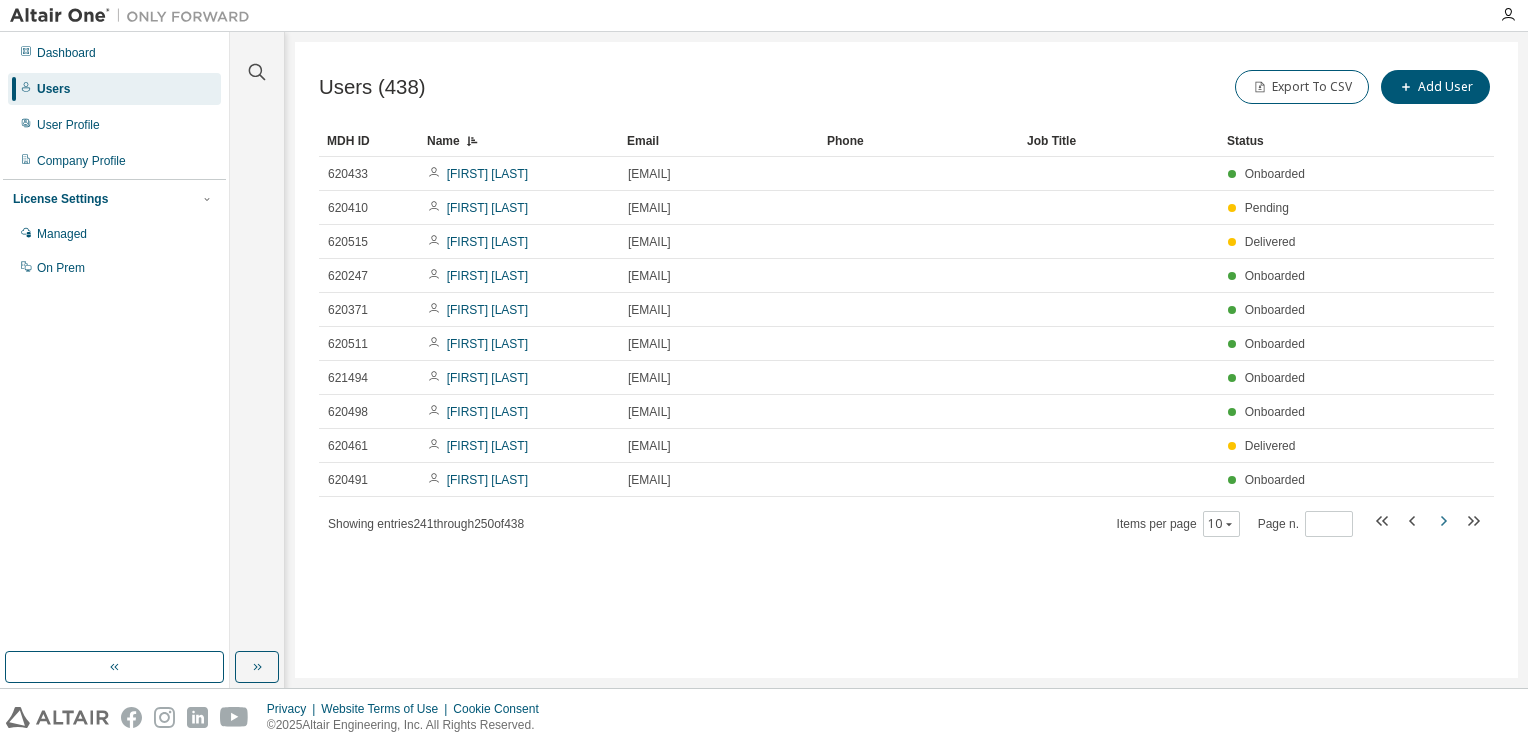 click 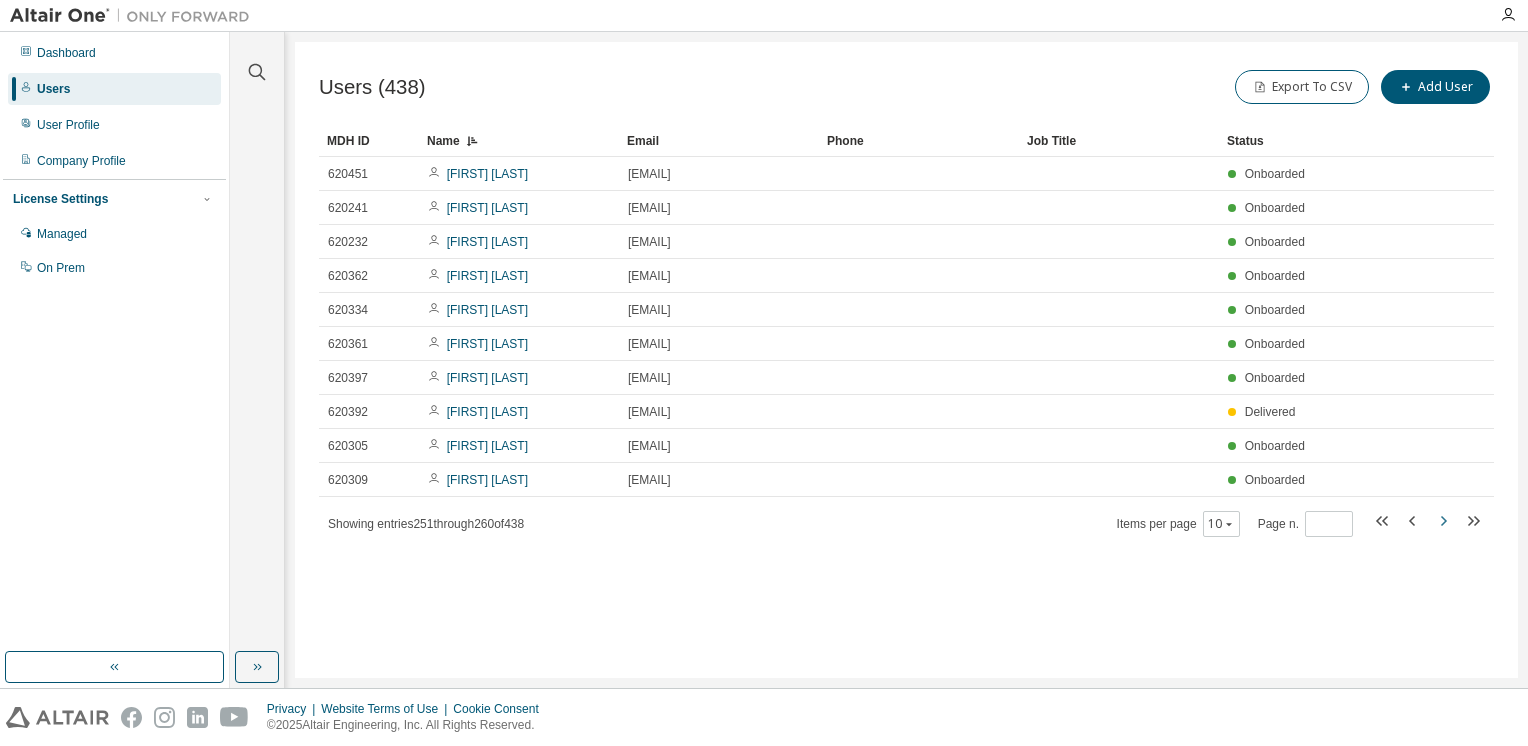 click 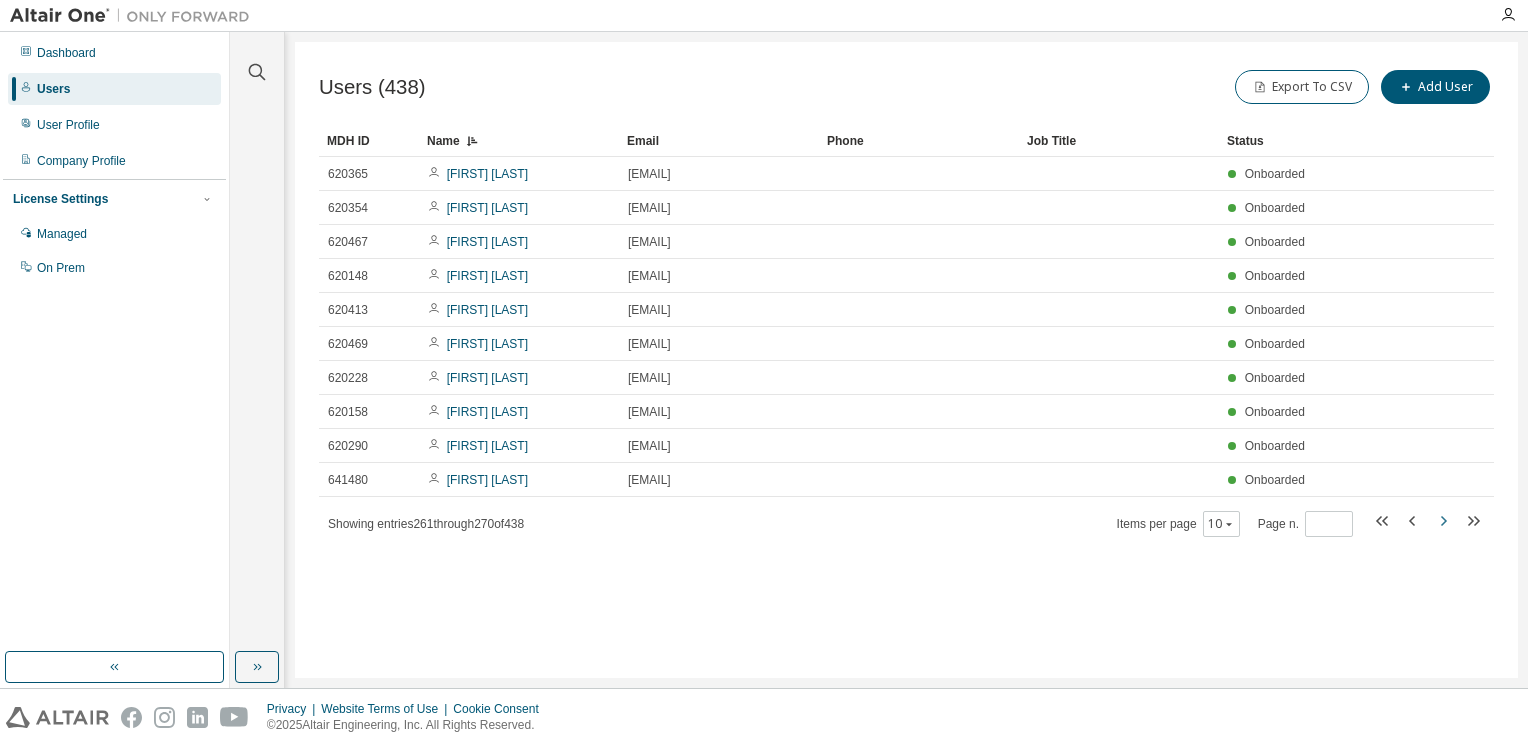 click 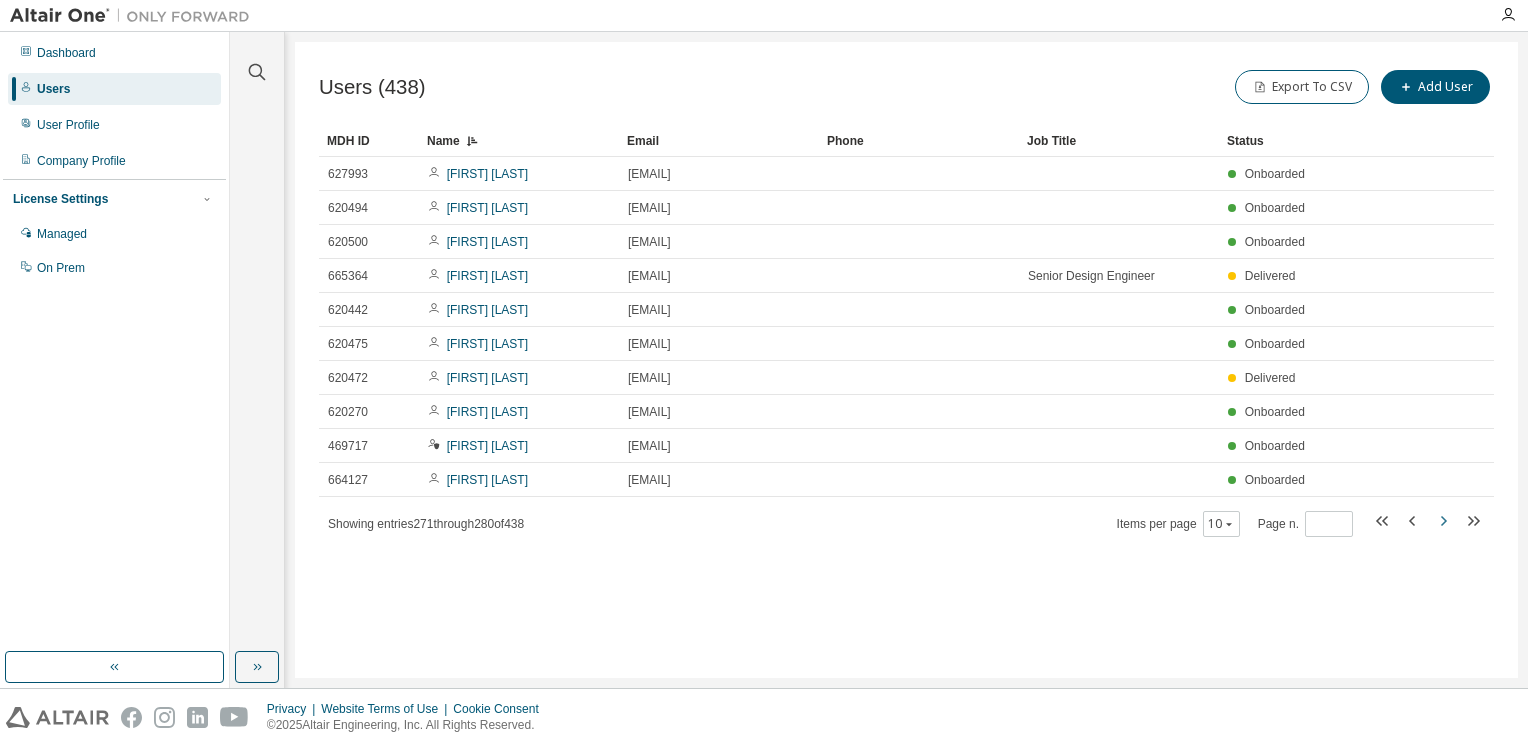 click 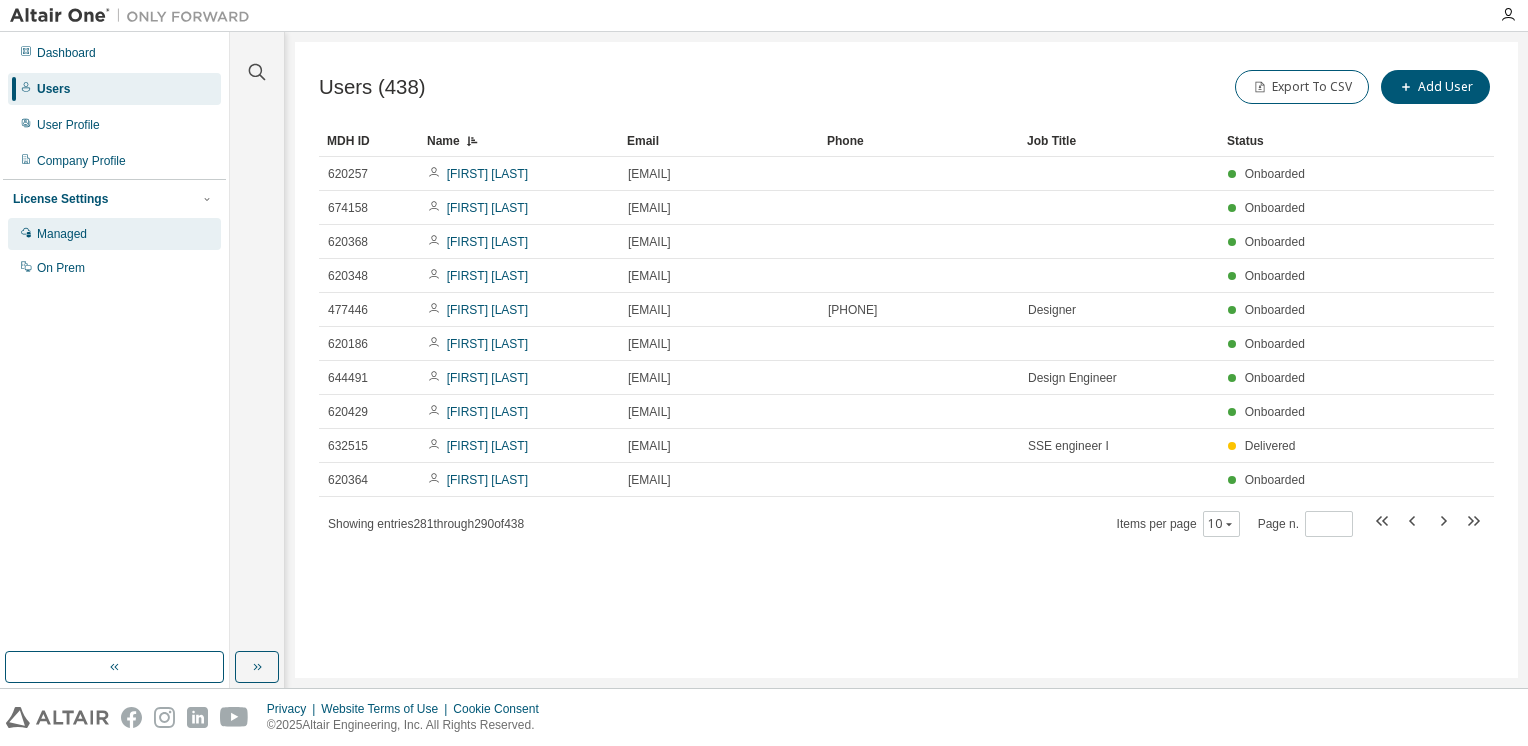 click on "Managed" at bounding box center (114, 234) 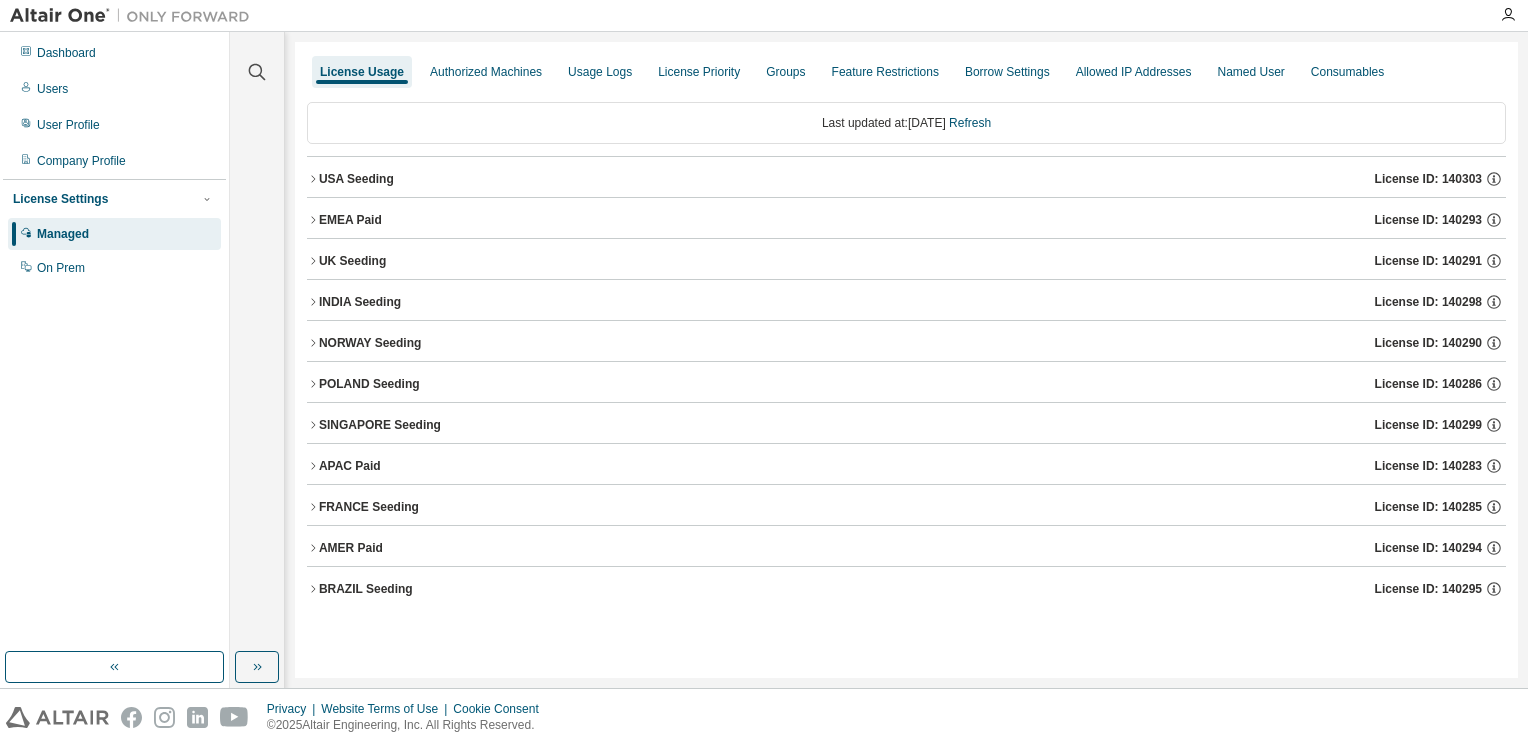 click 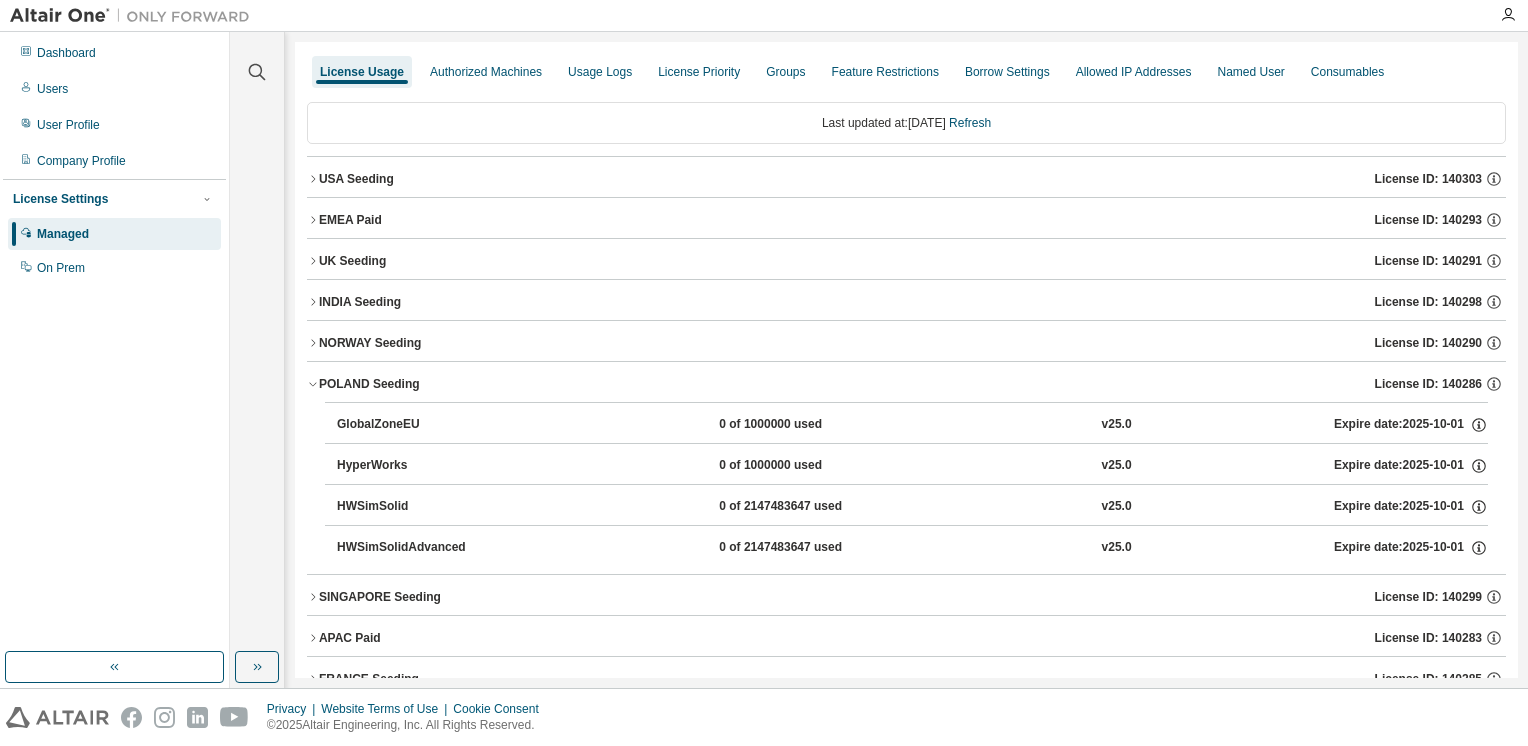 click on "License Usage Authorized Machines Usage Logs License Priority Groups Feature Restrictions Borrow Settings Allowed IP Addresses Named User Consumables" at bounding box center (906, 72) 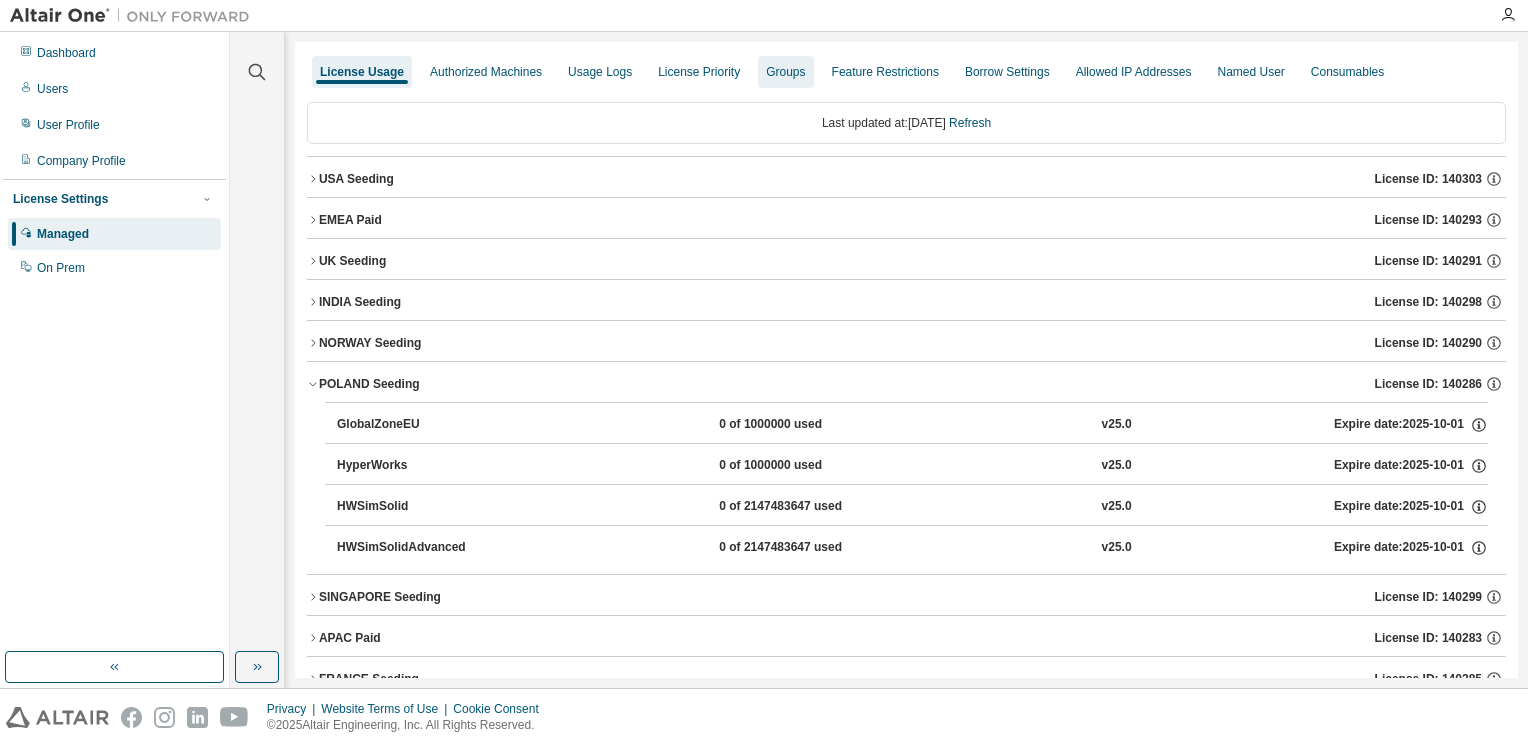 click on "Groups" at bounding box center (785, 72) 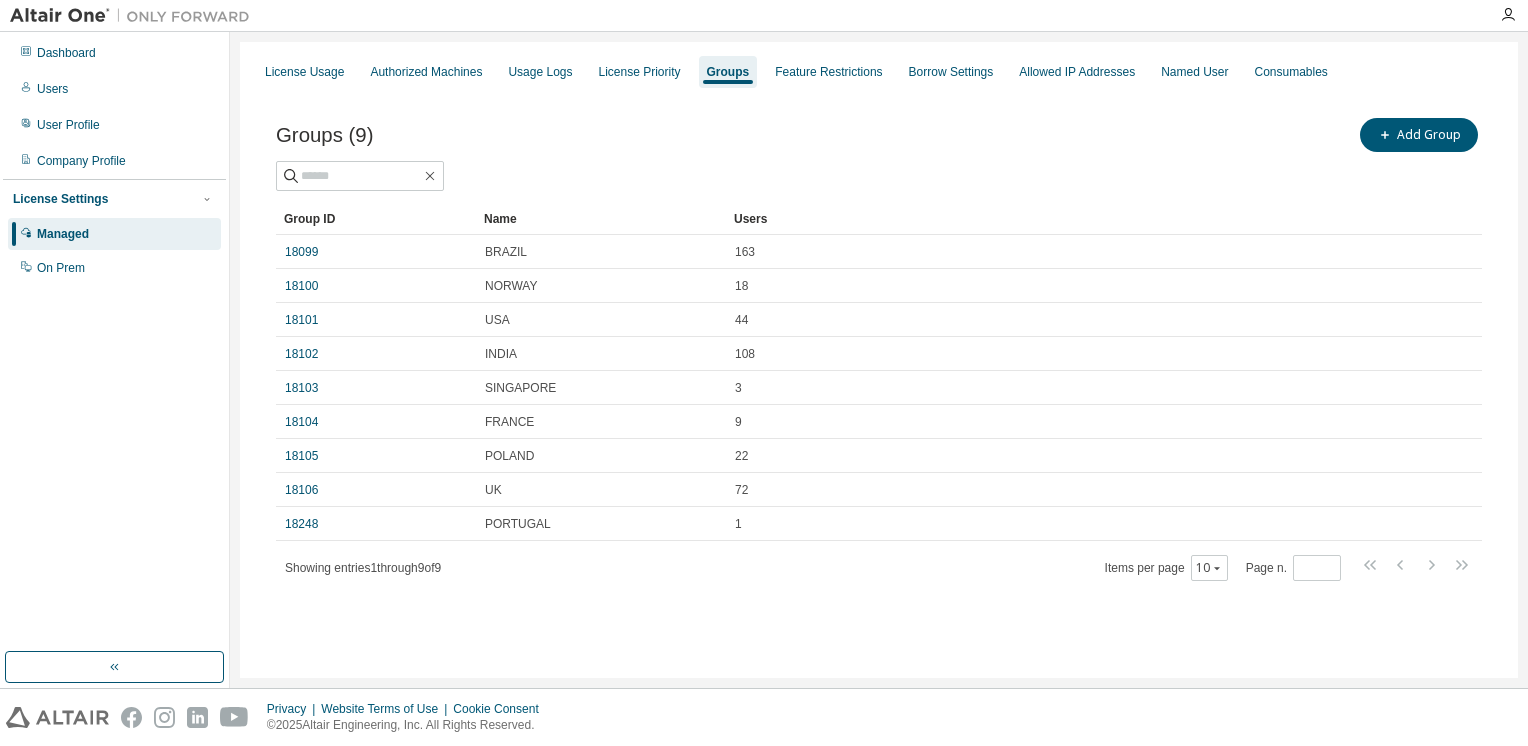 click on "18104" at bounding box center (301, 422) 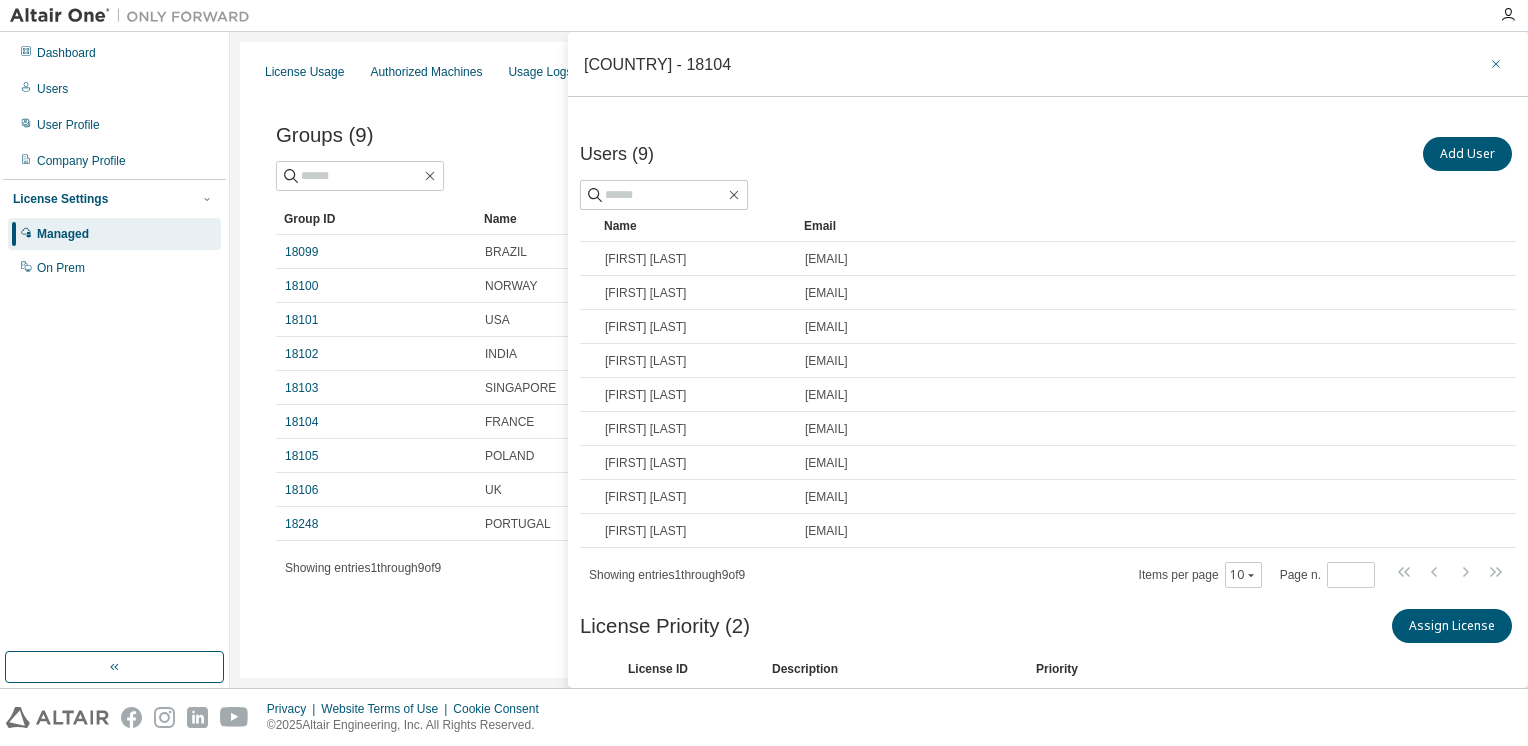 click 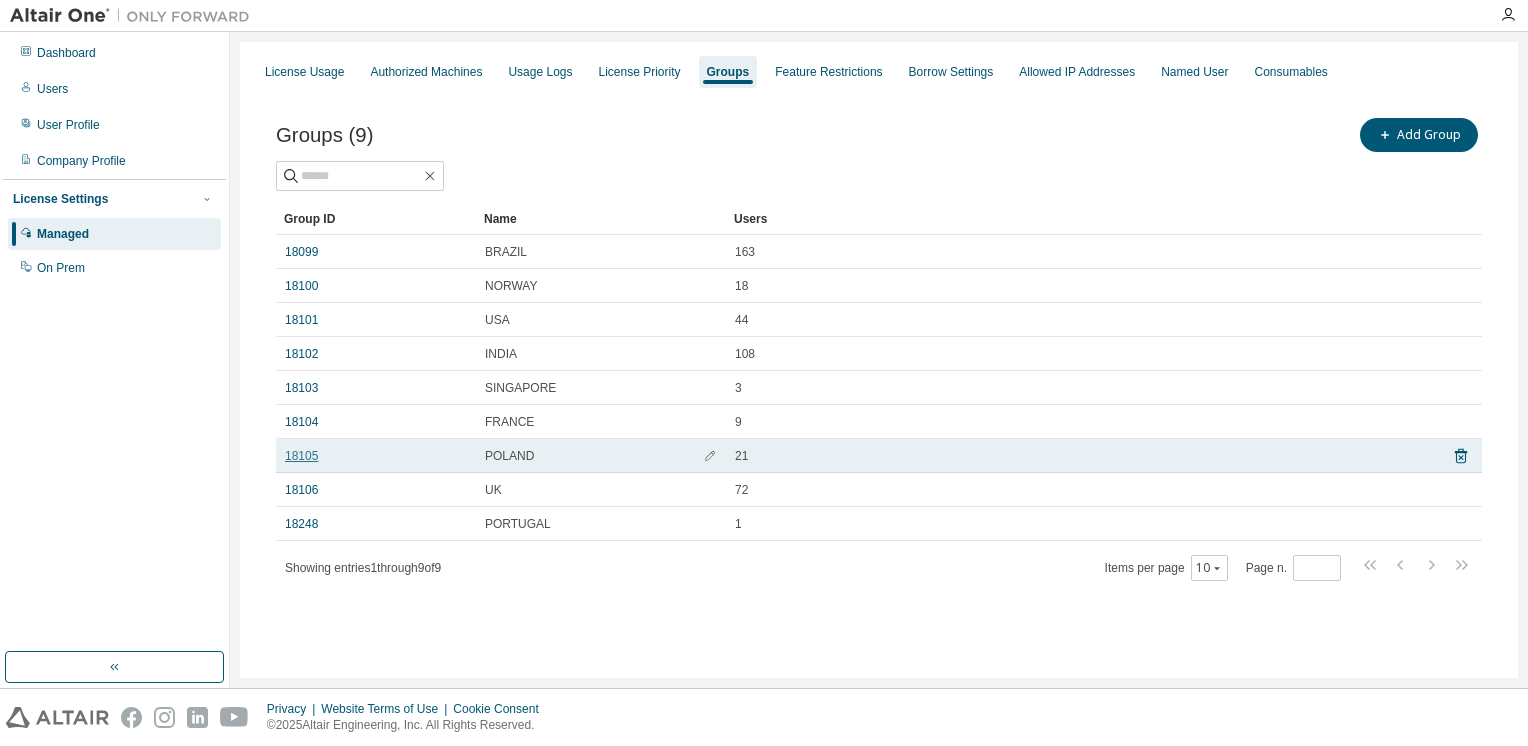 click on "18105" at bounding box center [301, 456] 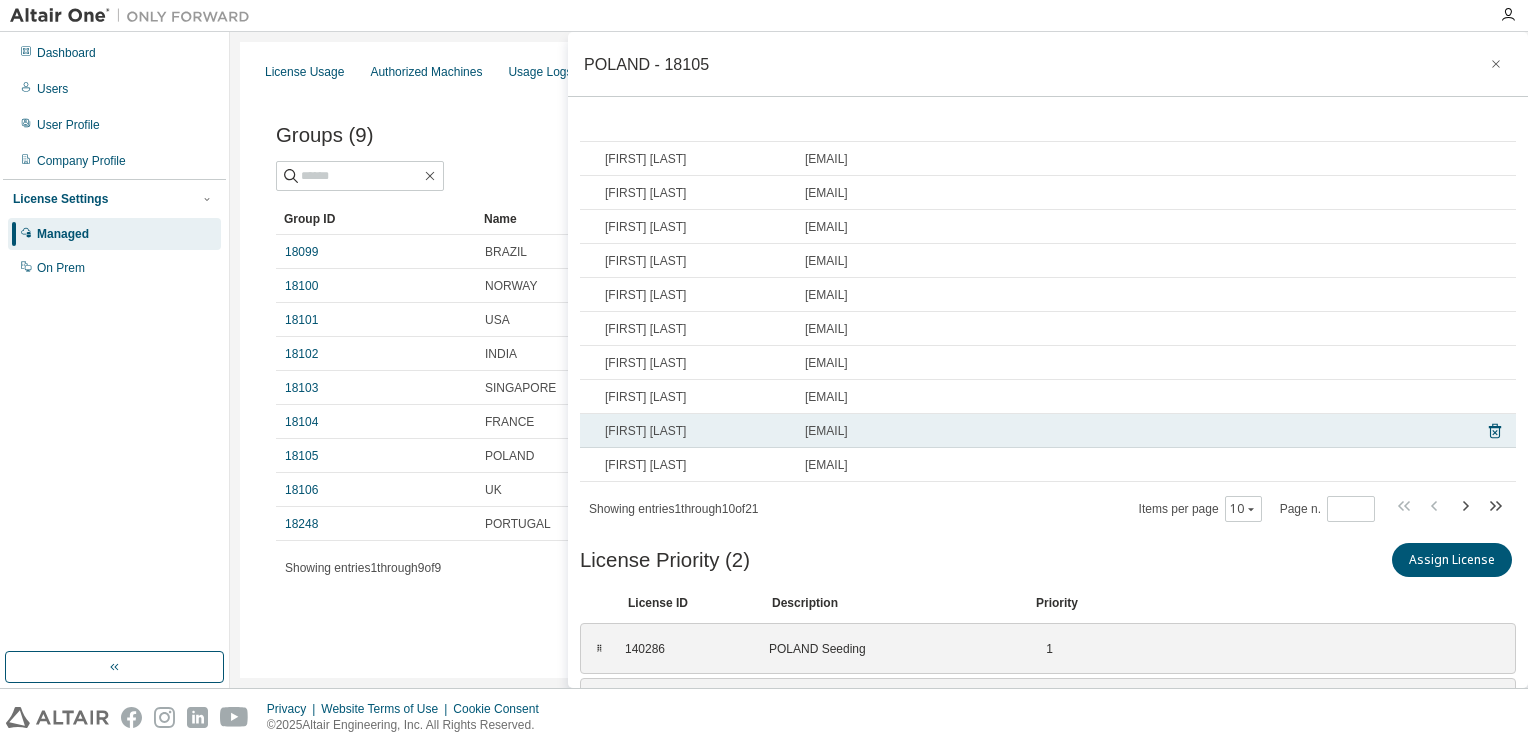 scroll, scrollTop: 0, scrollLeft: 0, axis: both 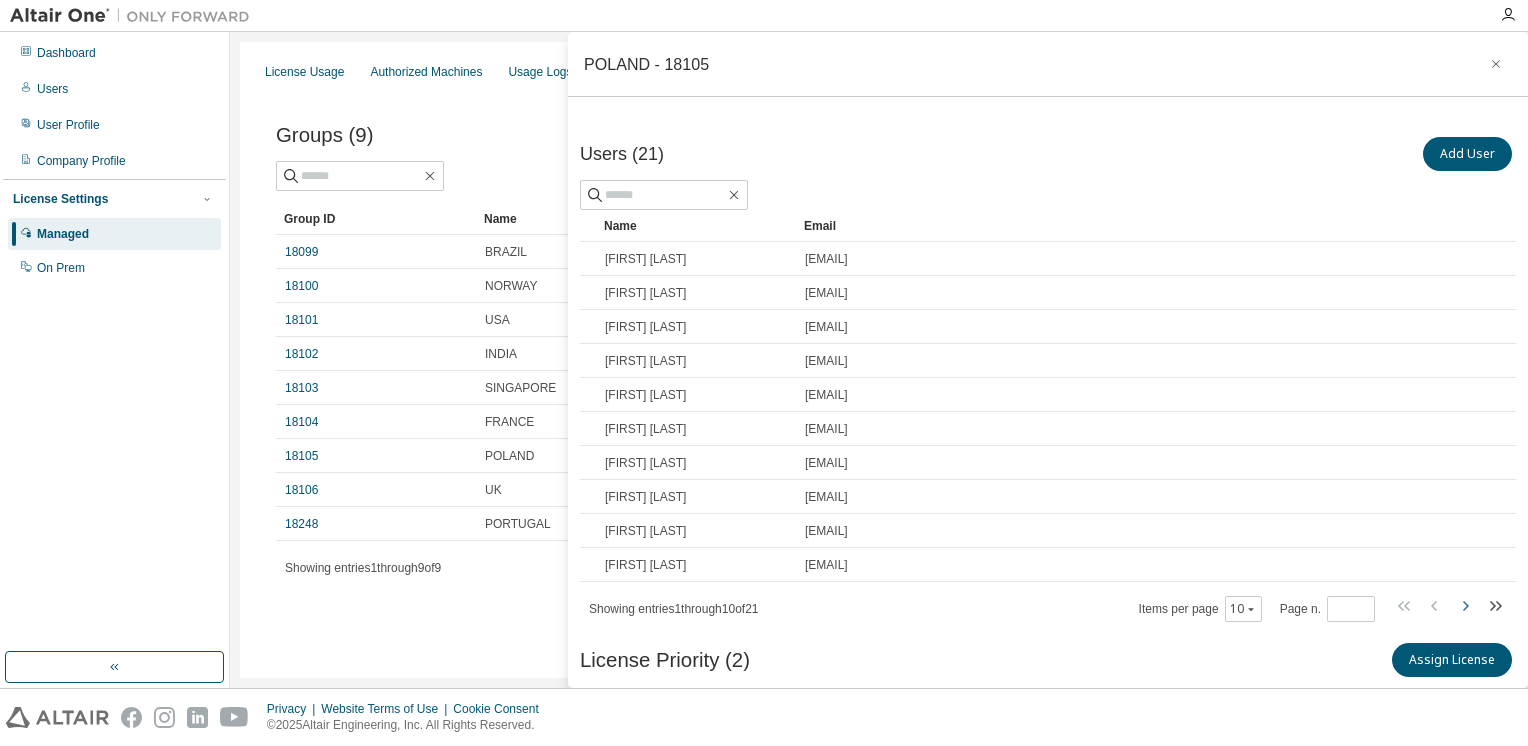 click 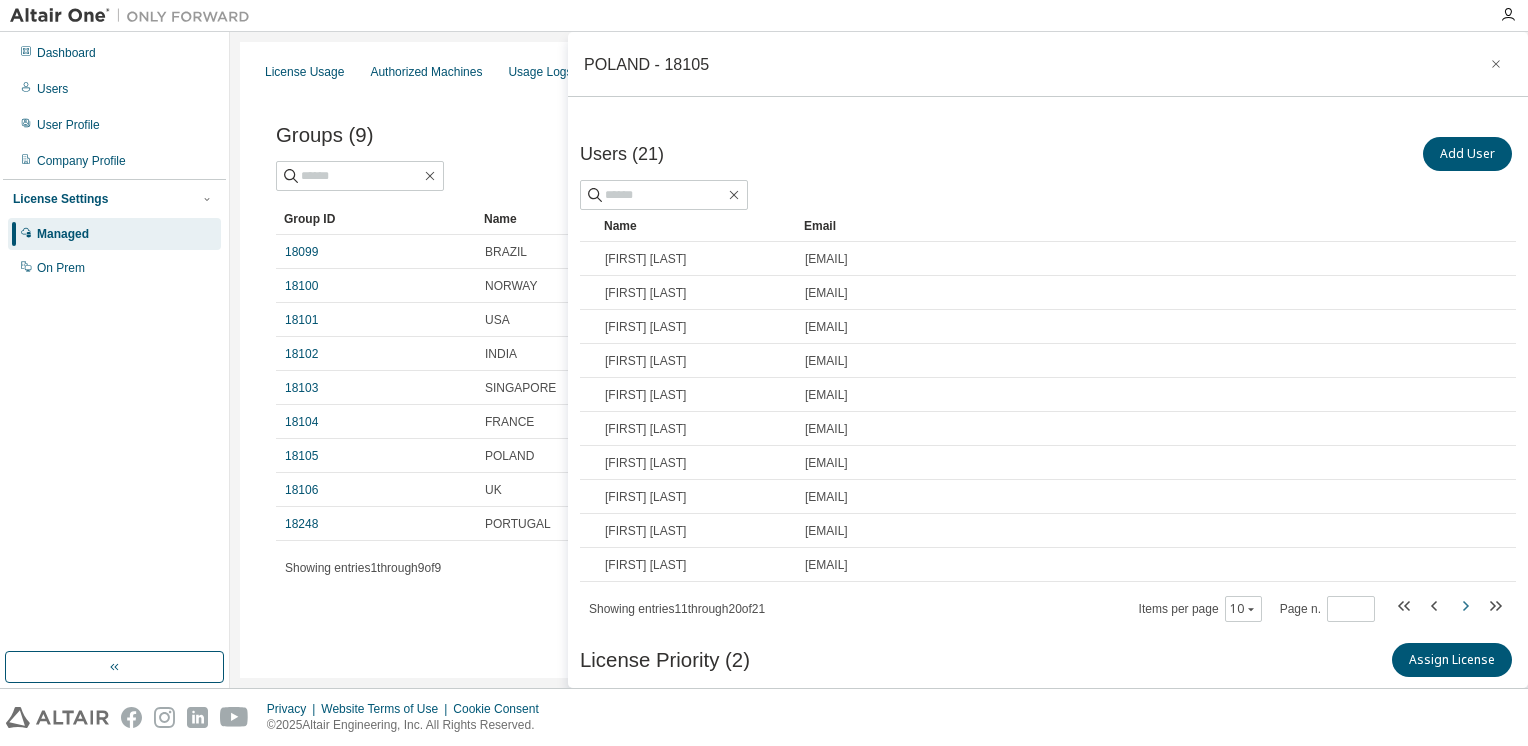 click 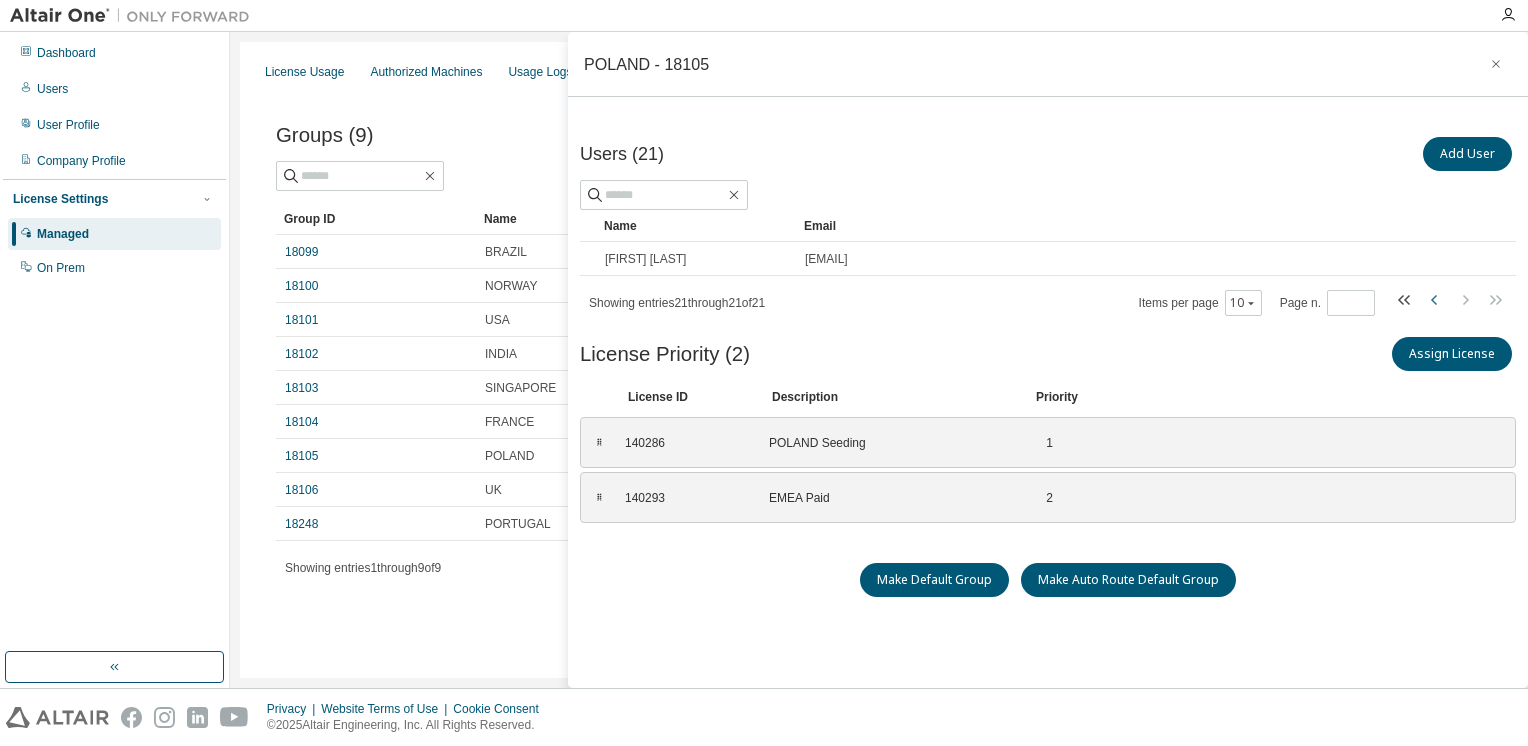click 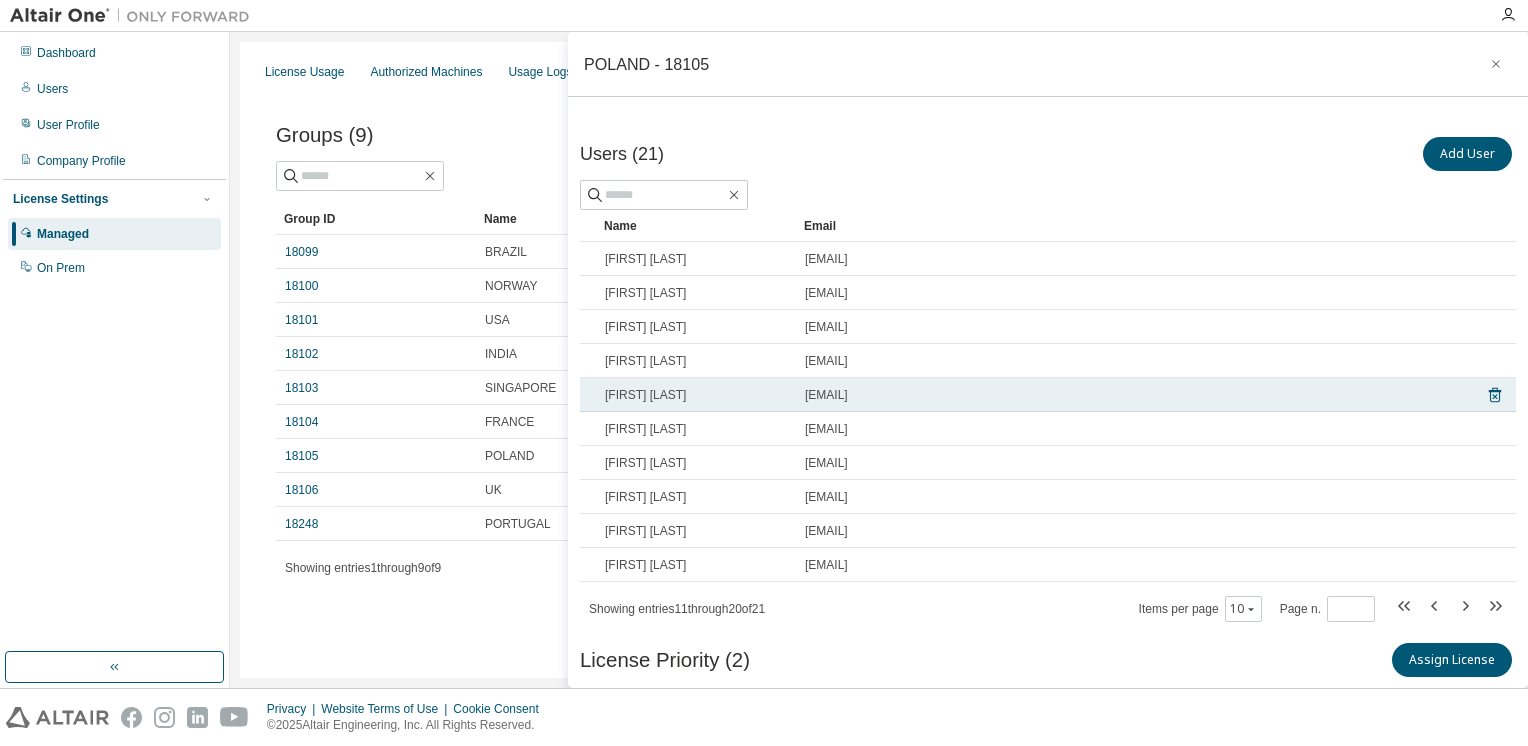 click on "[EMAIL]" at bounding box center [1130, 395] 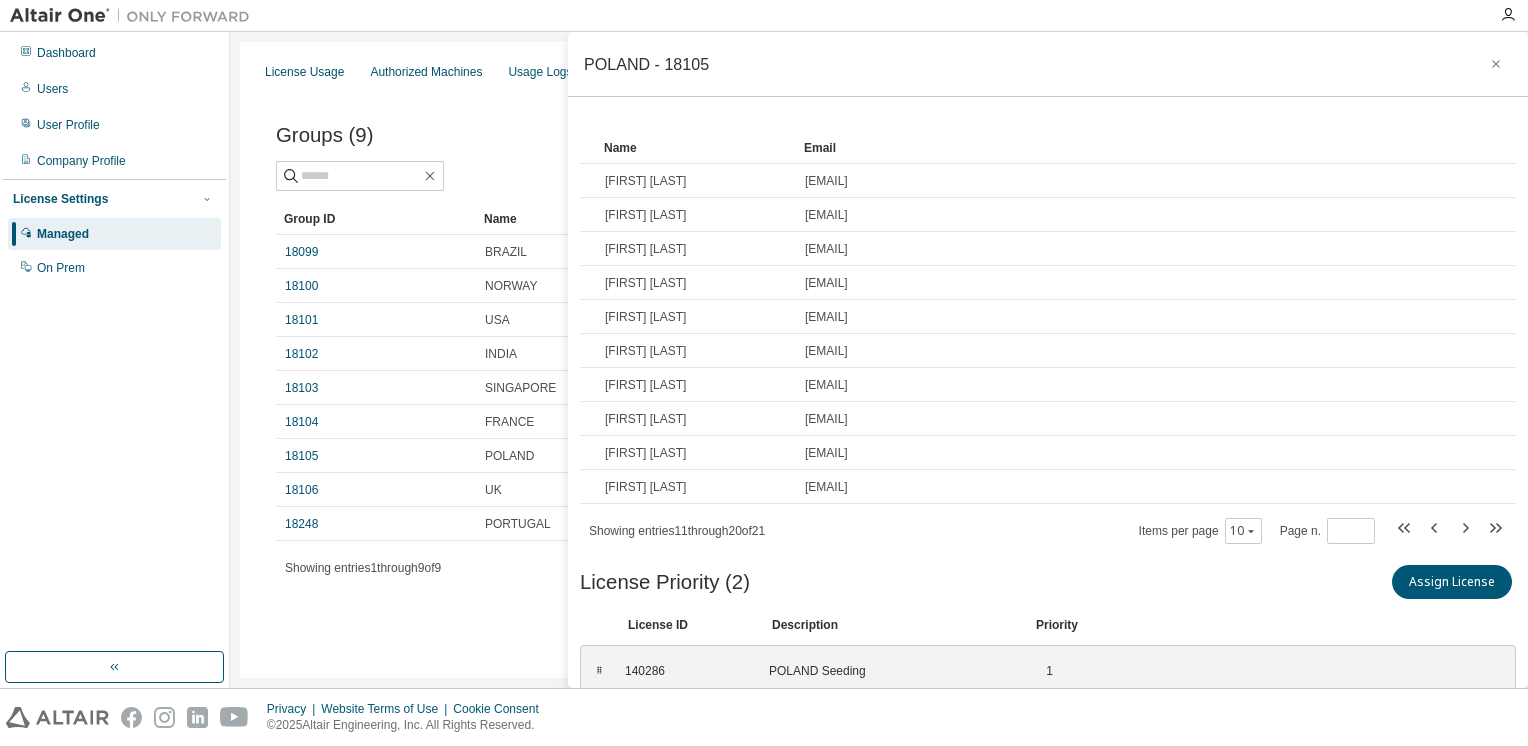 scroll, scrollTop: 186, scrollLeft: 0, axis: vertical 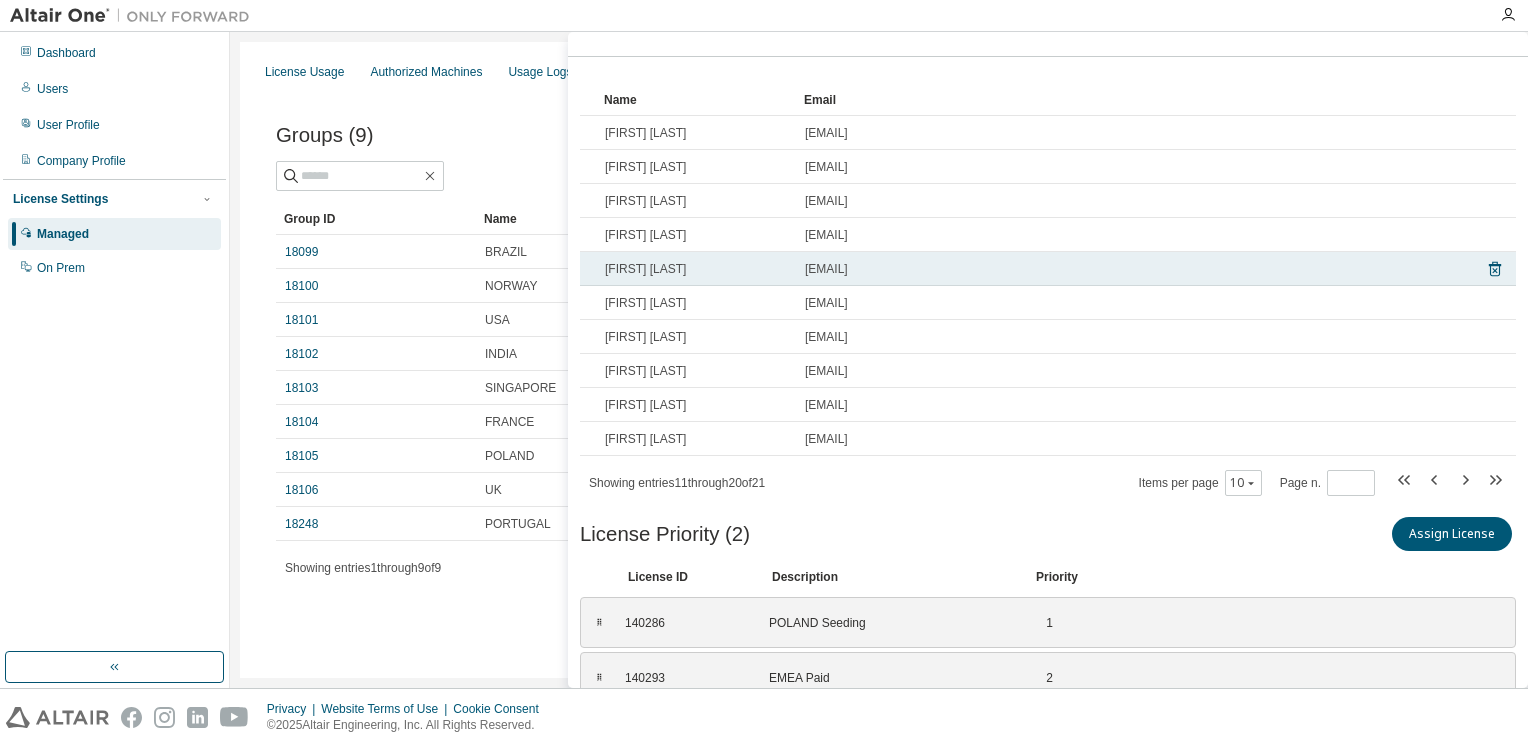 click on "[FIRST] [LAST]" at bounding box center [696, 269] 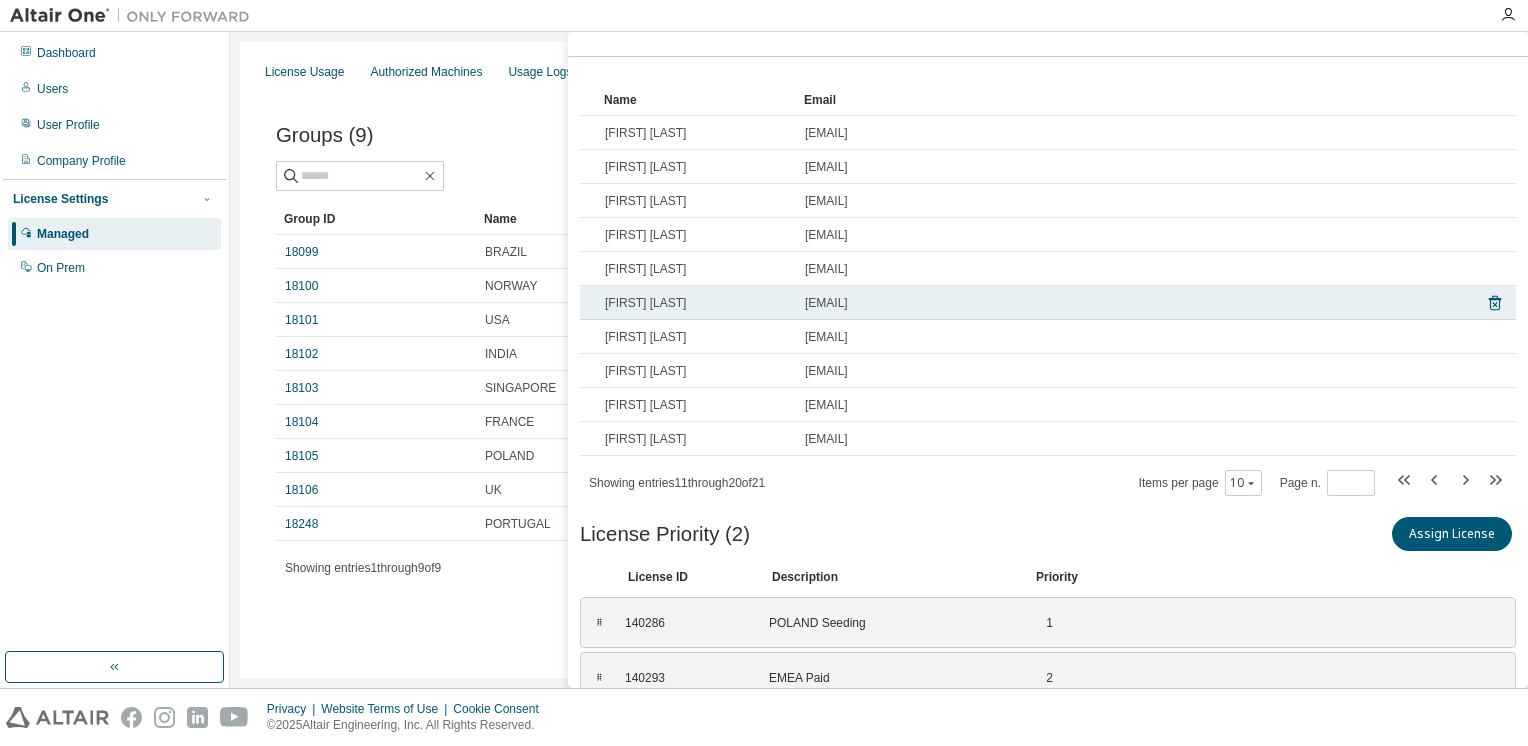 click on "[EMAIL]" at bounding box center [1130, 303] 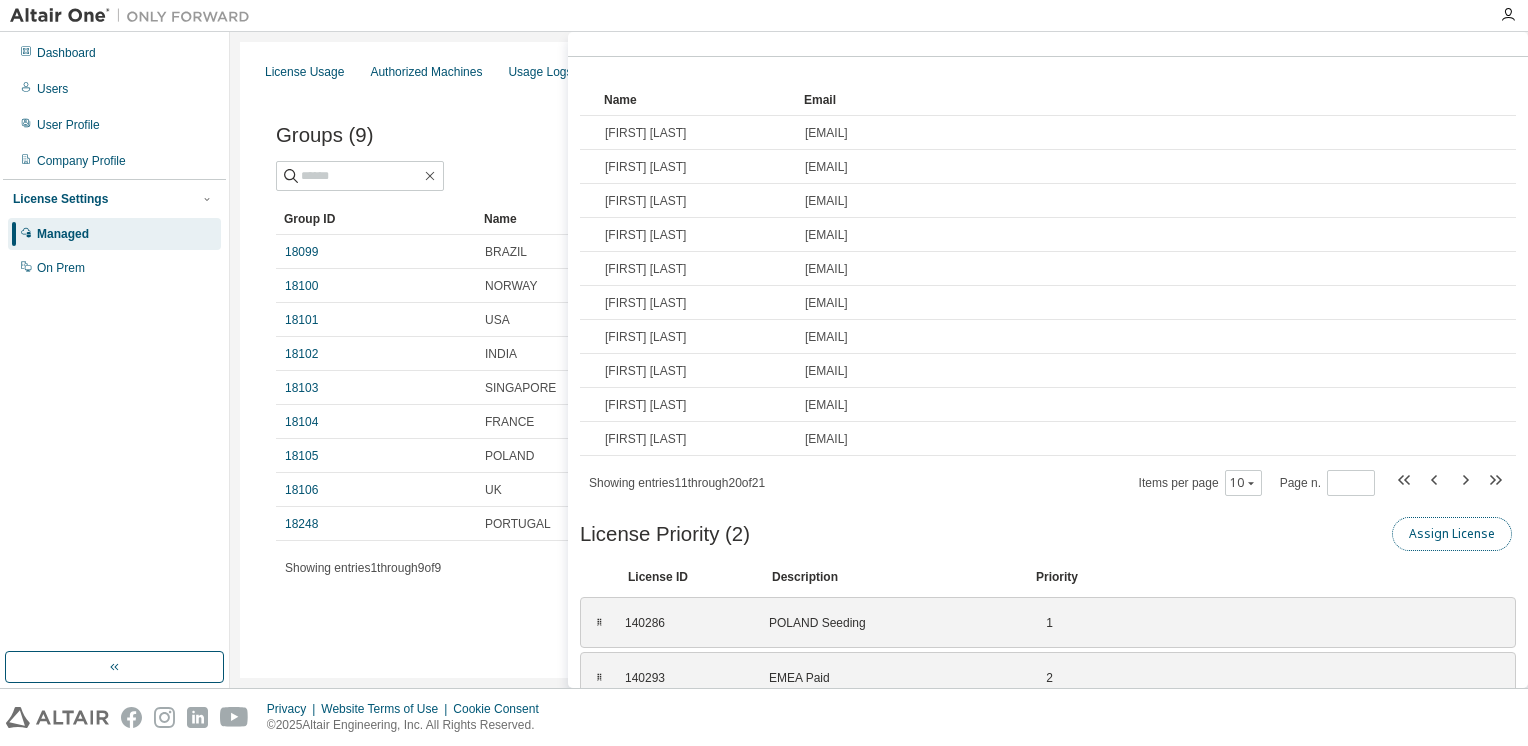 click on "Assign License" at bounding box center (1452, 534) 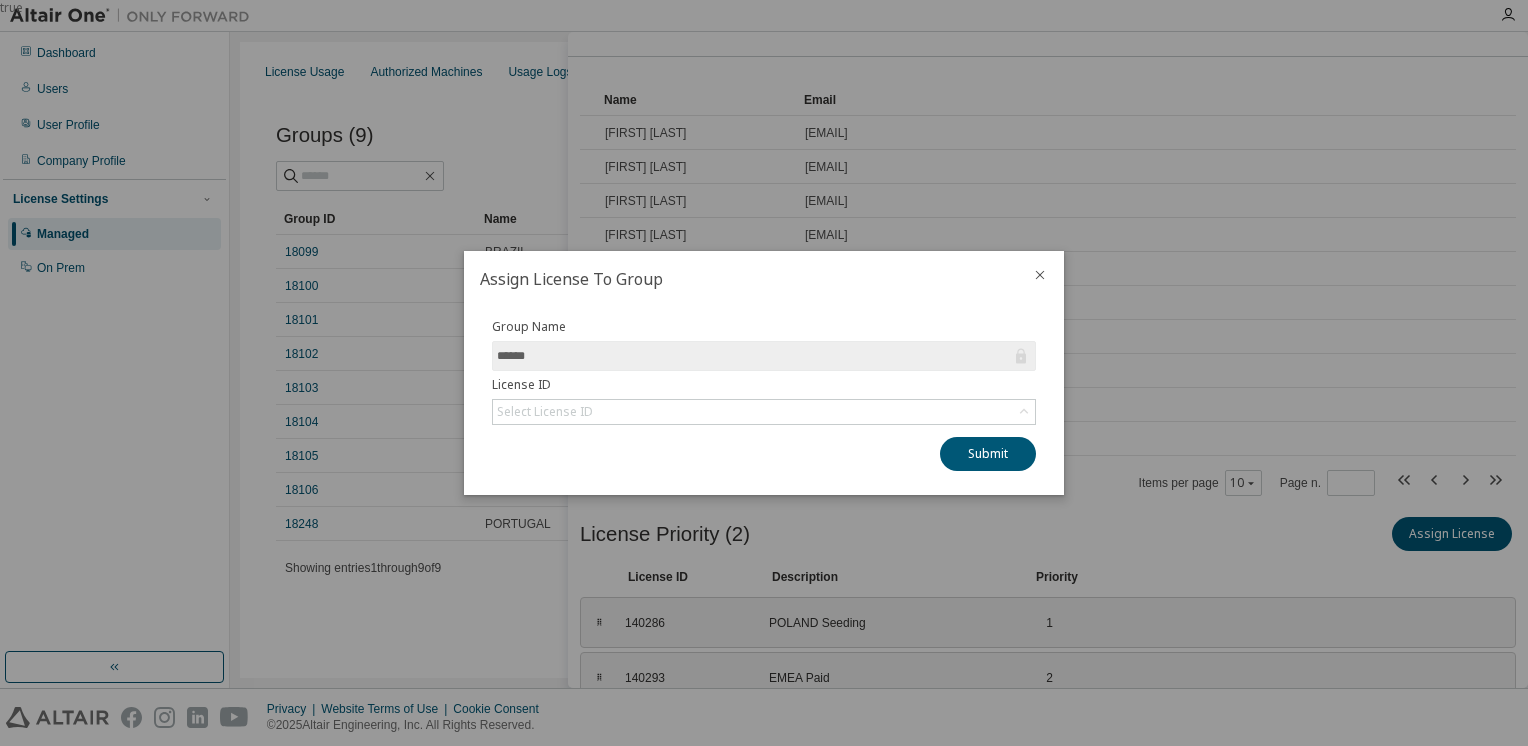 click 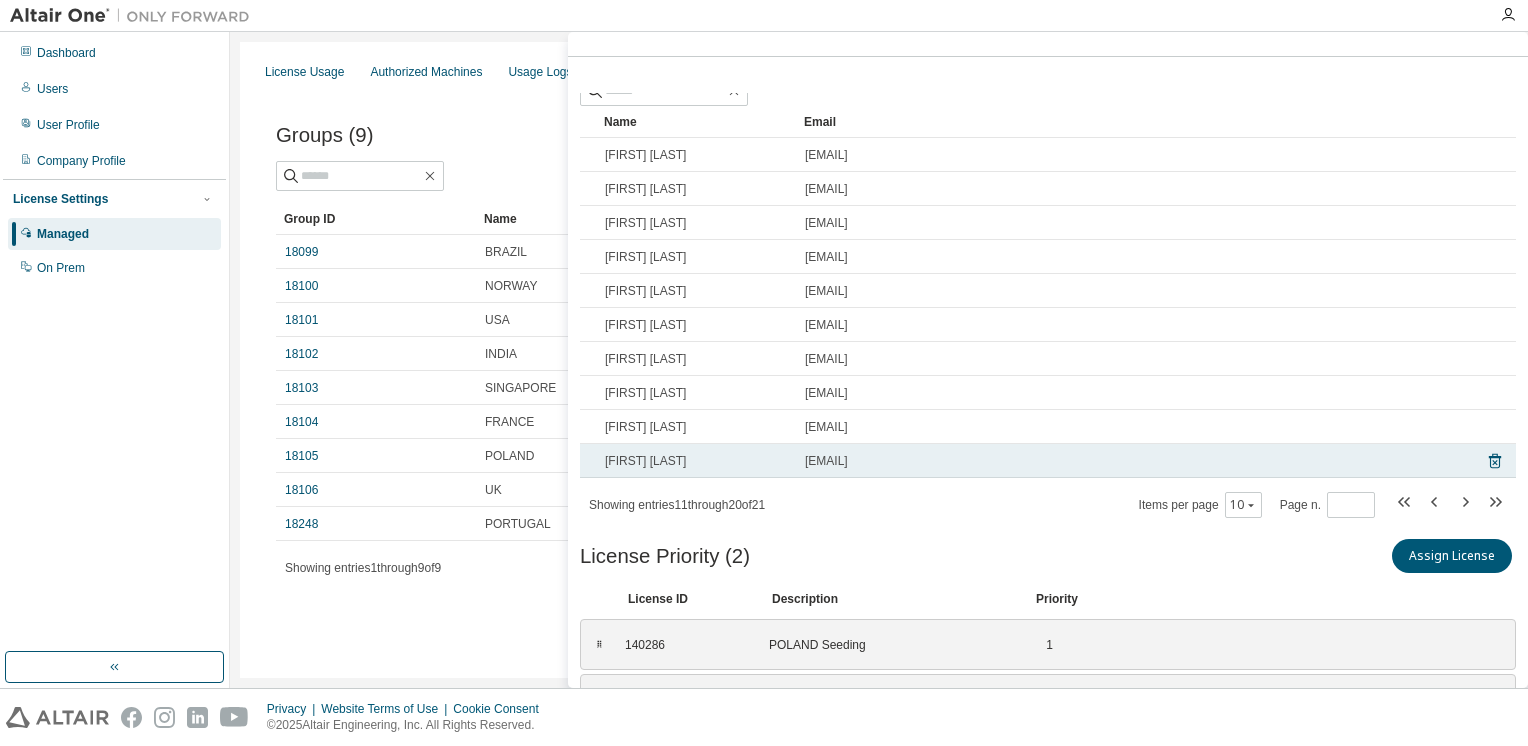 scroll, scrollTop: 100, scrollLeft: 0, axis: vertical 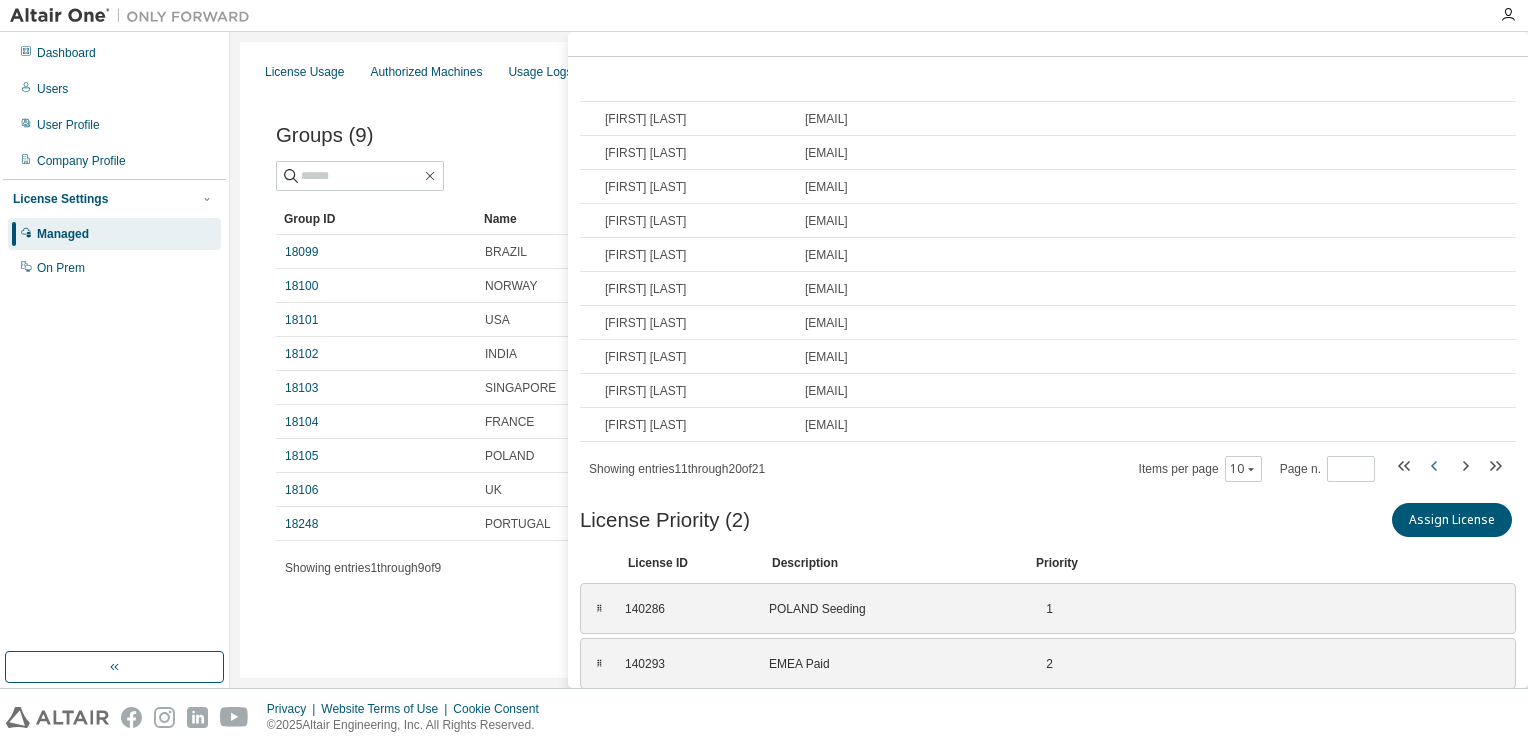 click 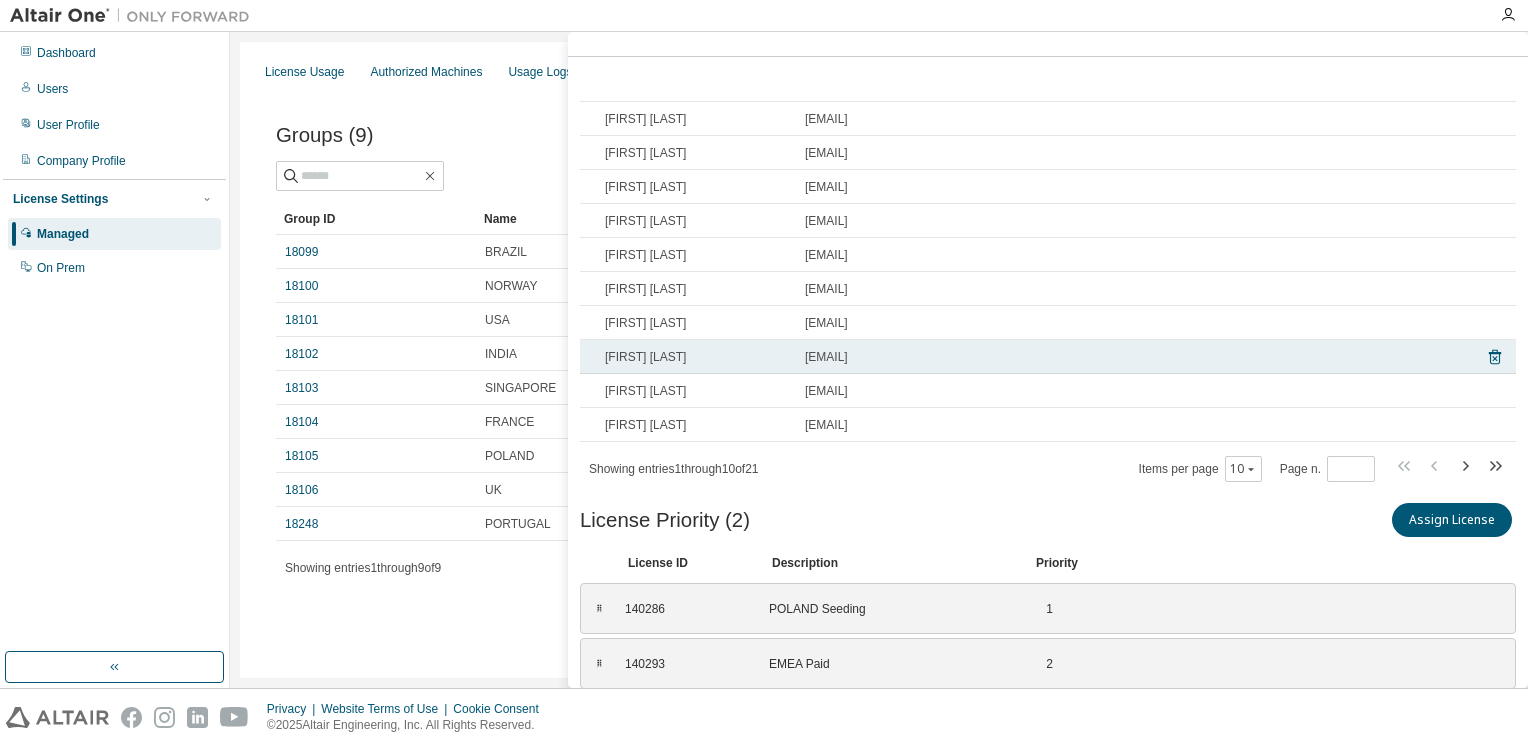 scroll, scrollTop: 0, scrollLeft: 0, axis: both 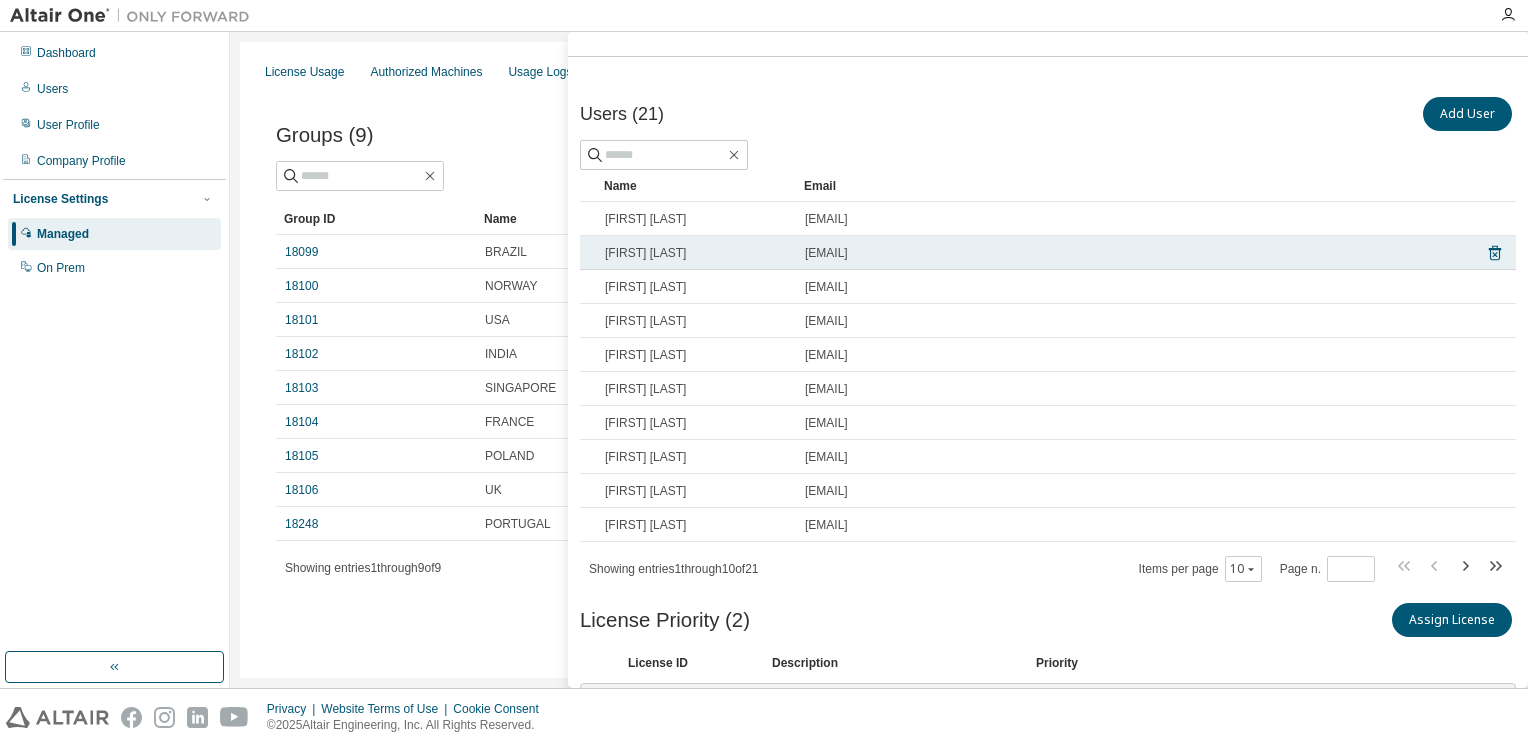 click on "[FIRST] [LAST]" at bounding box center [696, 253] 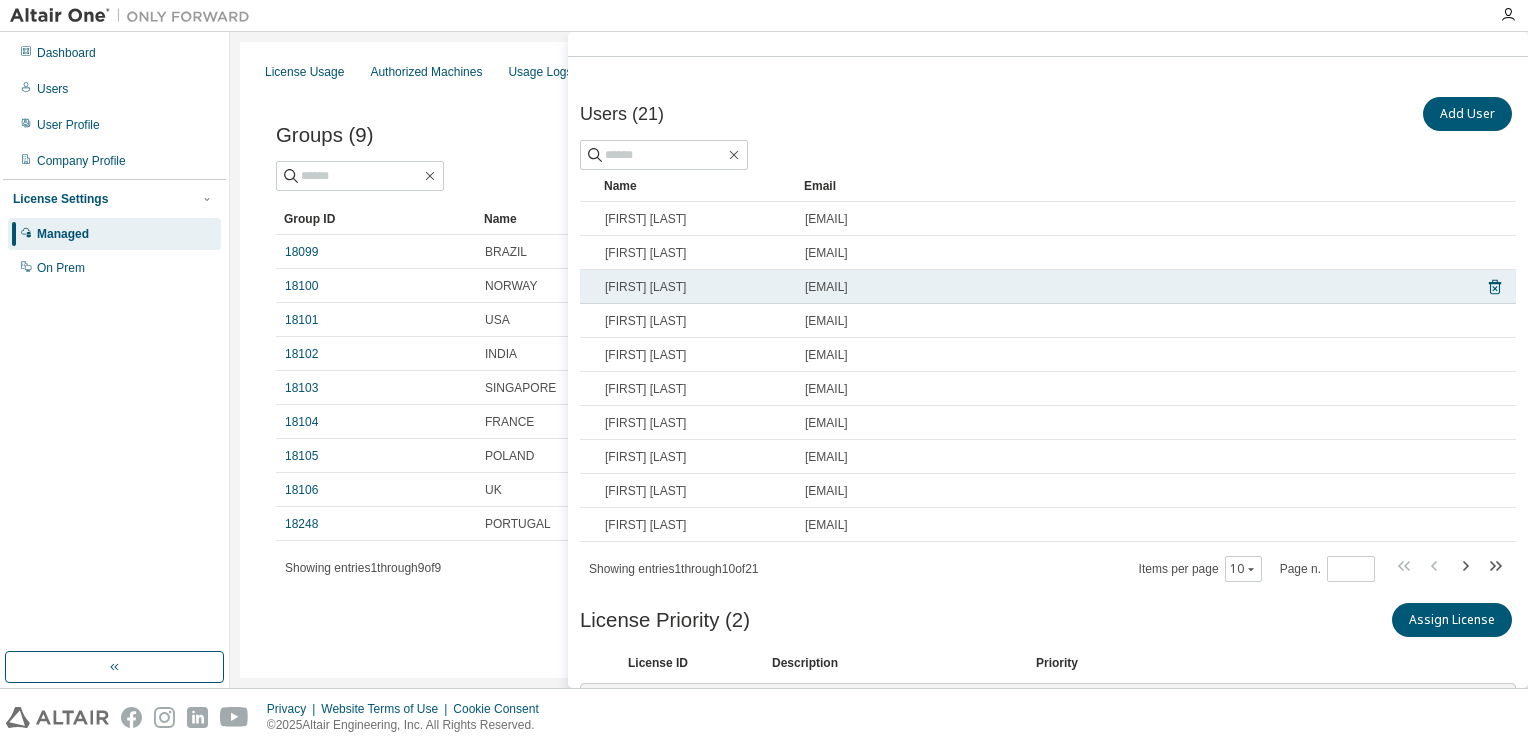 click on "[FIRST] [LAST]" at bounding box center (696, 287) 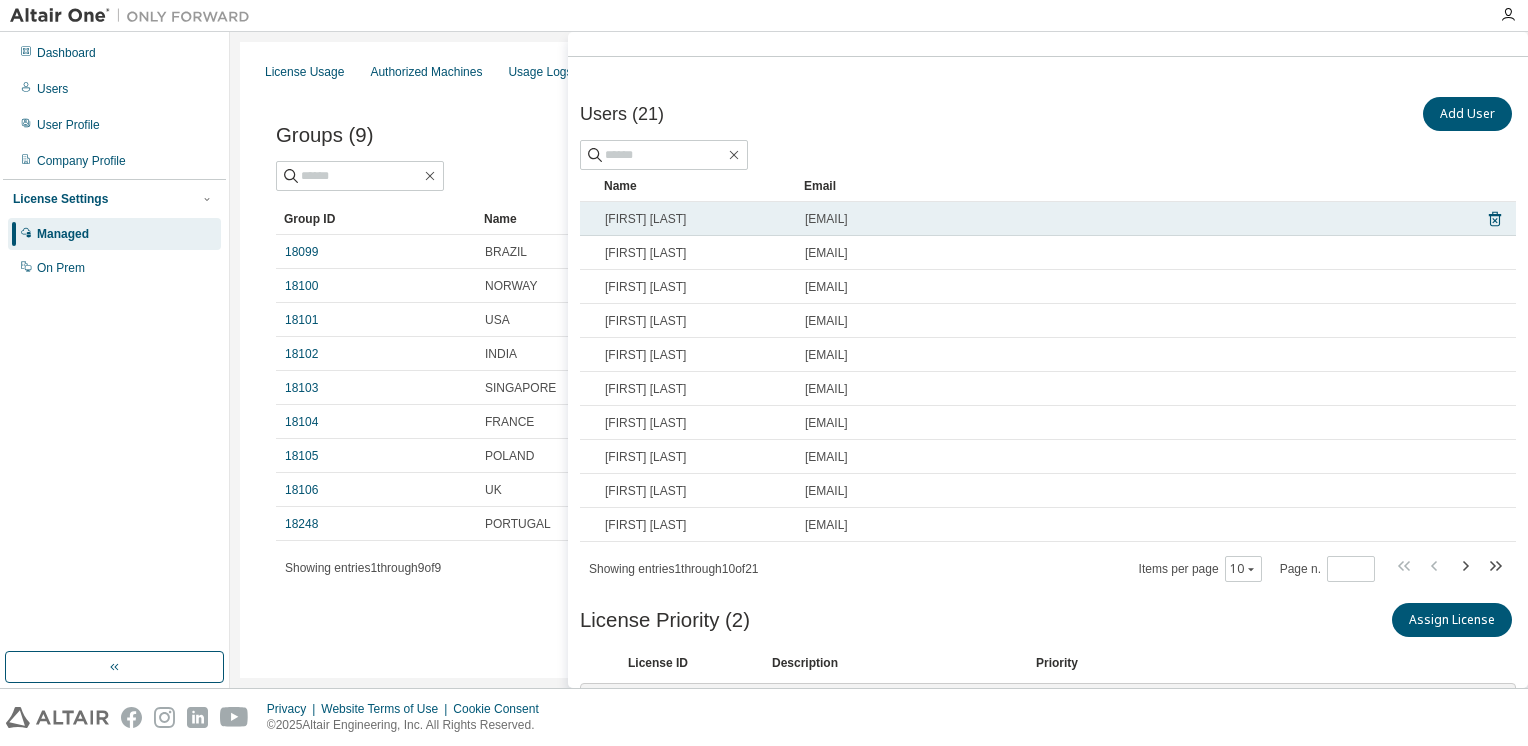 click on "[FIRST] [LAST]" at bounding box center [645, 219] 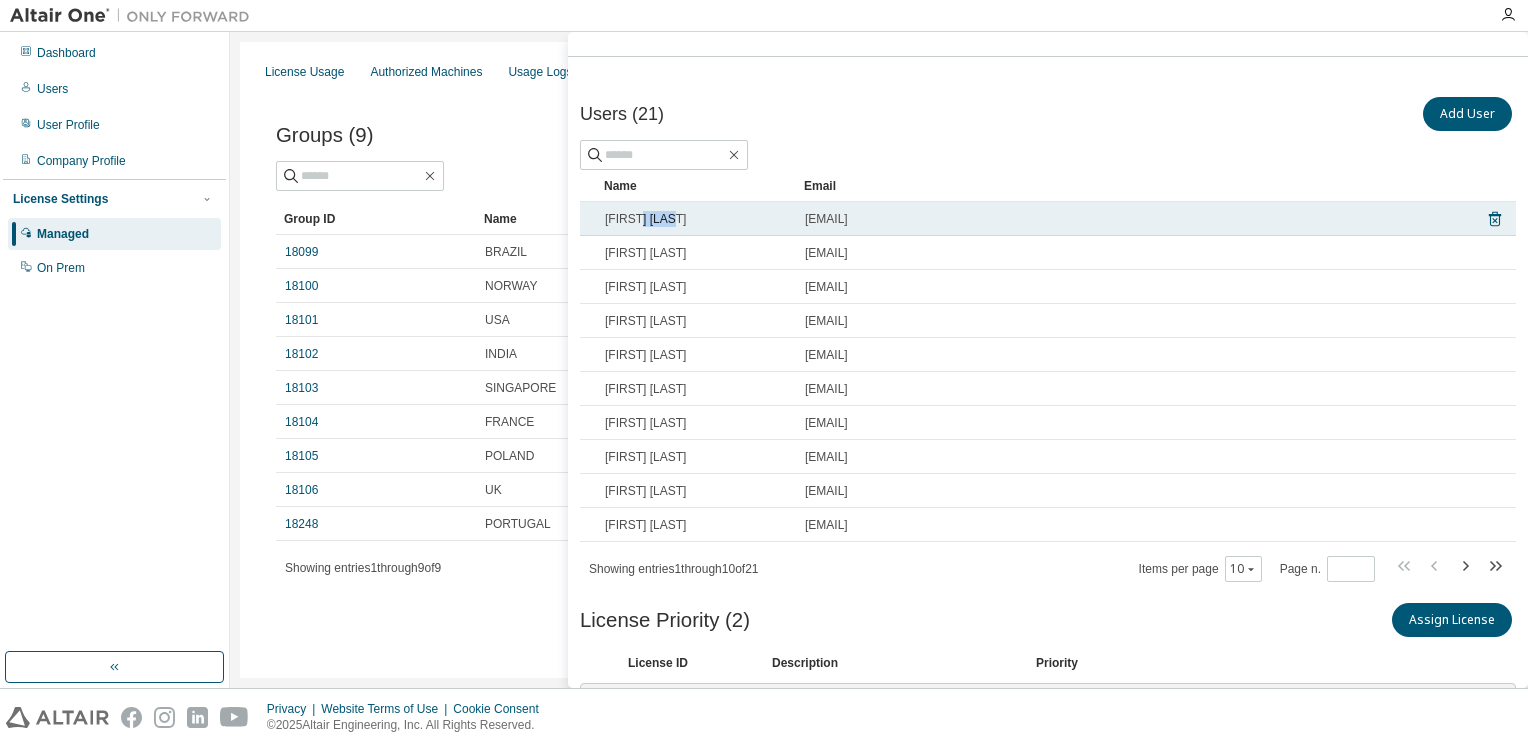 click on "[FIRST] [LAST]" at bounding box center (645, 219) 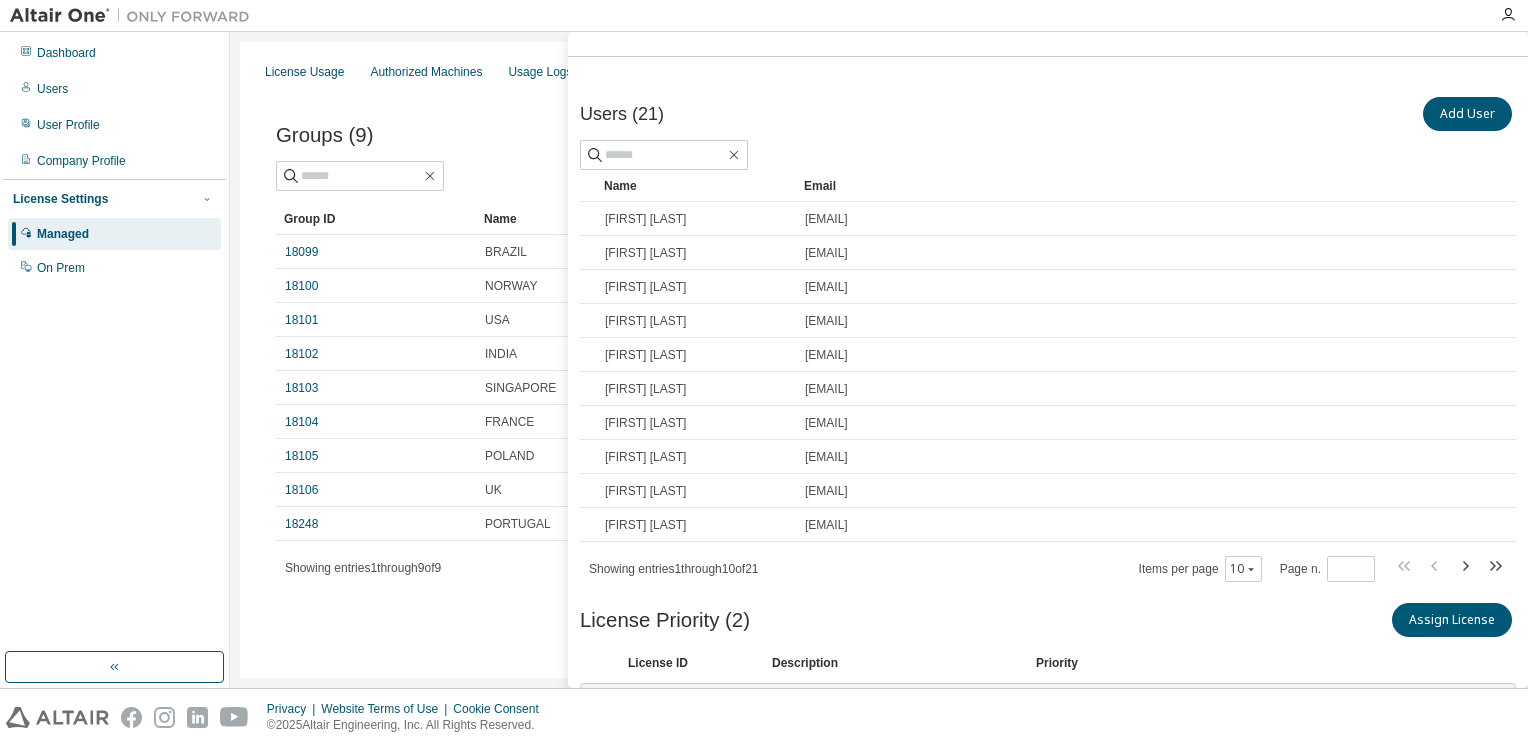 click on "Groups (9) Add Group Clear Load Save Save As Field Operator Value Select filter Select operand Add criteria Search Group ID Name Users   18099 BRAZIL 163   18100 NORWAY 18   18101 USA 44   18102 INDIA 108   18103 SINGAPORE 3   18104 FRANCE 9   18105 POLAND 21   18106 UK 72   18248 PORTUGAL 1 Showing entries  1  through  9  of  9 Items per page 10 Page n. *" at bounding box center (879, 362) 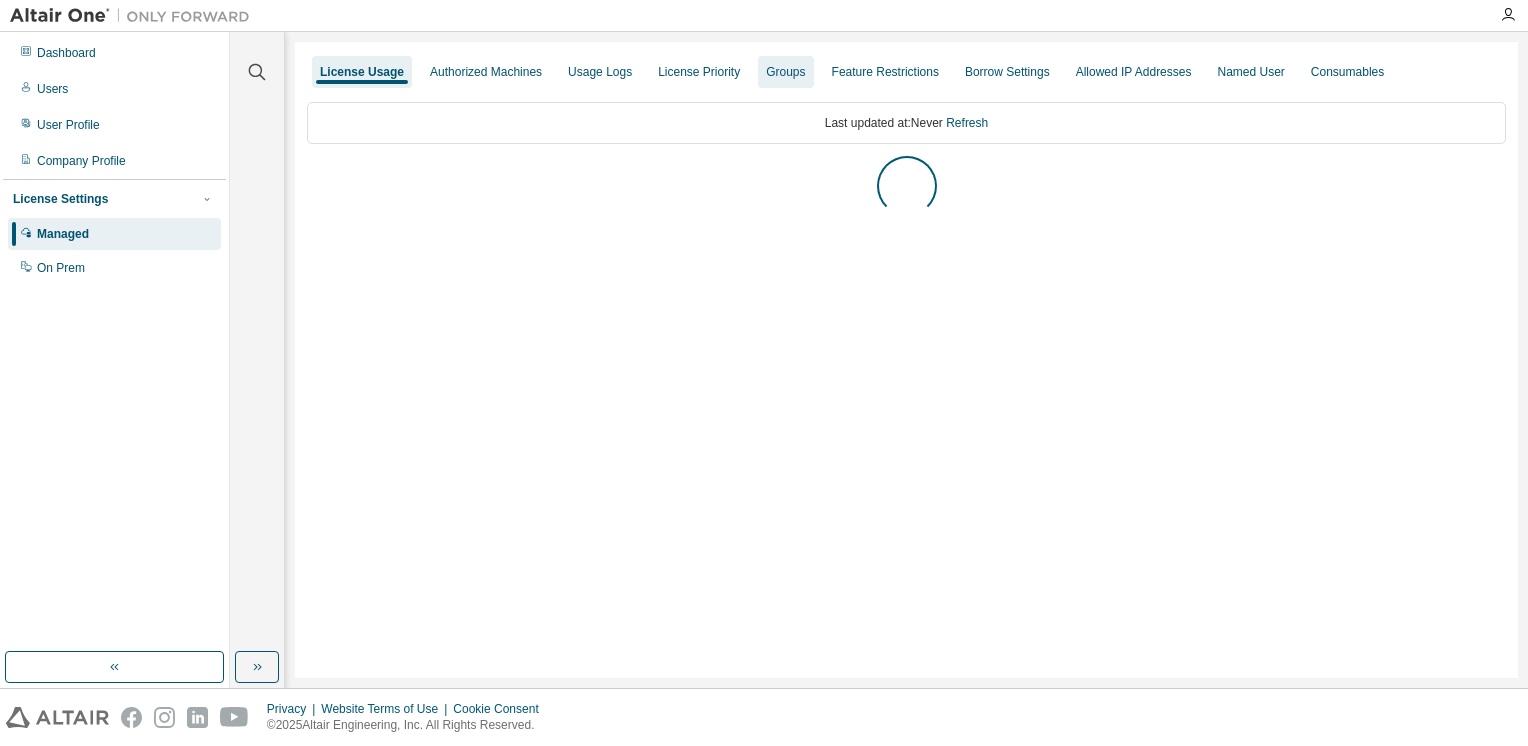 click on "Groups" at bounding box center [785, 72] 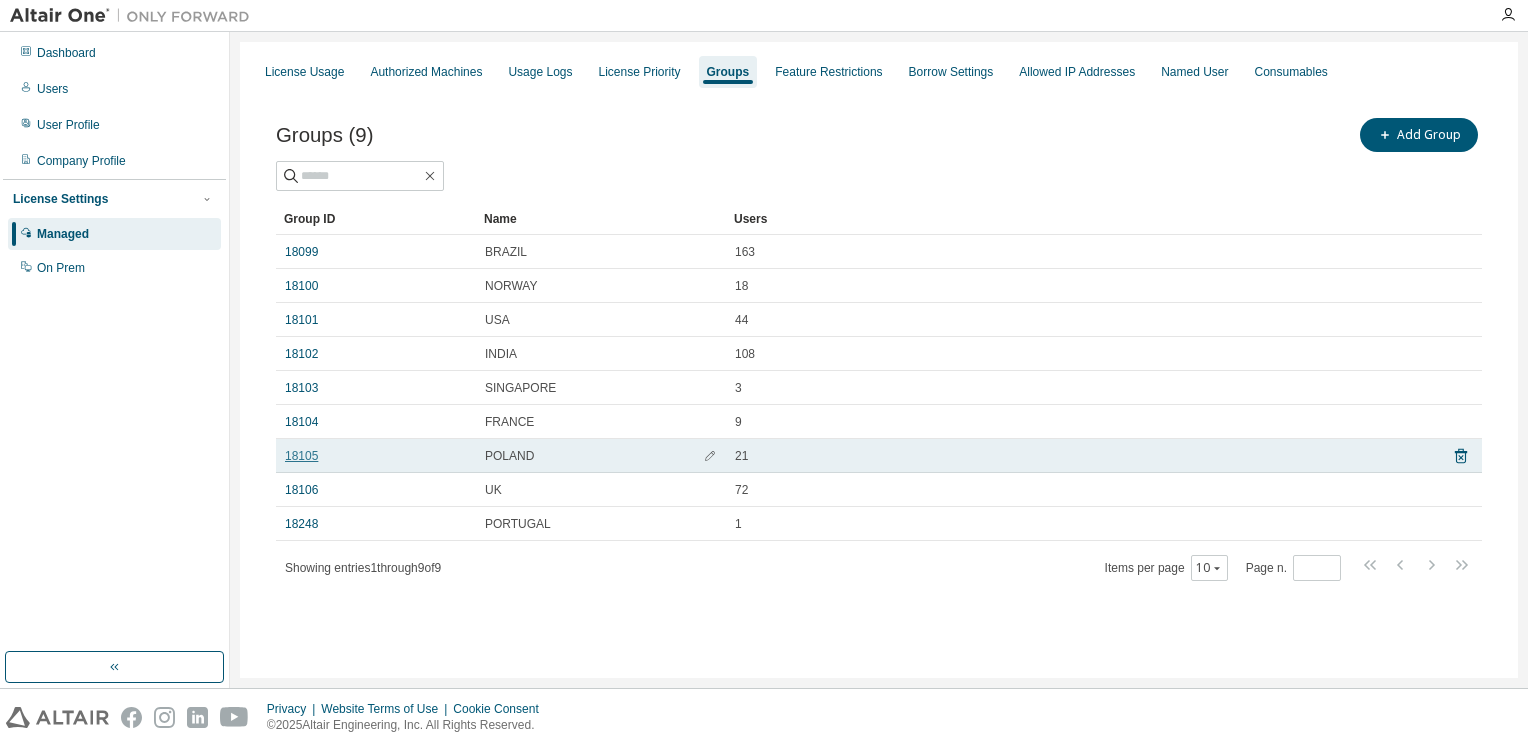 click on "18105" at bounding box center (301, 456) 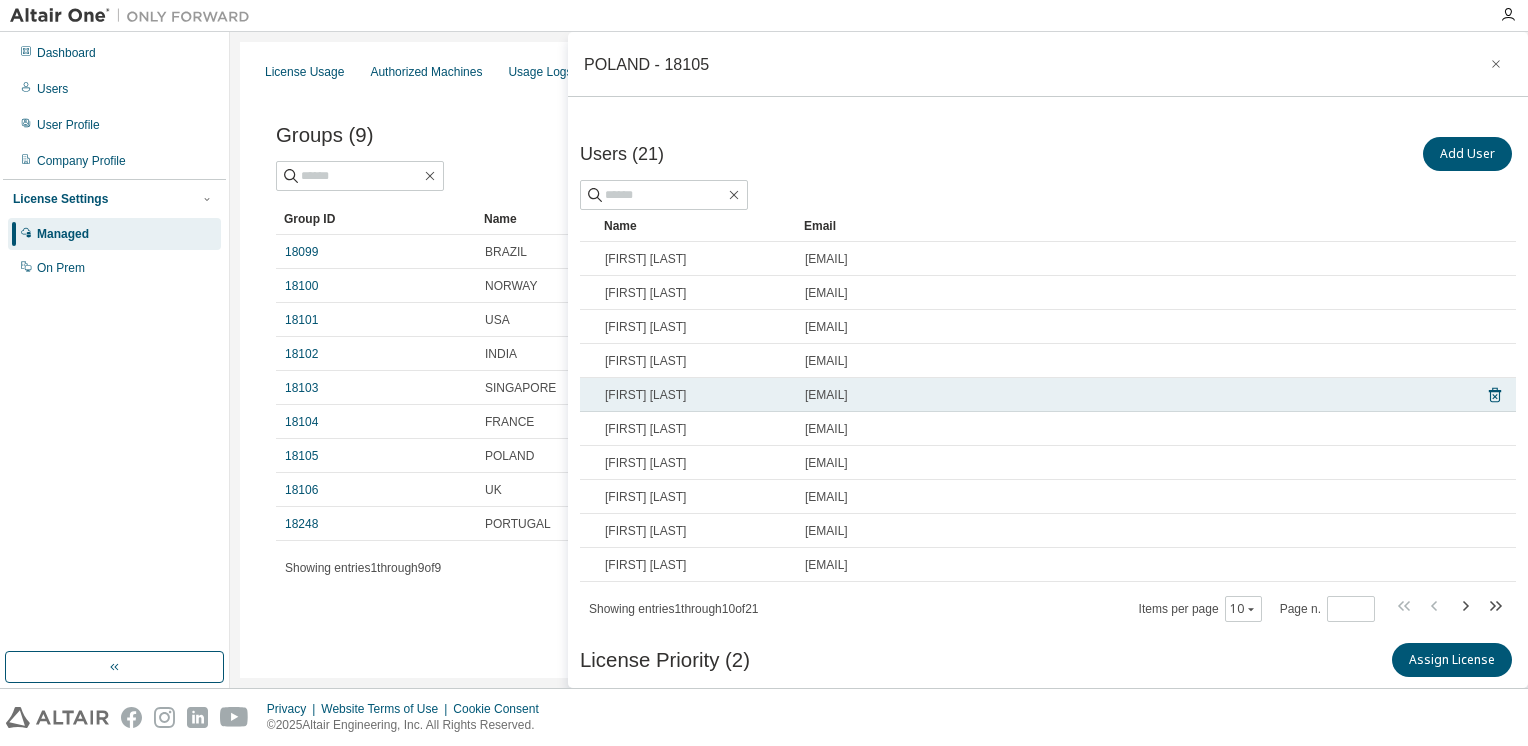 click on "[FIRST] [LAST]" at bounding box center [696, 395] 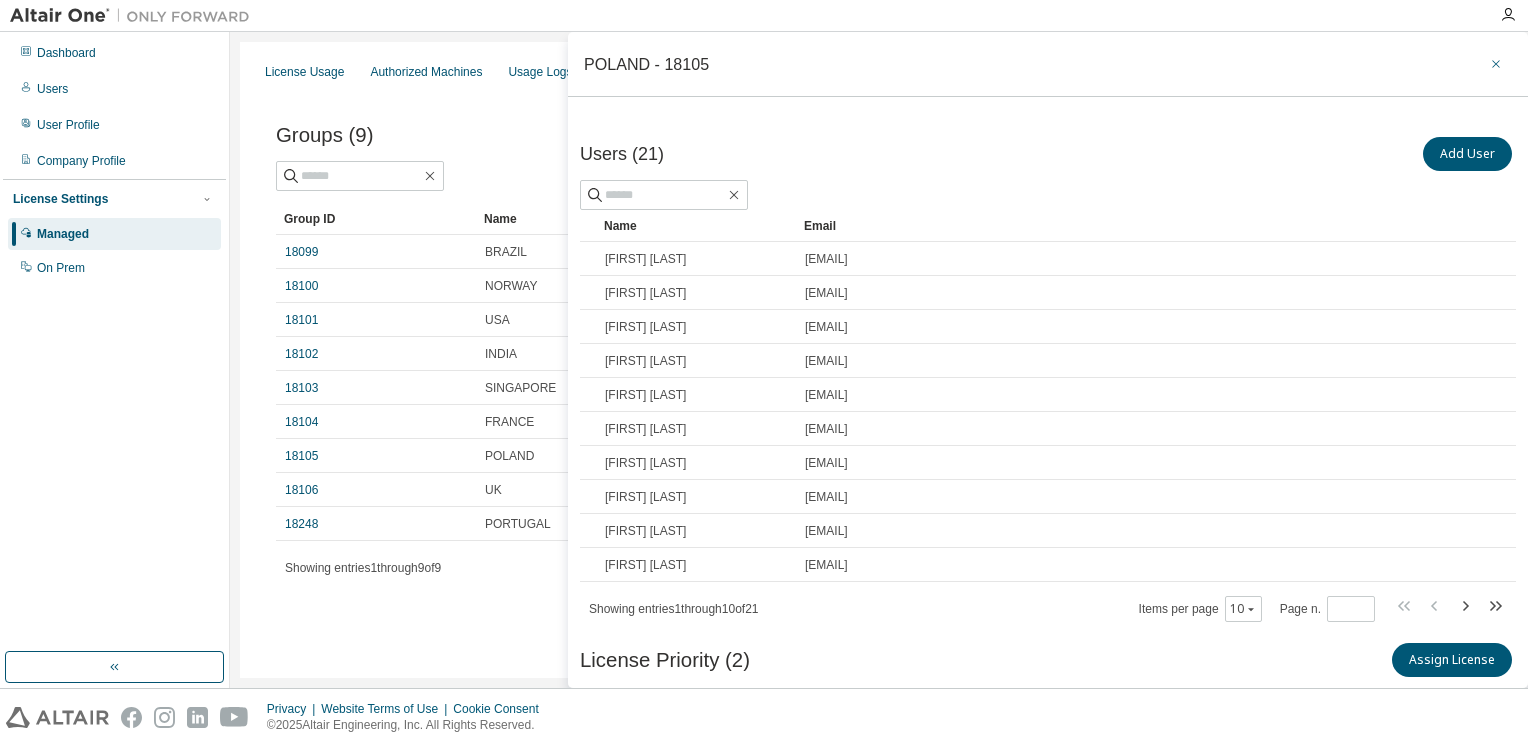 click 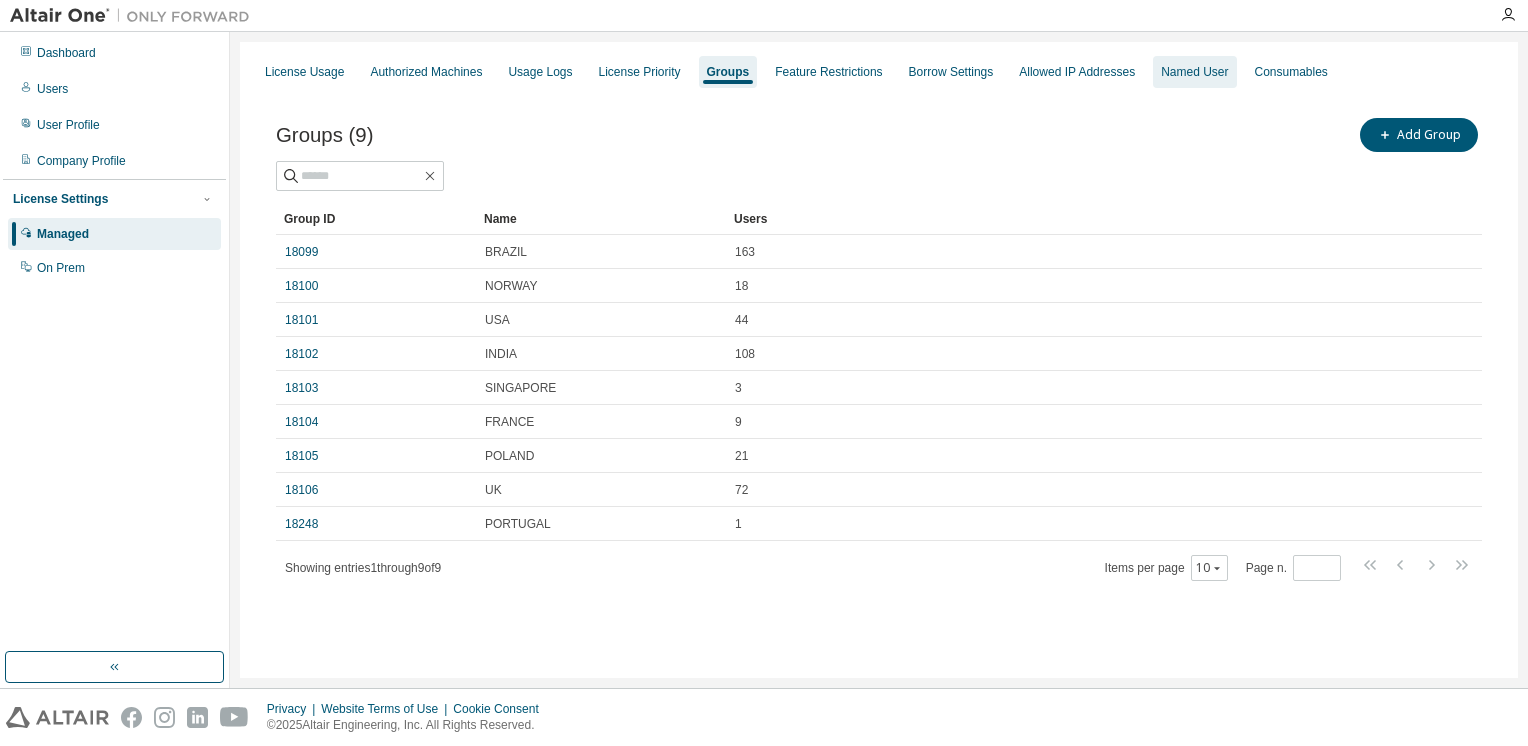 click on "Named User" at bounding box center [1194, 72] 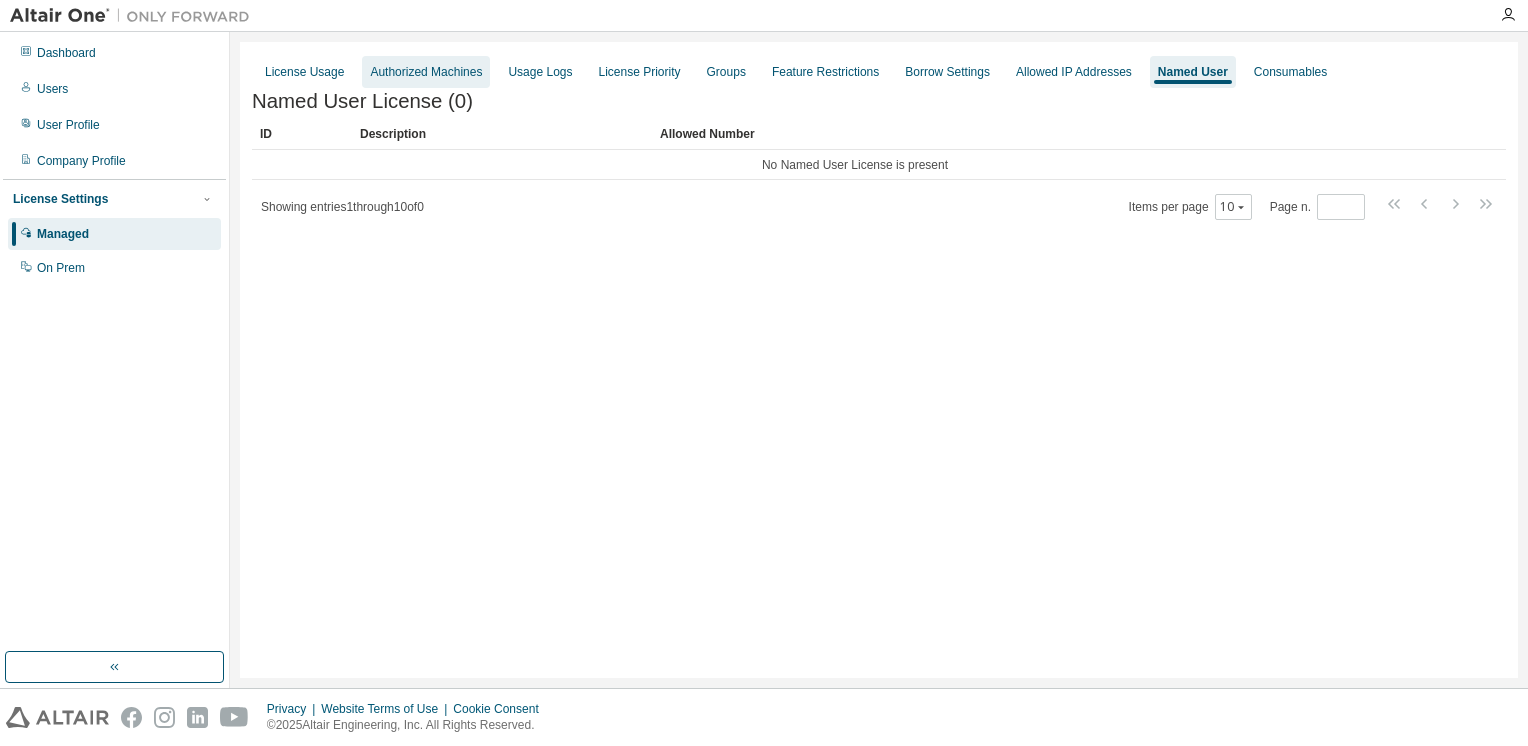 click on "Authorized Machines" at bounding box center (426, 72) 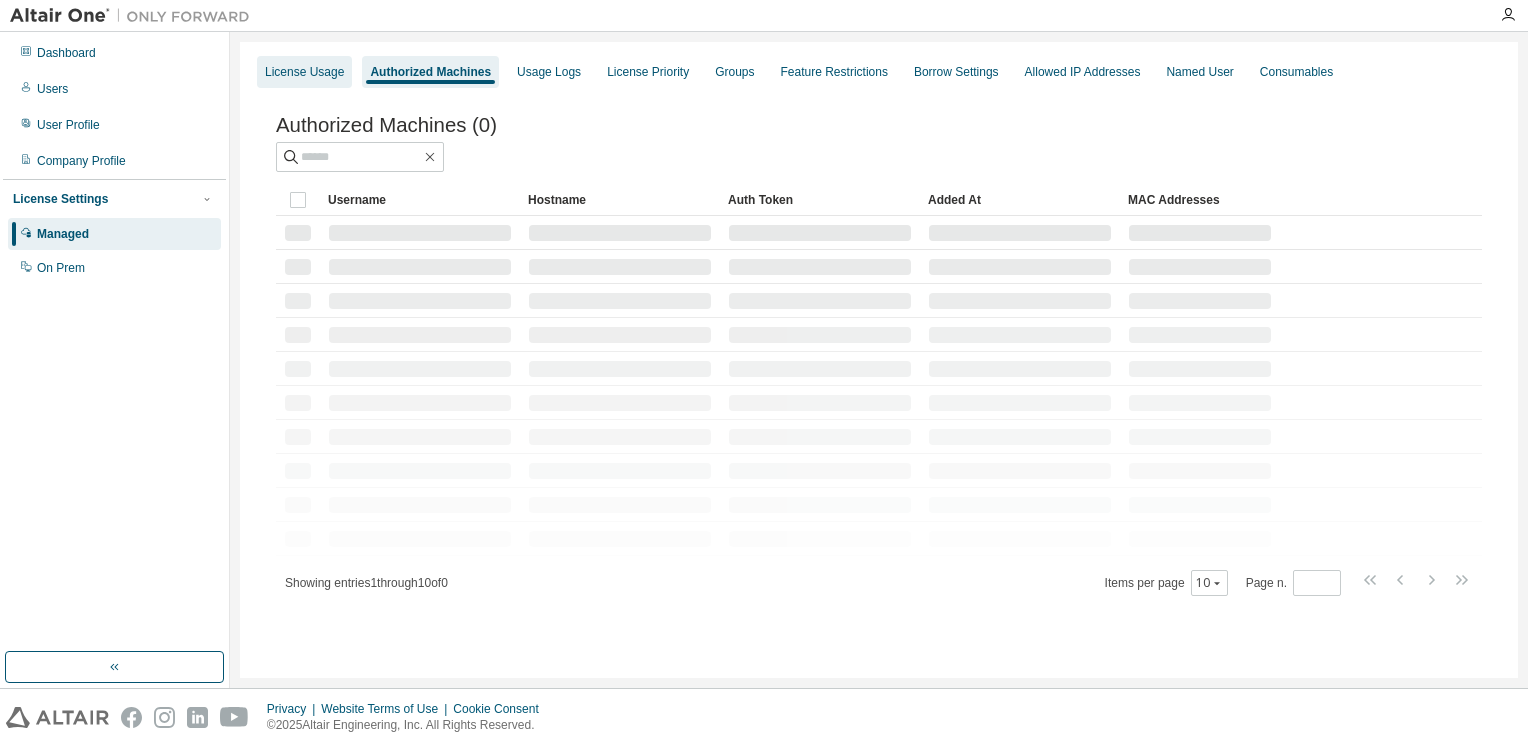 click on "License Usage" at bounding box center (304, 72) 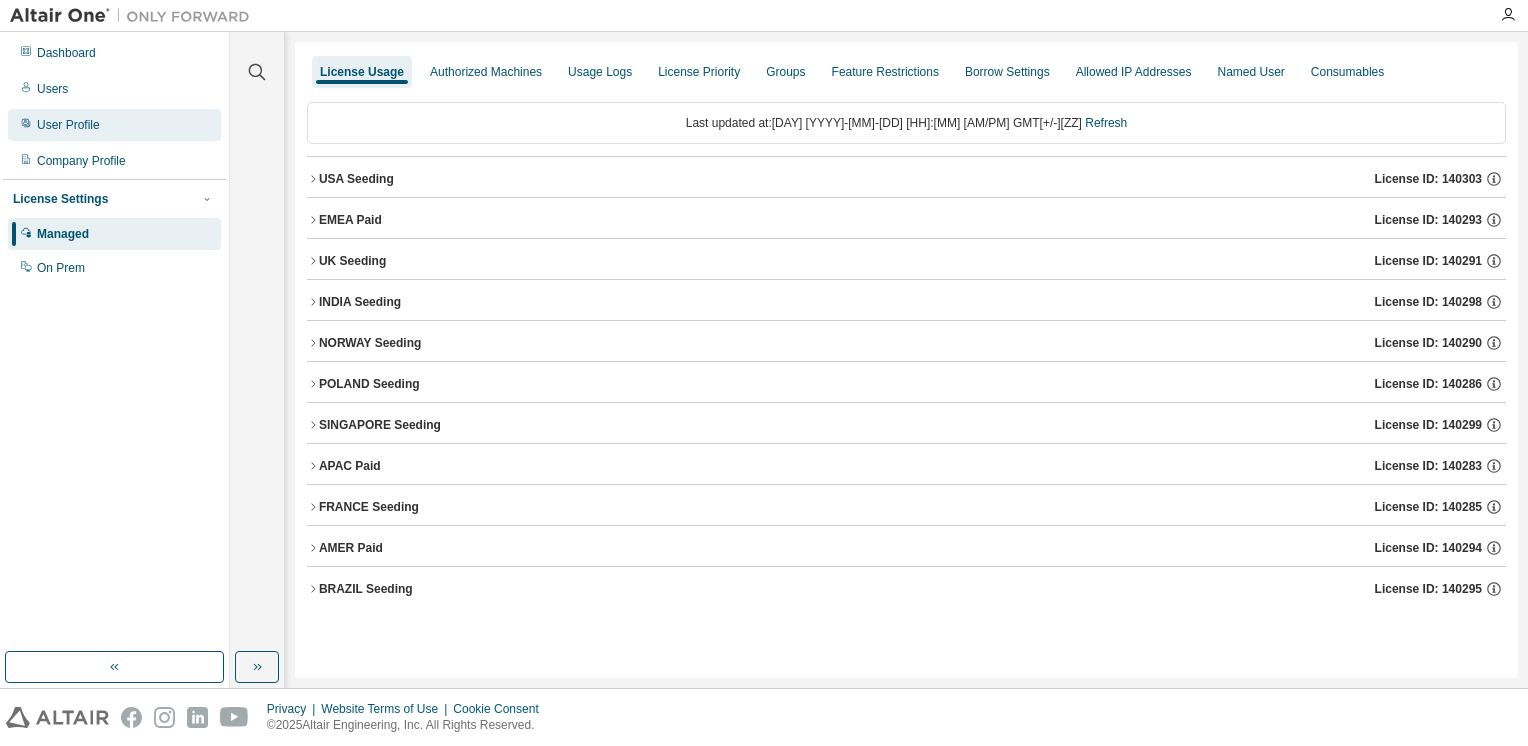 click on "User Profile" at bounding box center [68, 125] 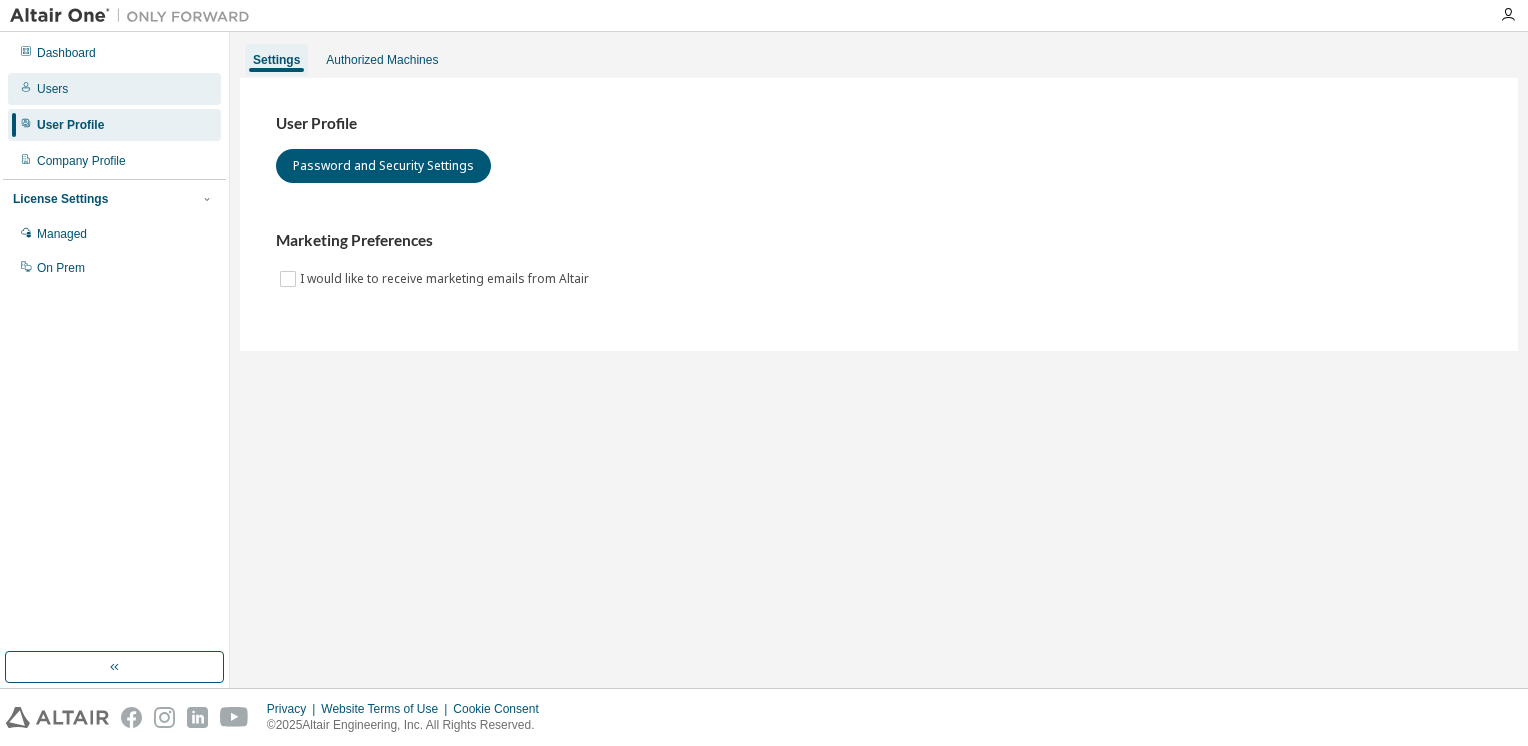 click on "Users" at bounding box center (114, 89) 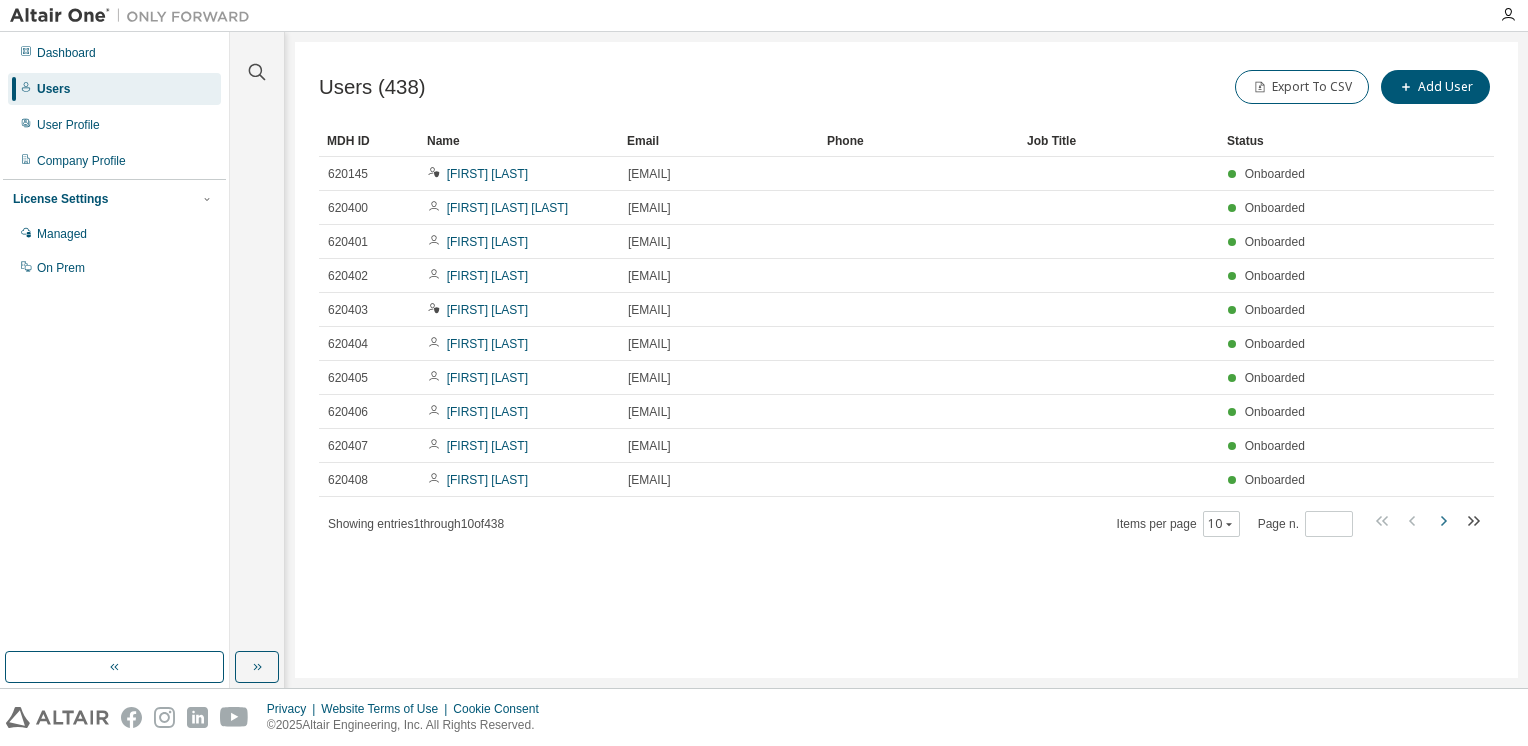 click 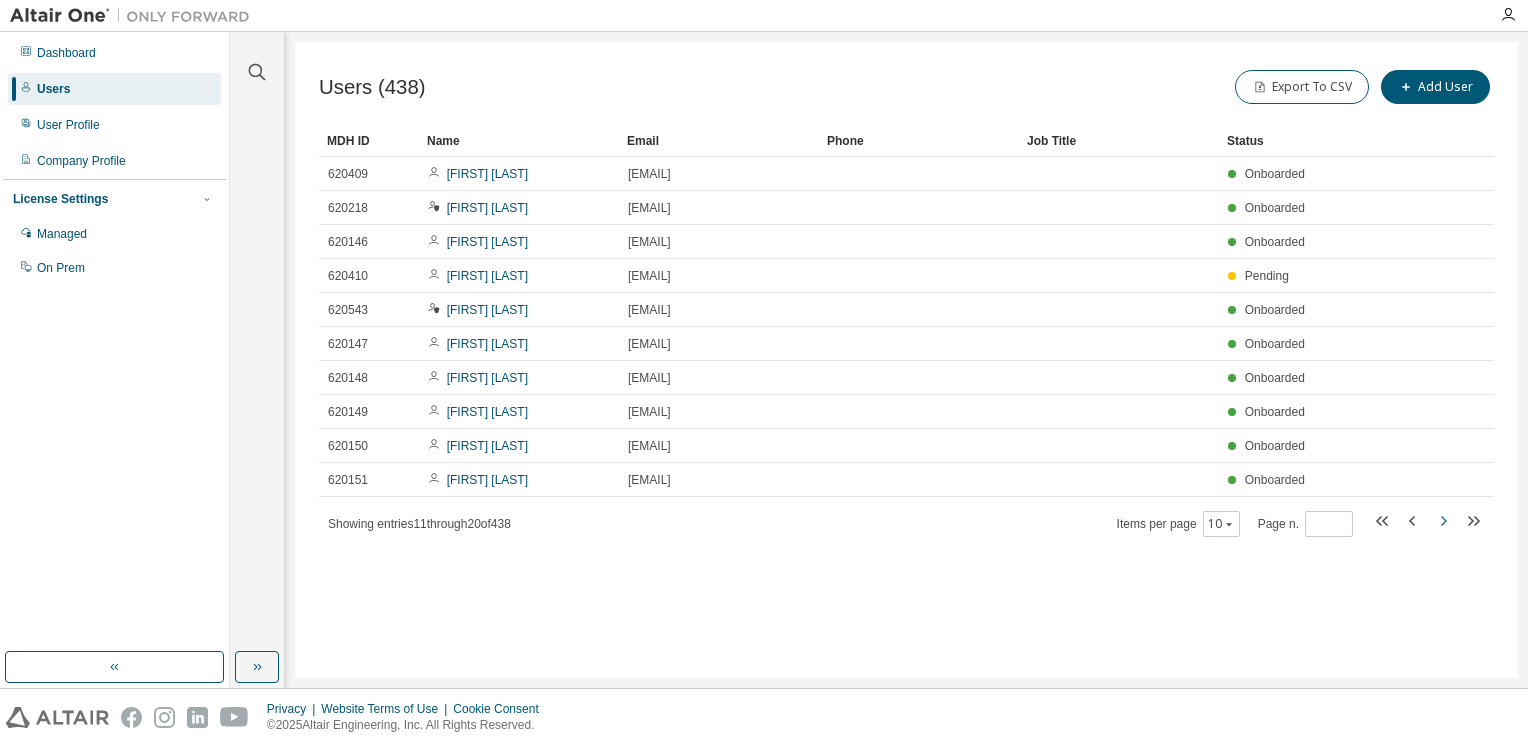 click 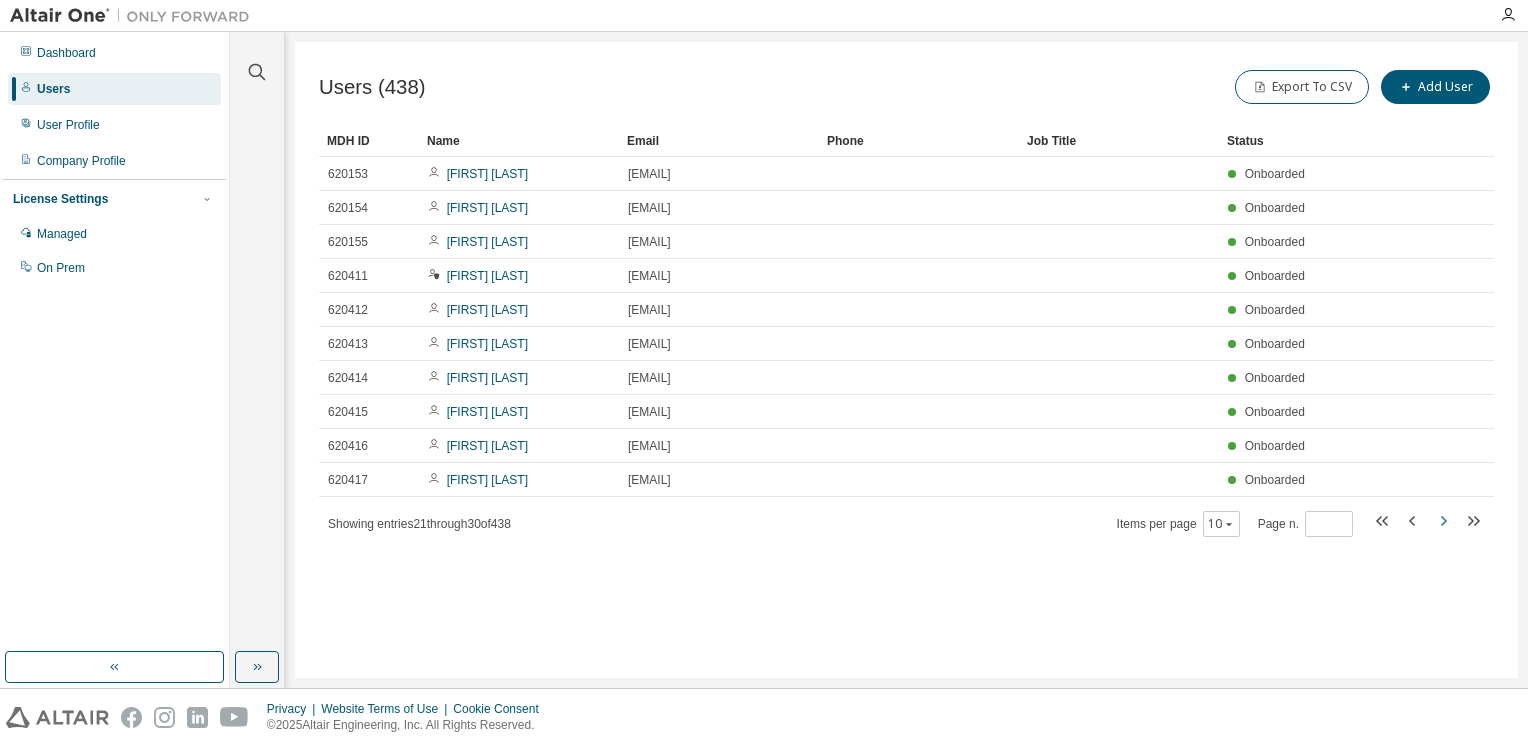 click 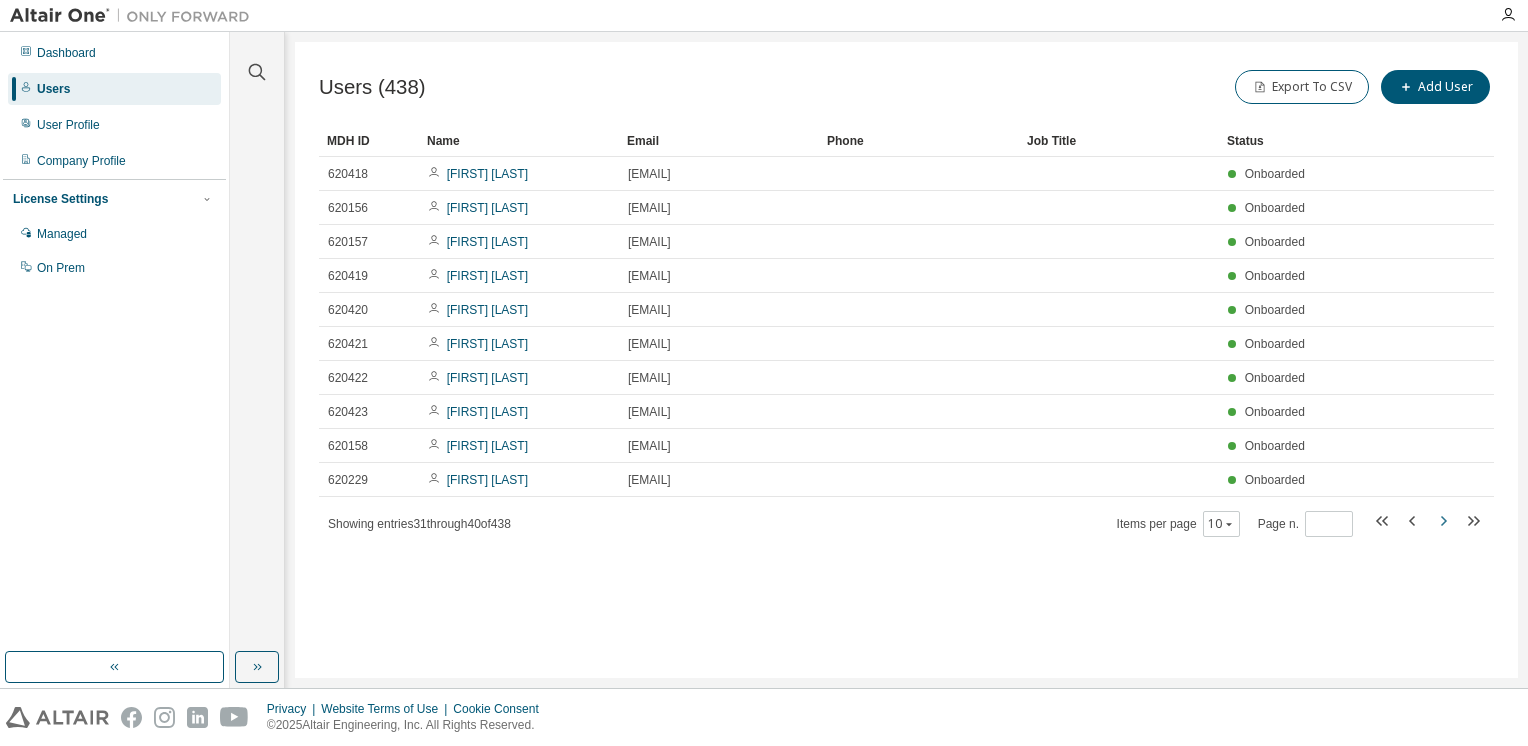 click 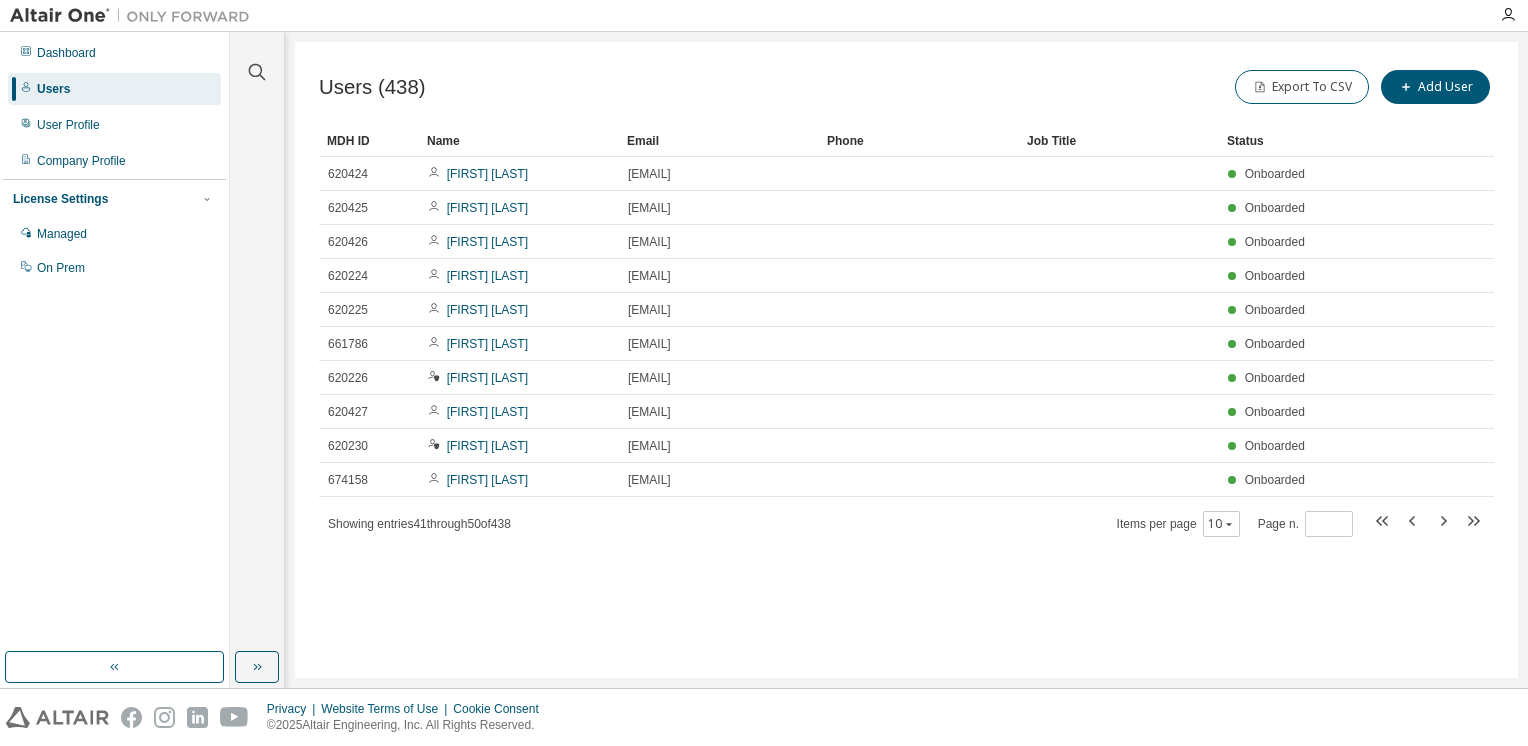 click 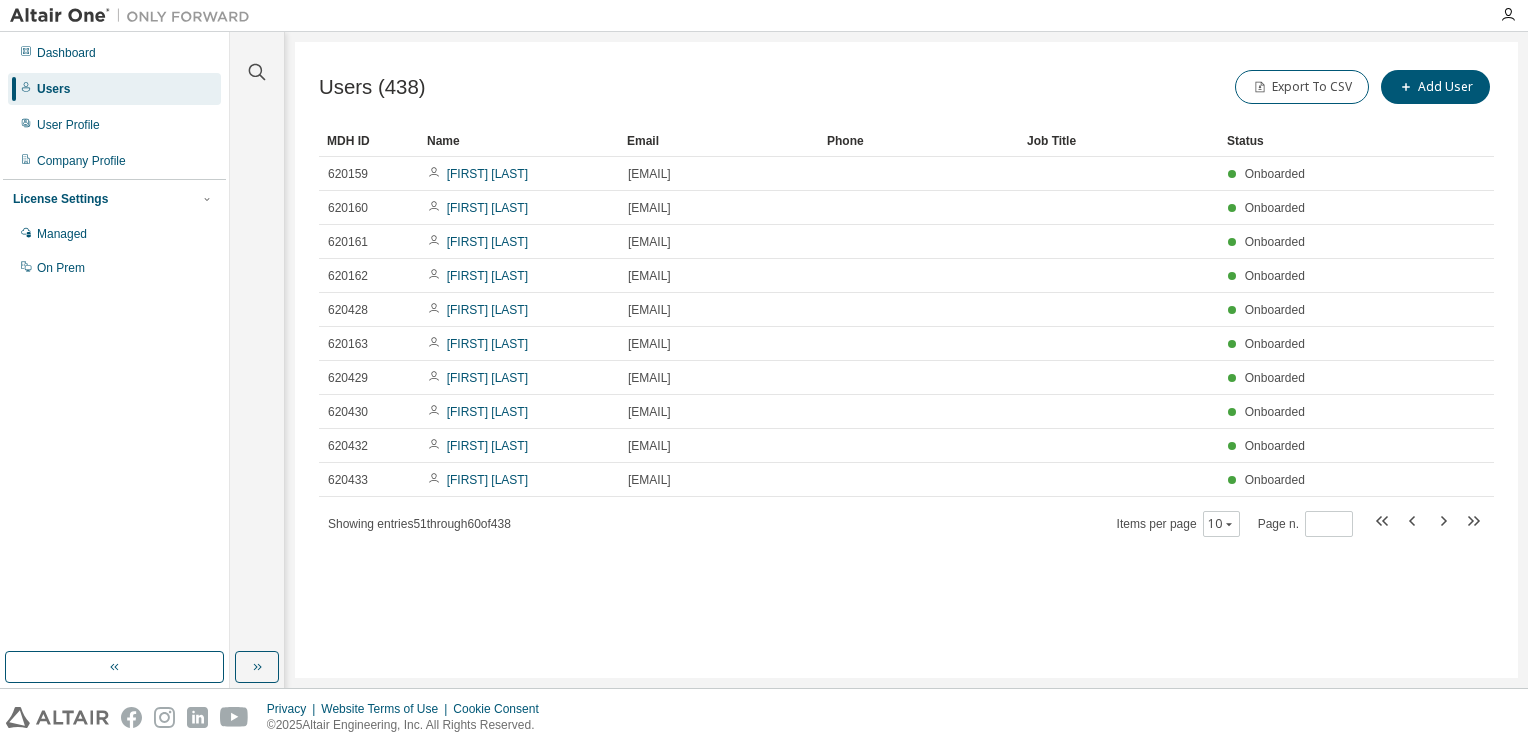 click 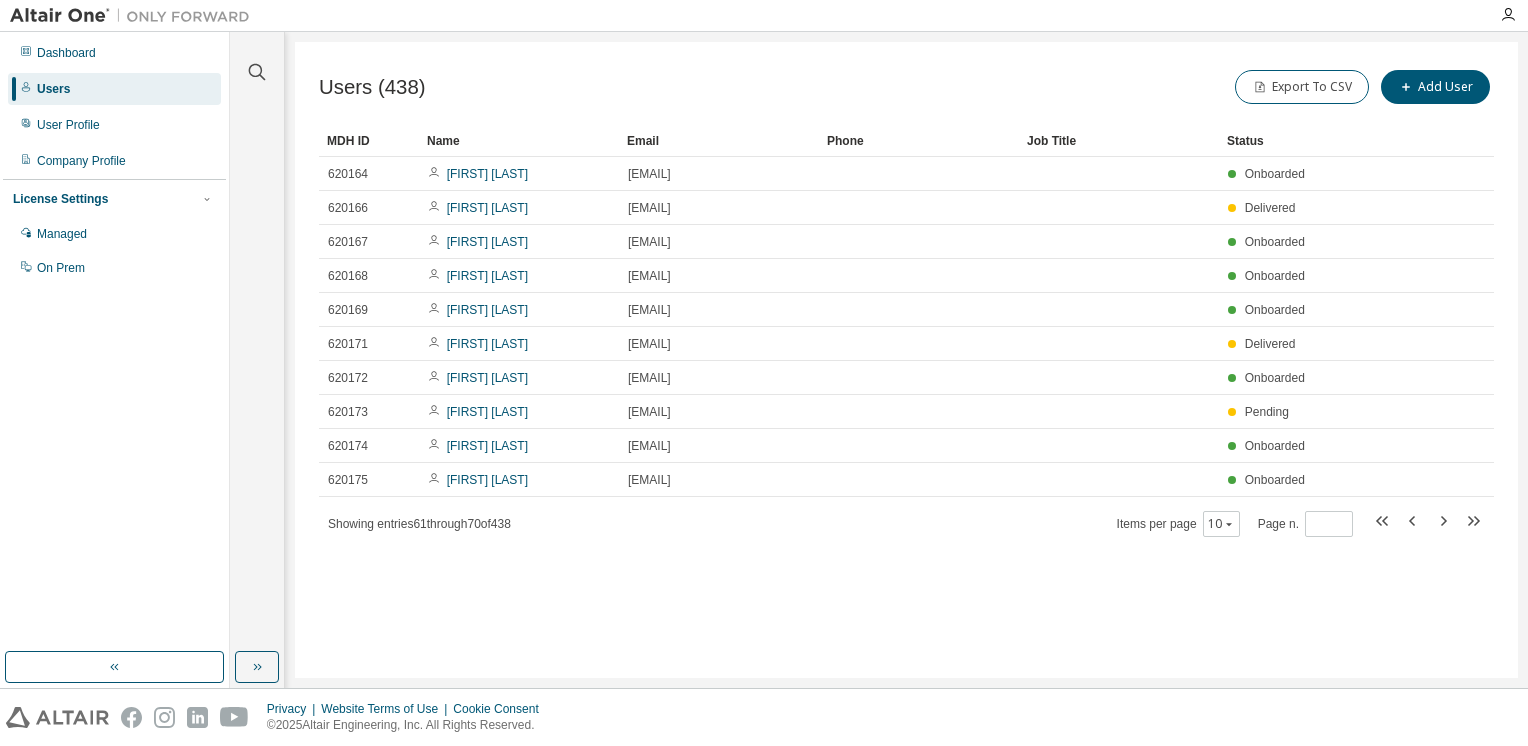 click 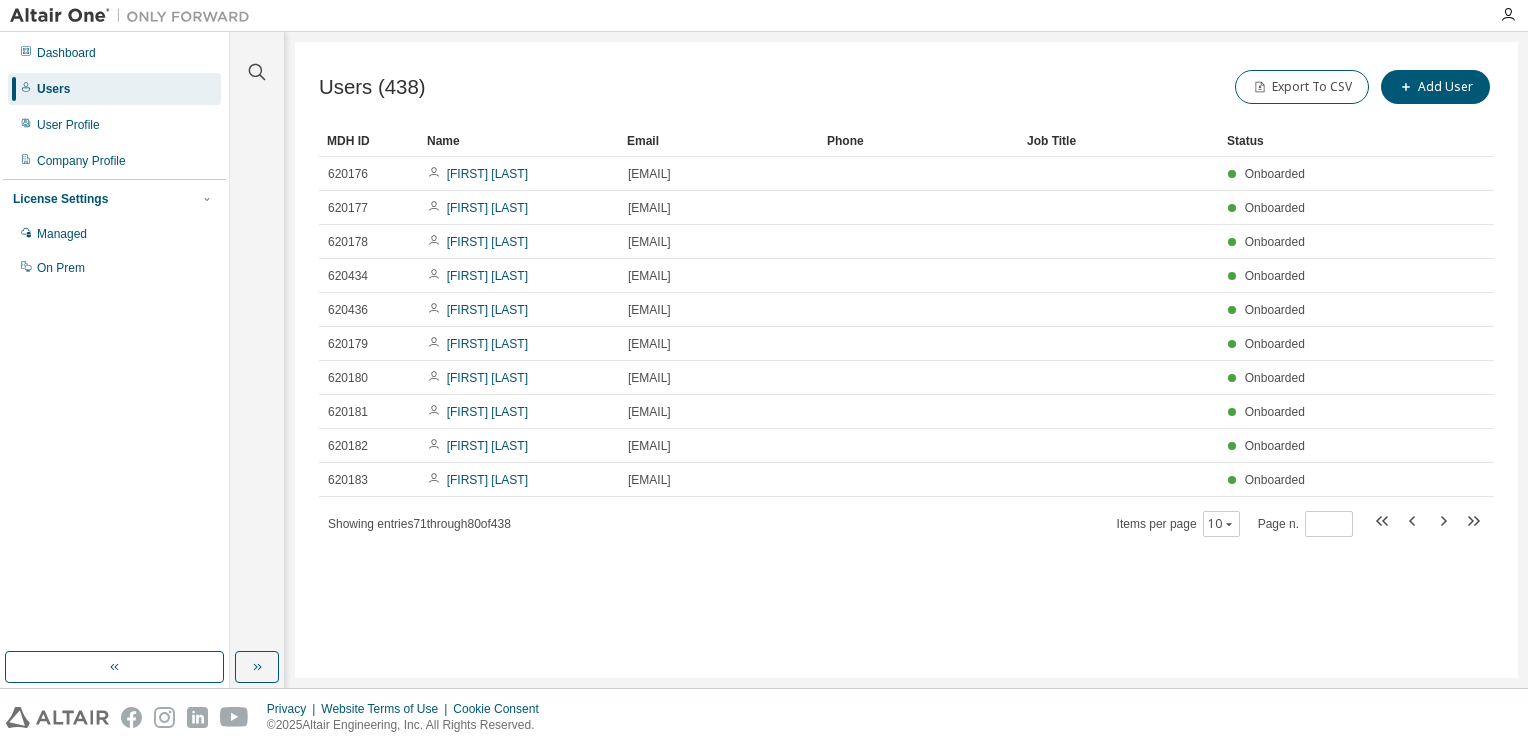 click 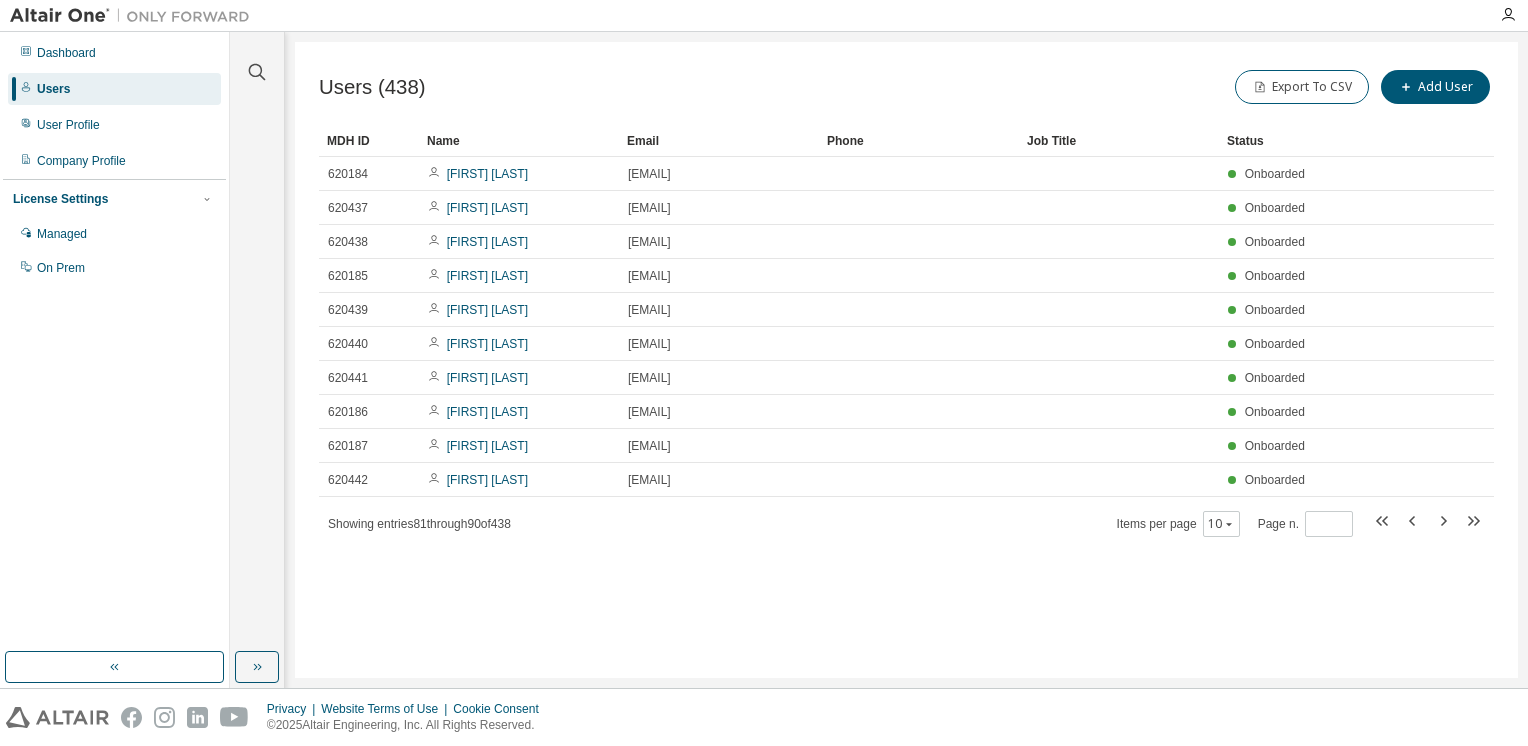 click 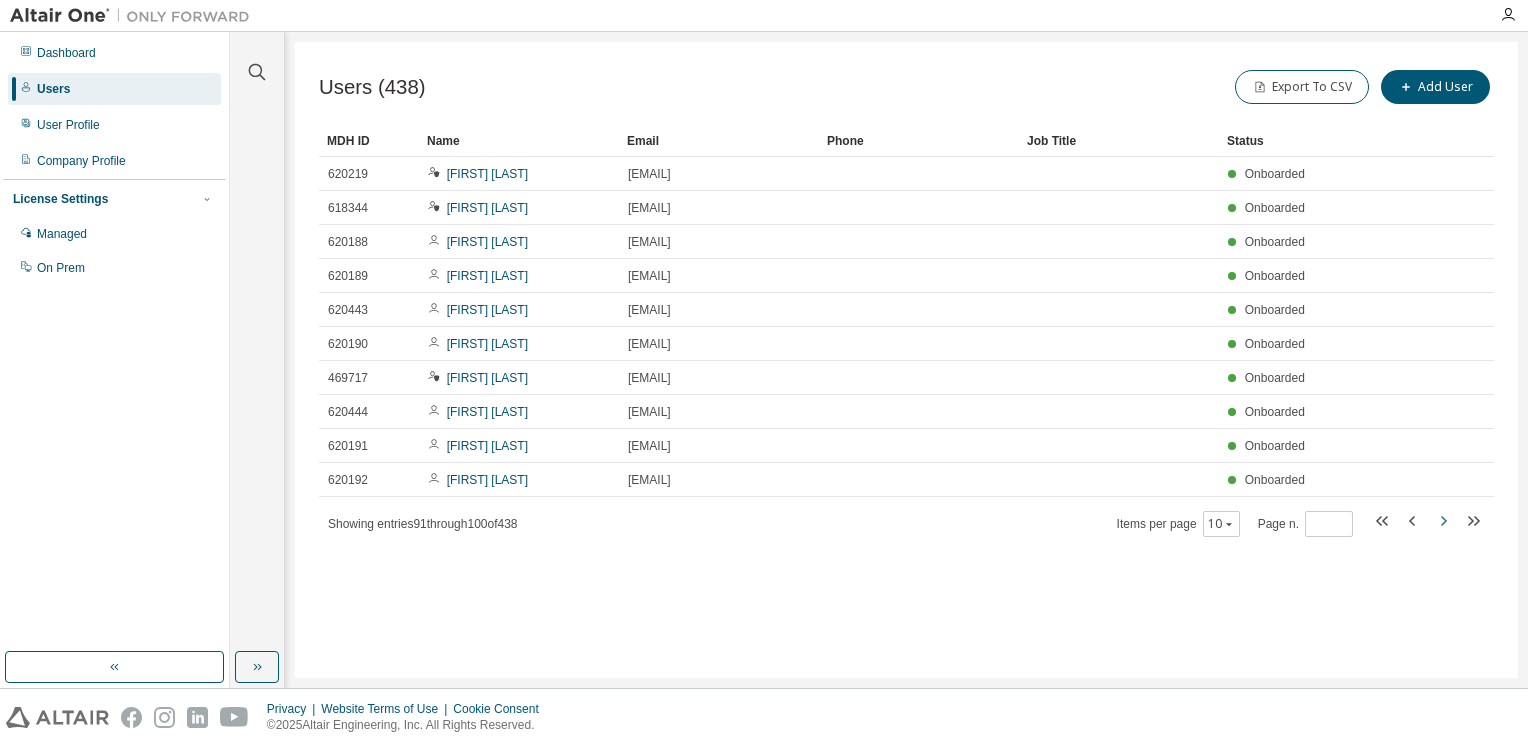 click 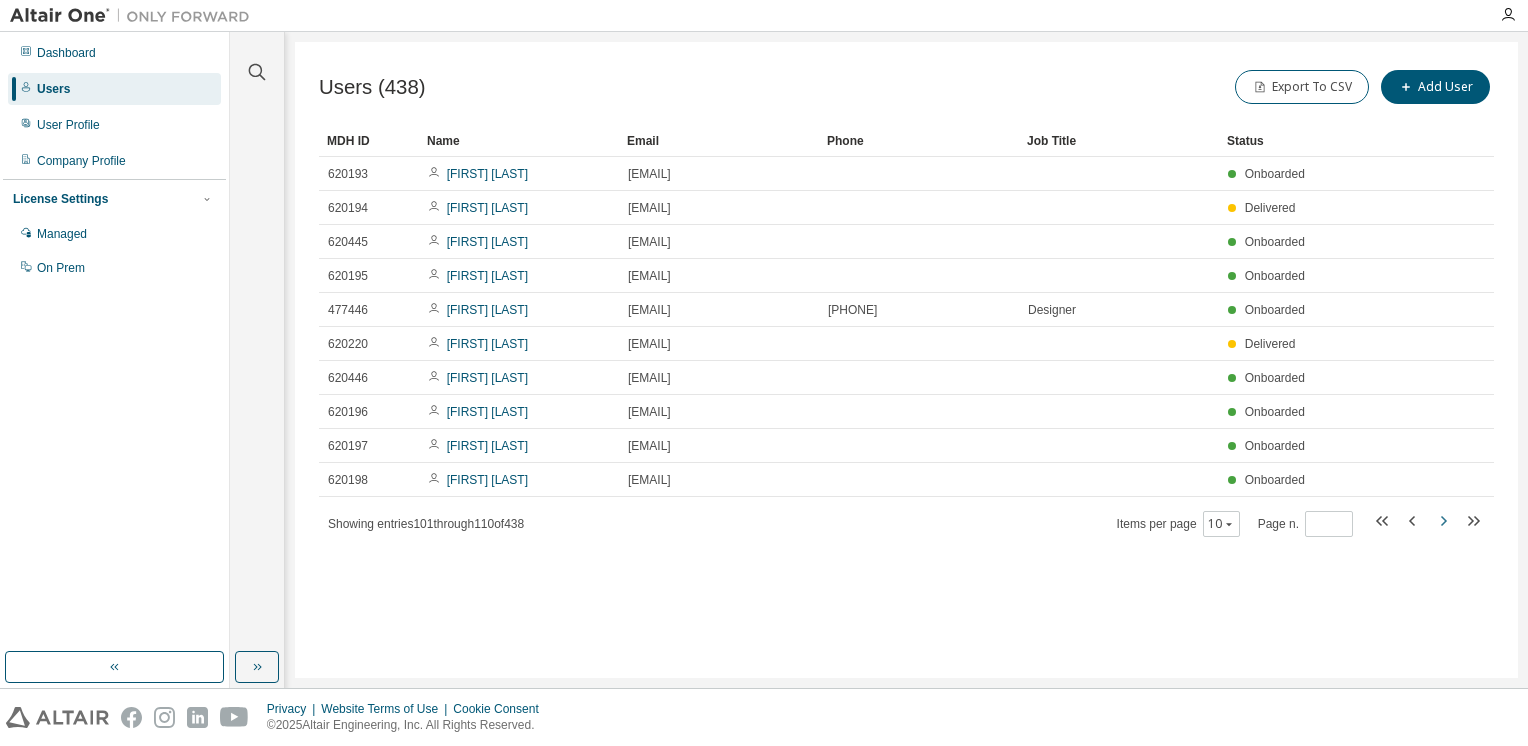 click 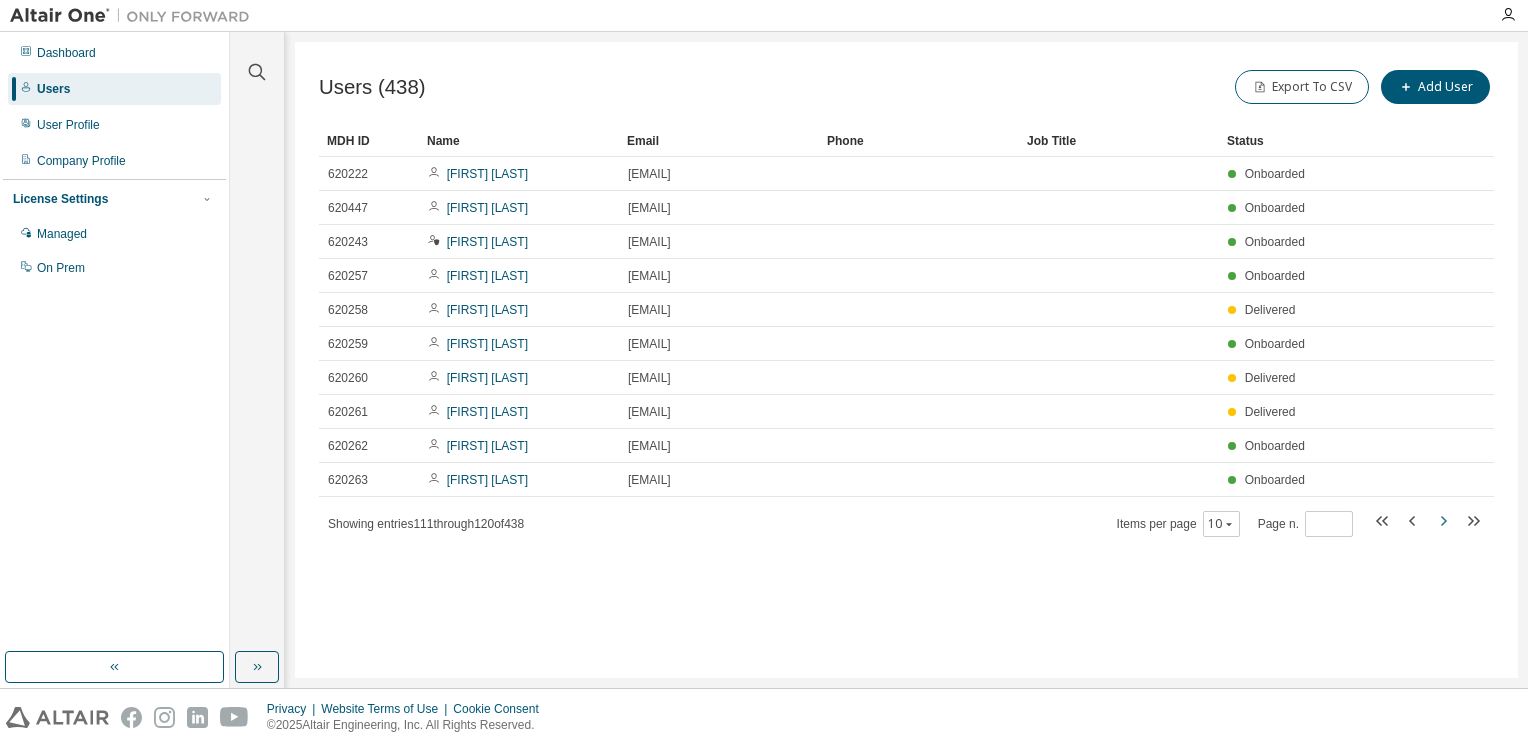 click 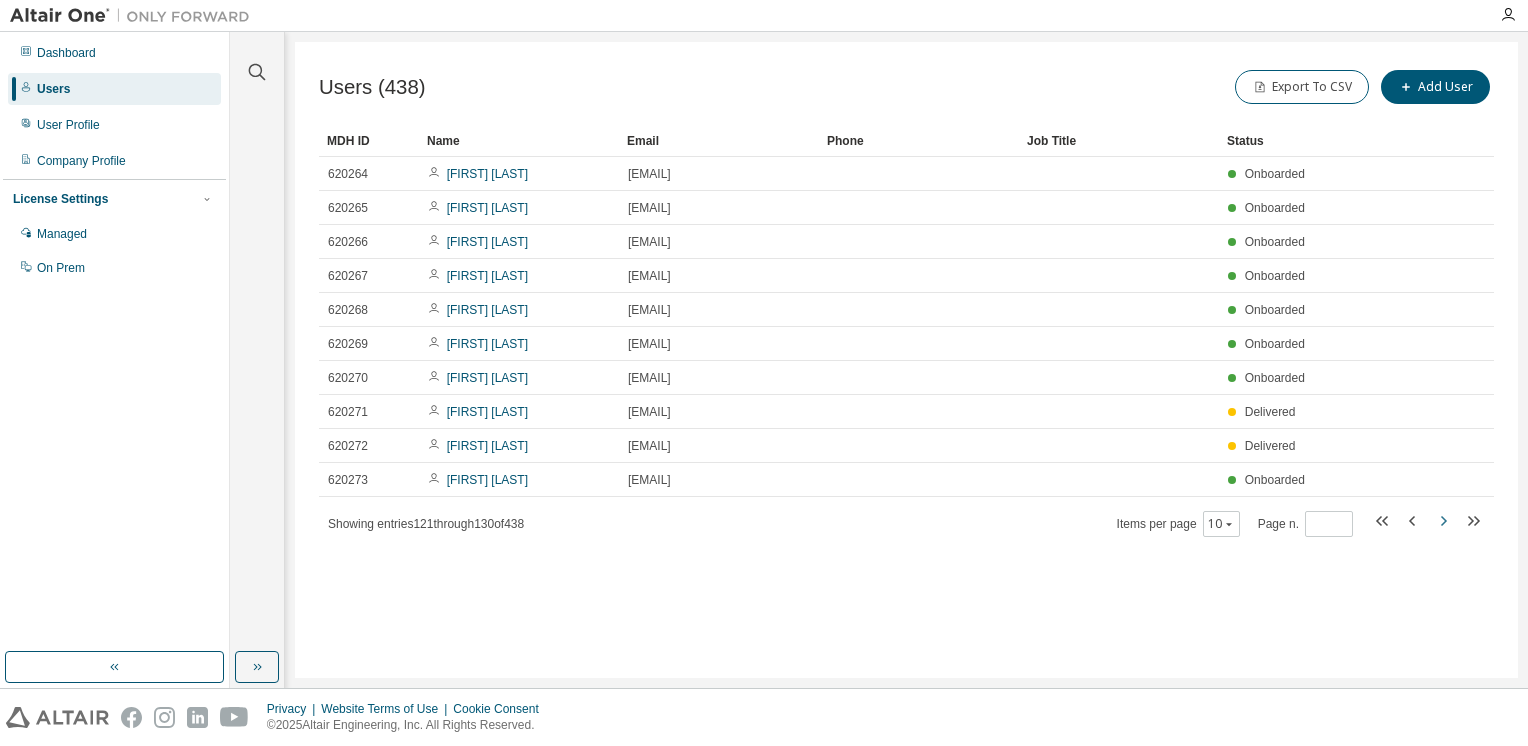 click 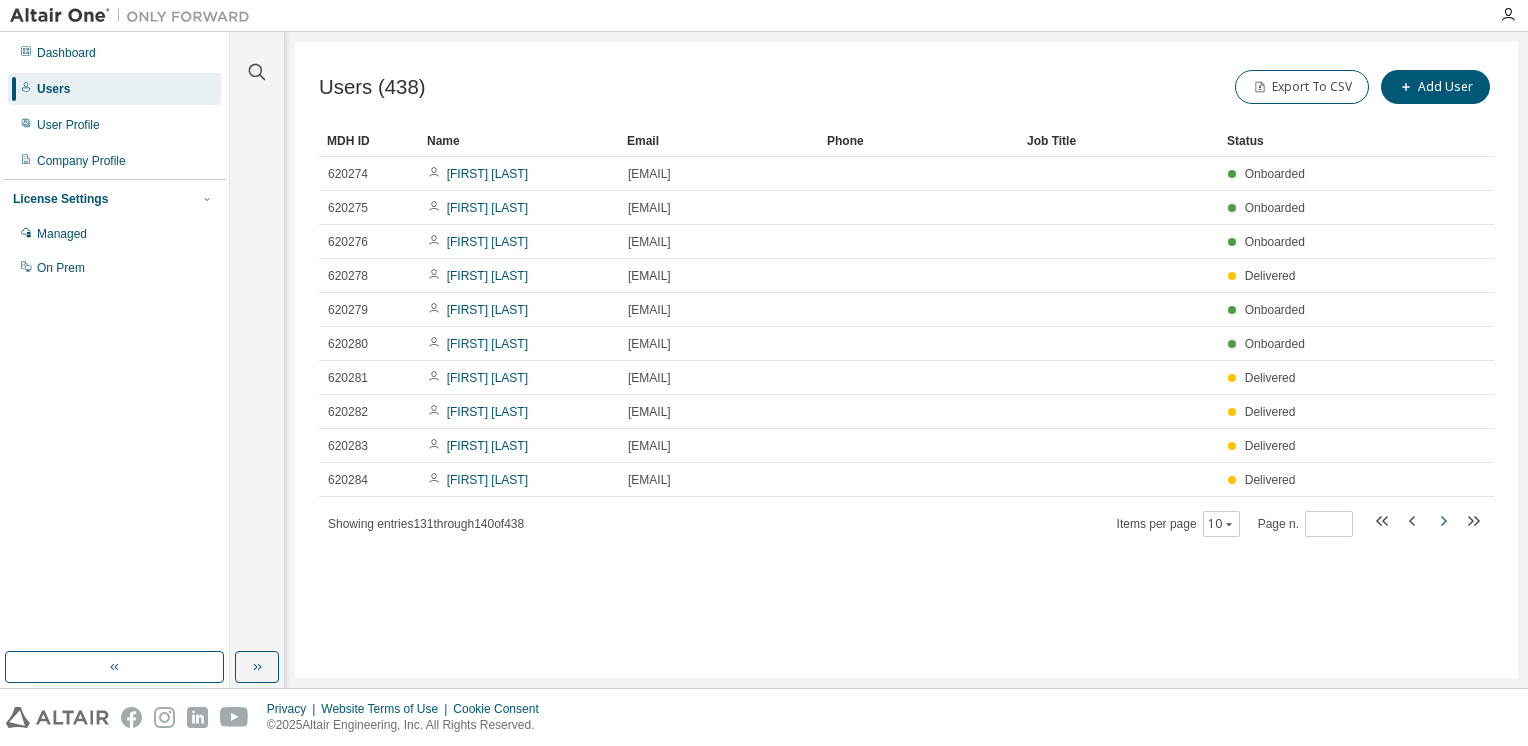 click 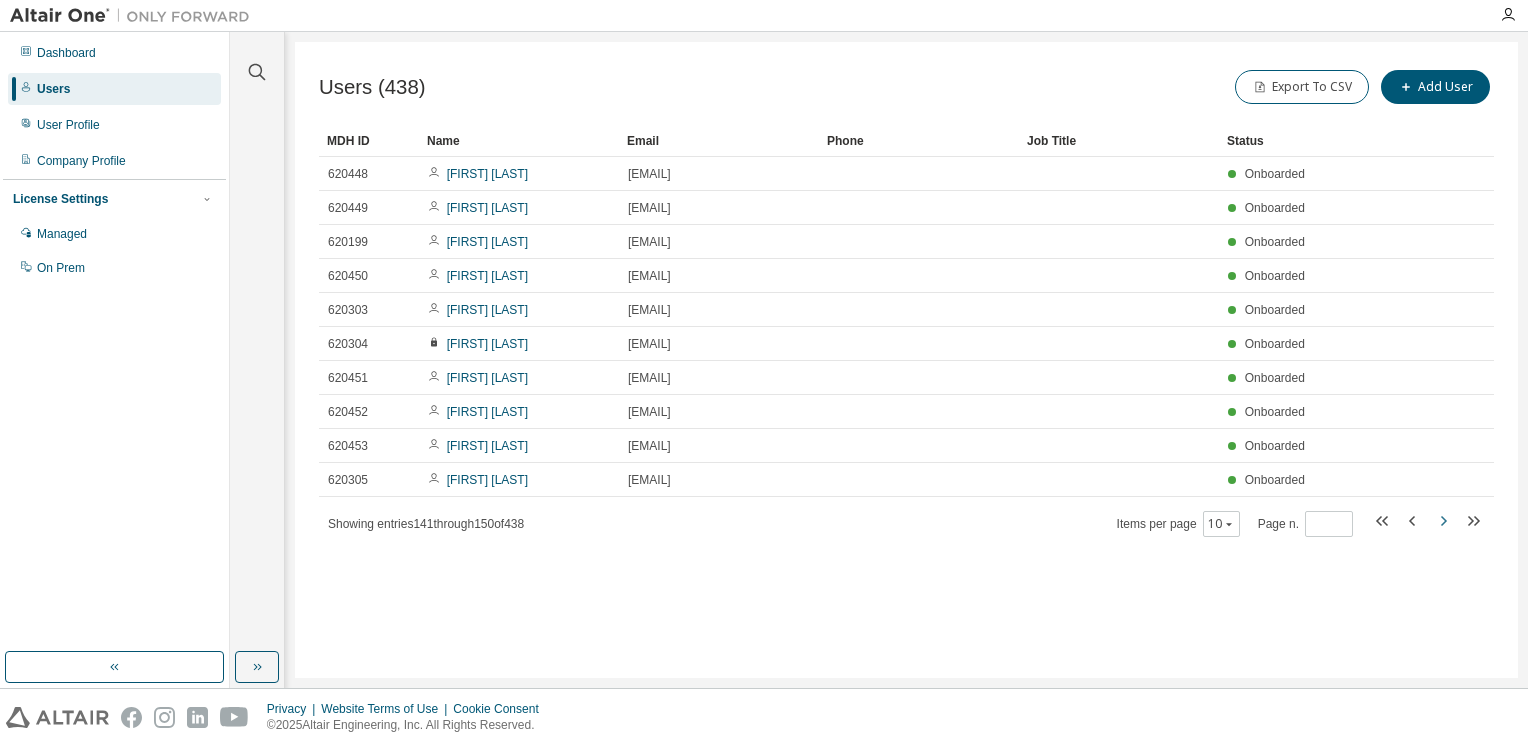 click 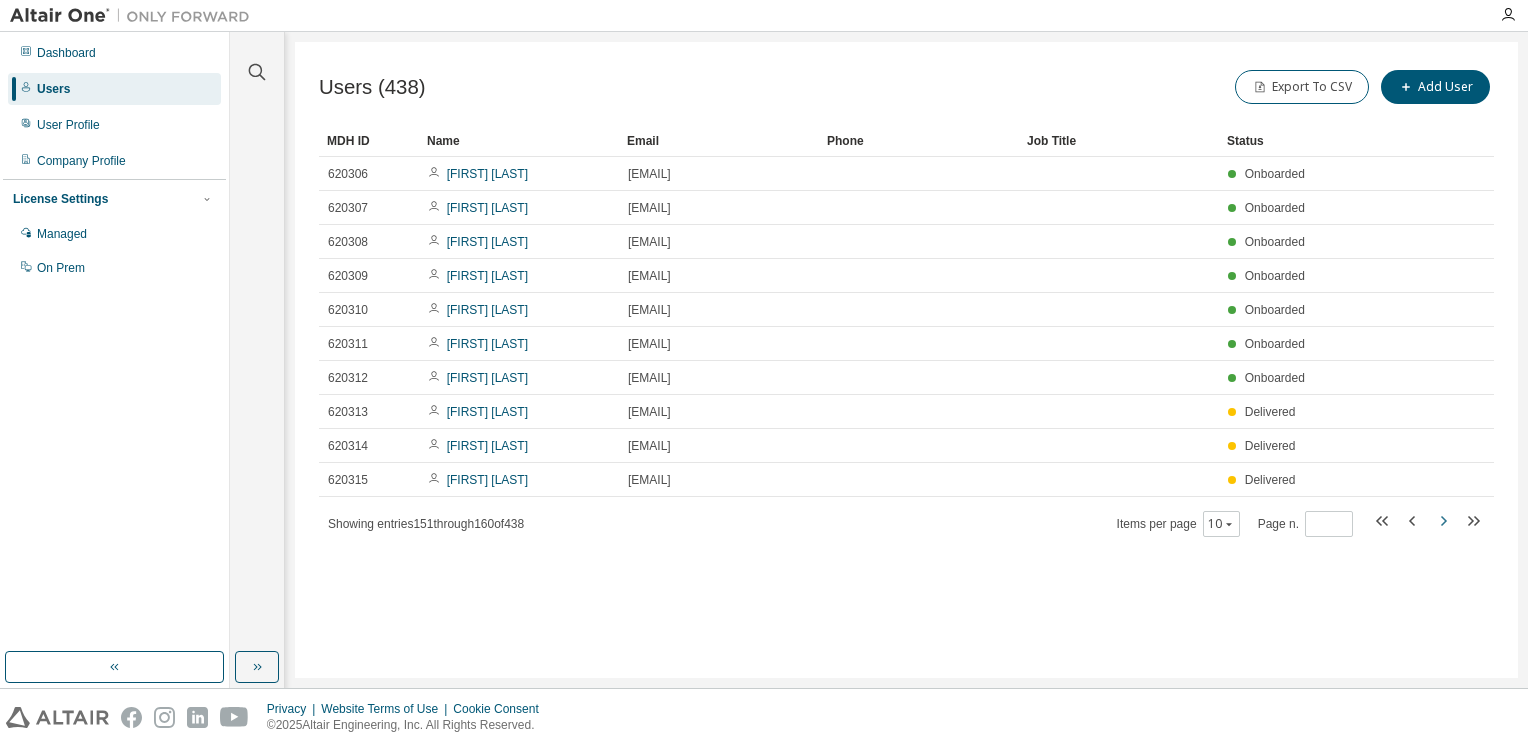 click 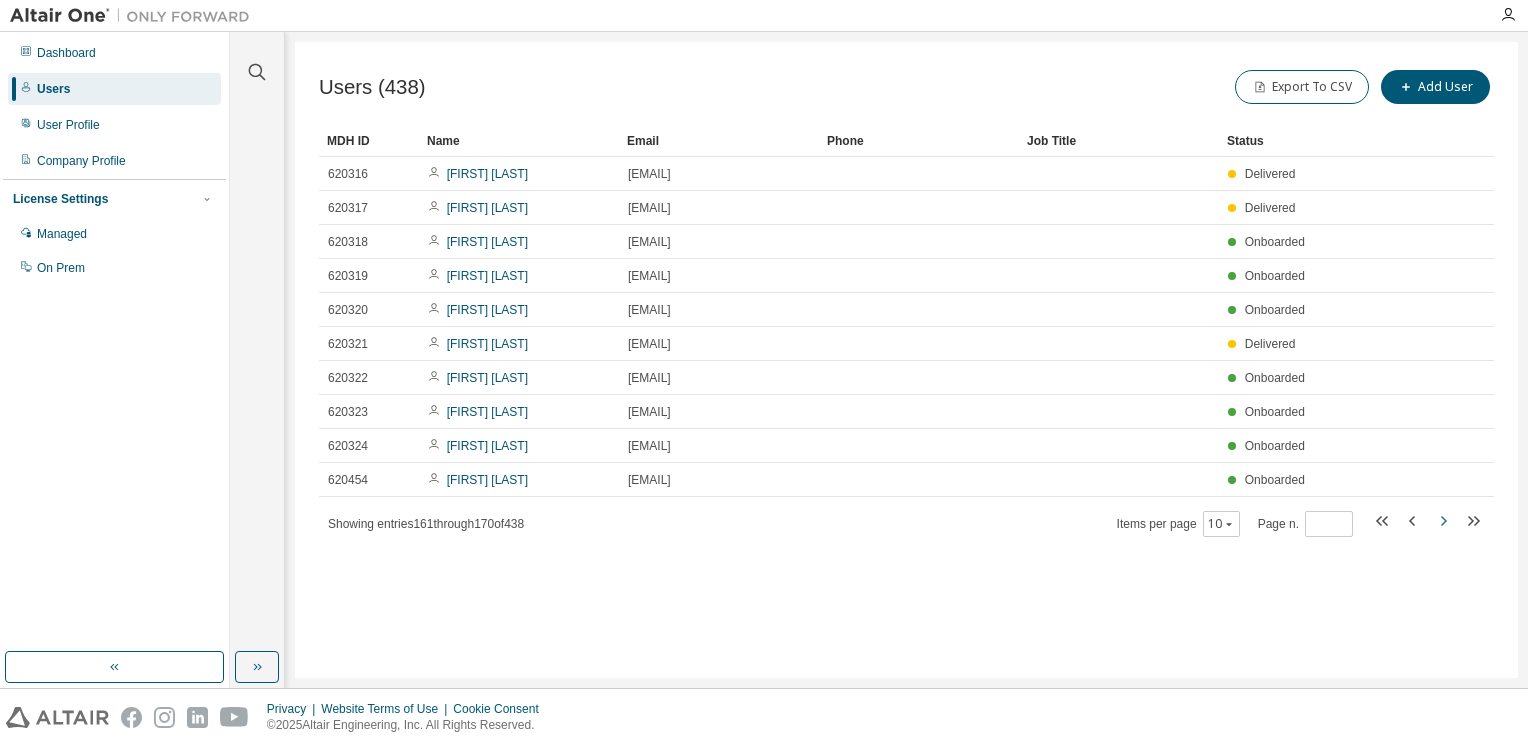 click 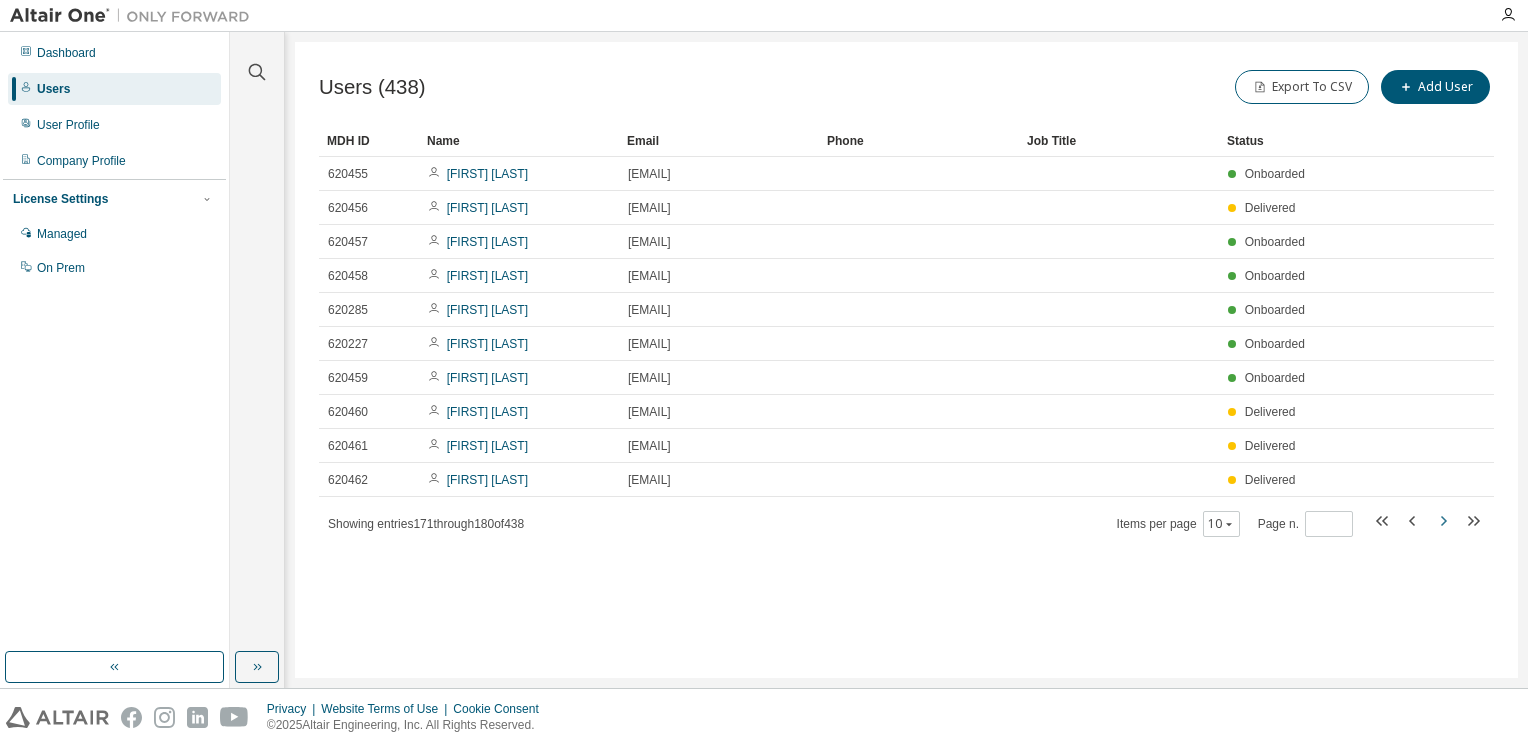 click 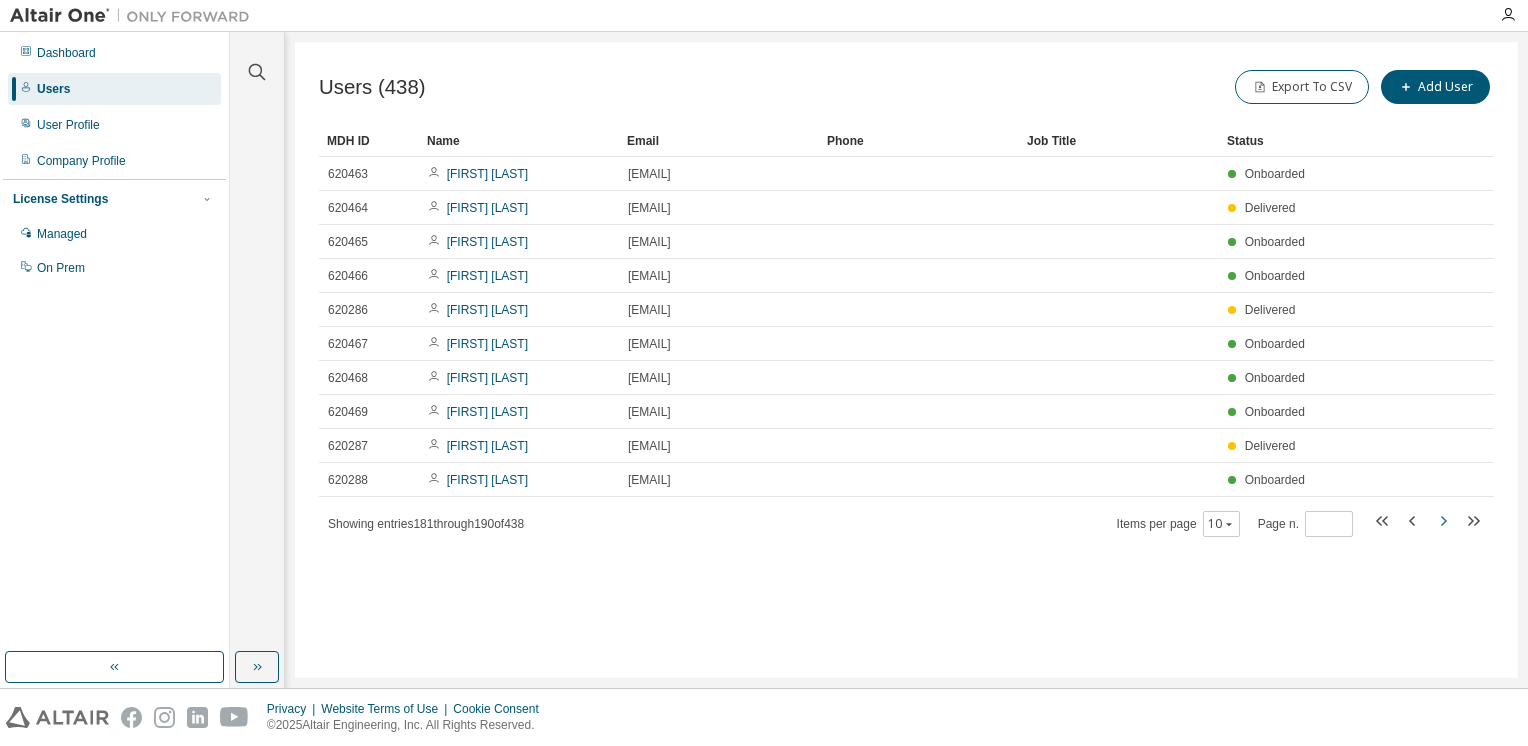 click 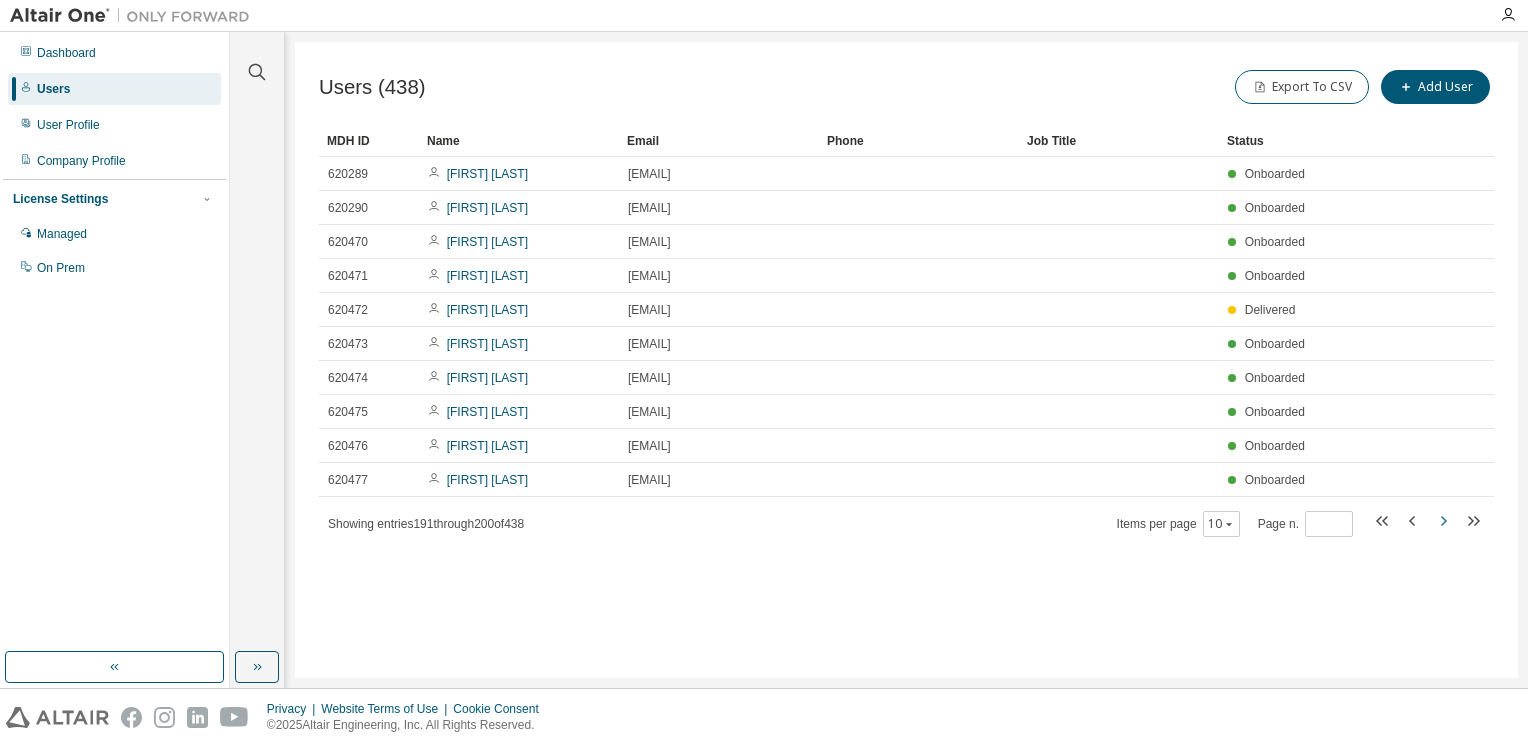 click 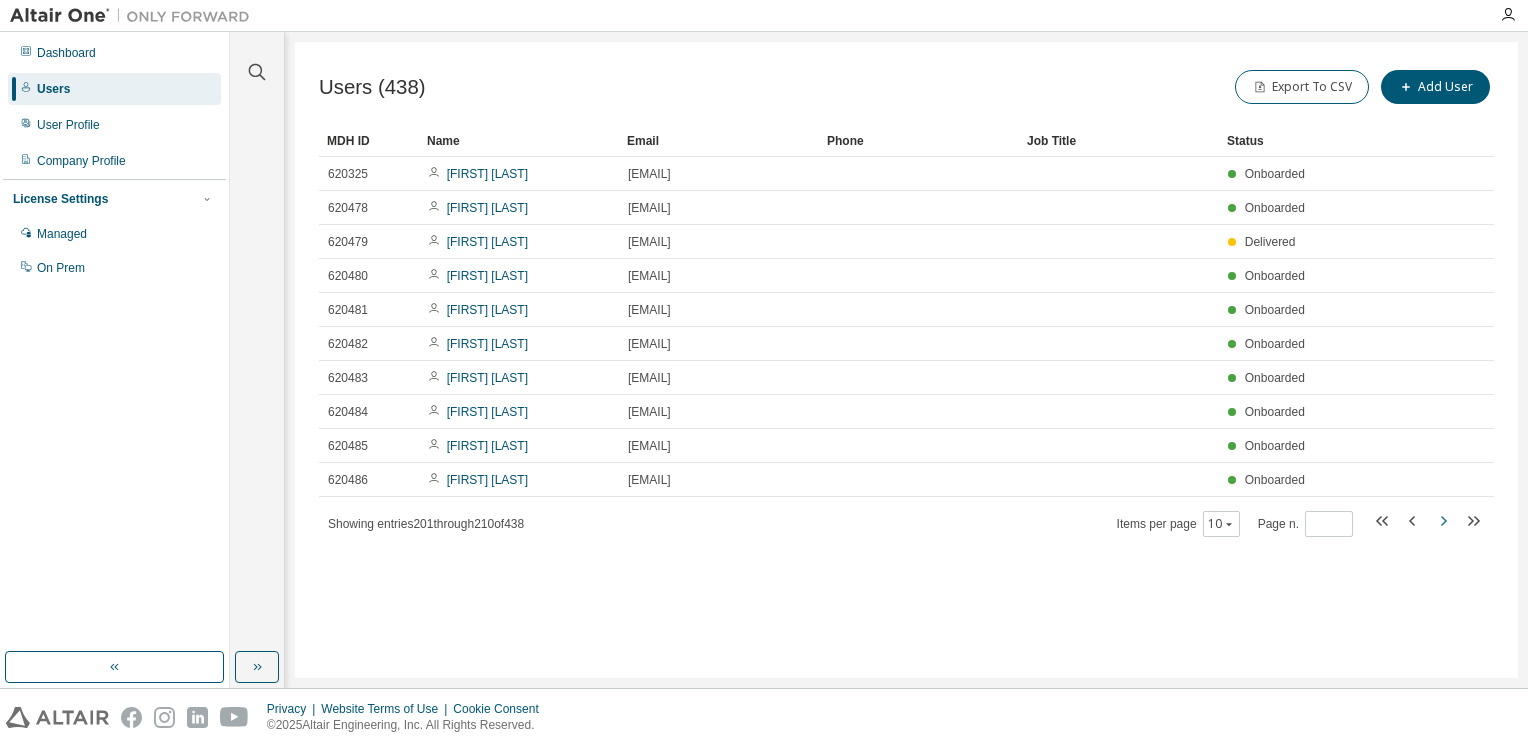 click 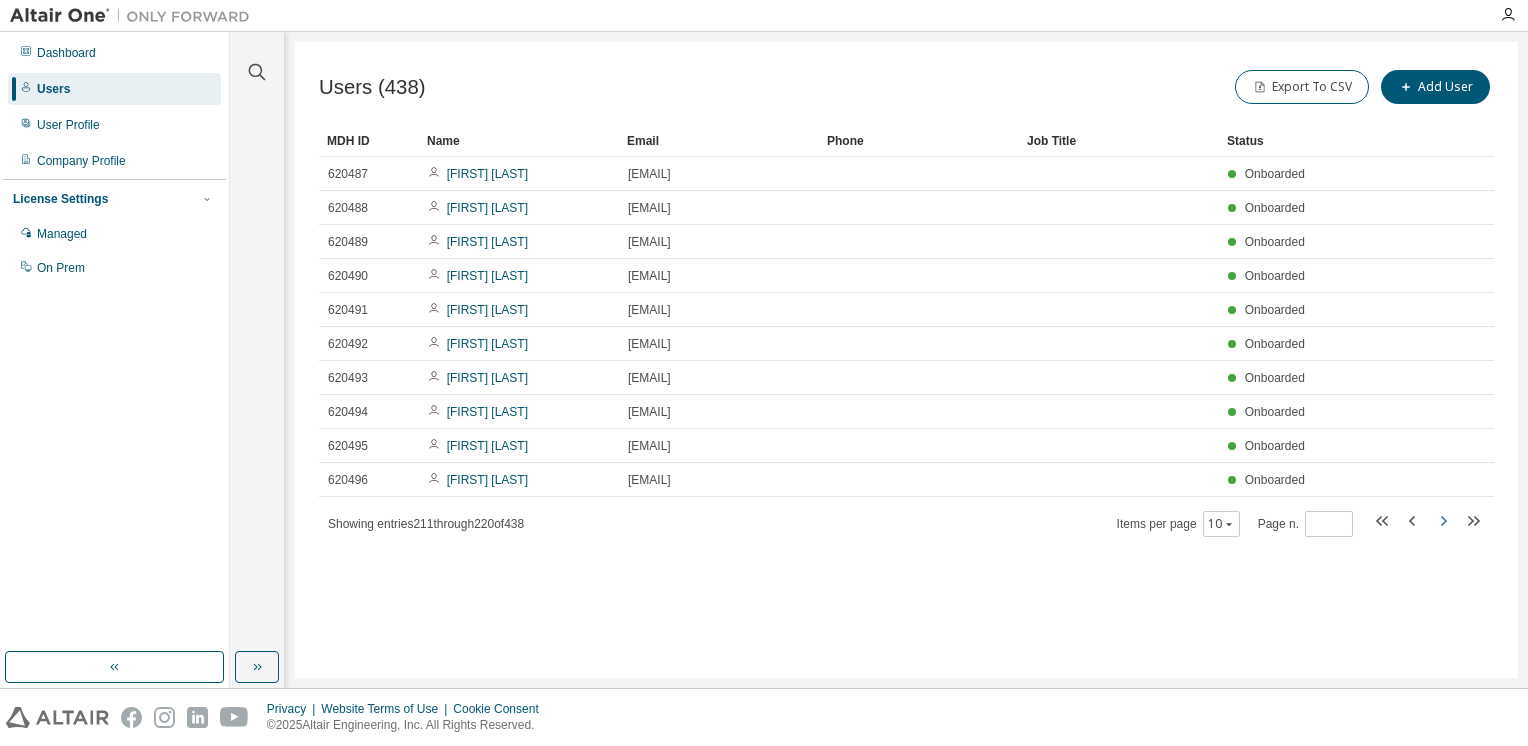 click 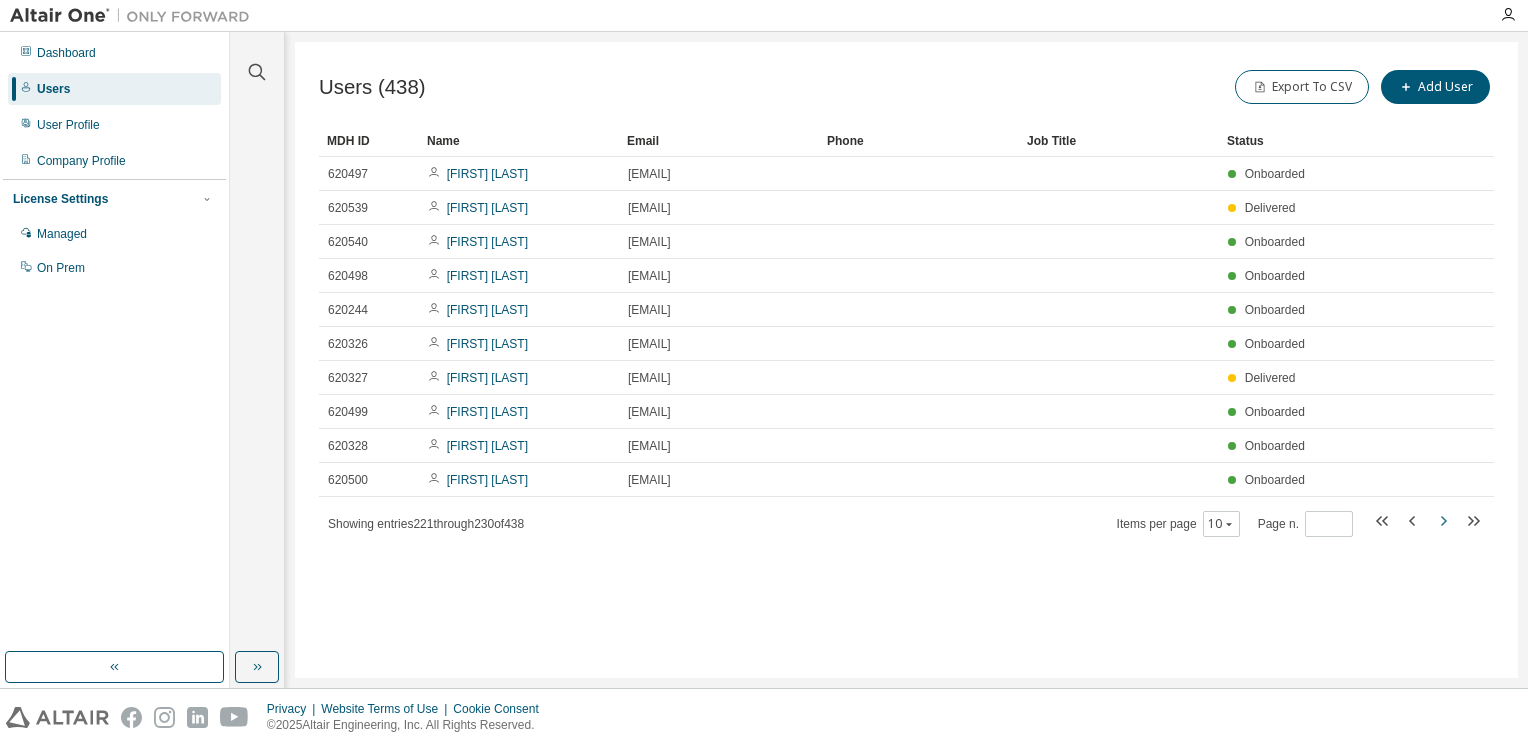 click 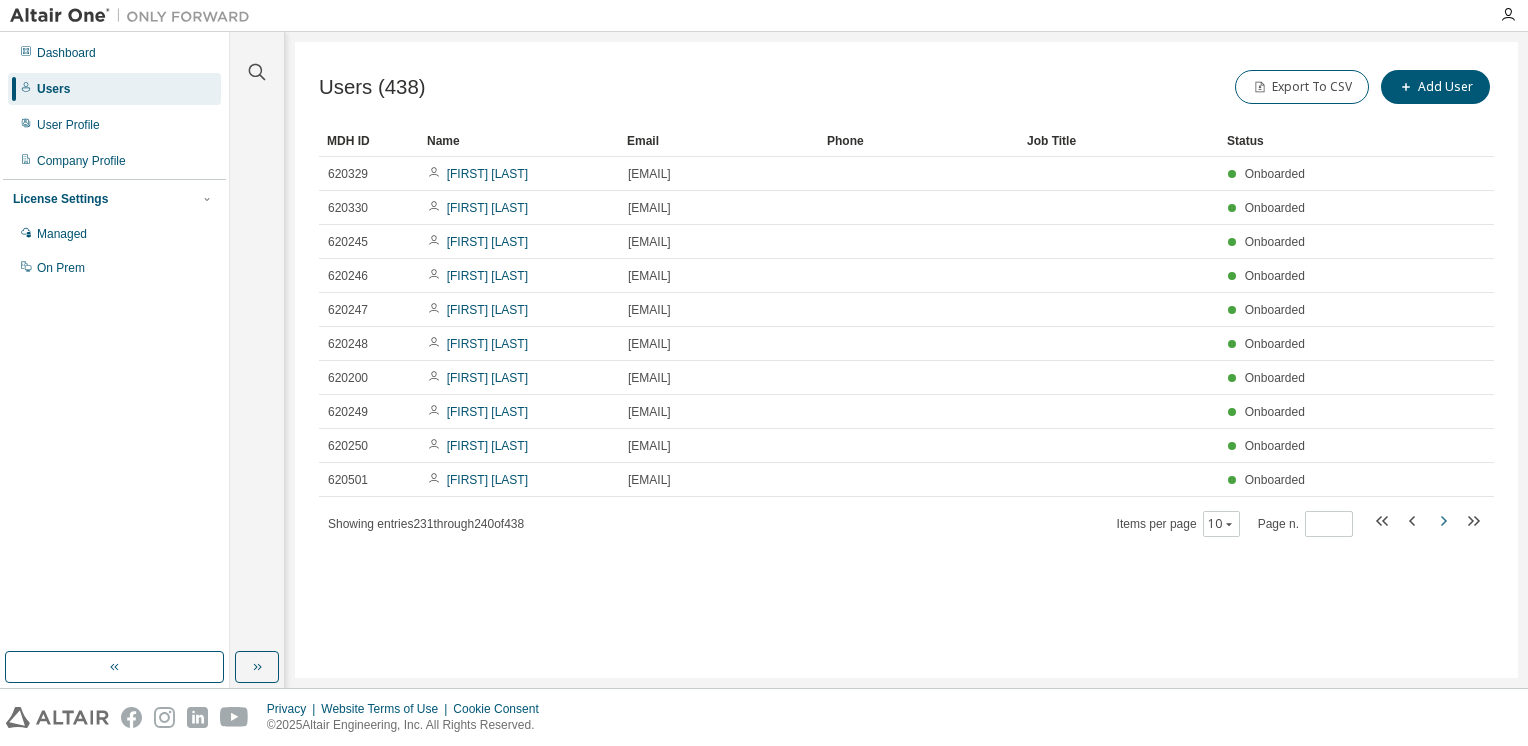 click 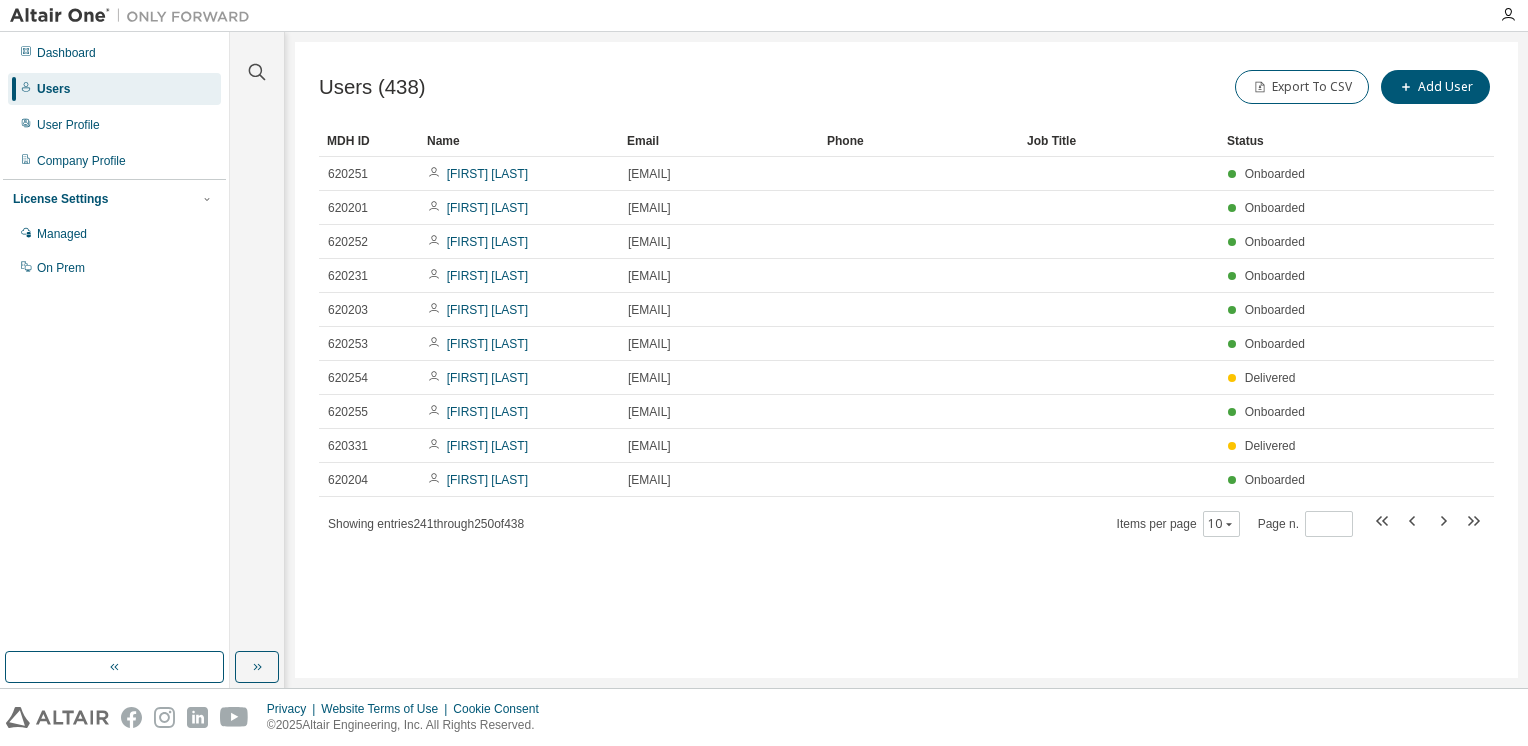 click on "Name" at bounding box center (519, 141) 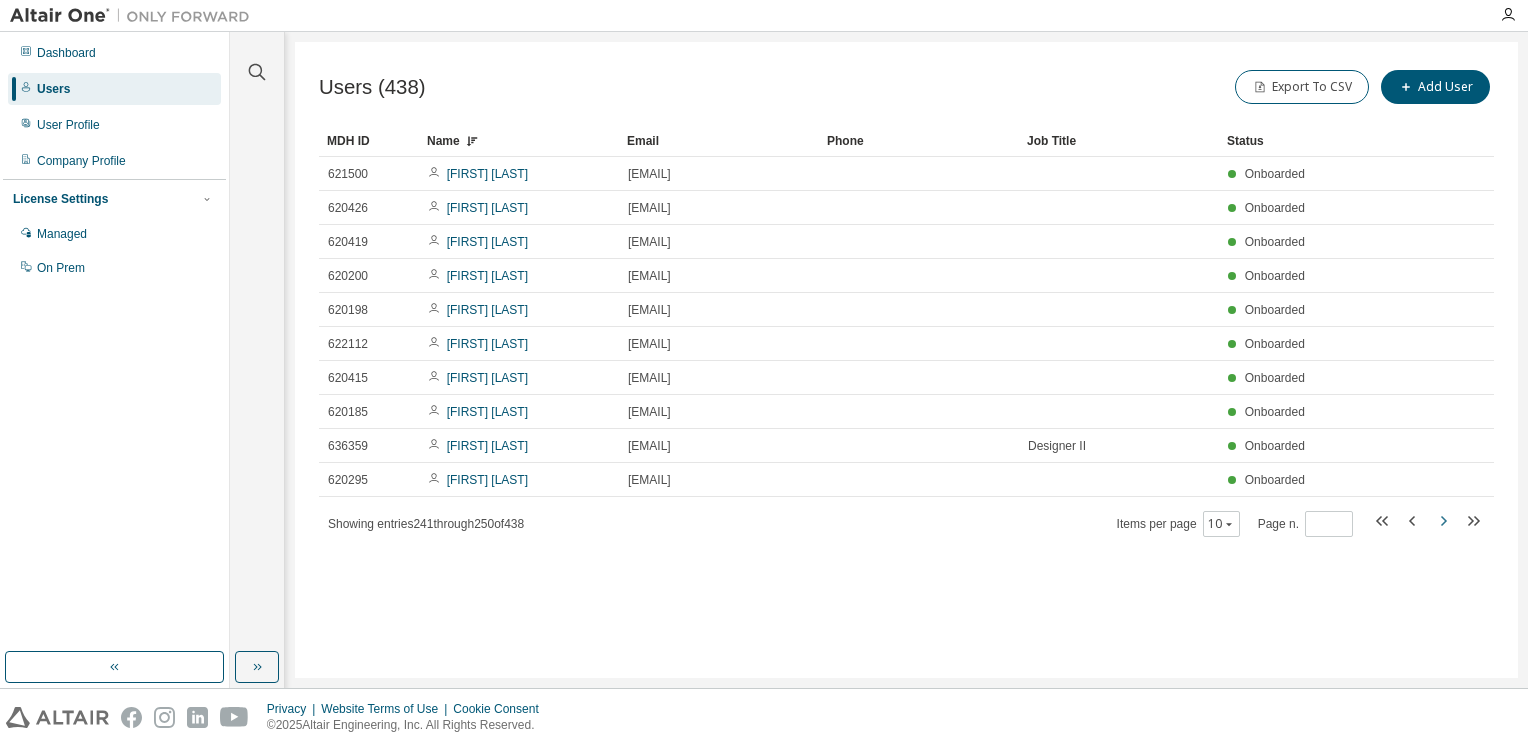 click 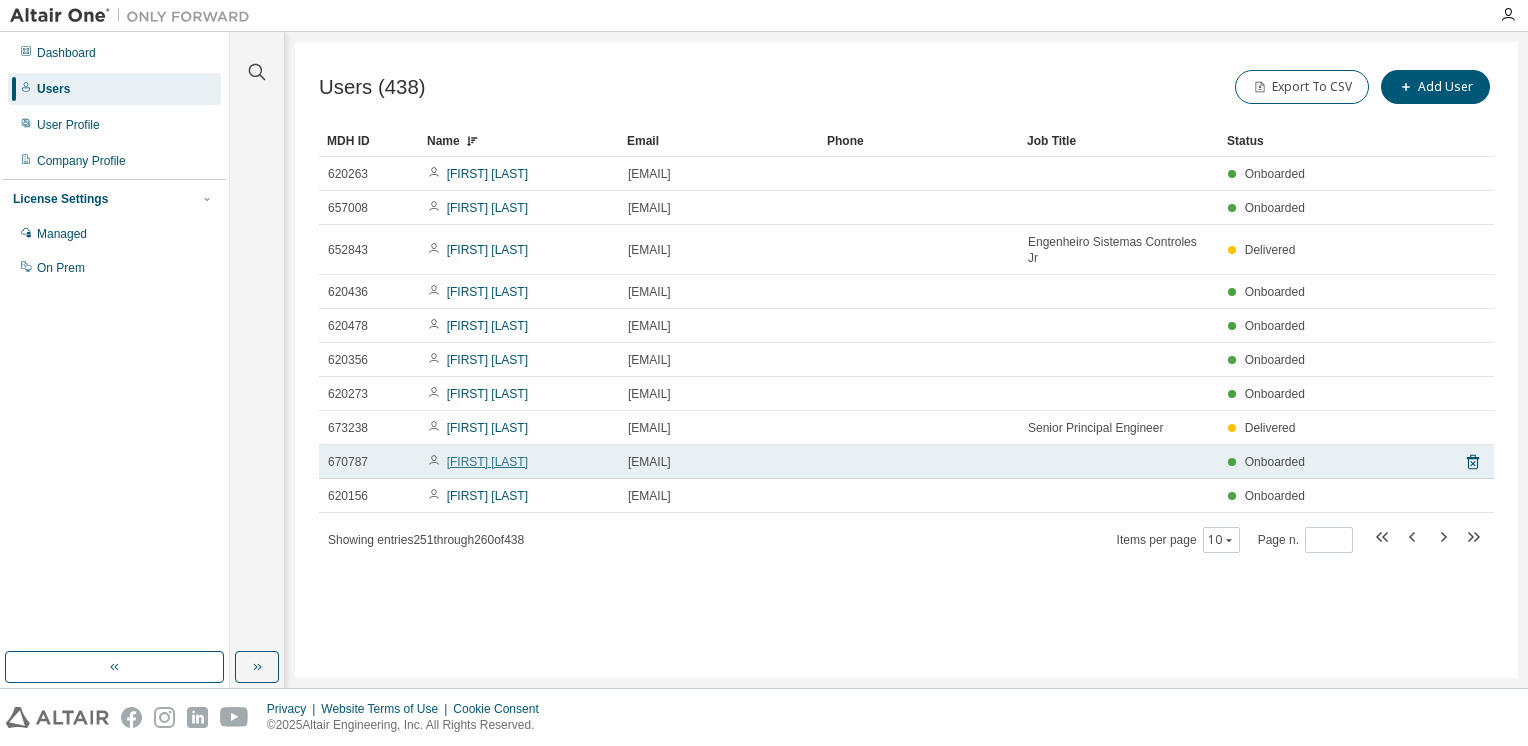 click on "[FIRST] [LAST]" at bounding box center (487, 462) 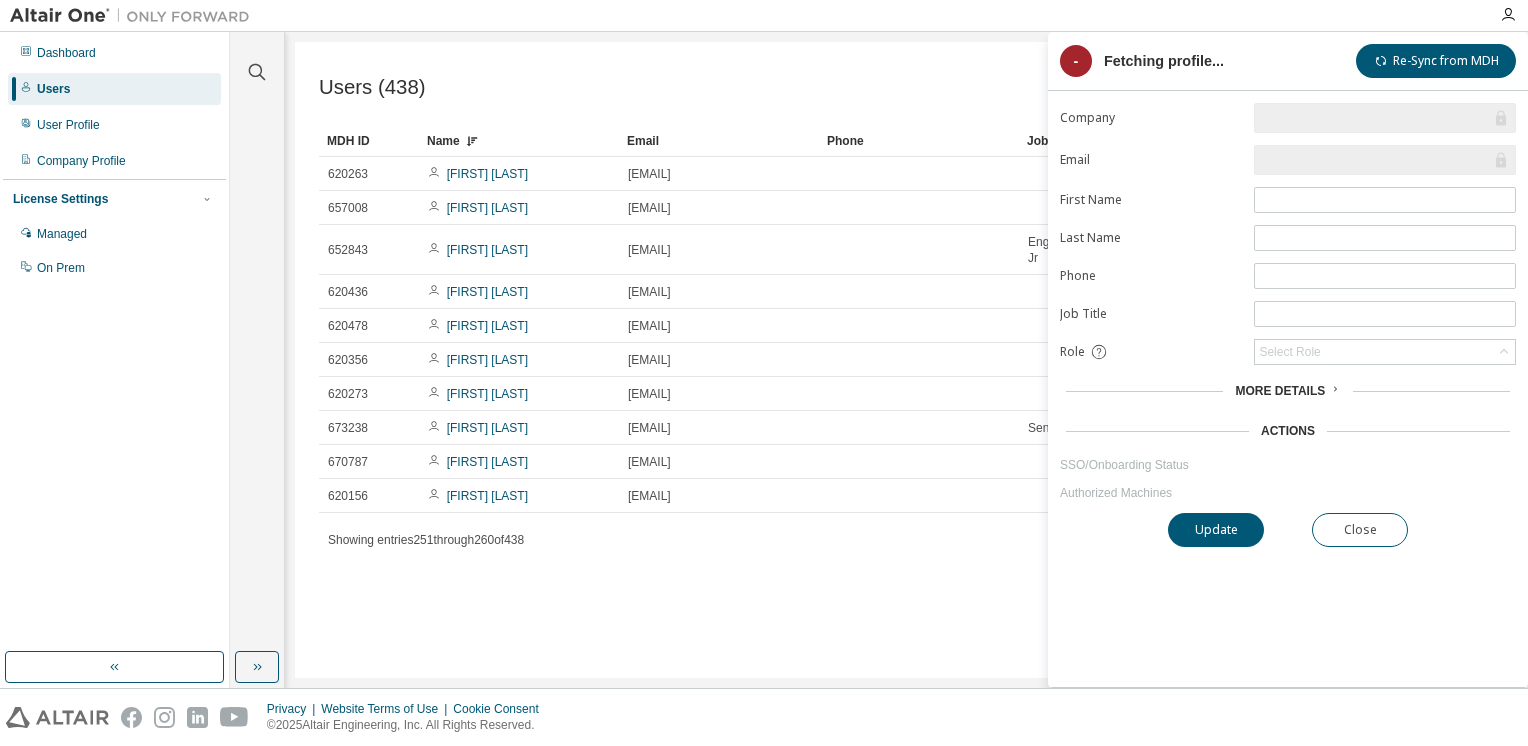 type on "*" 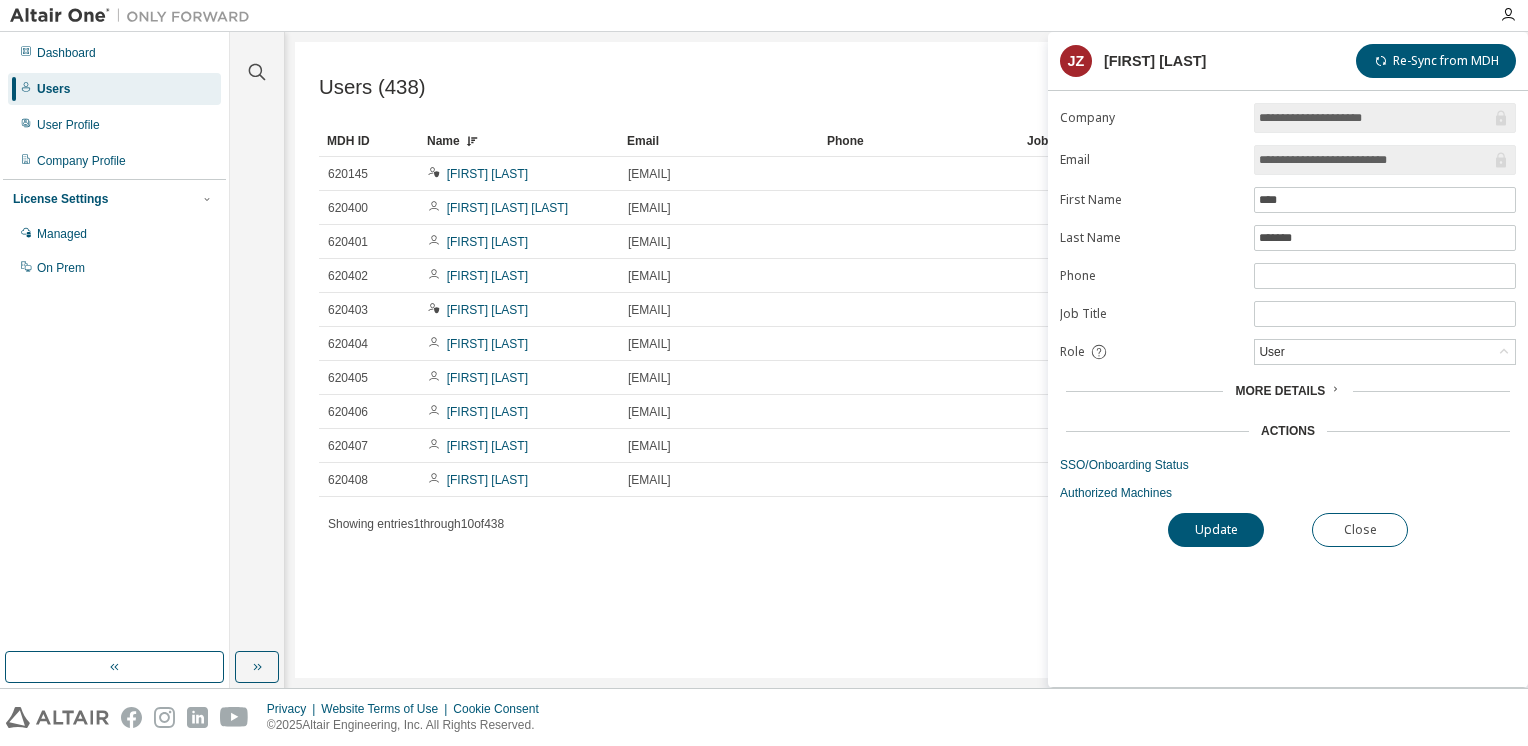 click on "More Details" at bounding box center [1280, 391] 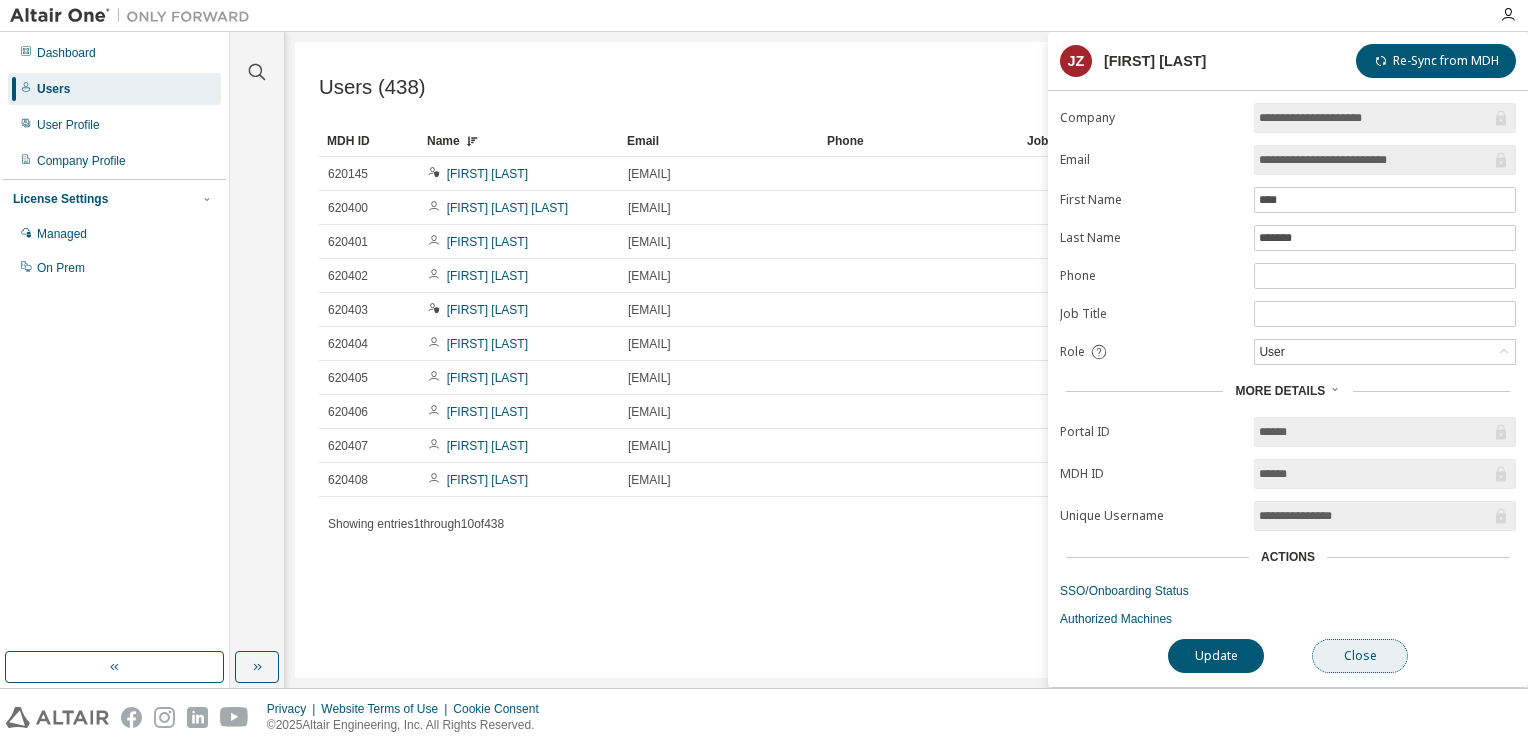 click on "Close" at bounding box center [1360, 656] 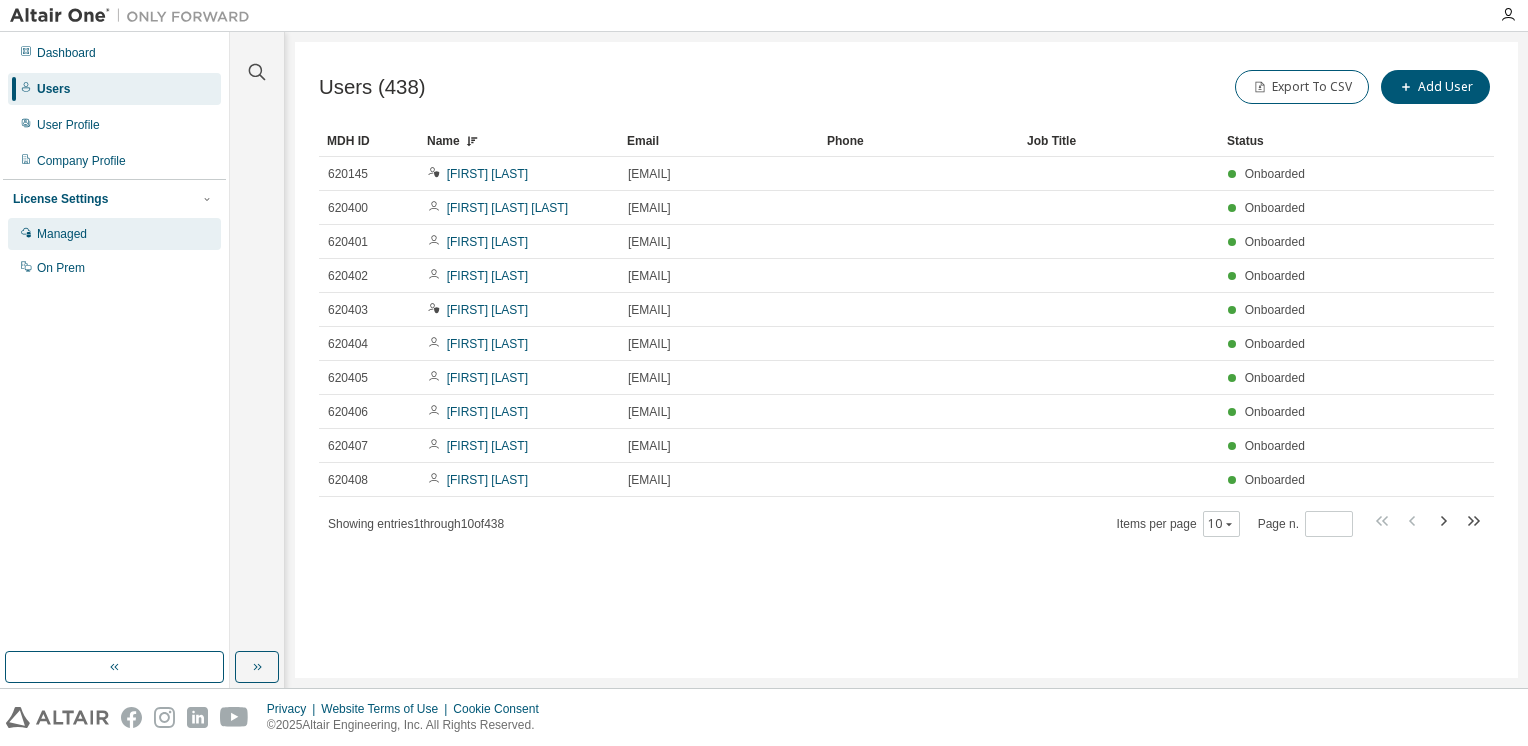click on "Managed" at bounding box center [62, 234] 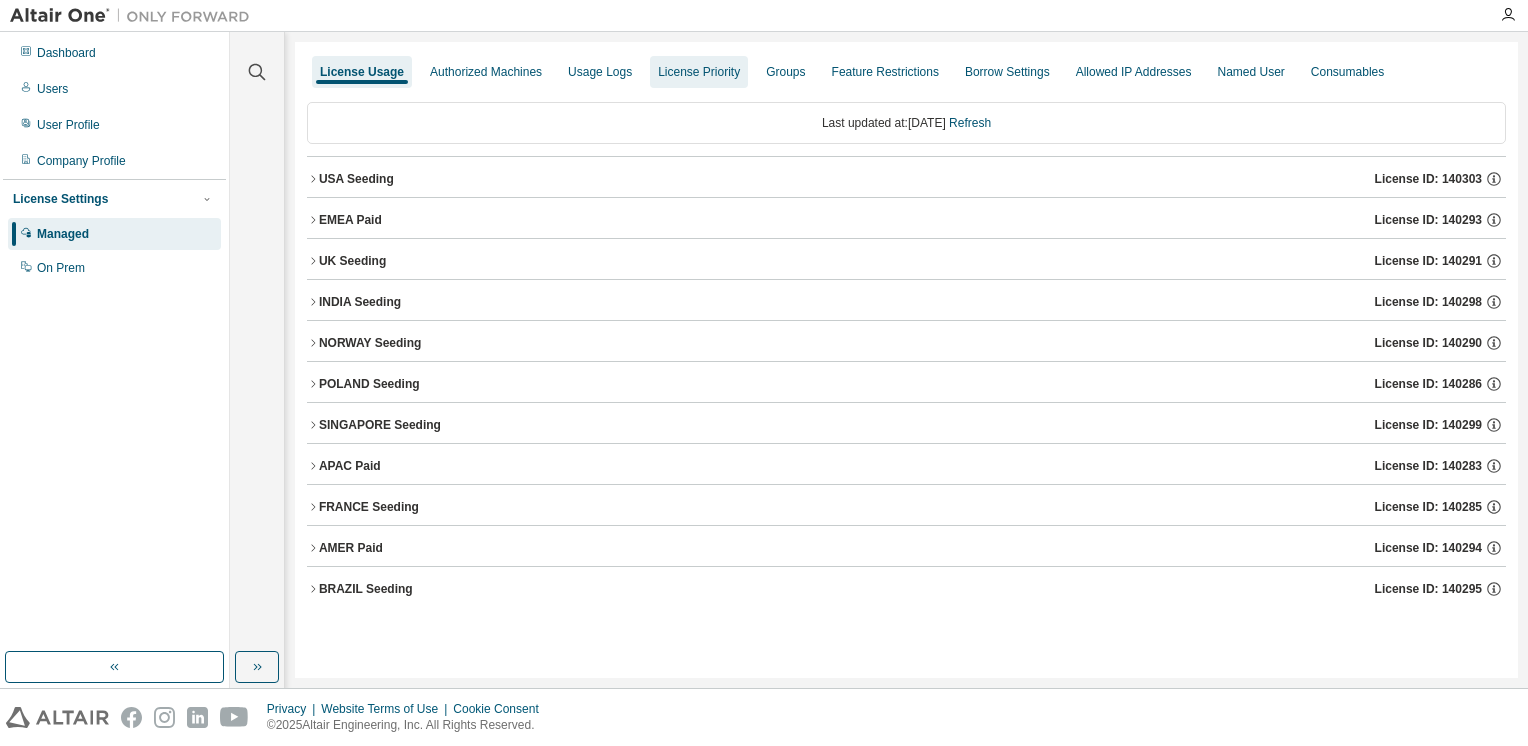 click on "License Priority" at bounding box center (699, 72) 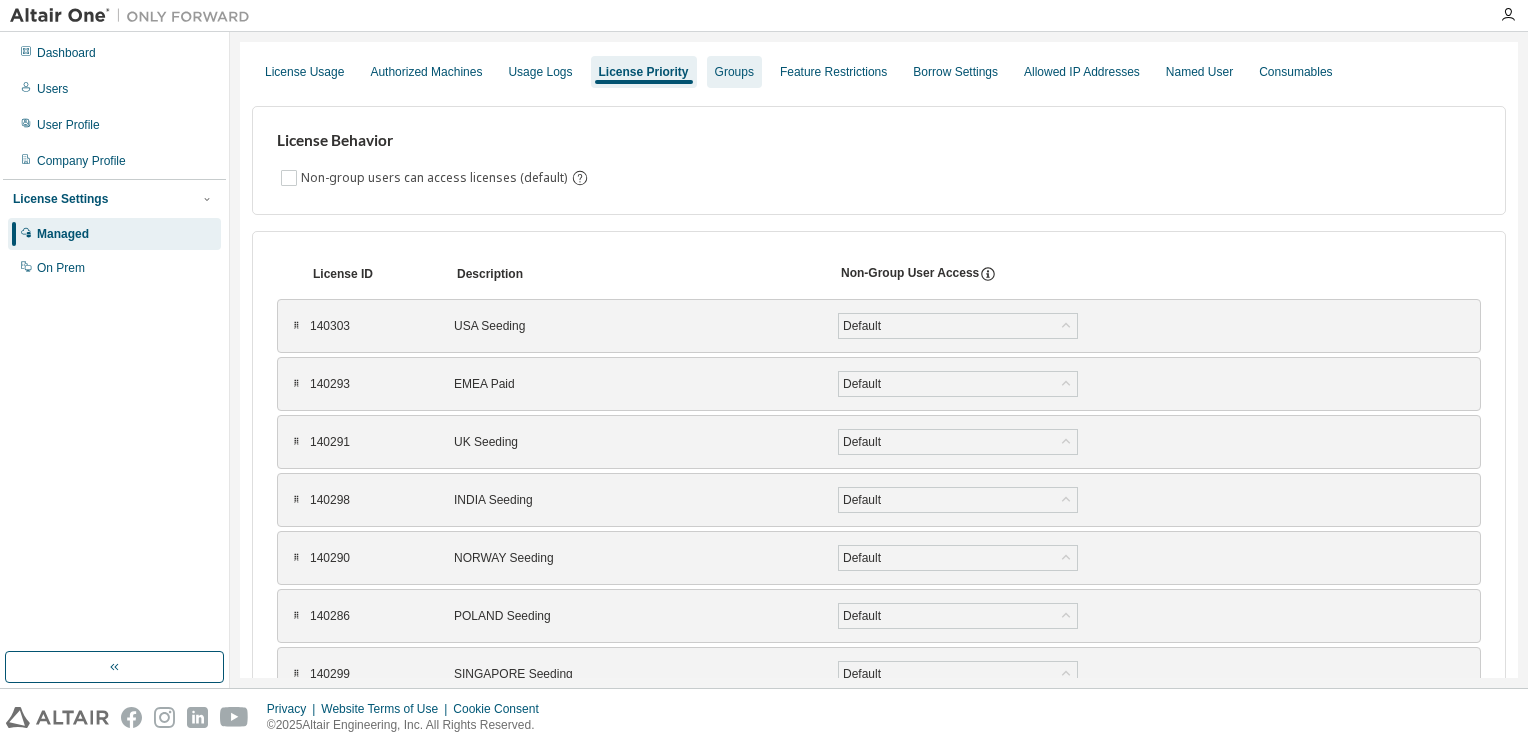 click on "Groups" at bounding box center (734, 72) 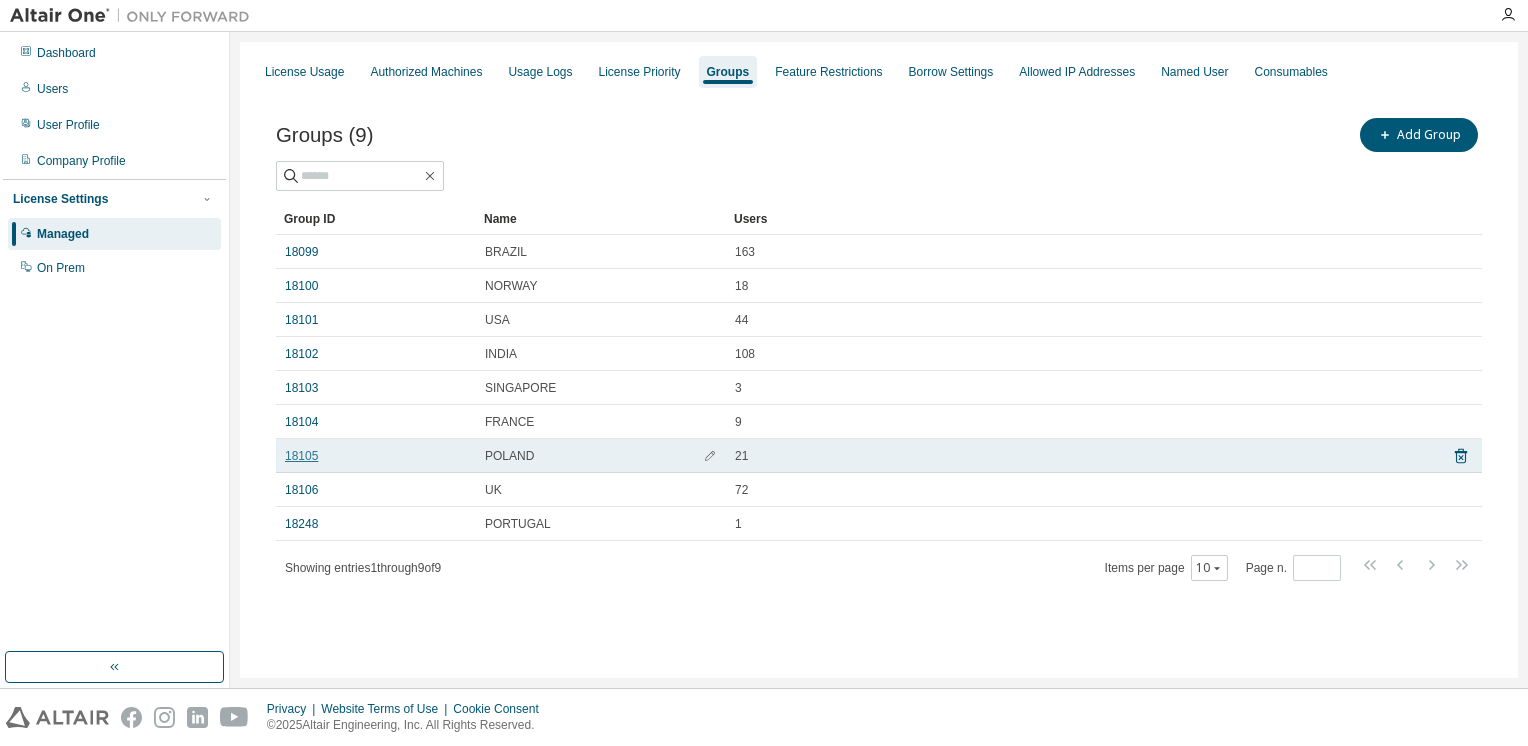 click on "18105" at bounding box center (301, 456) 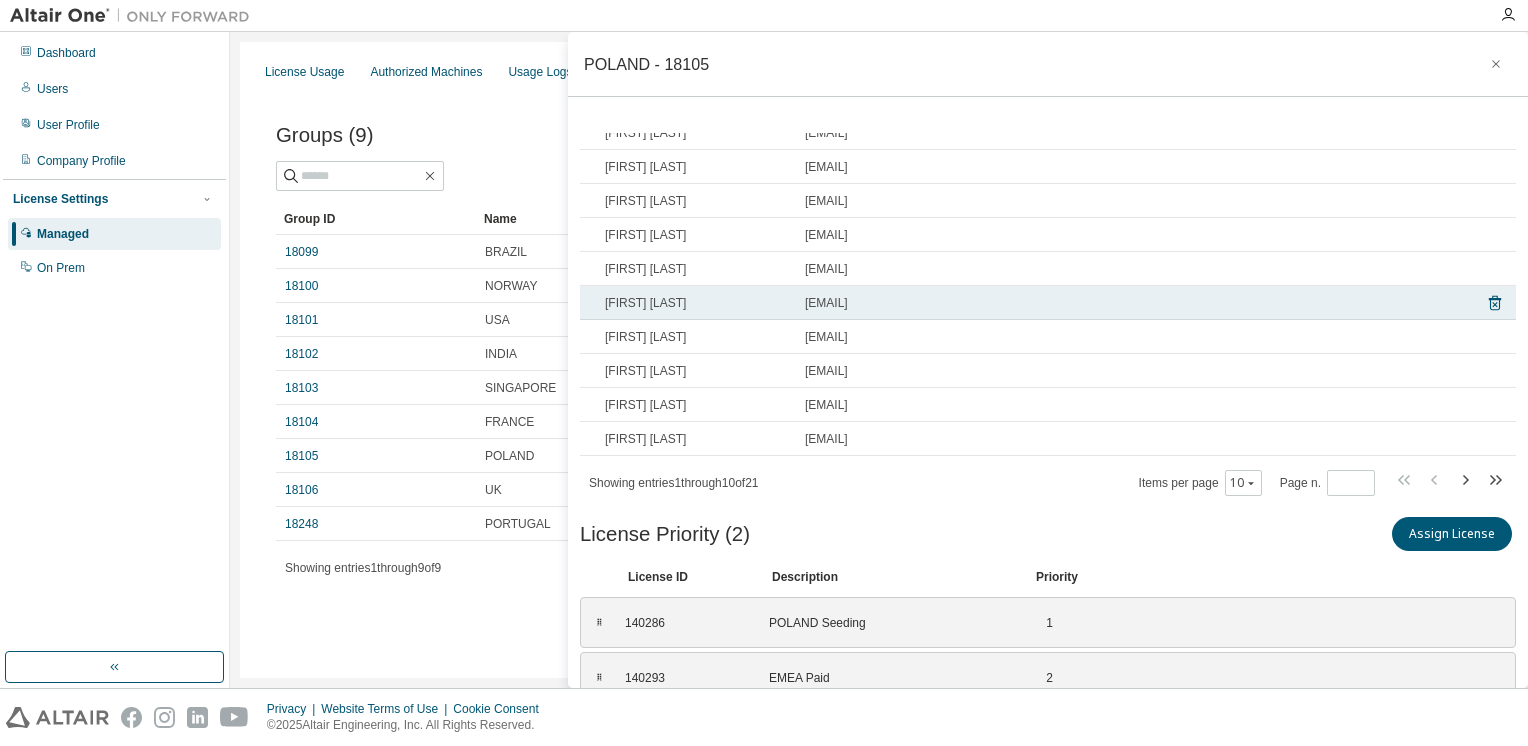 scroll, scrollTop: 0, scrollLeft: 0, axis: both 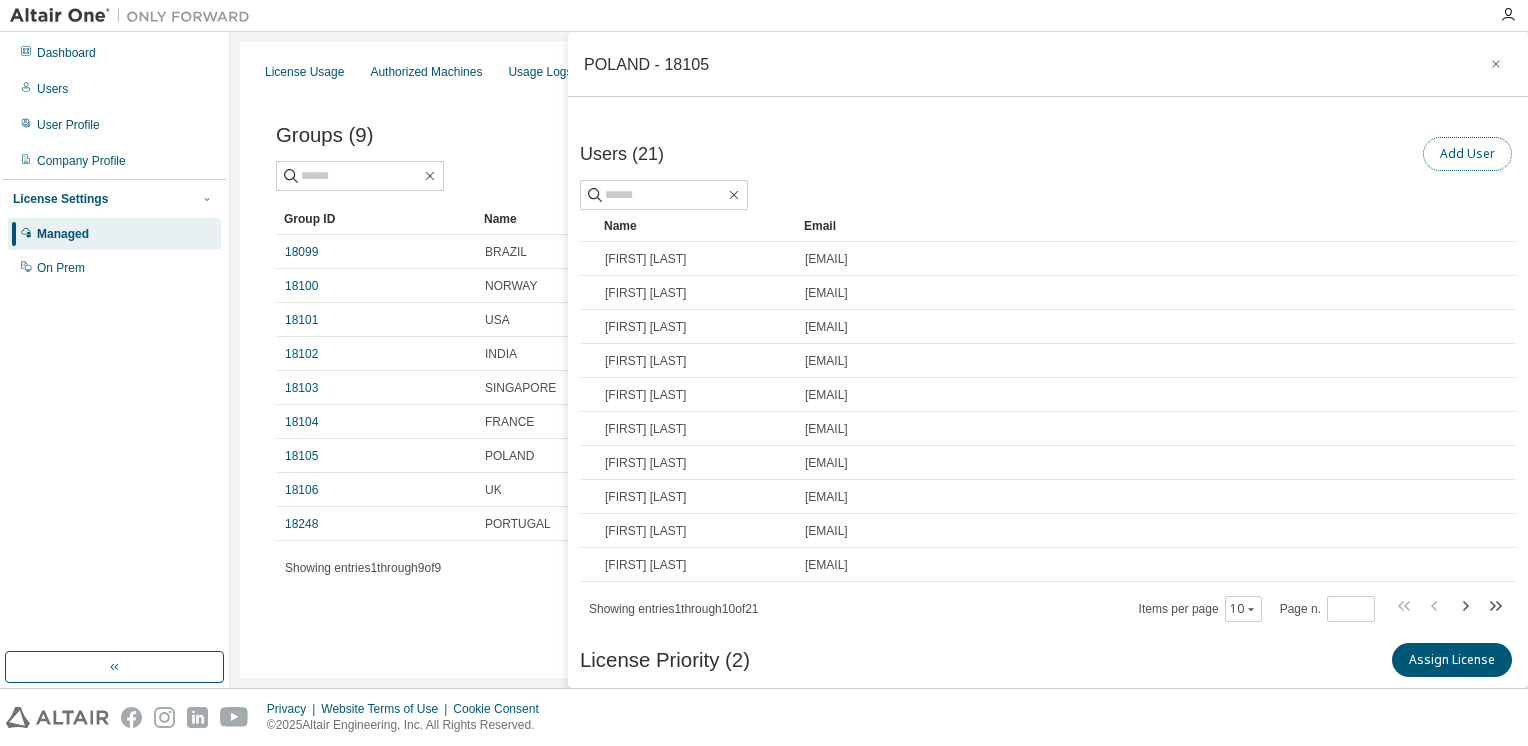 click on "Add User" at bounding box center (1467, 154) 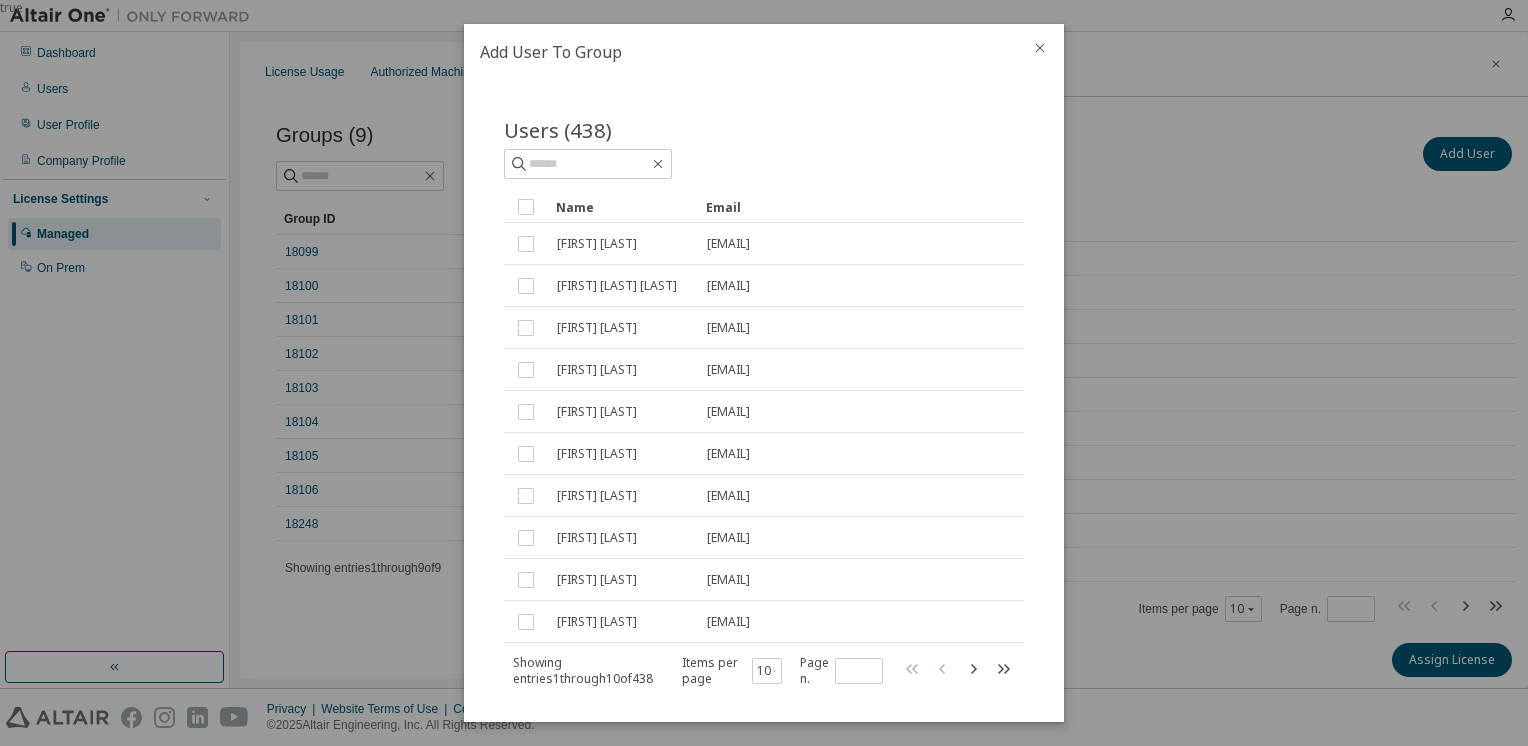 click 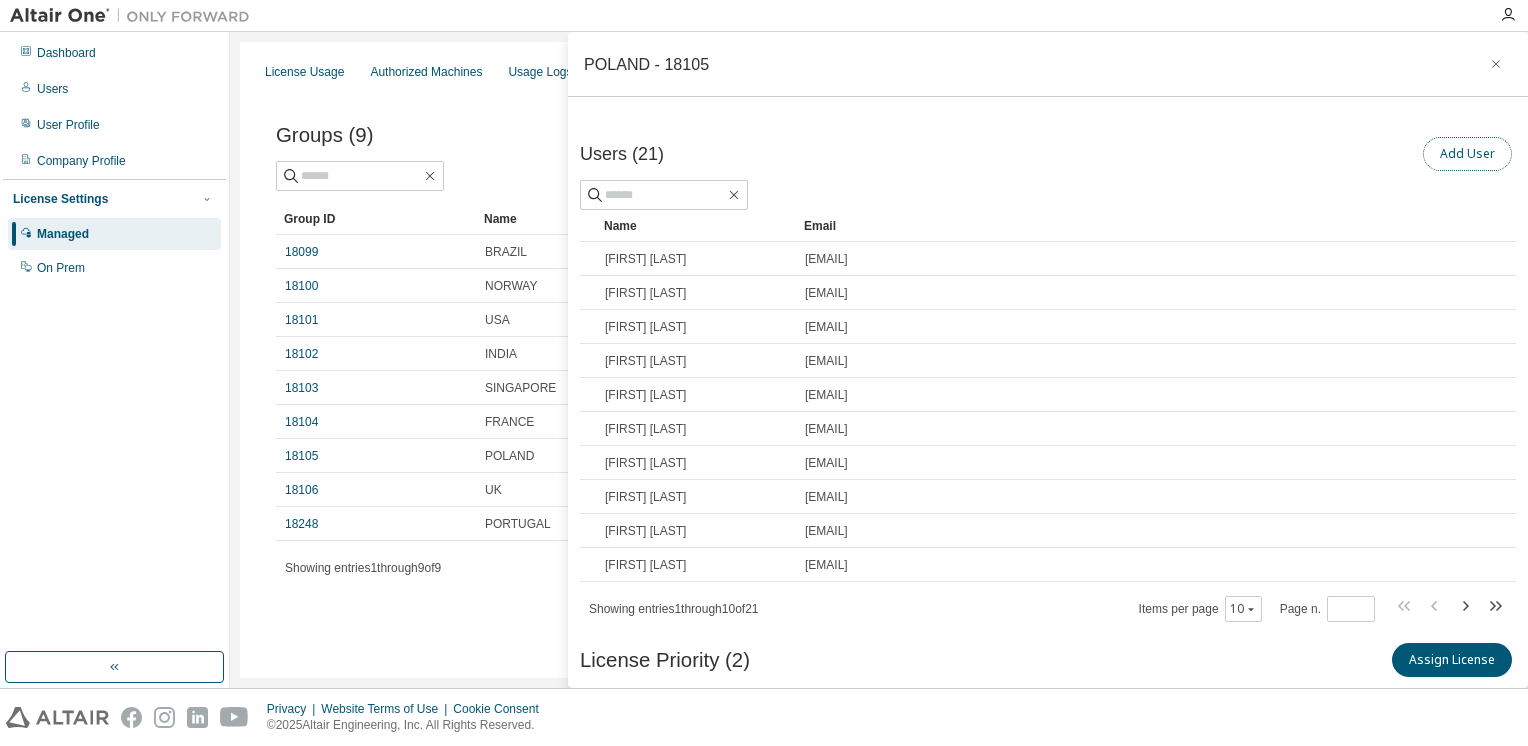 click on "Add User" at bounding box center (1467, 154) 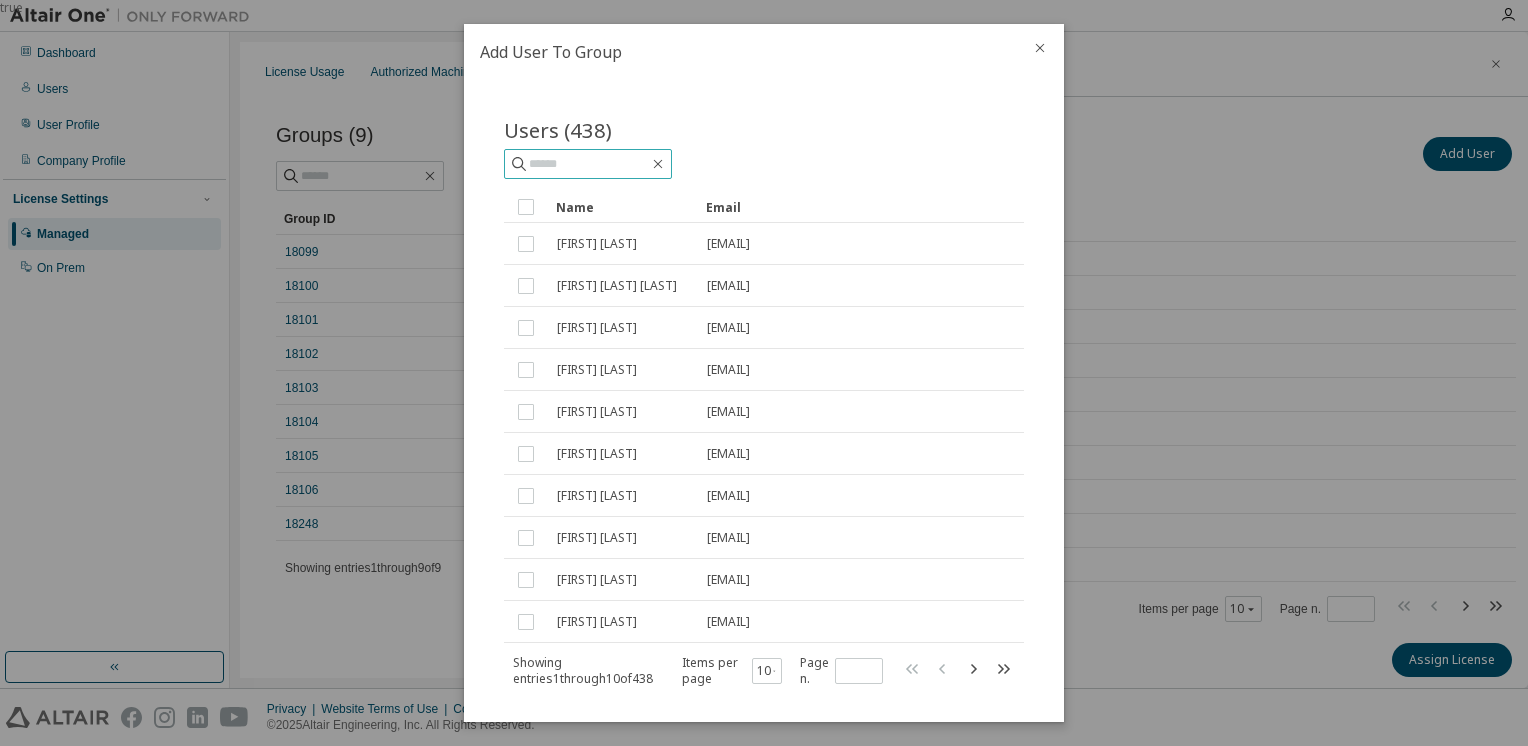 click at bounding box center [589, 164] 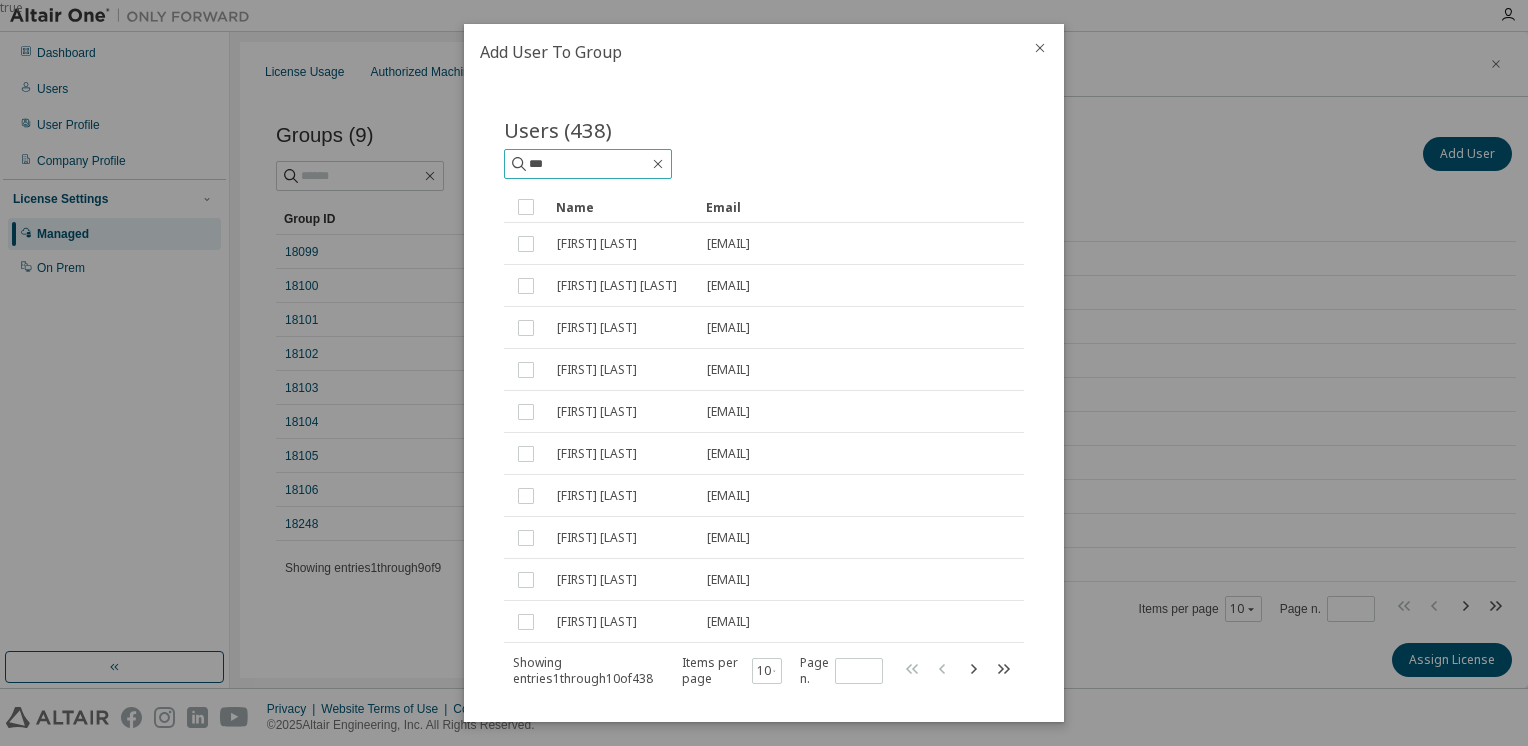 type on "***" 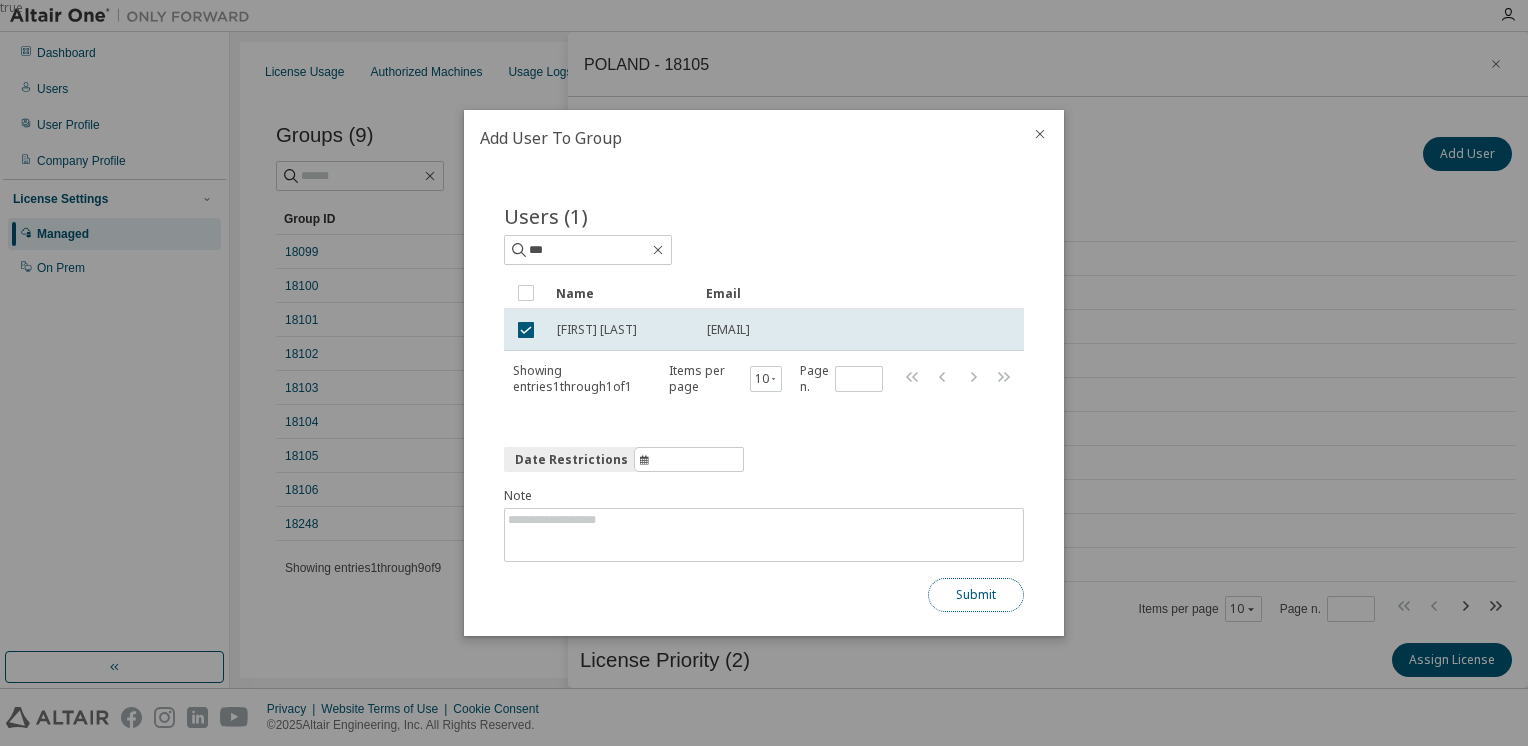 click on "Submit" at bounding box center (976, 595) 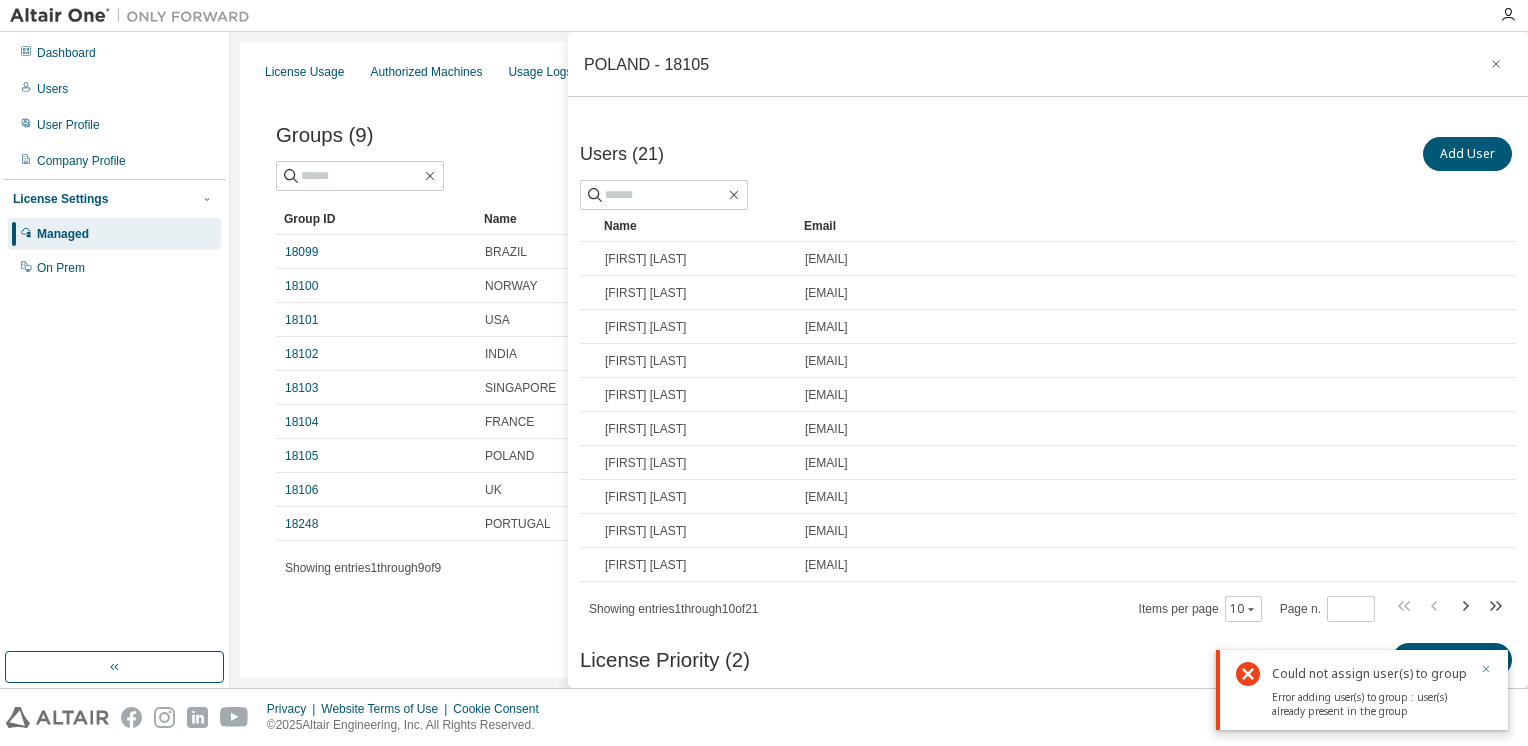 click 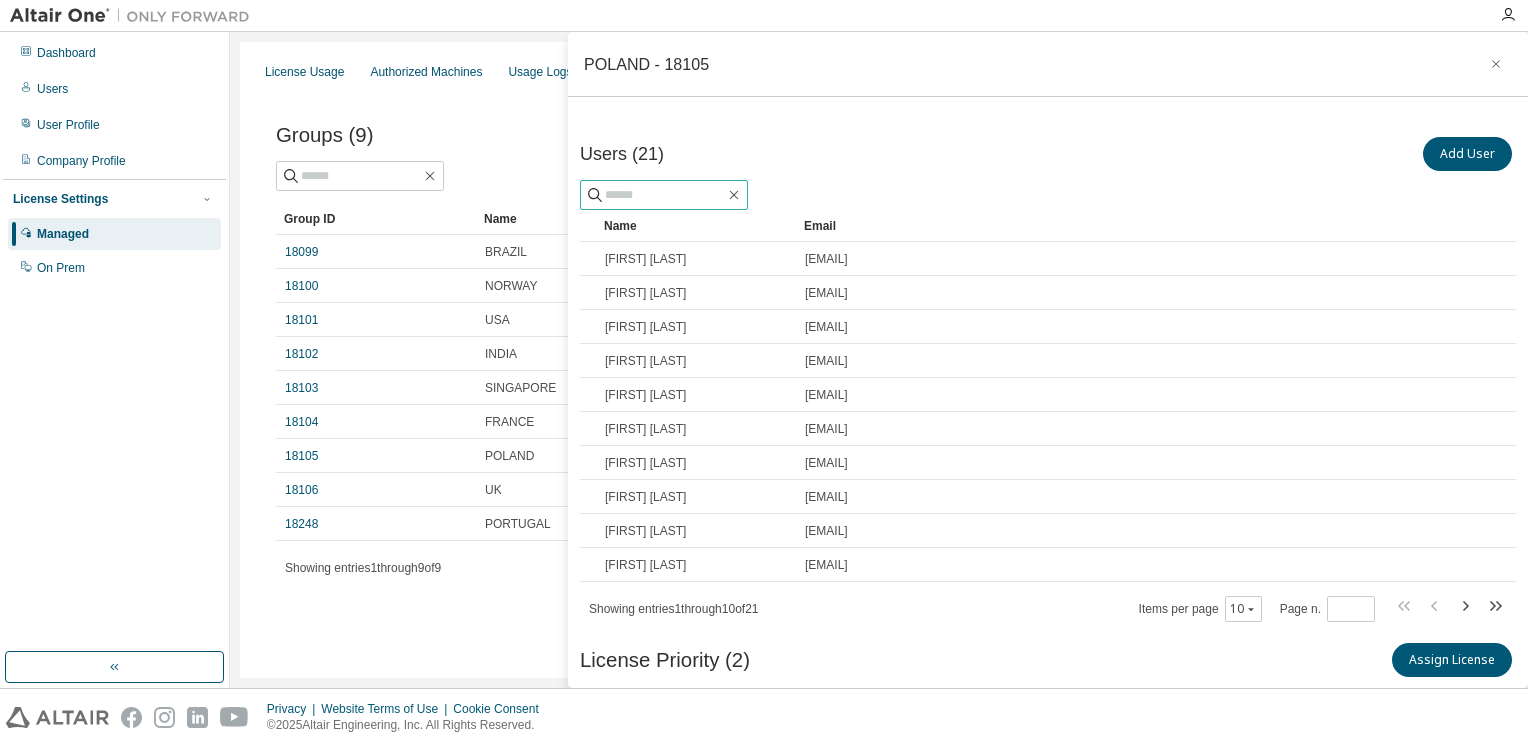 click at bounding box center [665, 195] 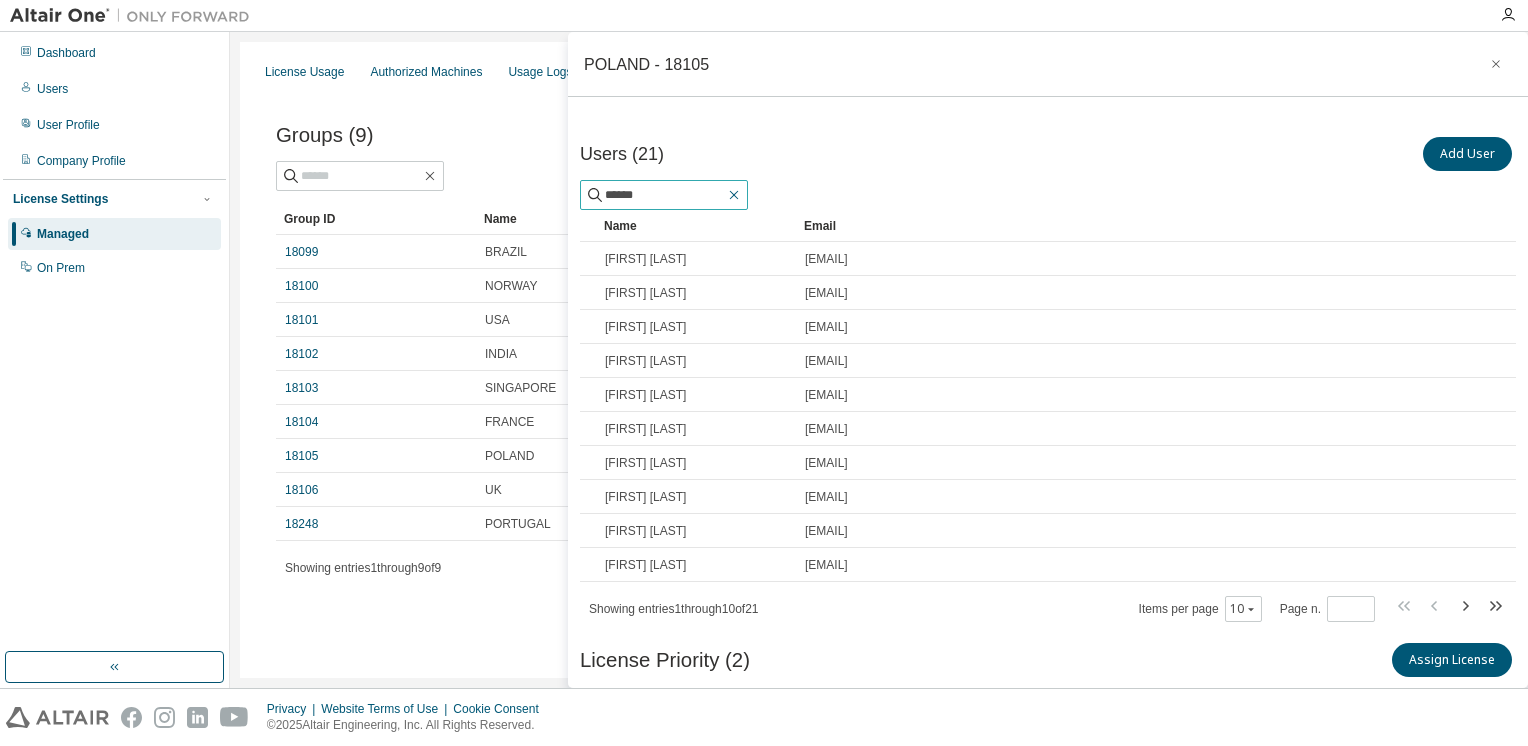 type on "******" 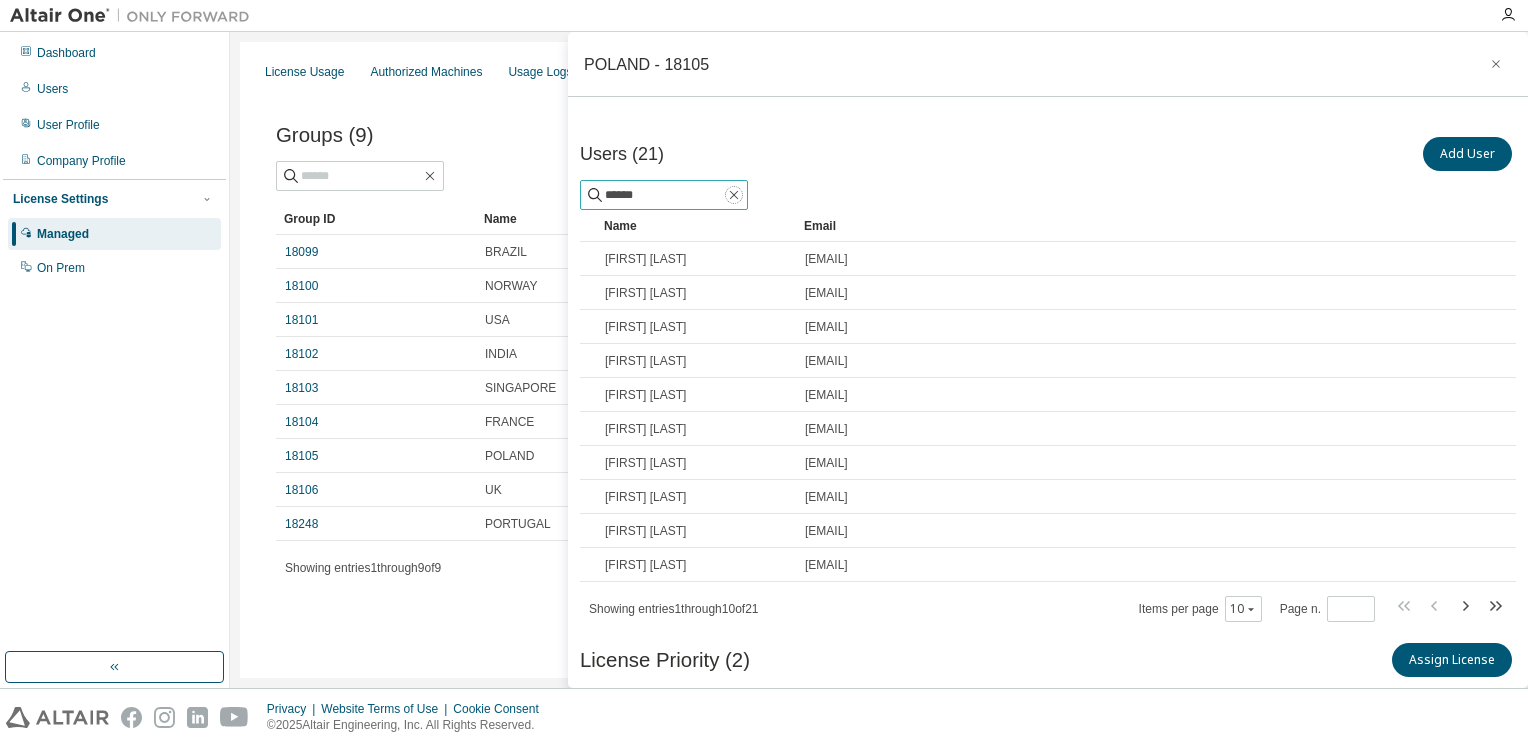 click 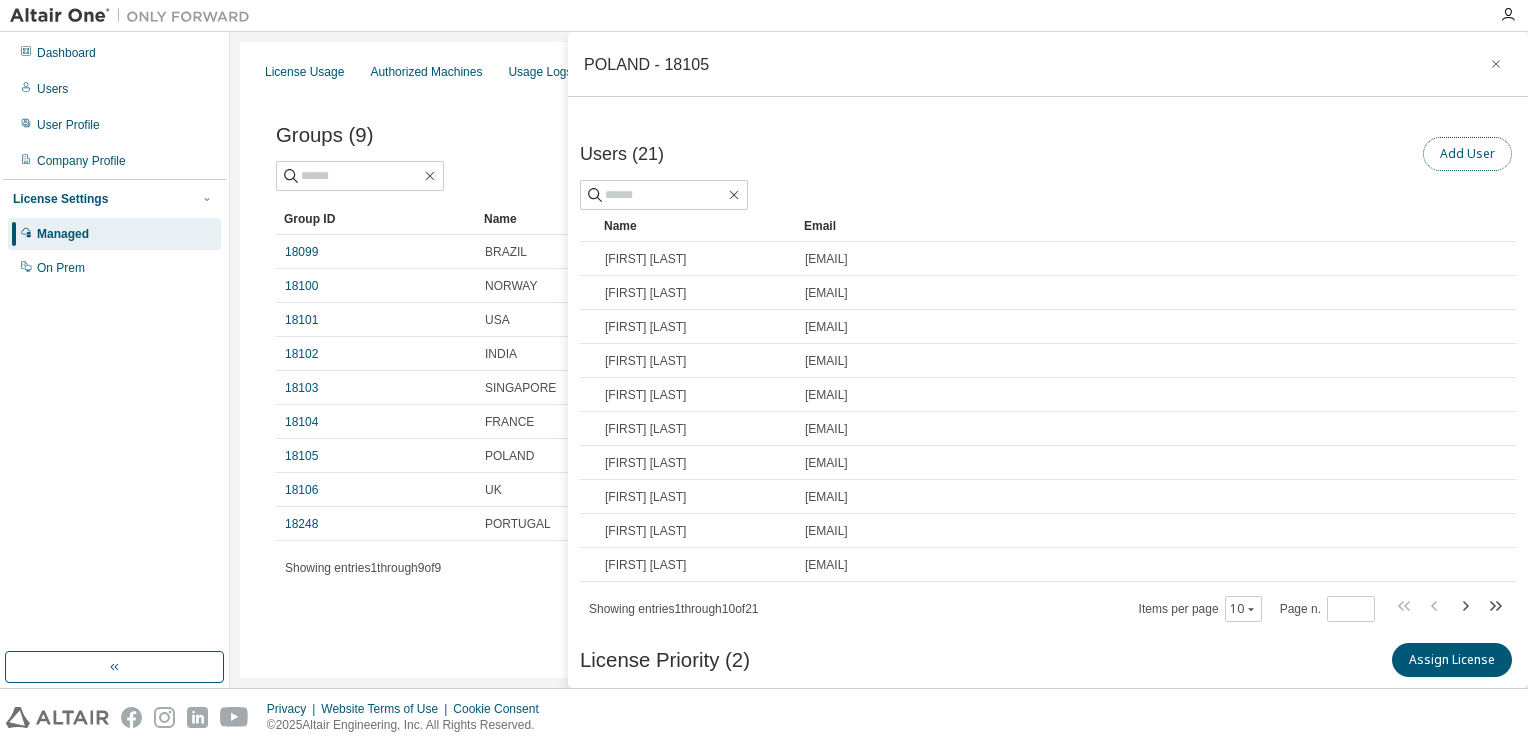 click on "Add User" at bounding box center (1467, 154) 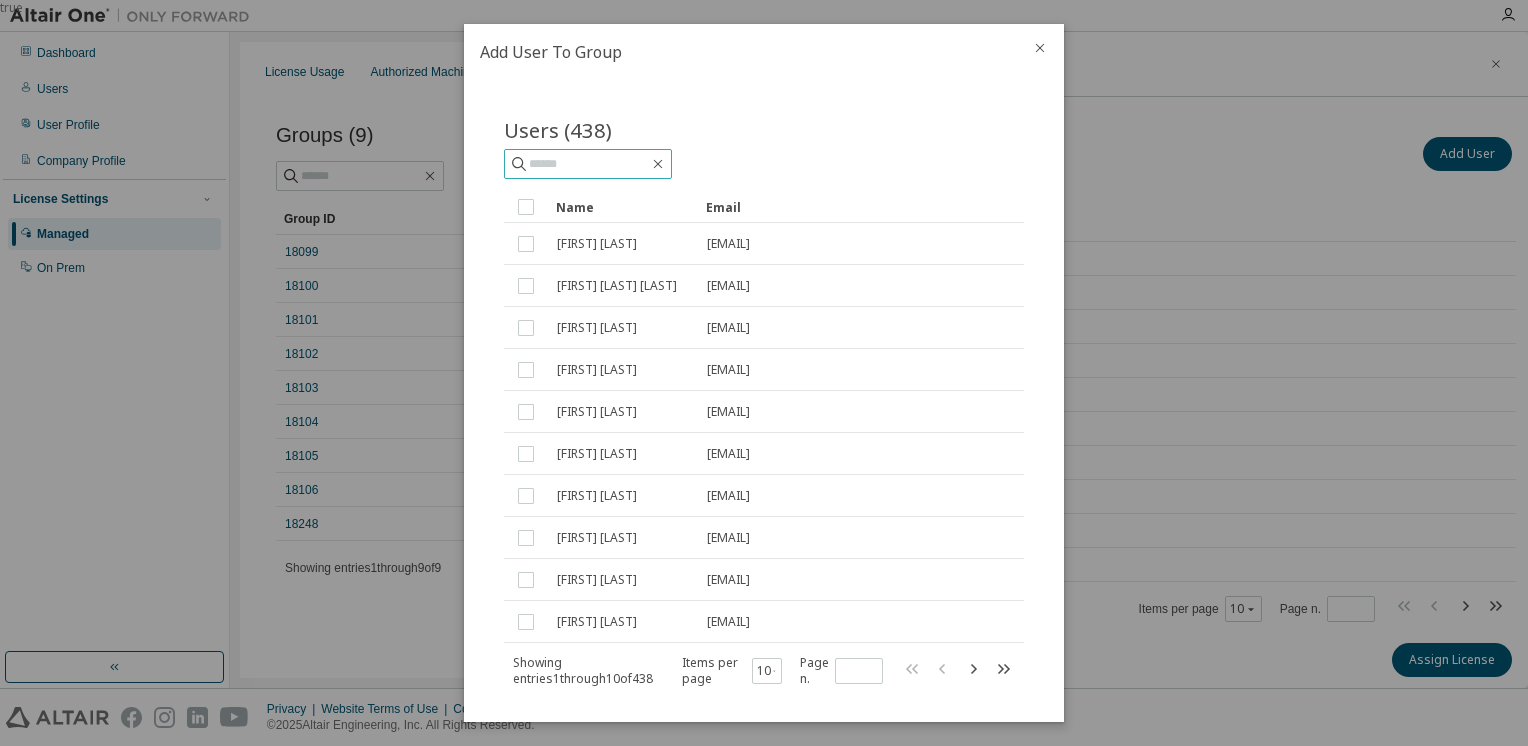 click at bounding box center (589, 164) 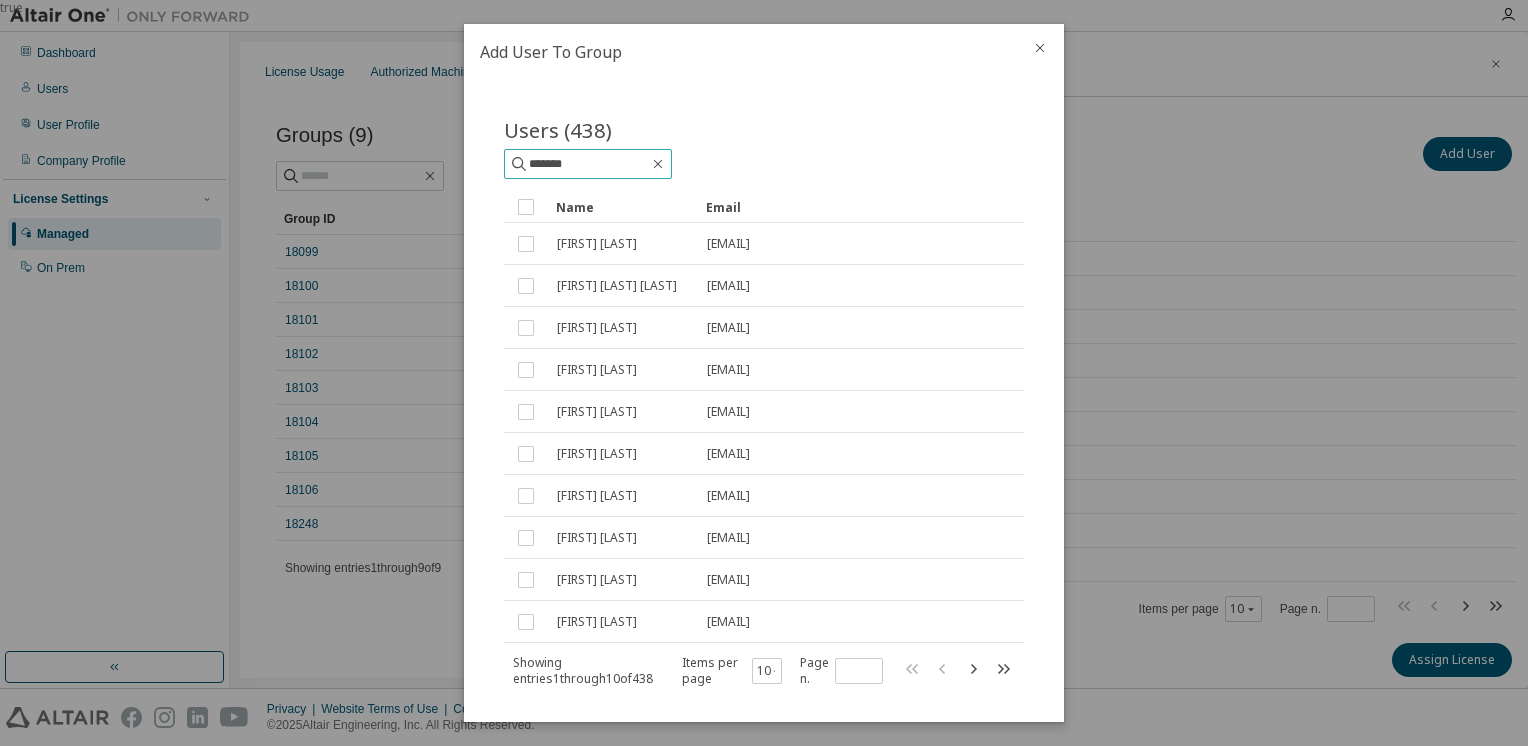 type on "*******" 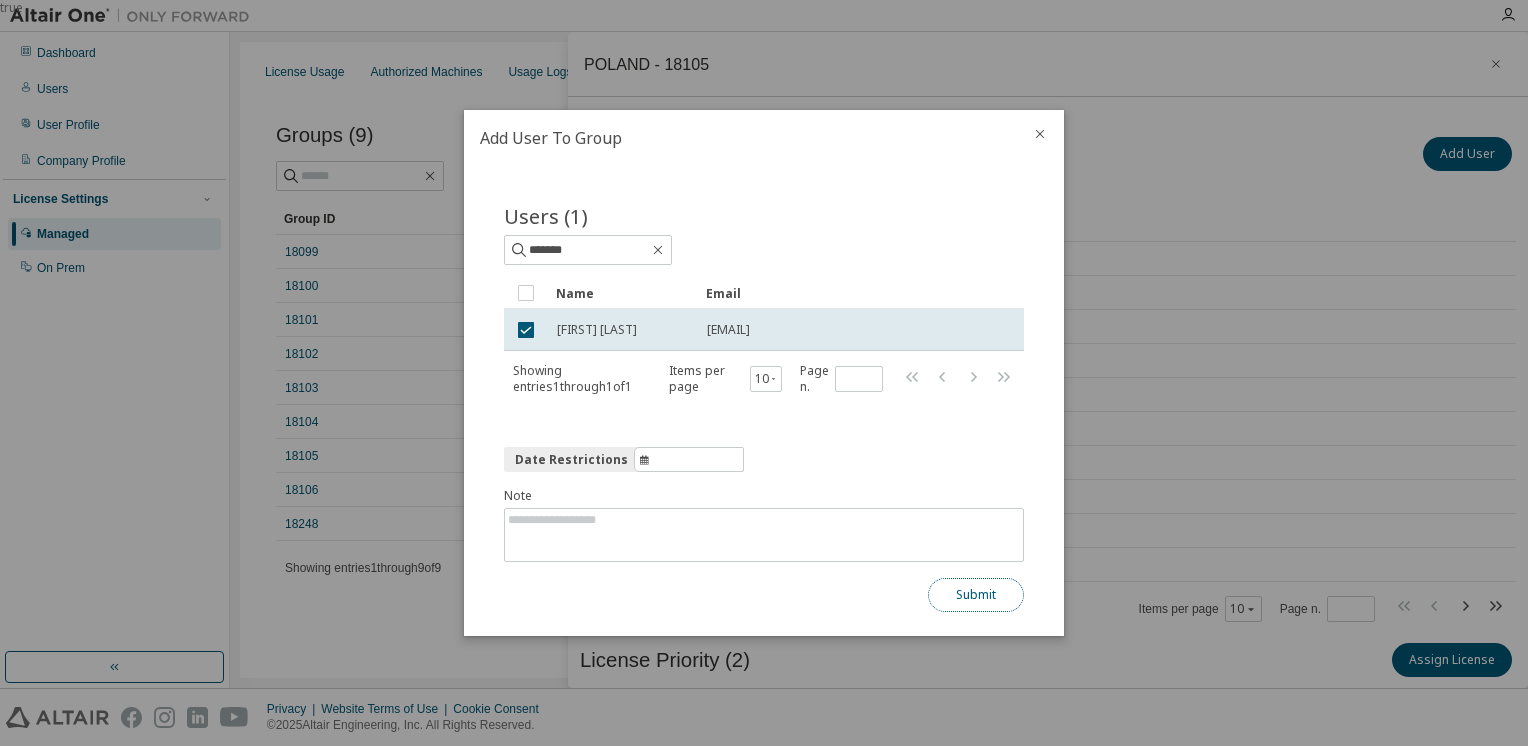 click on "Submit" at bounding box center (976, 595) 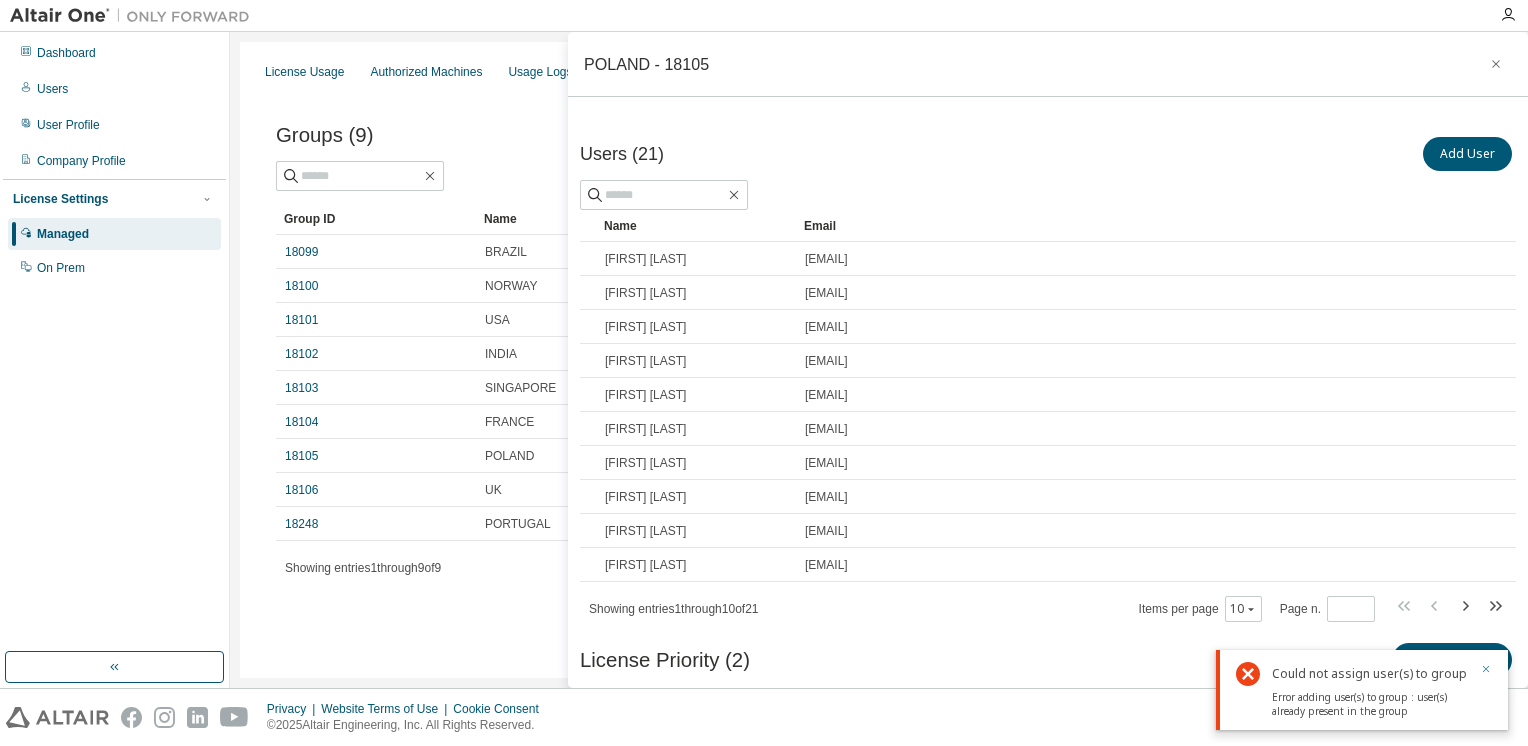 click 